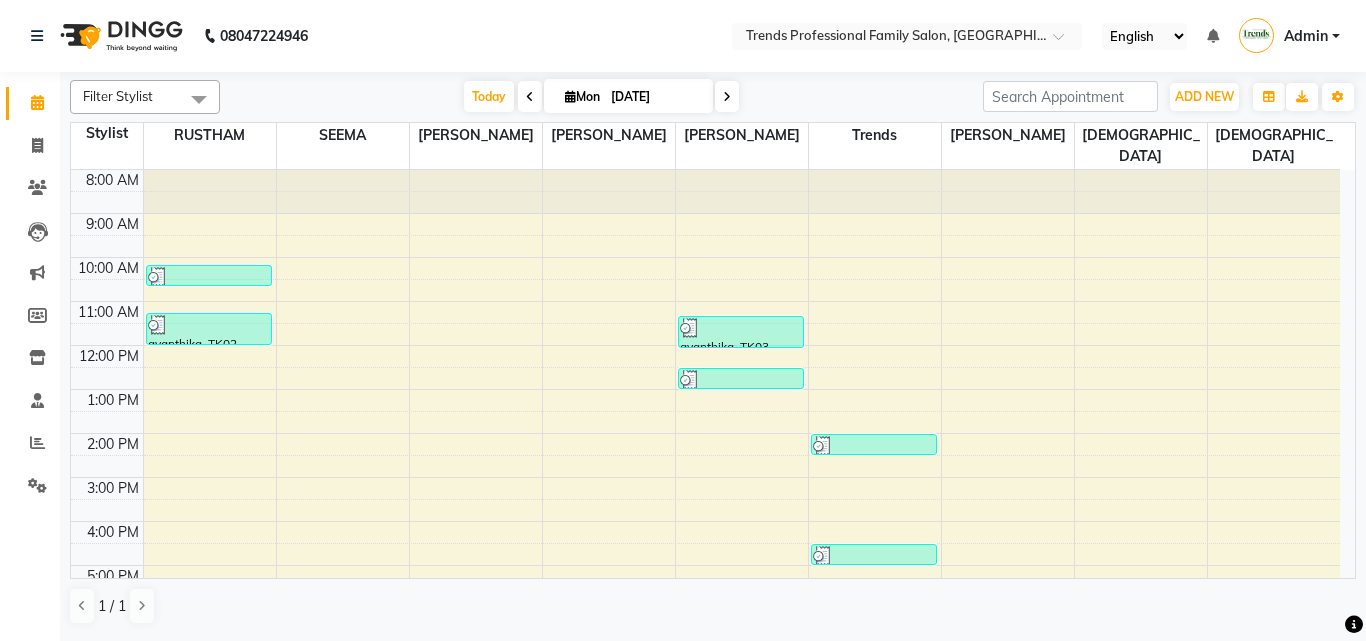 scroll, scrollTop: 0, scrollLeft: 0, axis: both 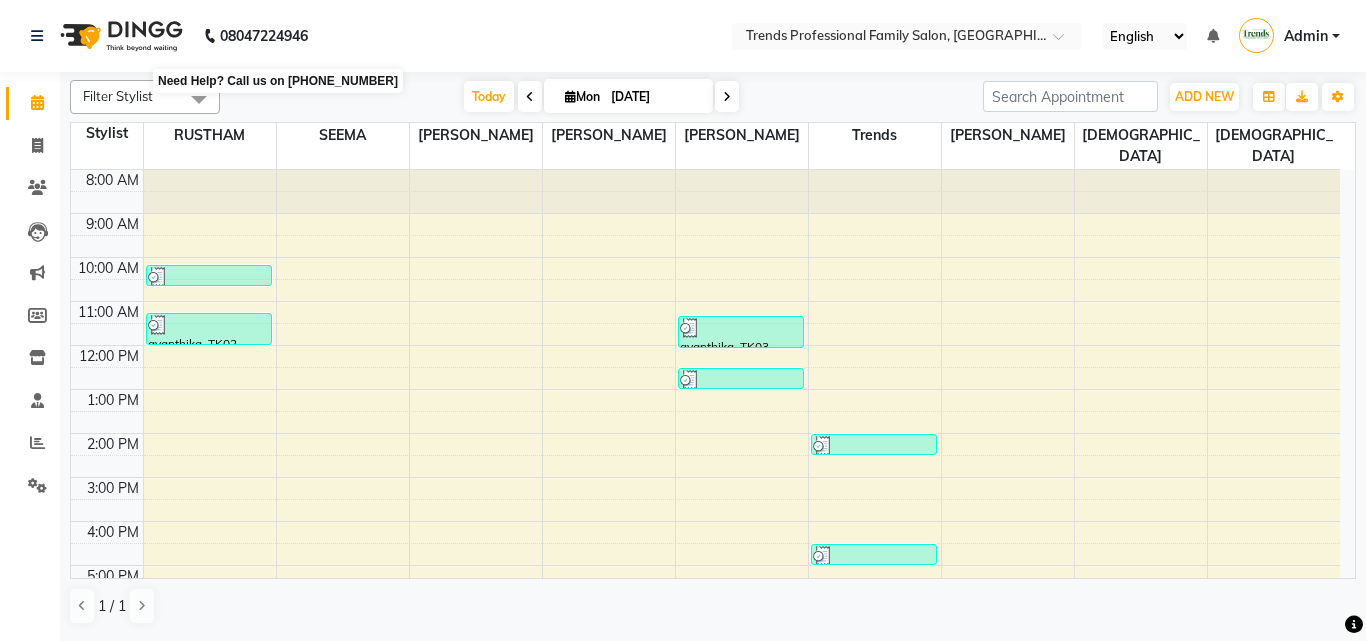 click on "08047224946" 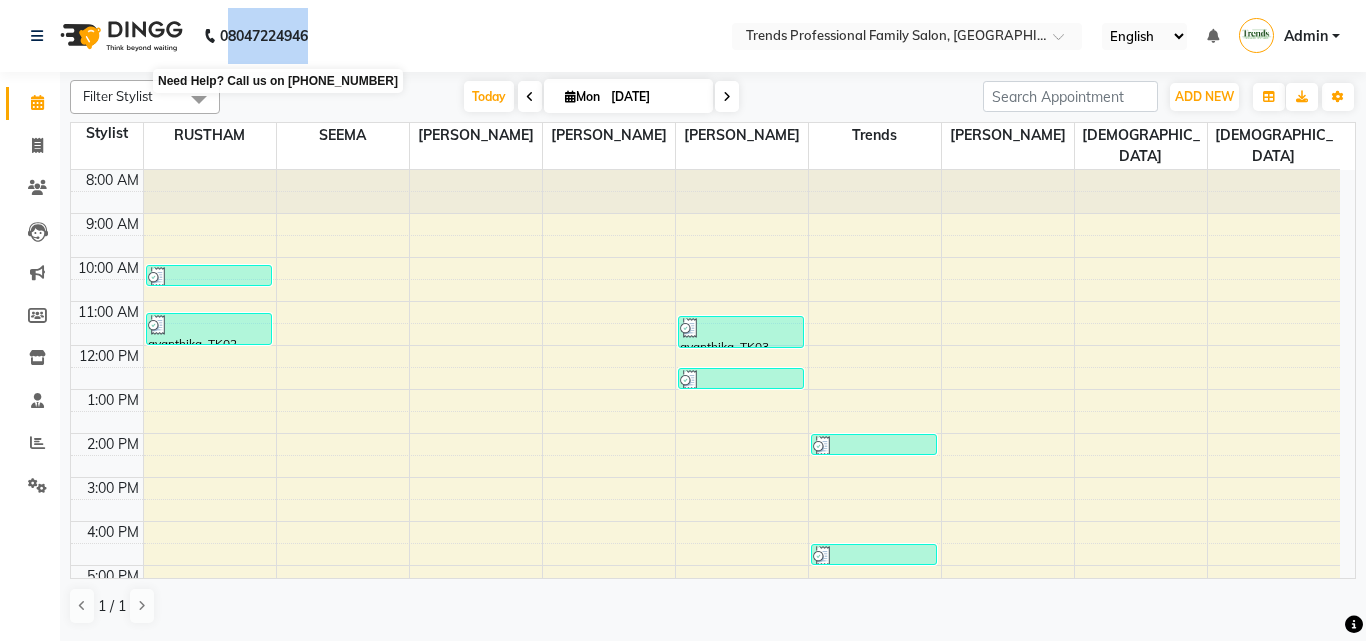 drag, startPoint x: 332, startPoint y: 34, endPoint x: 233, endPoint y: 40, distance: 99.18165 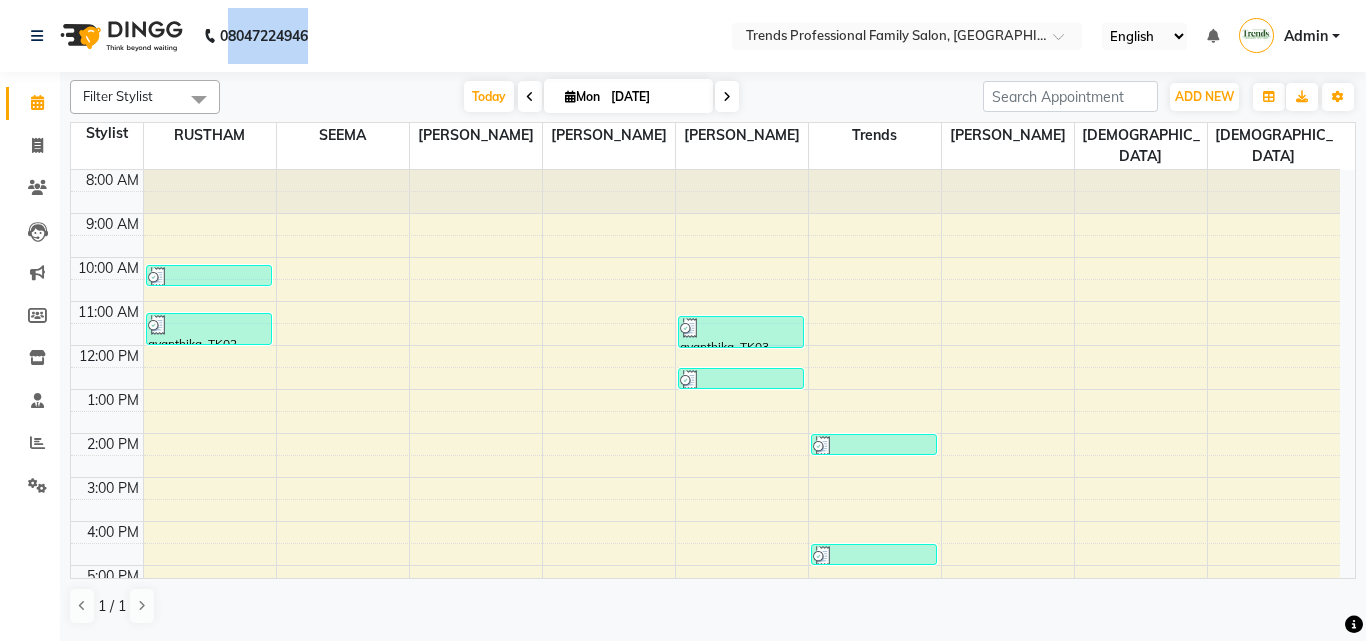 click on "08047224946" 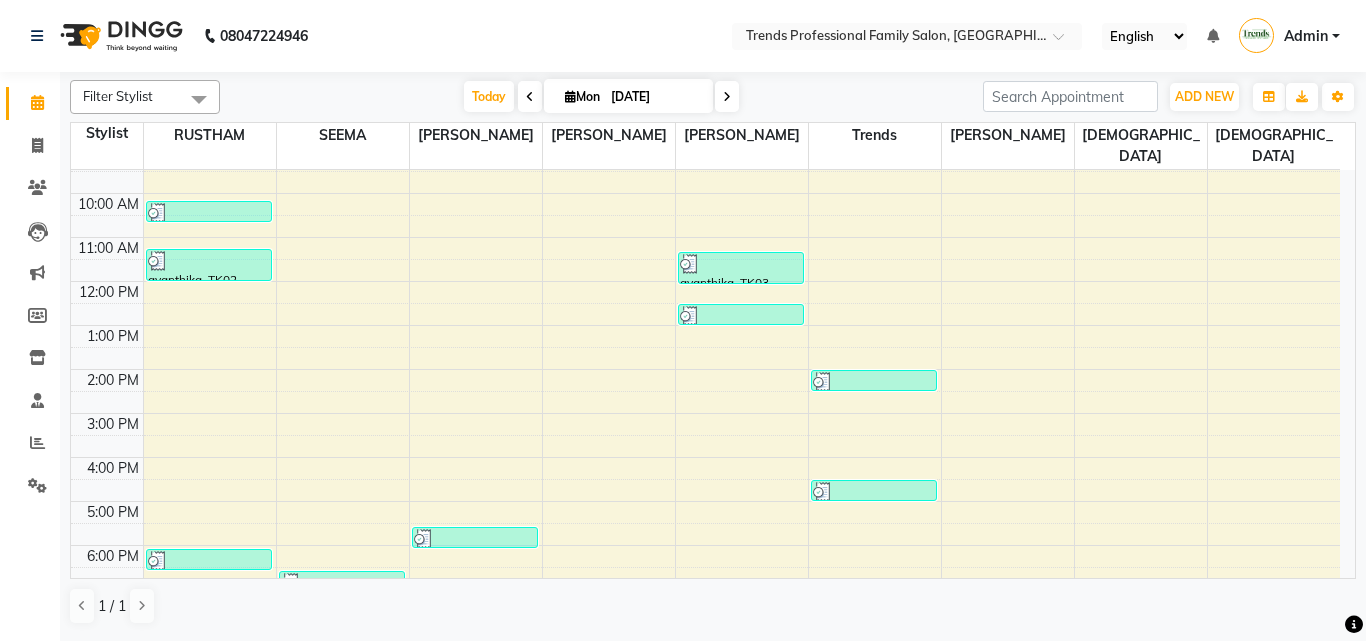 scroll, scrollTop: 0, scrollLeft: 0, axis: both 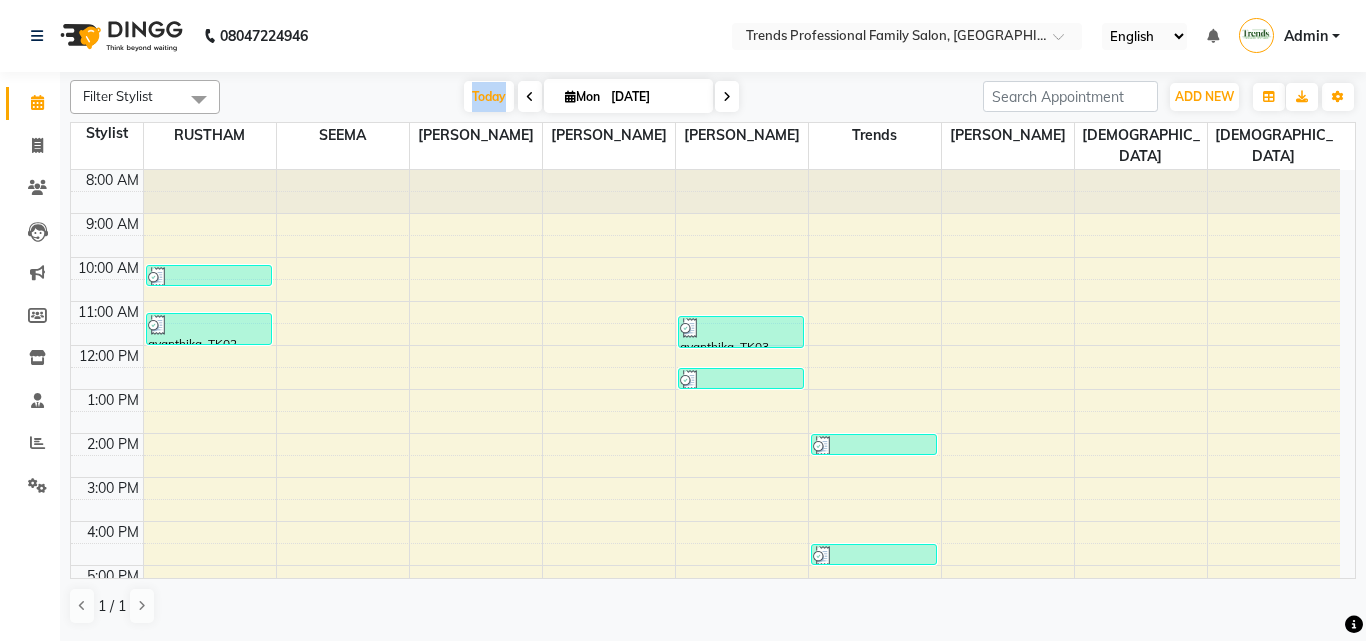 drag, startPoint x: 497, startPoint y: 90, endPoint x: 514, endPoint y: 89, distance: 17.029387 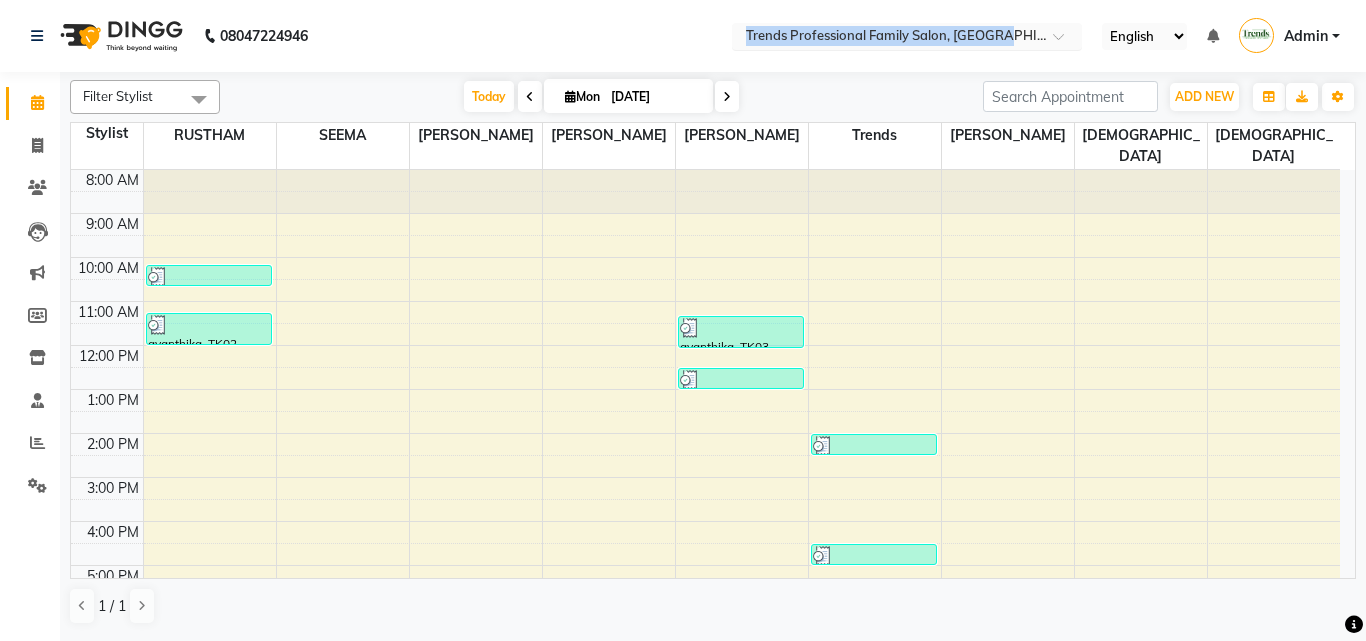 drag, startPoint x: 487, startPoint y: 9, endPoint x: 1014, endPoint y: 25, distance: 527.2428 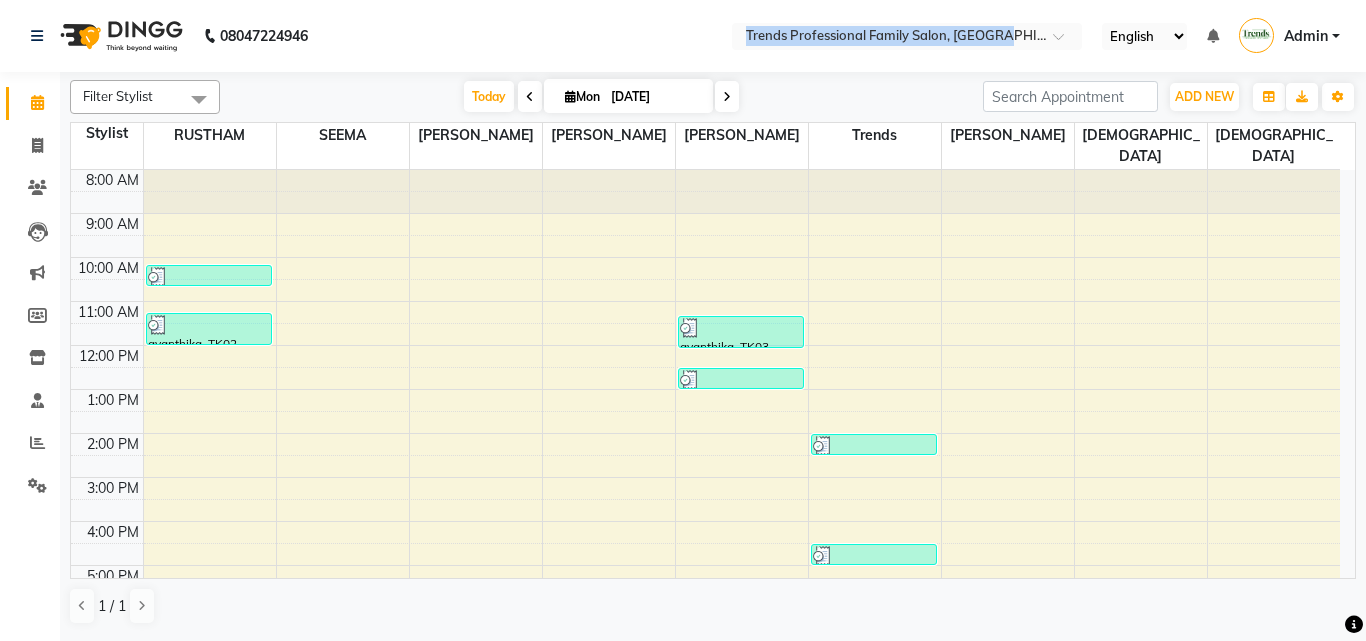 click on "08047224946 Select Location × Trends Professional Family Salon, Nelamangala English ENGLISH Español العربية मराठी हिंदी ગુજરાતી தமிழ் 中文 Notifications nothing to show Admin Manage Profile Change Password Sign out  Version:3.15.4" 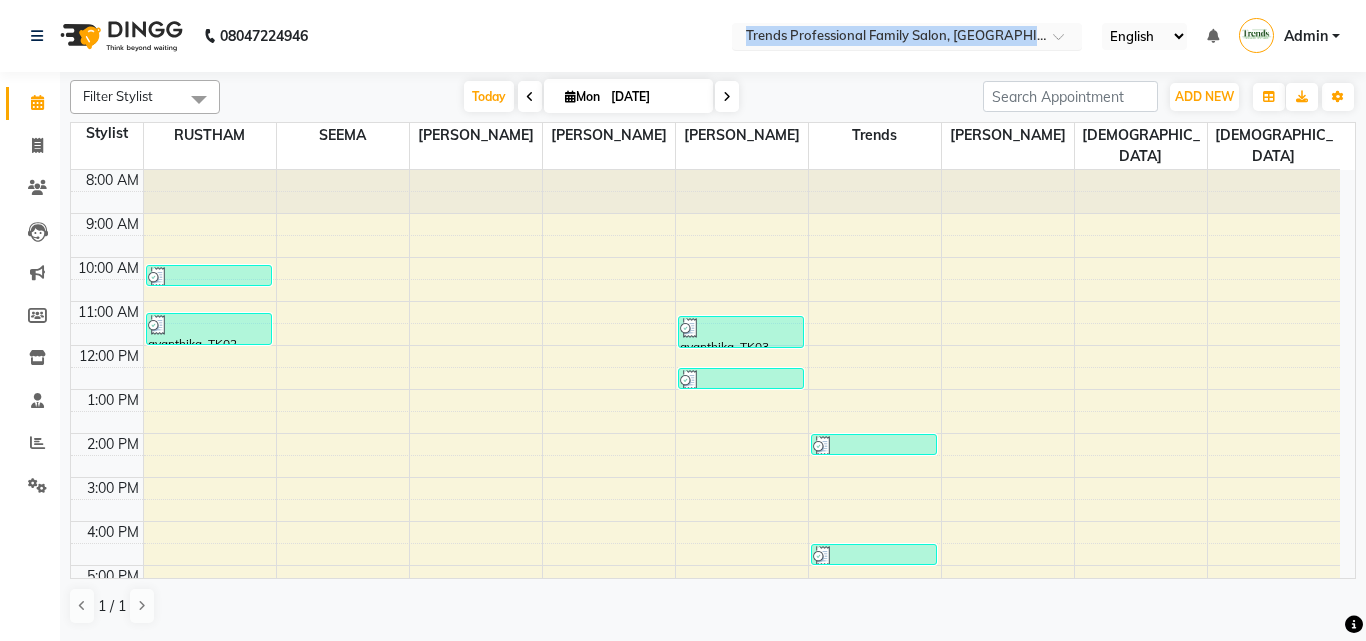 drag, startPoint x: 662, startPoint y: 30, endPoint x: 931, endPoint y: 30, distance: 269 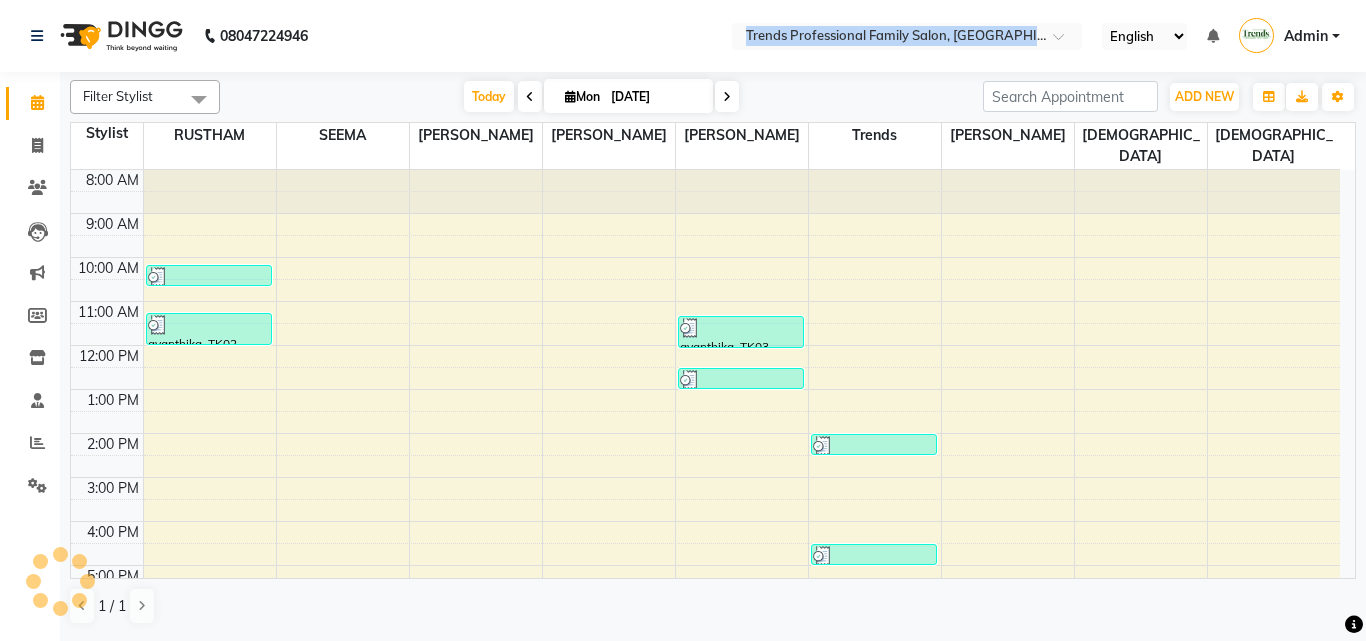 click on "08047224946 Select Location × Trends Professional Family Salon, Nelamangala English ENGLISH Español العربية मराठी हिंदी ગુજરાતી தமிழ் 中文 Notifications nothing to show Admin Manage Profile Change Password Sign out  Version:3.15.4" 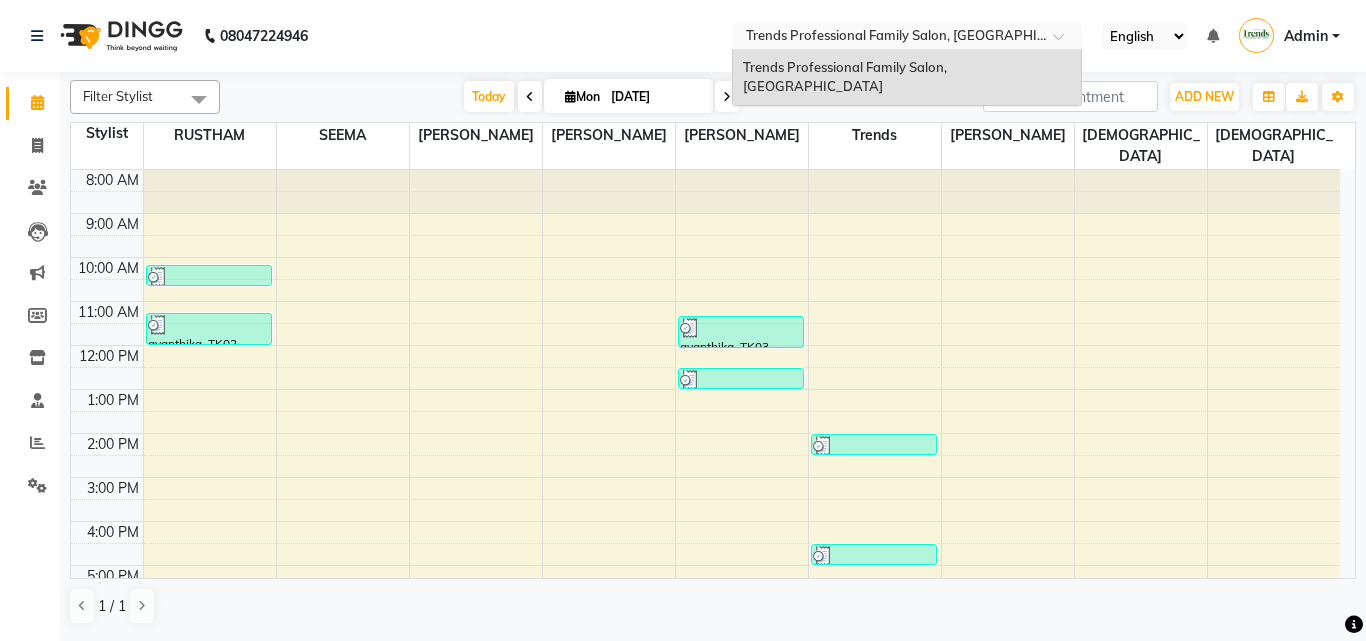 drag, startPoint x: 949, startPoint y: 29, endPoint x: 904, endPoint y: 25, distance: 45.17743 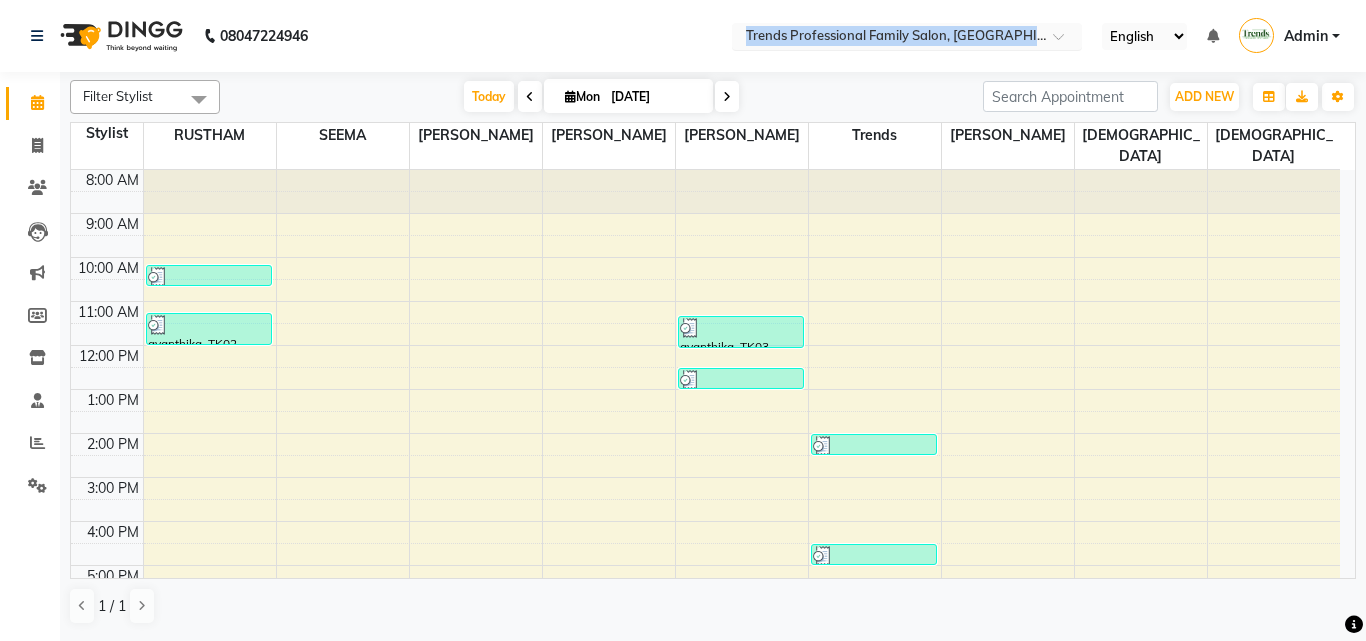 drag, startPoint x: 675, startPoint y: 19, endPoint x: 907, endPoint y: 36, distance: 232.62201 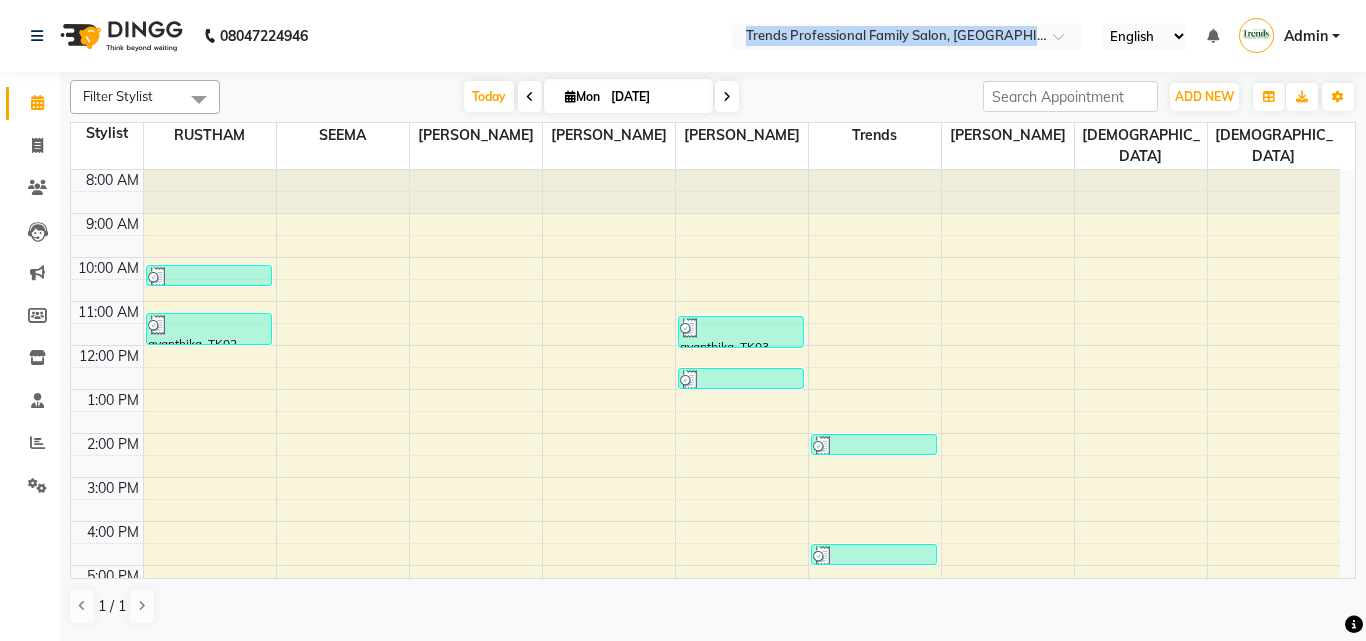 click on "Select Location × Trends Professional Family Salon, [GEOGRAPHIC_DATA]" at bounding box center (907, 36) 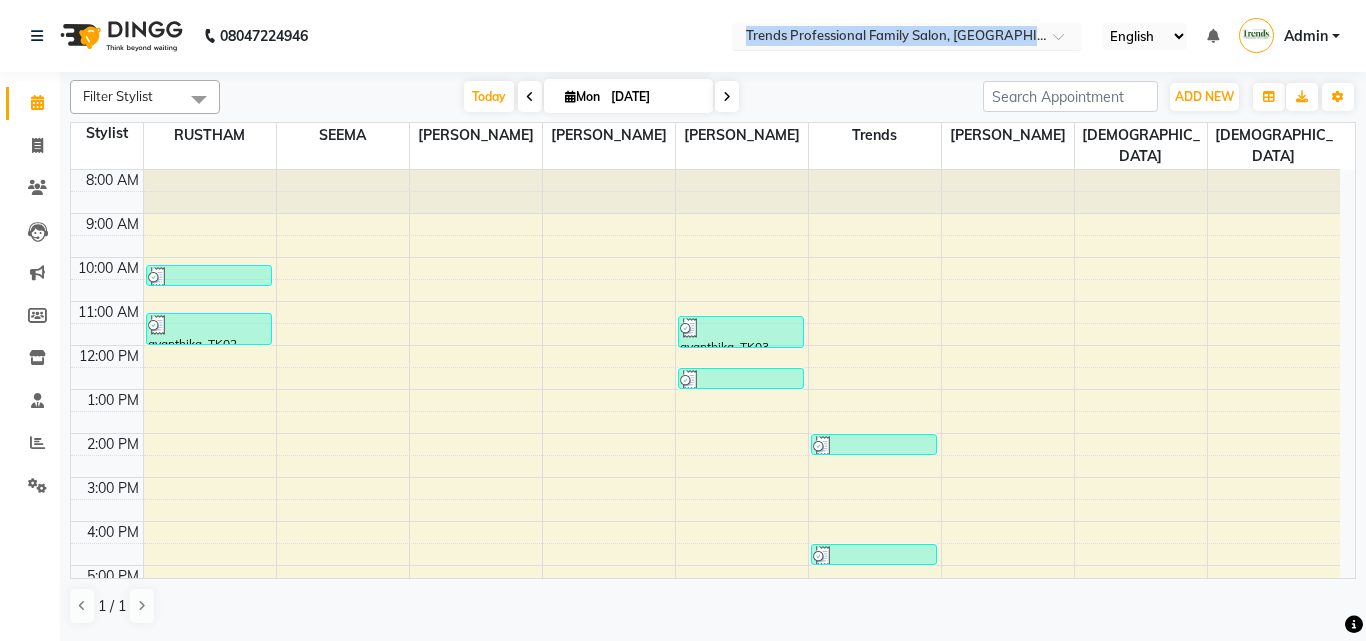drag, startPoint x: 729, startPoint y: 25, endPoint x: 881, endPoint y: 37, distance: 152.47295 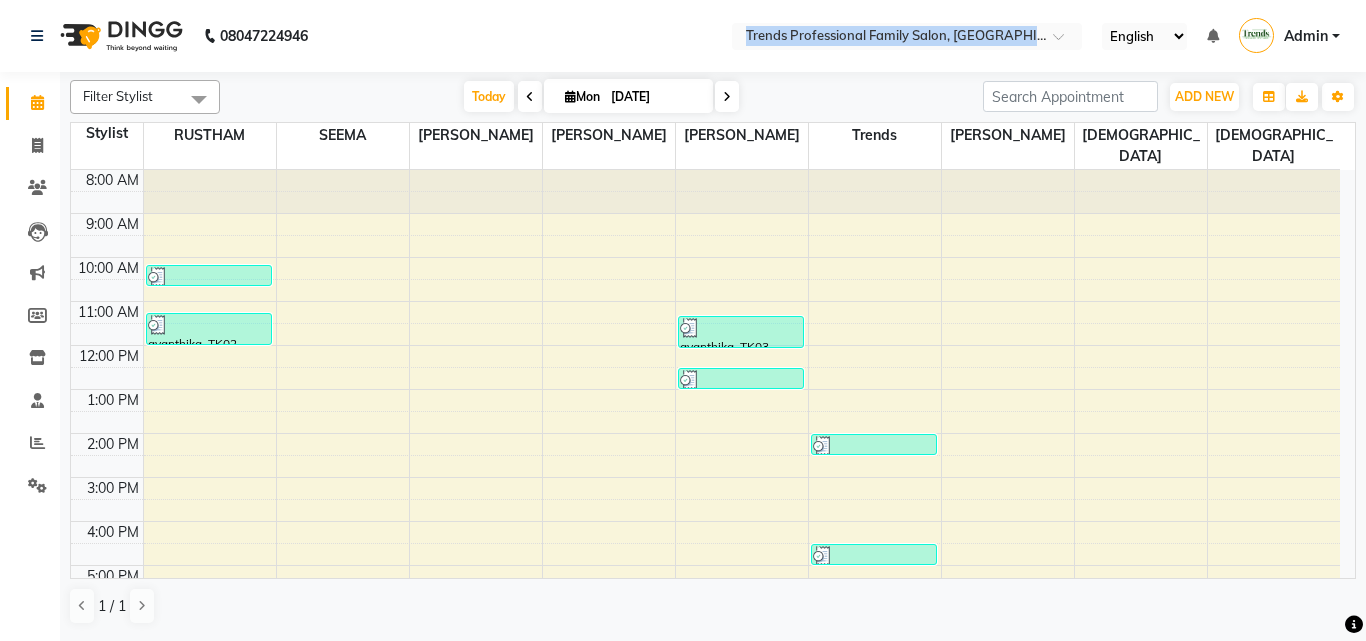 click on "08047224946 Select Location × Trends Professional Family Salon, Nelamangala English ENGLISH Español العربية मराठी हिंदी ગુજરાતી தமிழ் 中文 Notifications nothing to show Admin Manage Profile Change Password Sign out  Version:3.15.4" 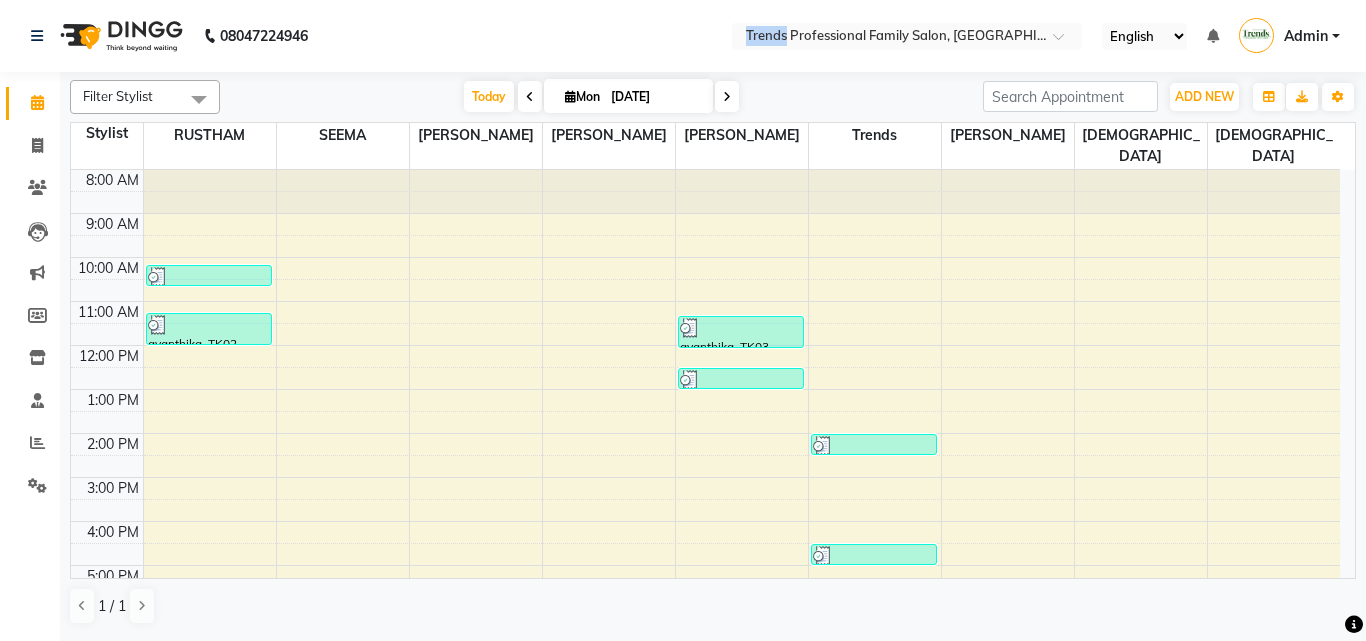 click on "08047224946 Select Location × Trends Professional Family Salon, Nelamangala English ENGLISH Español العربية मराठी हिंदी ગુજરાતી தமிழ் 中文 Notifications nothing to show Admin Manage Profile Change Password Sign out  Version:3.15.4" 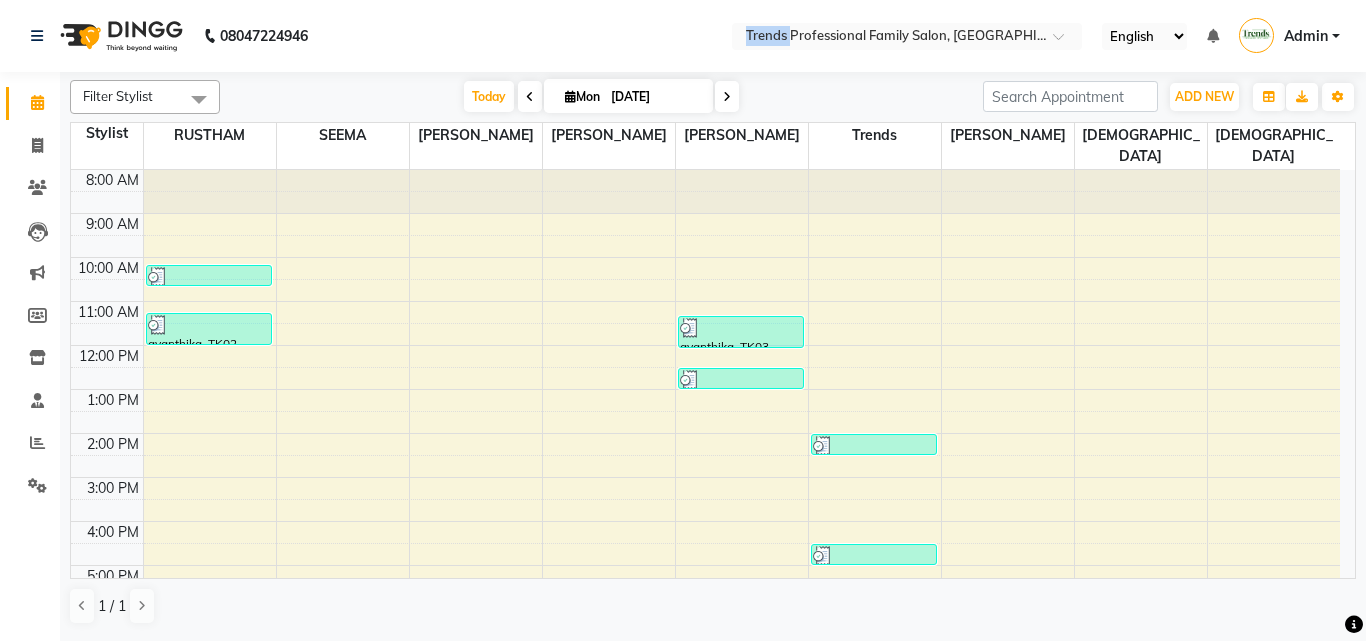 click on "08047224946 Select Location × Trends Professional Family Salon, Nelamangala English ENGLISH Español العربية मराठी हिंदी ગુજરાતી தமிழ் 中文 Notifications nothing to show Admin Manage Profile Change Password Sign out  Version:3.15.4" 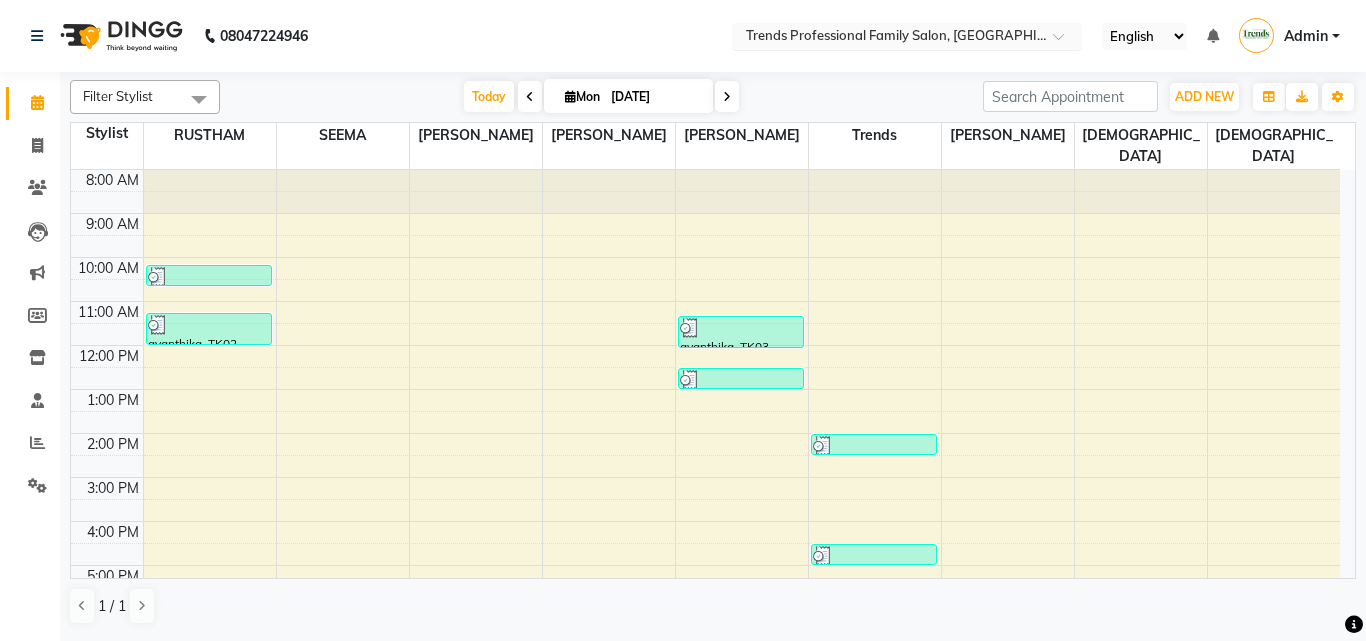 click at bounding box center [887, 38] 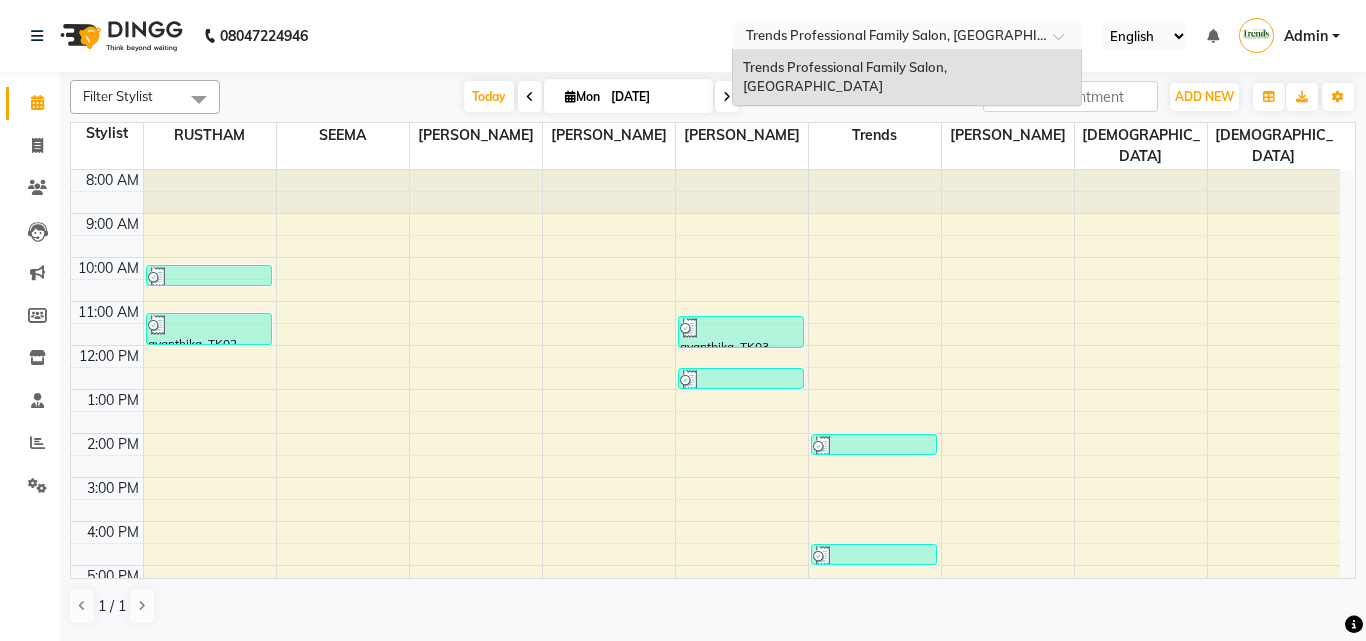 click at bounding box center [887, 38] 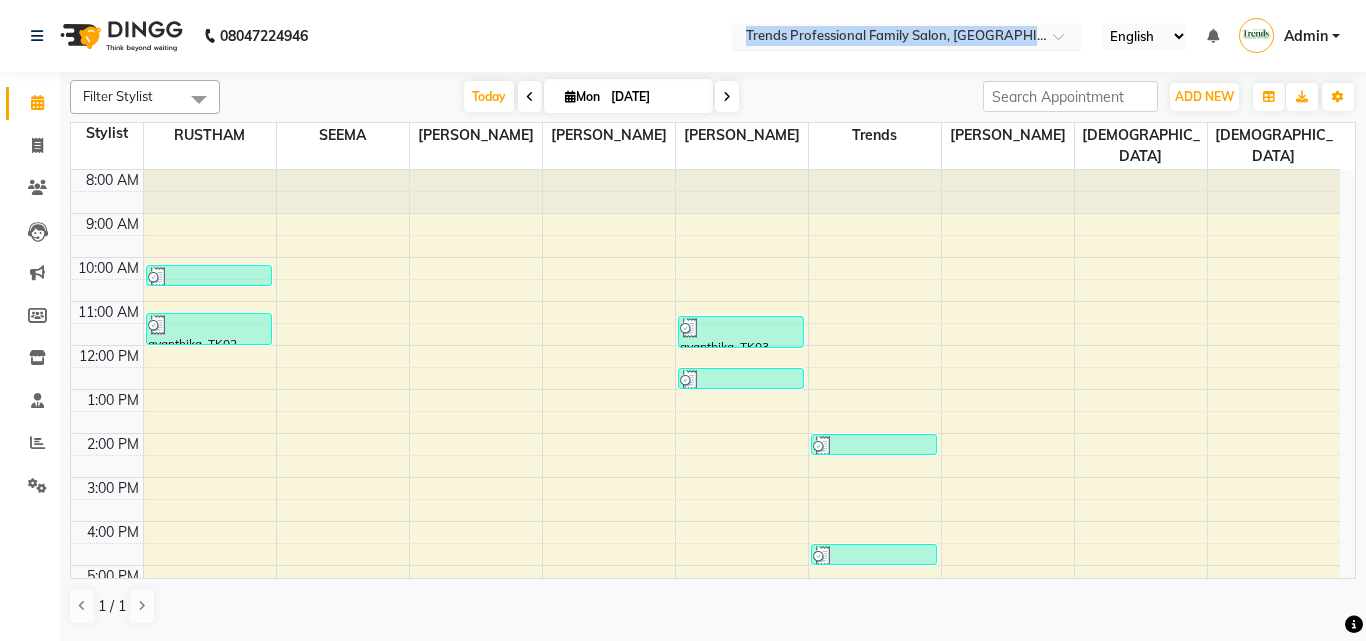 drag, startPoint x: 711, startPoint y: 15, endPoint x: 924, endPoint y: 35, distance: 213.9369 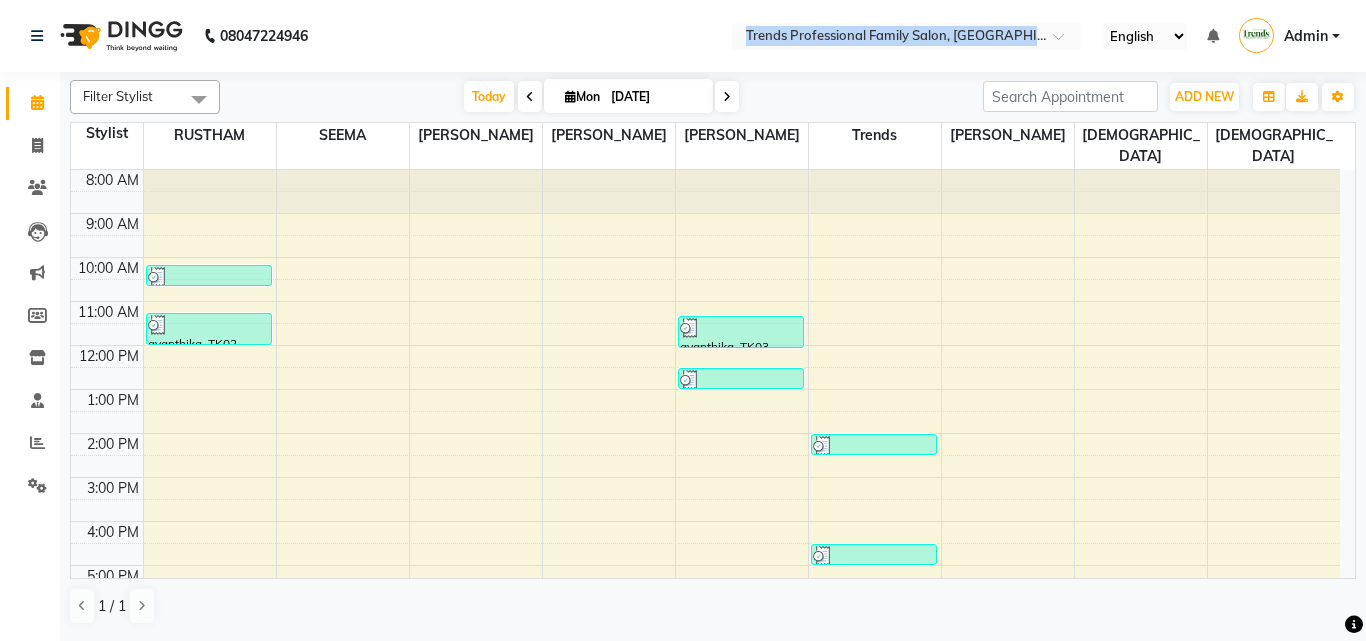 click on "08047224946 Select Location × Trends Professional Family Salon, Nelamangala English ENGLISH Español العربية मराठी हिंदी ગુજરાતી தமிழ் 中文 Notifications nothing to show Admin Manage Profile Change Password Sign out  Version:3.15.4" 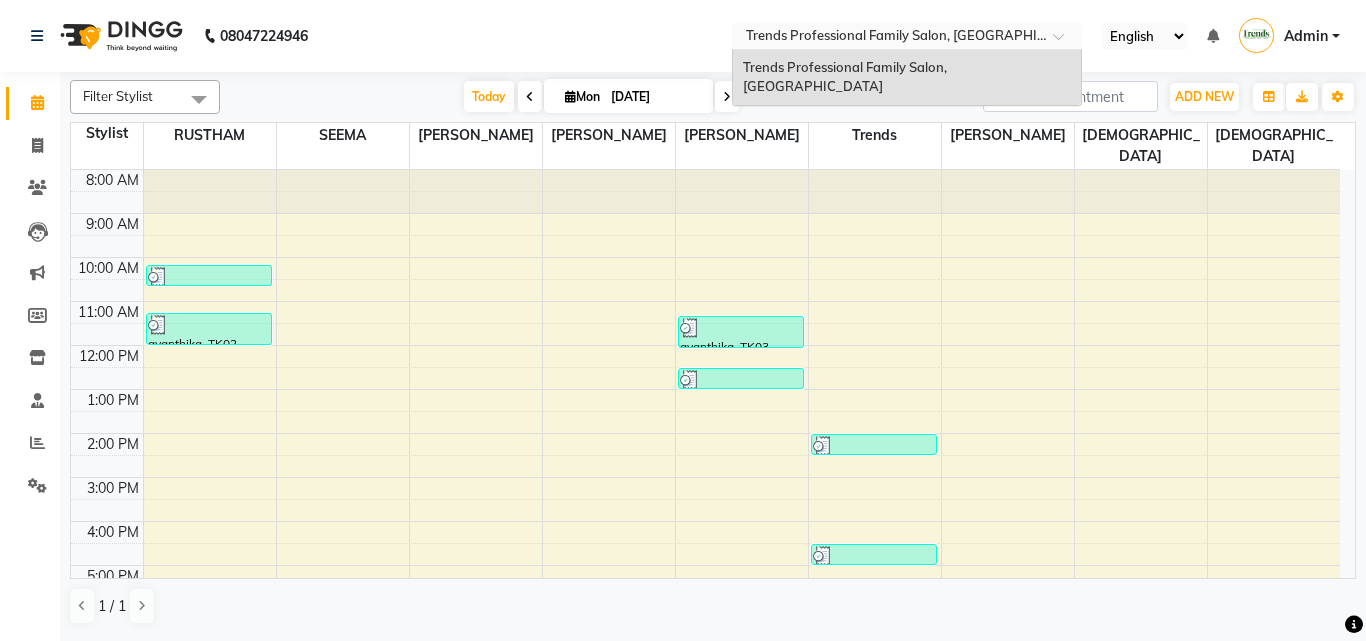 drag, startPoint x: 748, startPoint y: 29, endPoint x: 862, endPoint y: 43, distance: 114.85643 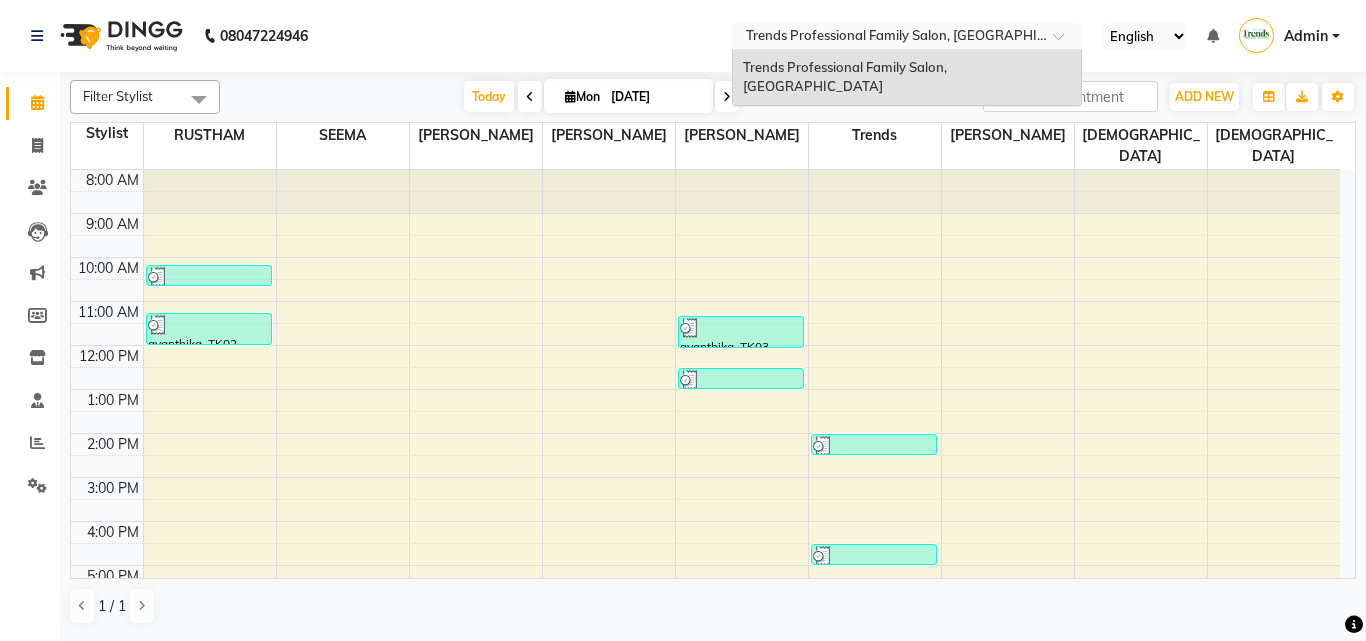 drag, startPoint x: 950, startPoint y: 25, endPoint x: 779, endPoint y: 30, distance: 171.07309 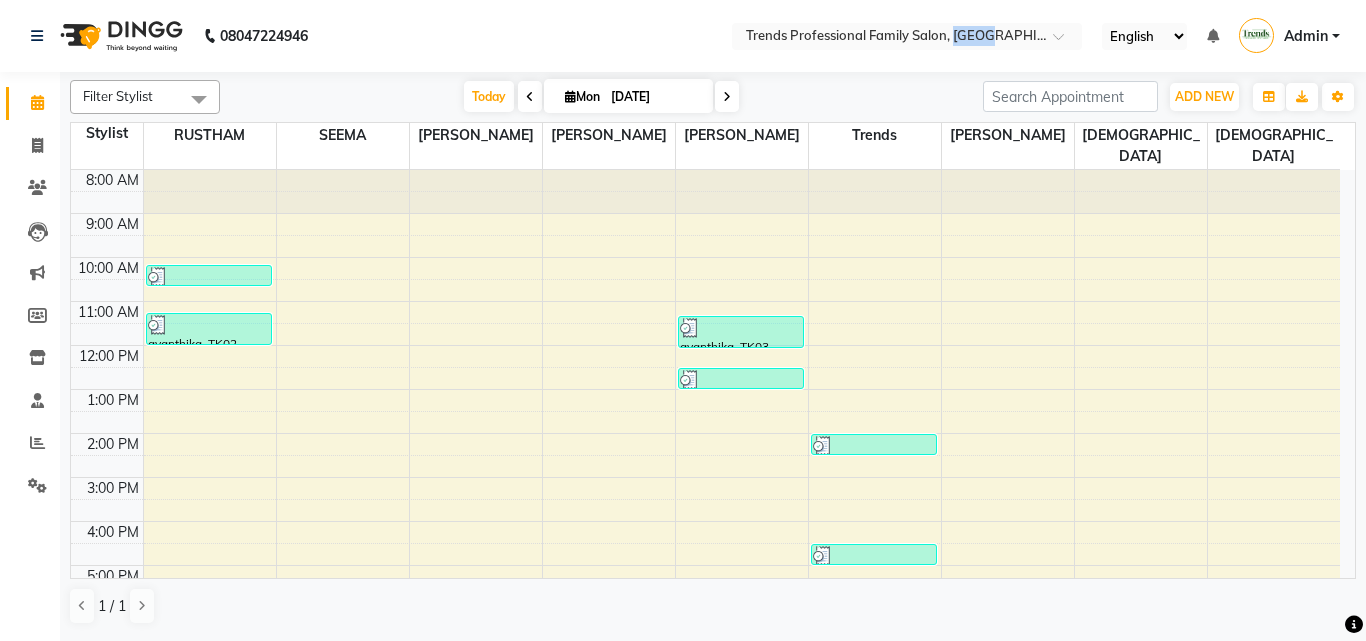 drag, startPoint x: 998, startPoint y: 2, endPoint x: 958, endPoint y: 4, distance: 40.04997 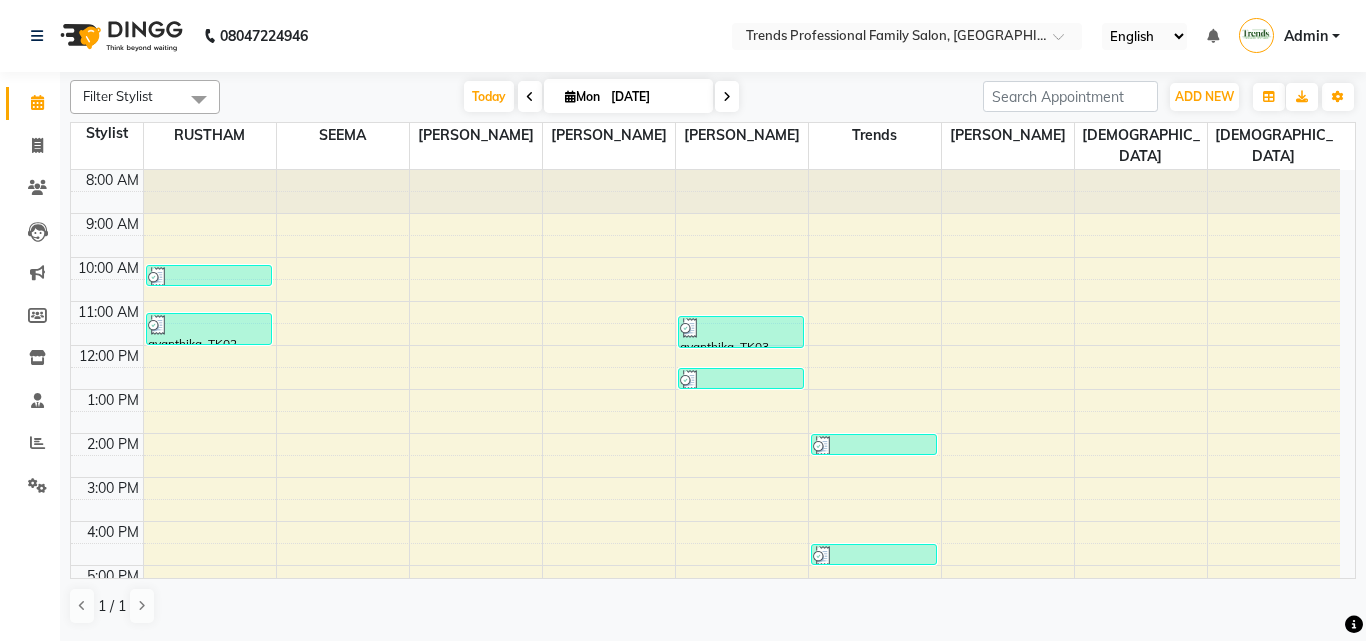 click on "08047224946 Select Location × Trends Professional Family Salon, Nelamangala English ENGLISH Español العربية मराठी हिंदी ગુજરાતી தமிழ் 中文 Notifications nothing to show Admin Manage Profile Change Password Sign out  Version:3.15.4" 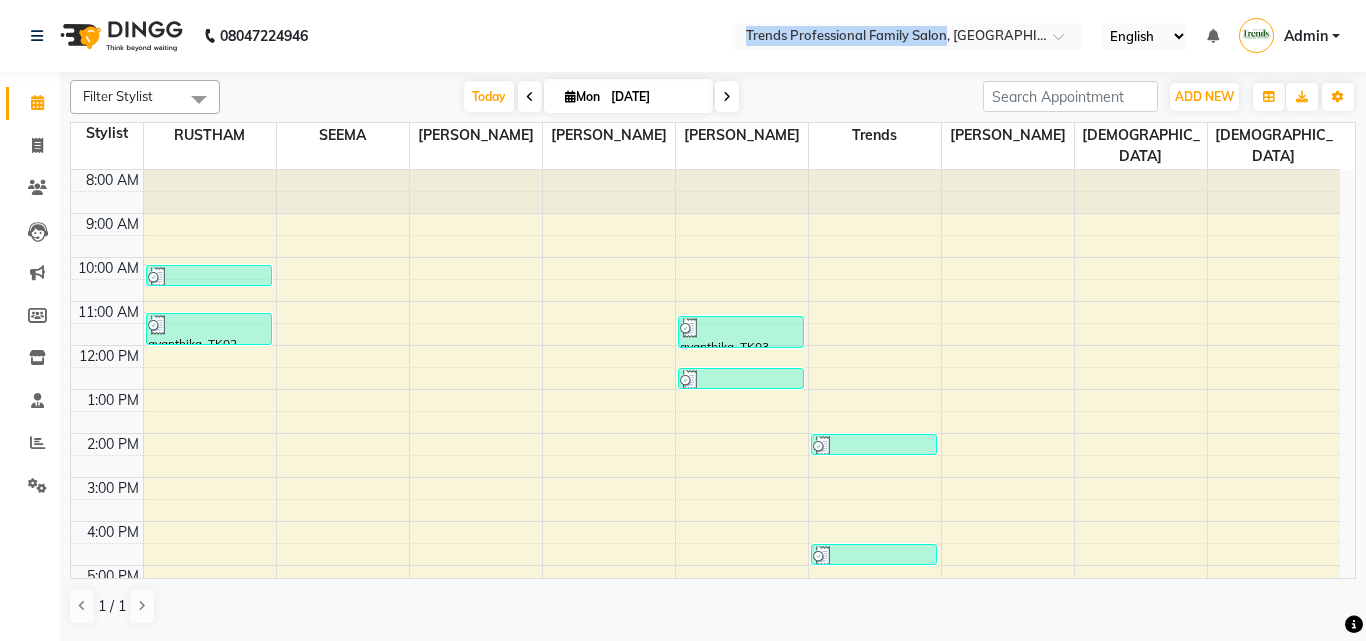 drag, startPoint x: 937, startPoint y: 5, endPoint x: 762, endPoint y: 7, distance: 175.01143 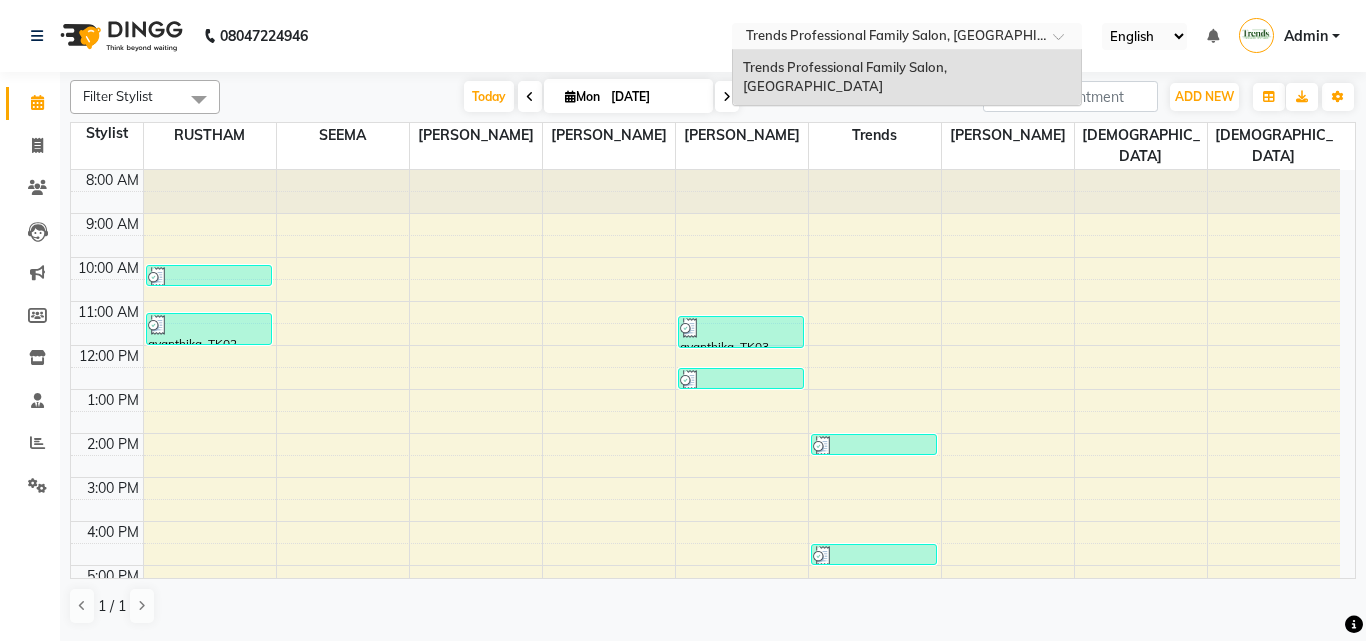 drag, startPoint x: 768, startPoint y: 37, endPoint x: 754, endPoint y: 68, distance: 34.0147 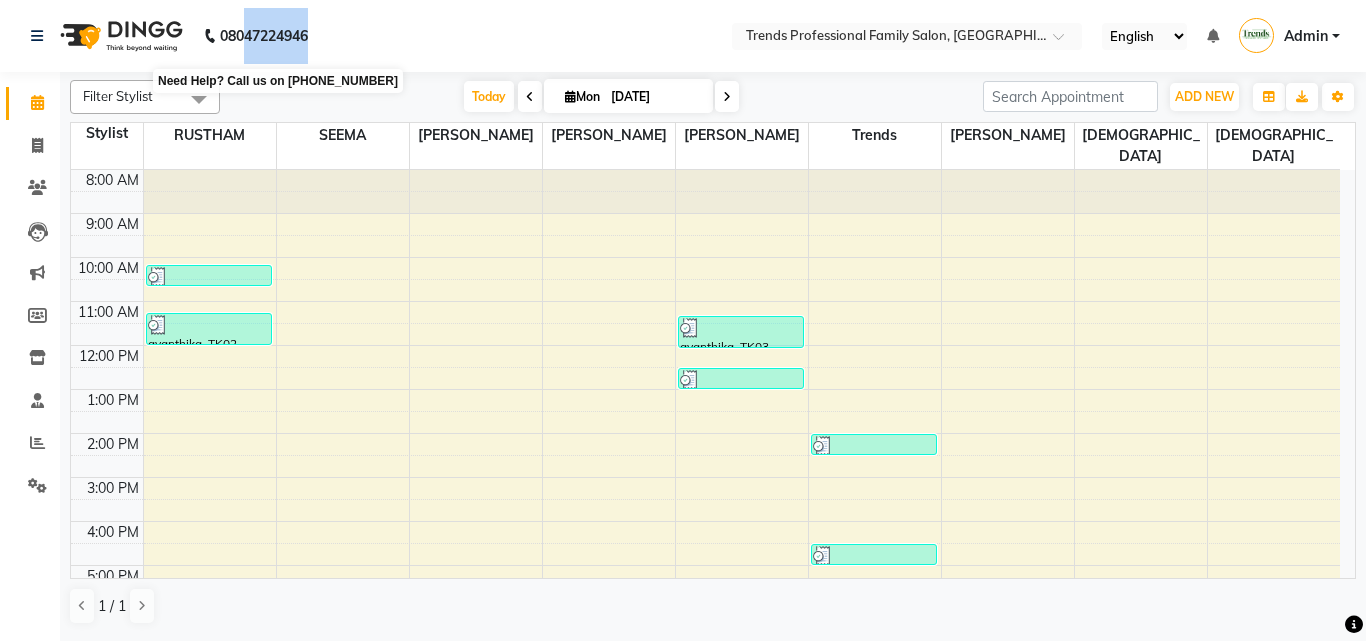 drag, startPoint x: 348, startPoint y: 14, endPoint x: 245, endPoint y: 44, distance: 107.28001 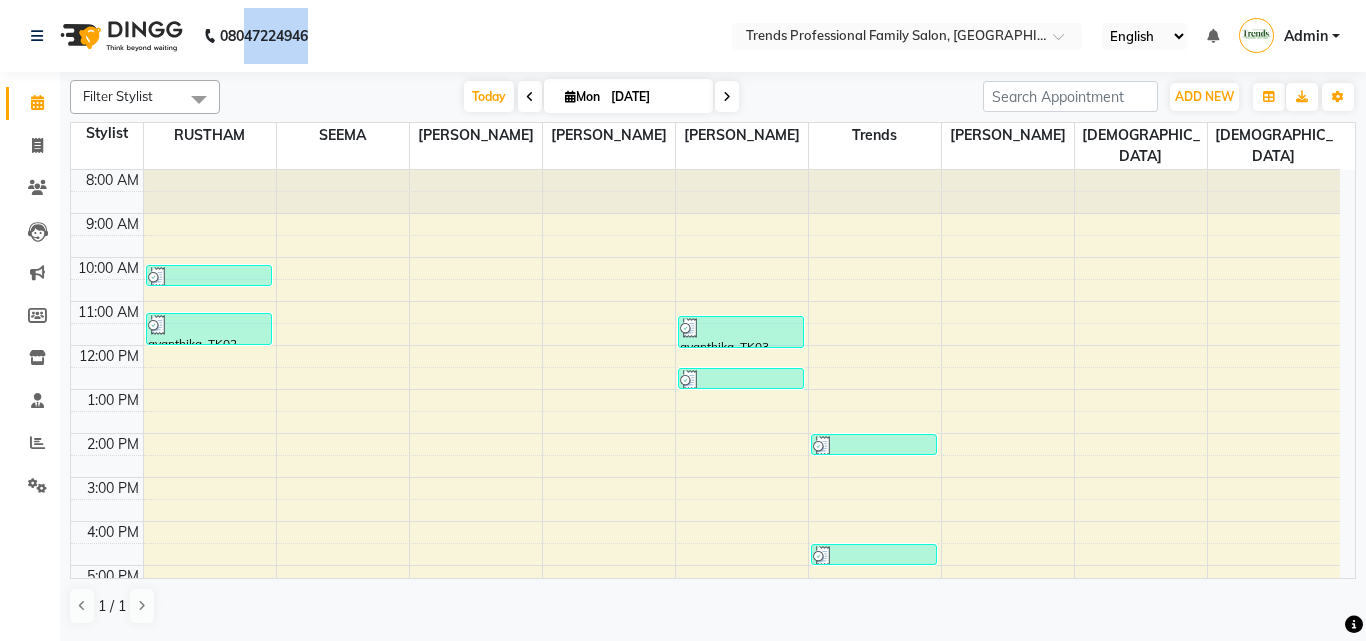 click on "08047224946 Select Location × Trends Professional Family Salon, Nelamangala English ENGLISH Español العربية मराठी हिंदी ગુજરાતી தமிழ் 中文 Notifications nothing to show Admin Manage Profile Change Password Sign out  Version:3.15.4" 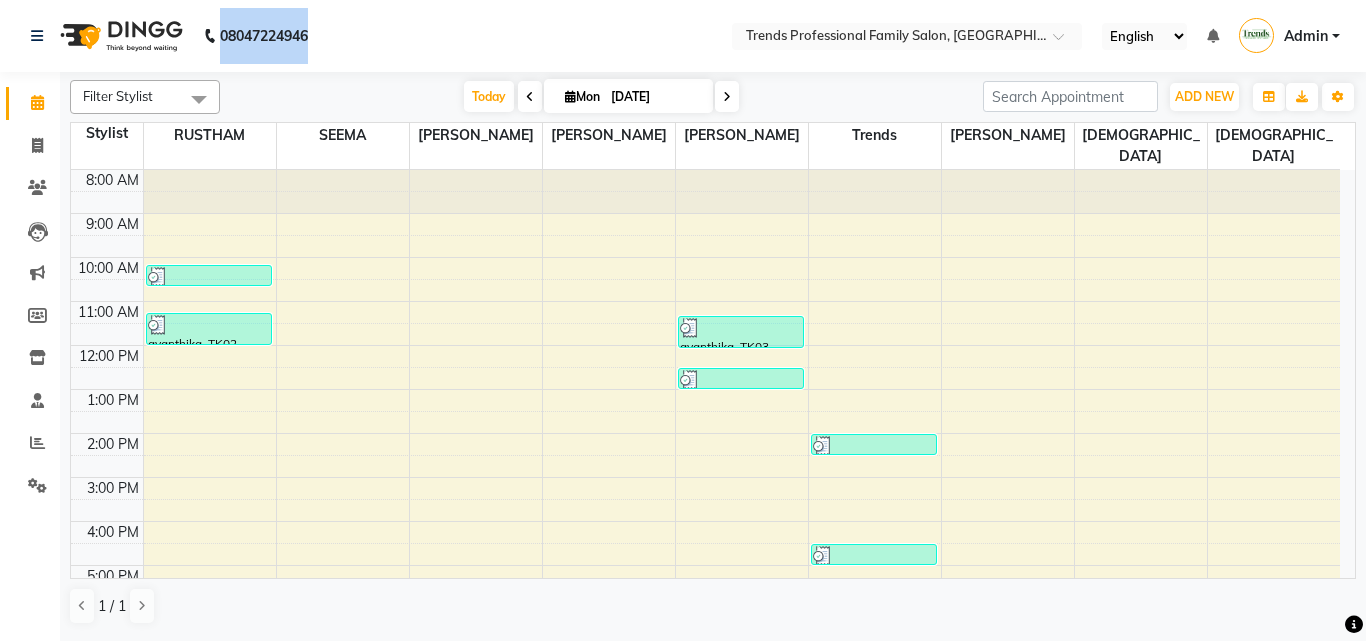 drag, startPoint x: 342, startPoint y: 30, endPoint x: 200, endPoint y: 60, distance: 145.13441 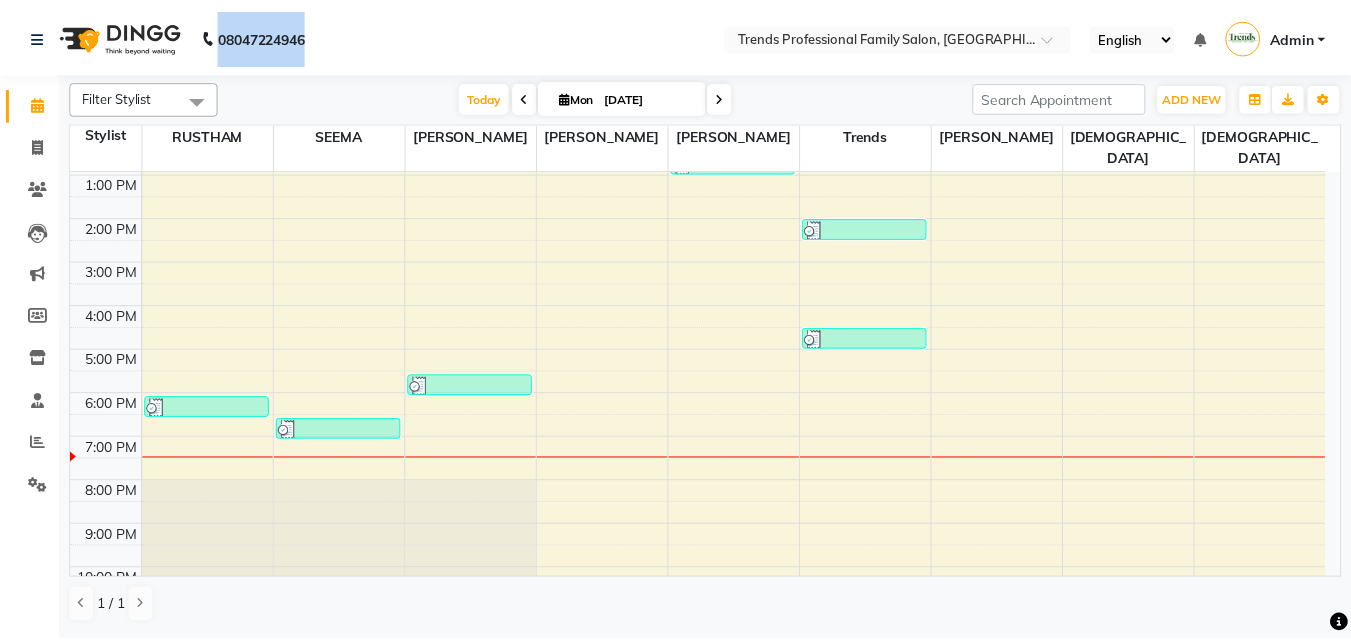 scroll, scrollTop: 274, scrollLeft: 0, axis: vertical 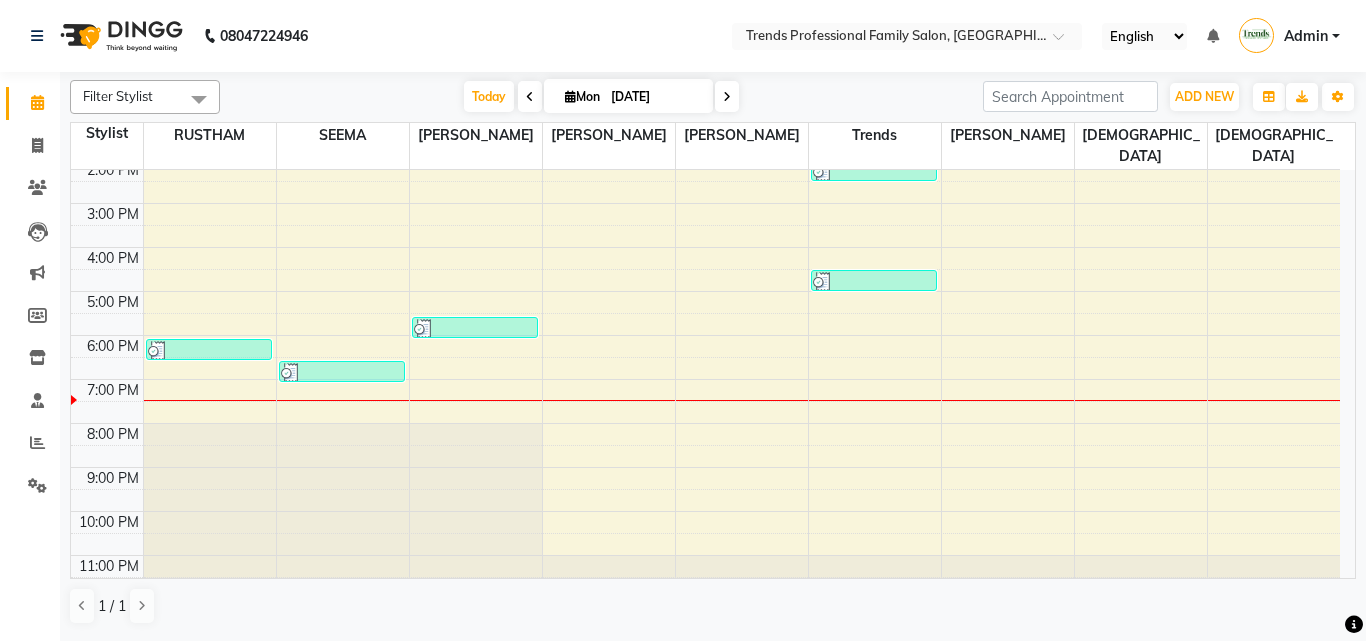 drag, startPoint x: 82, startPoint y: 456, endPoint x: 118, endPoint y: 455, distance: 36.013885 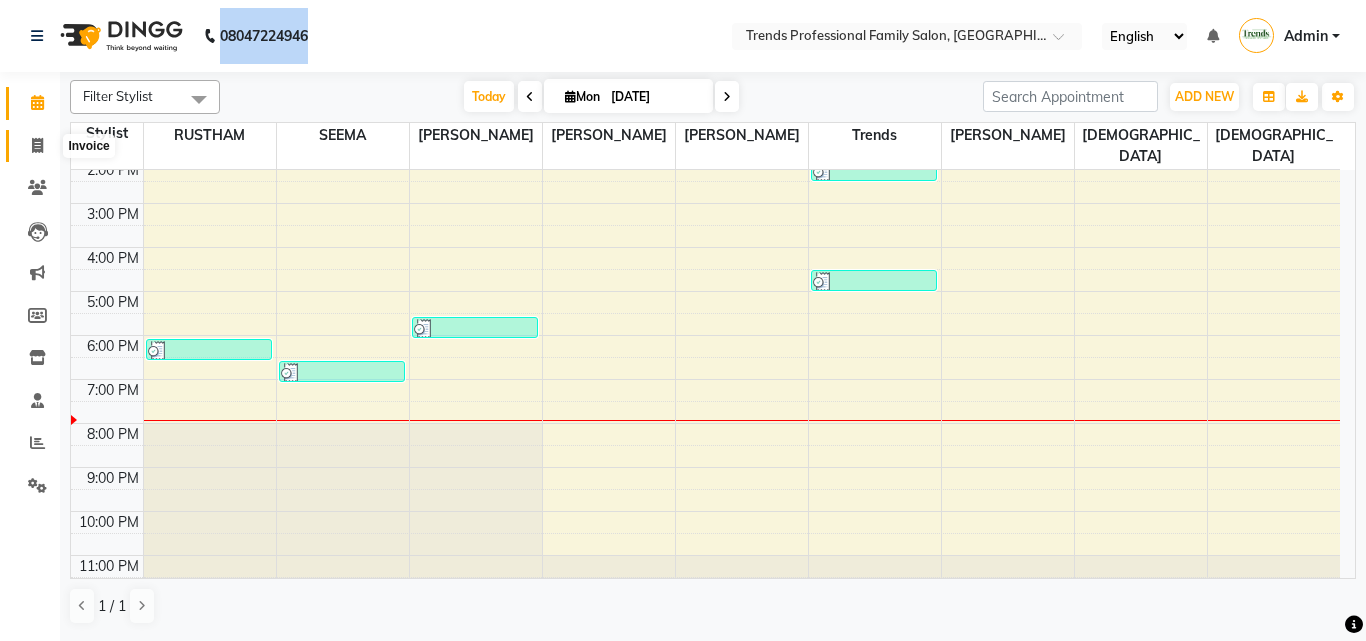 click 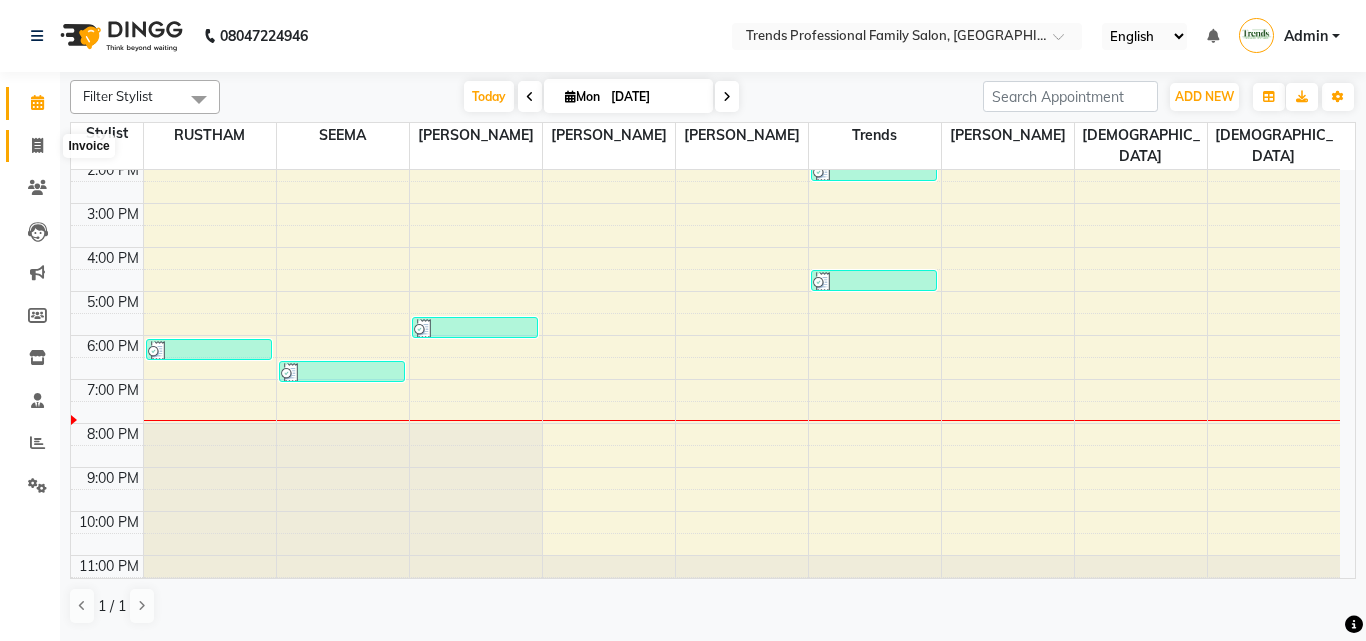 select on "service" 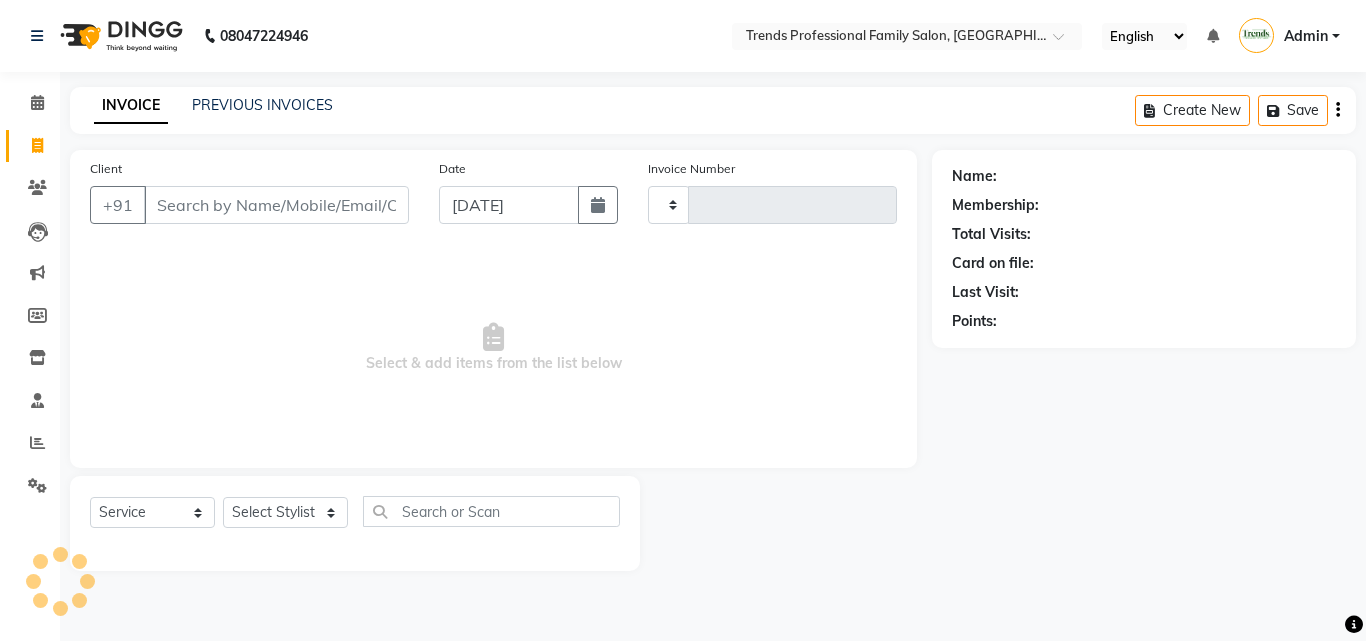 type on "2043" 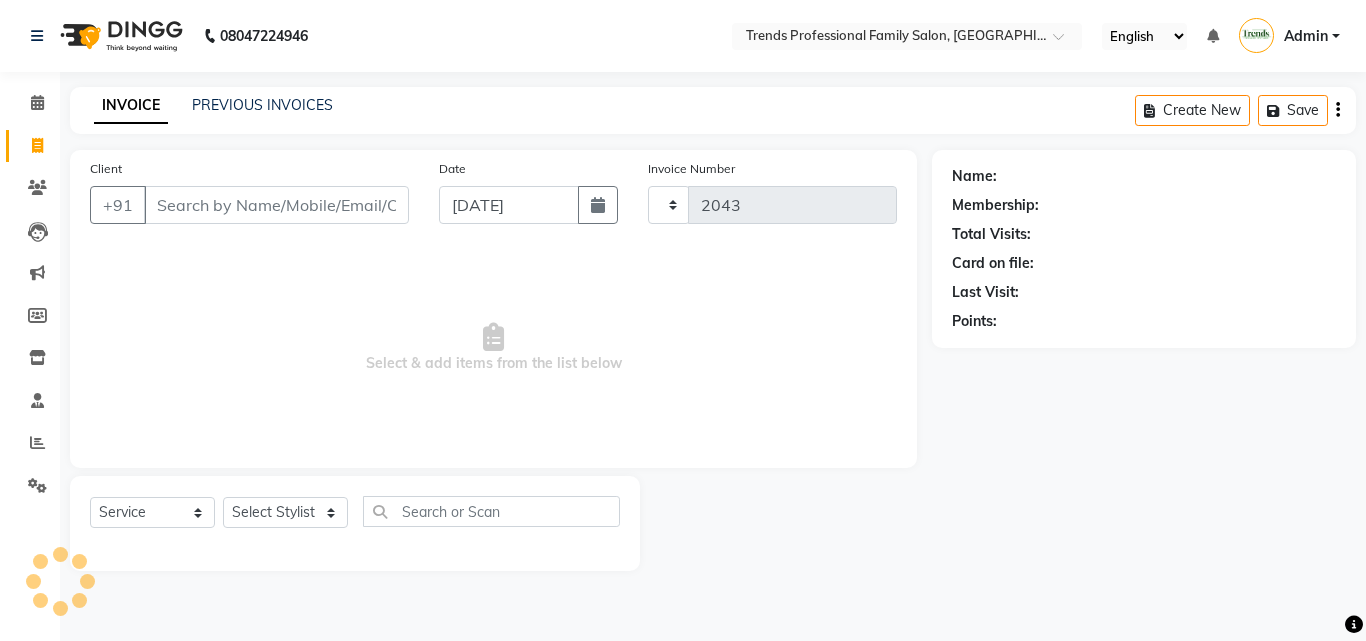 select on "7345" 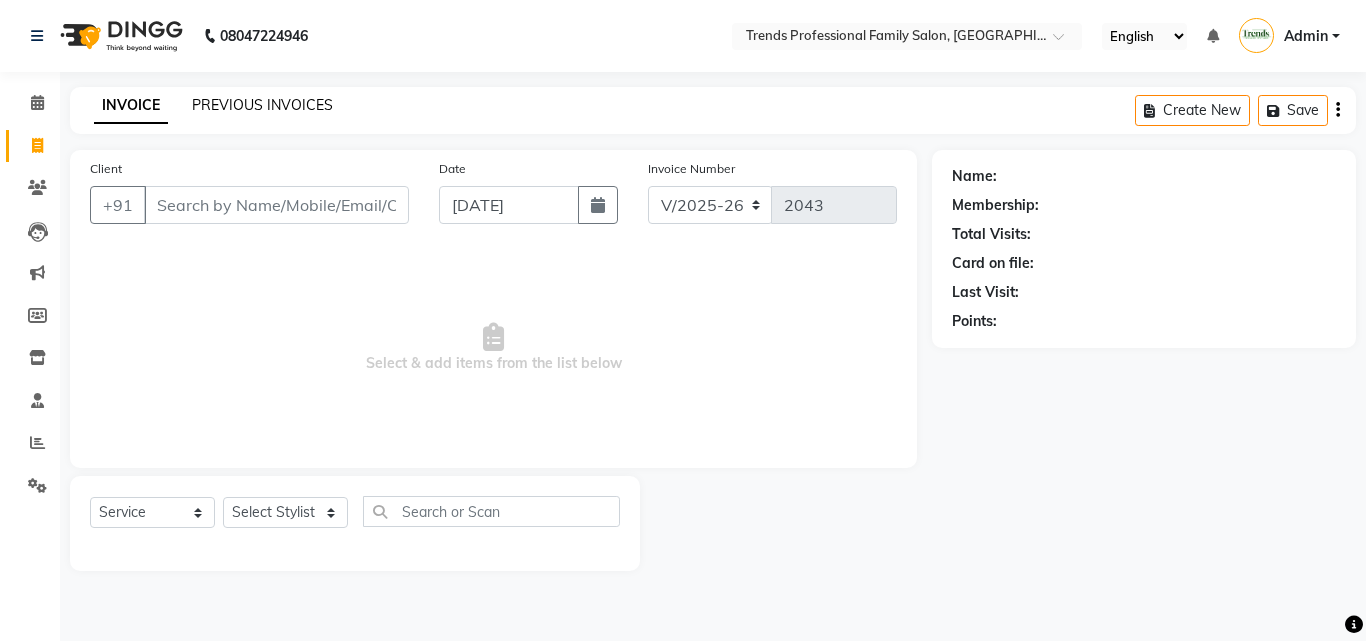 click on "PREVIOUS INVOICES" 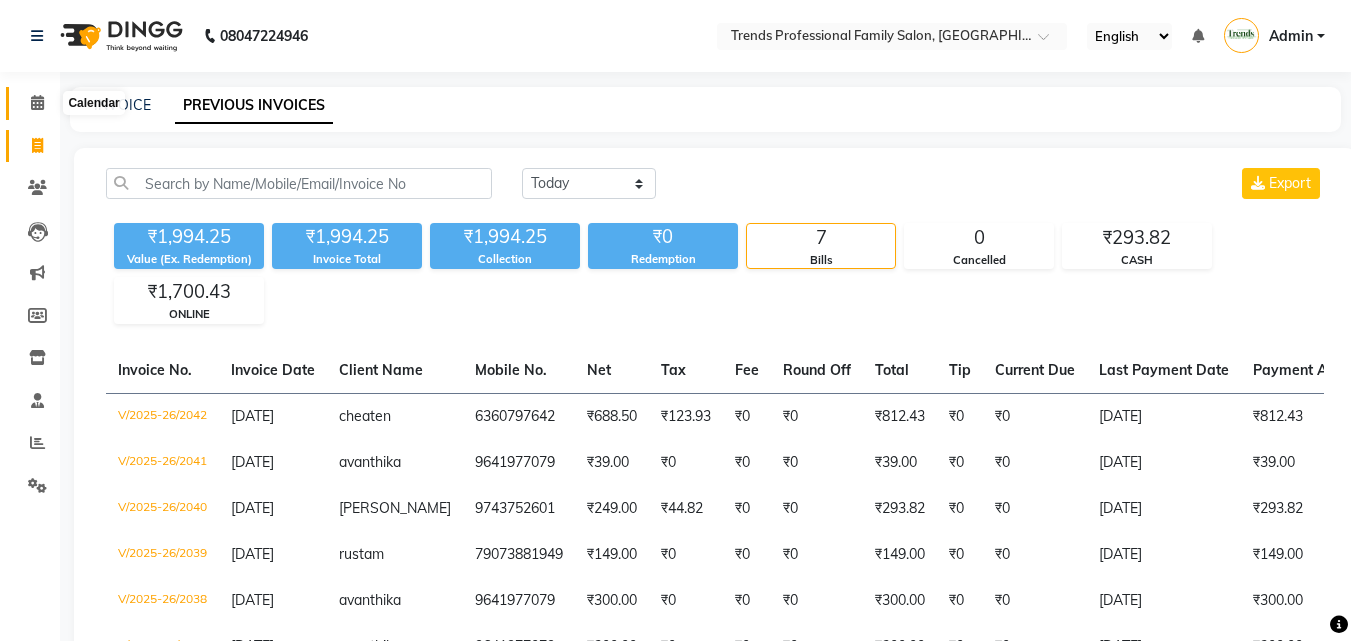 click 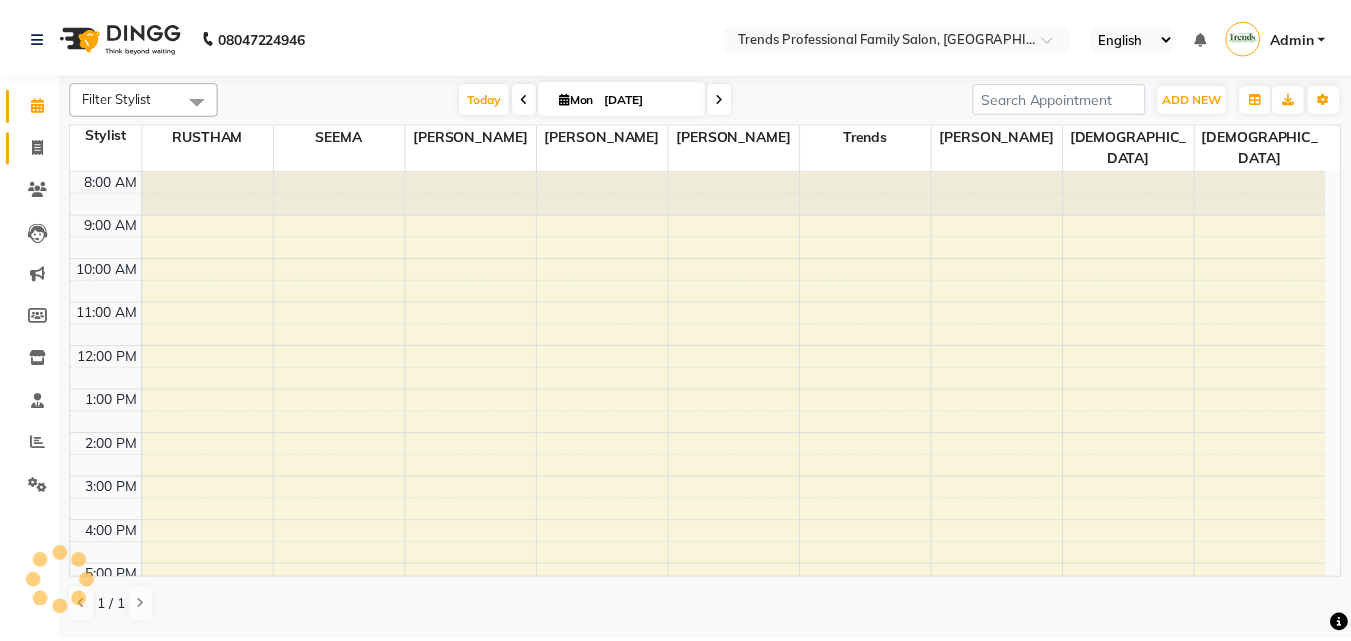 scroll, scrollTop: 0, scrollLeft: 0, axis: both 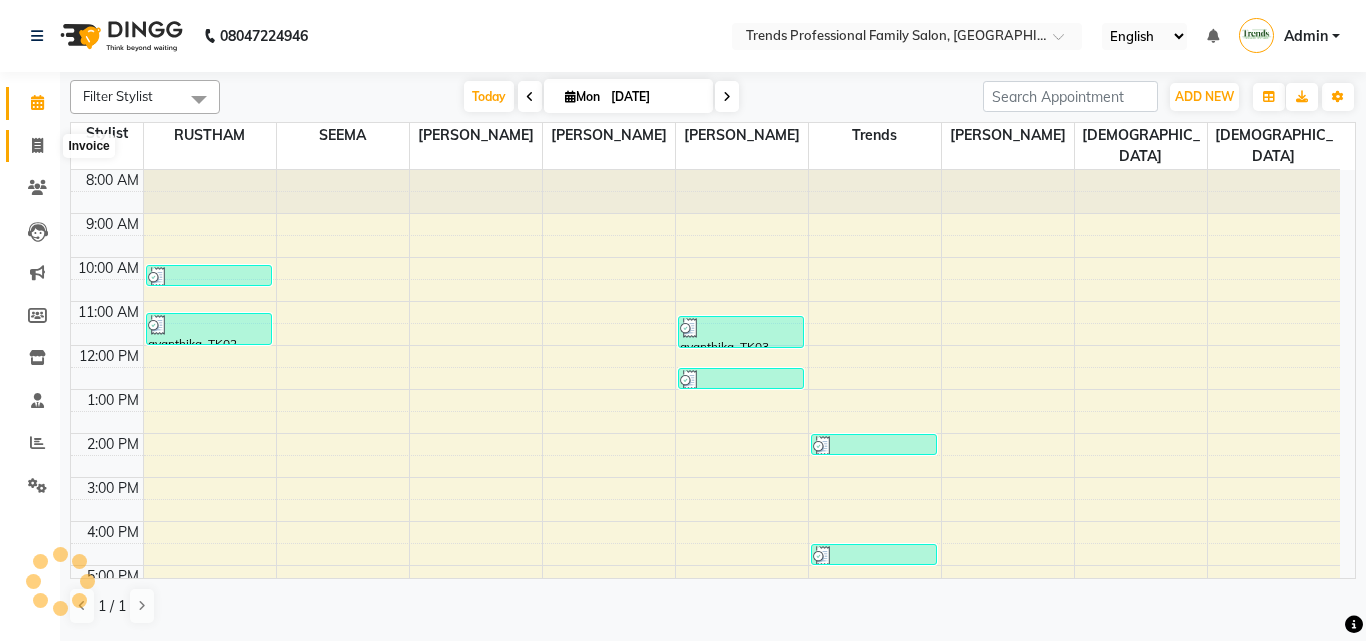 click 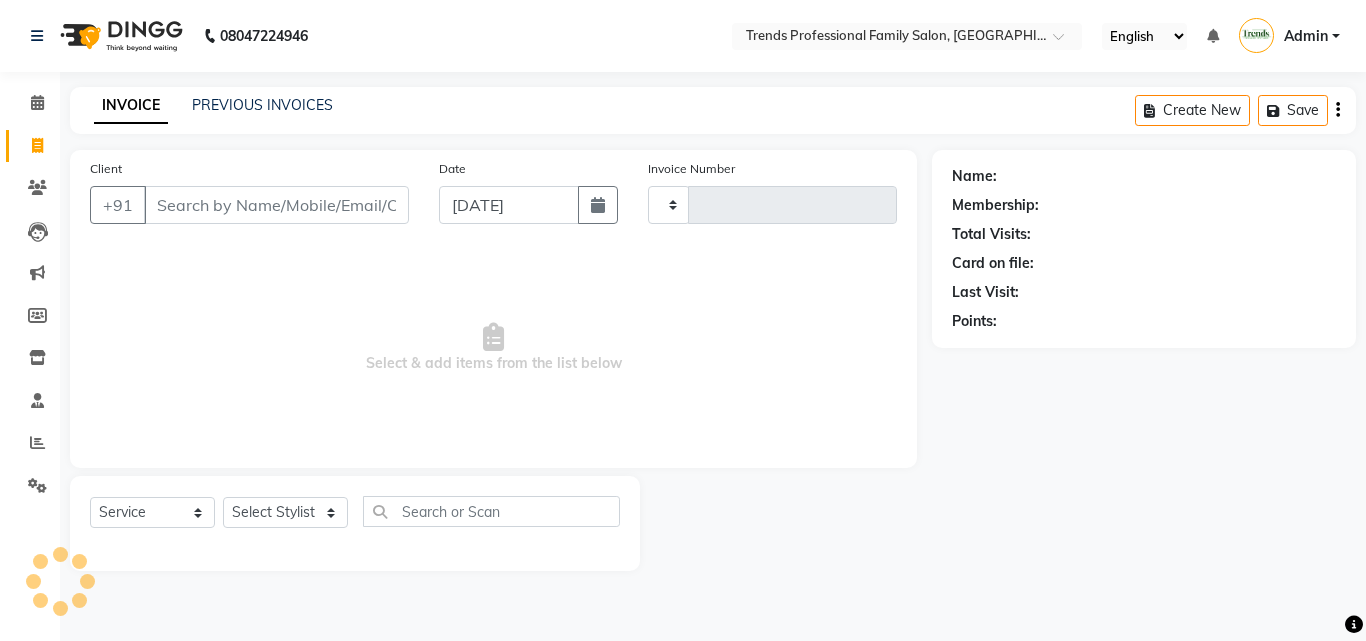 type on "2043" 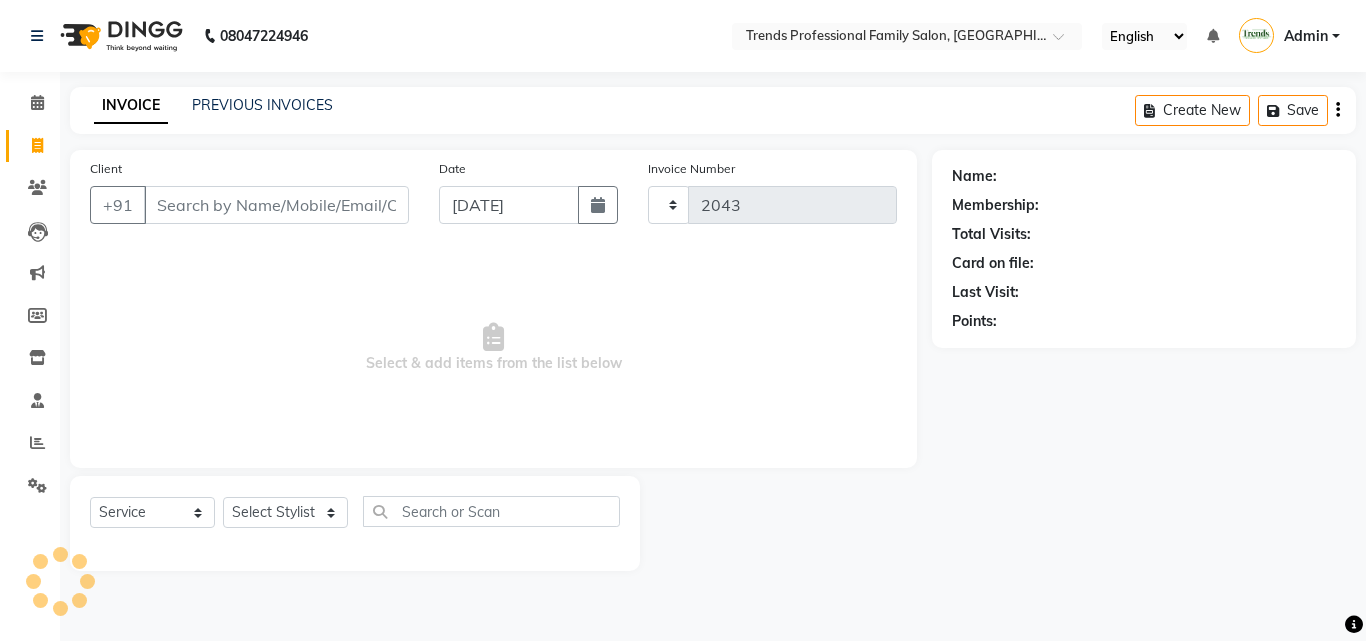 select on "7345" 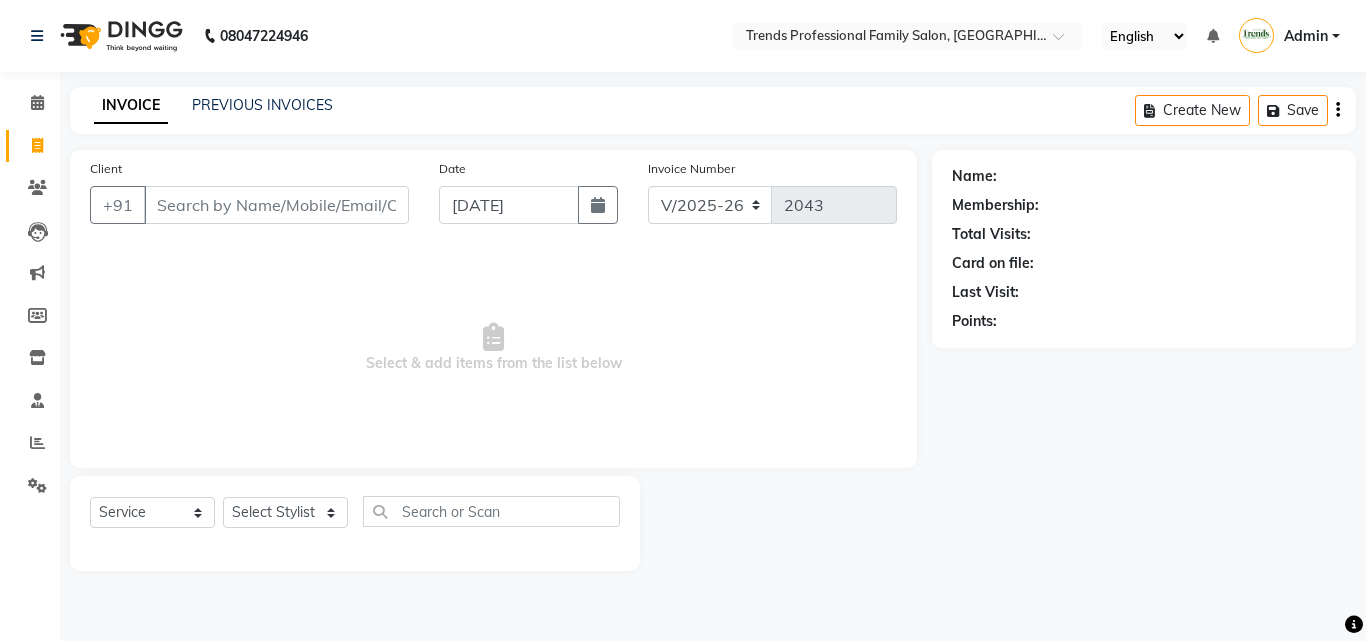 click on "Calendar" 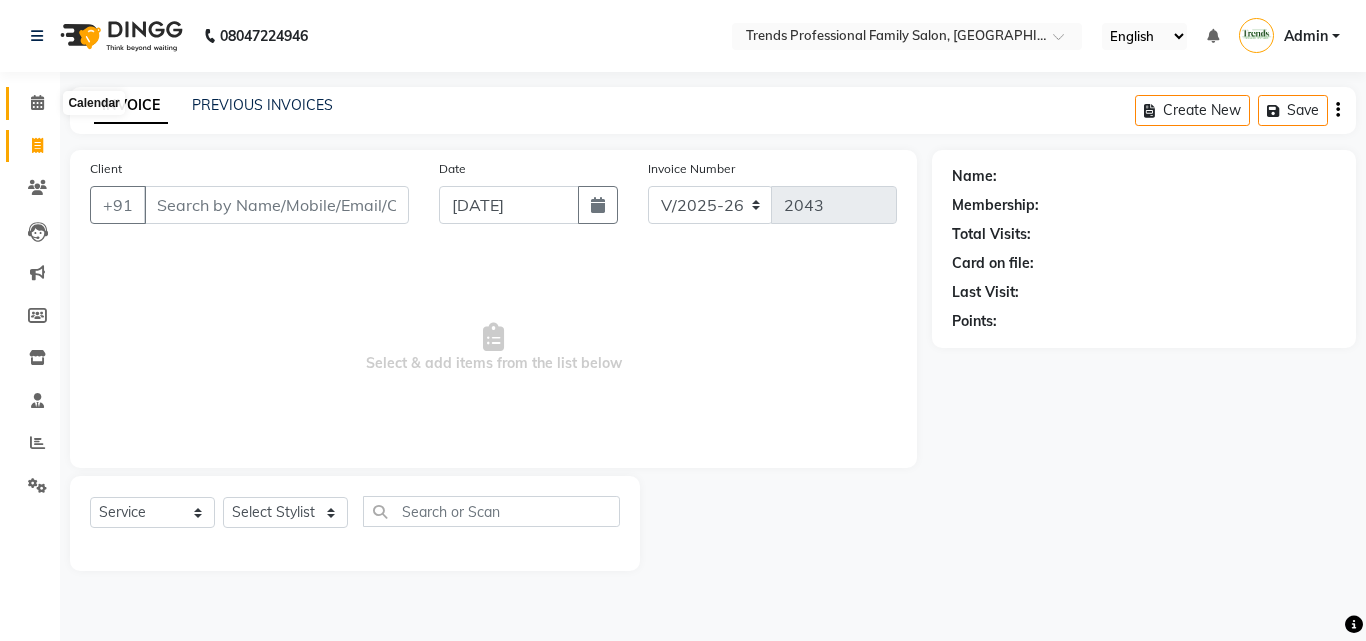 click 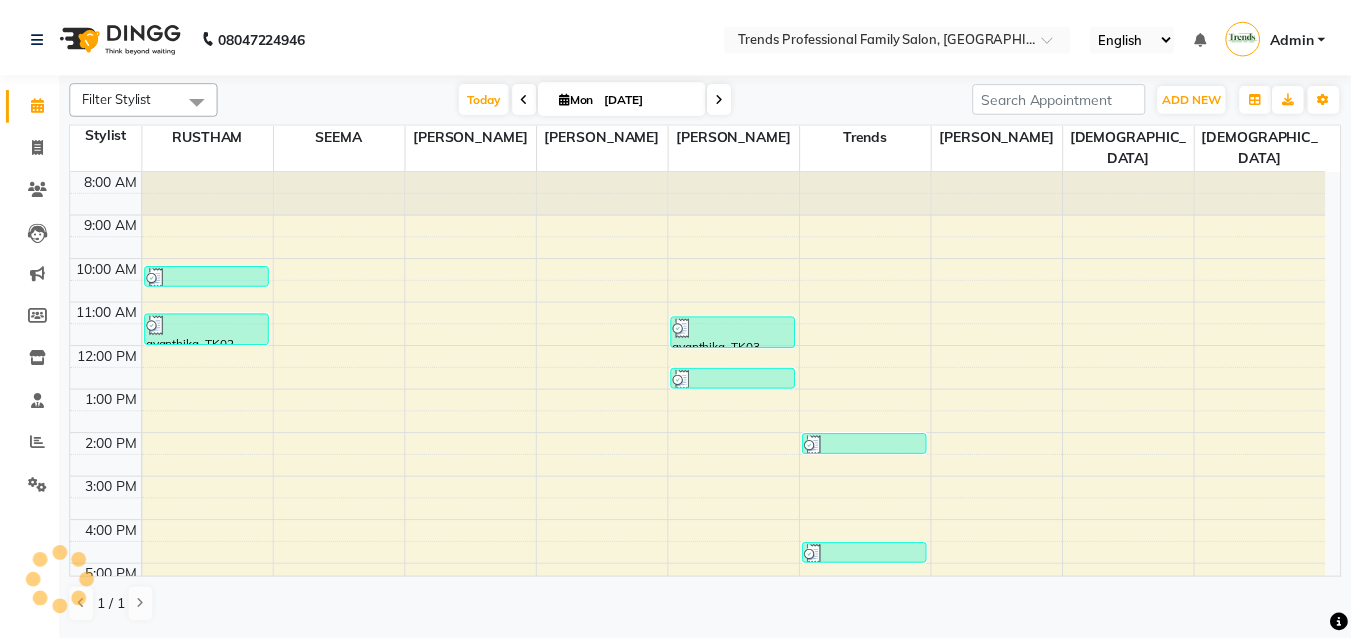 scroll, scrollTop: 0, scrollLeft: 0, axis: both 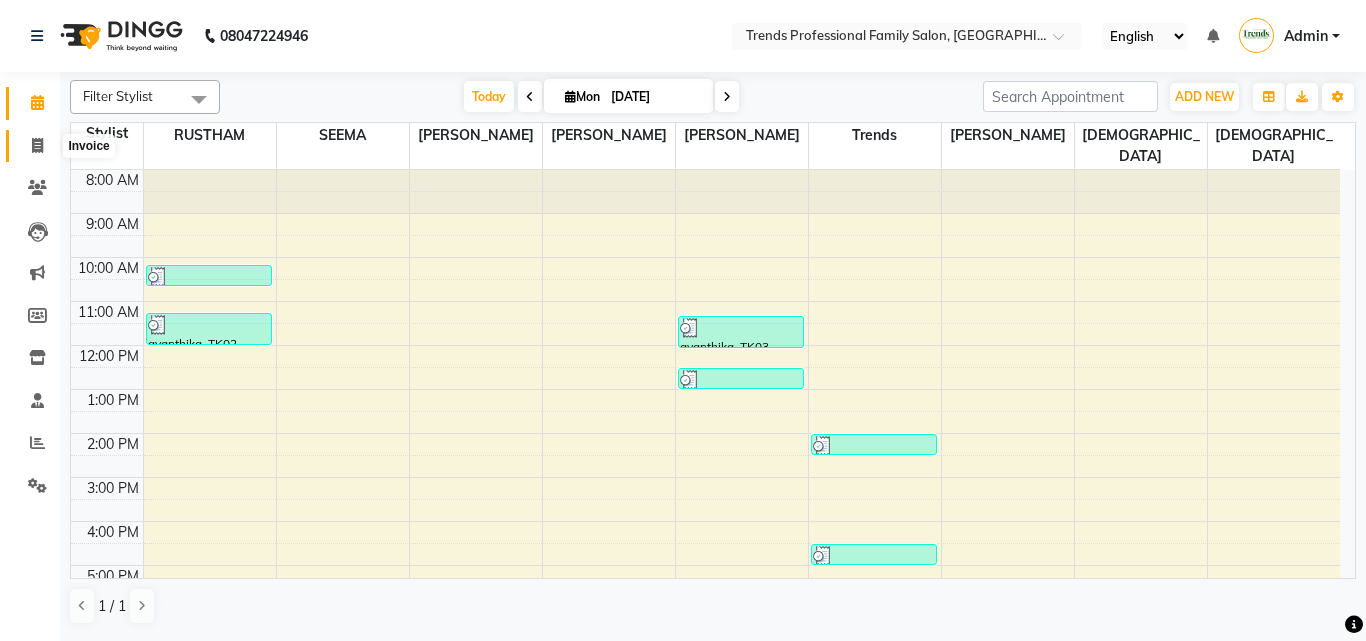 click 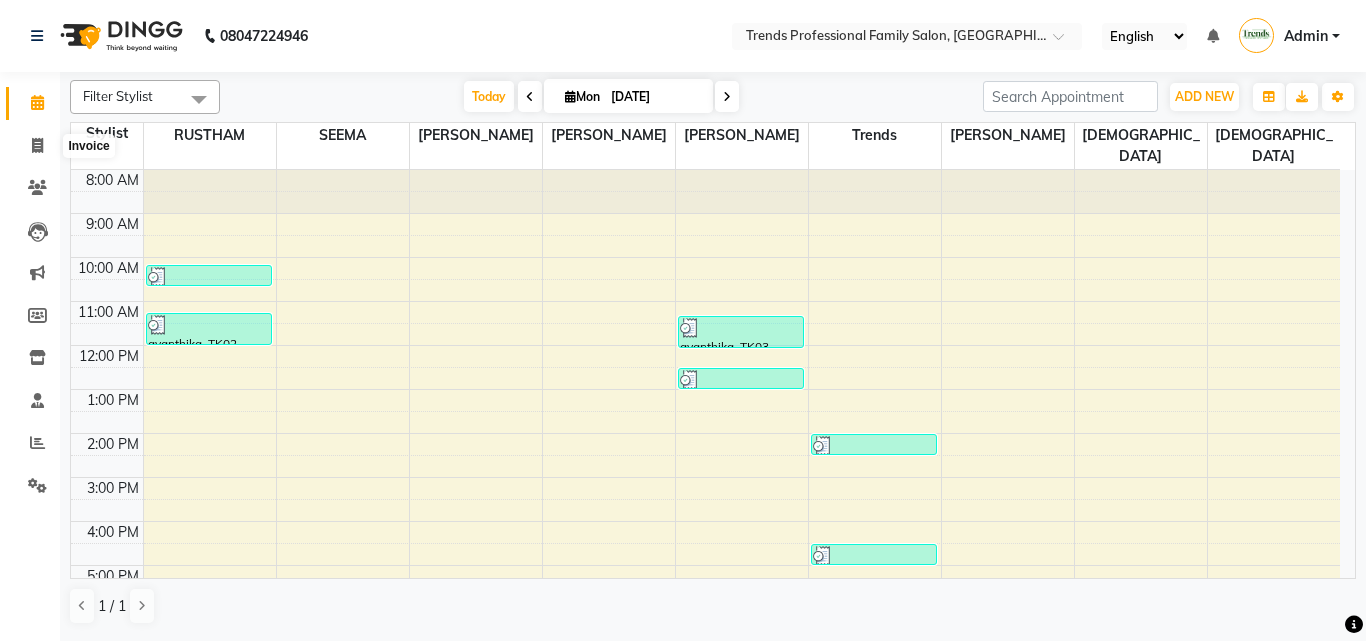 select on "service" 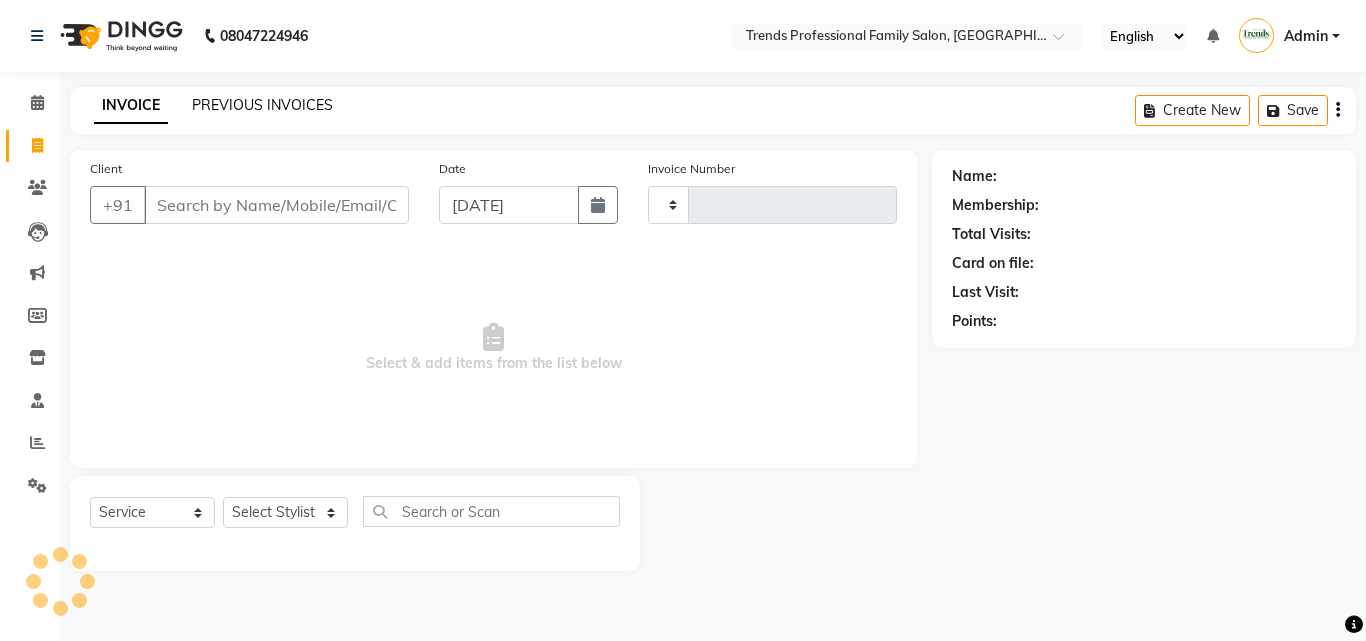 type on "2043" 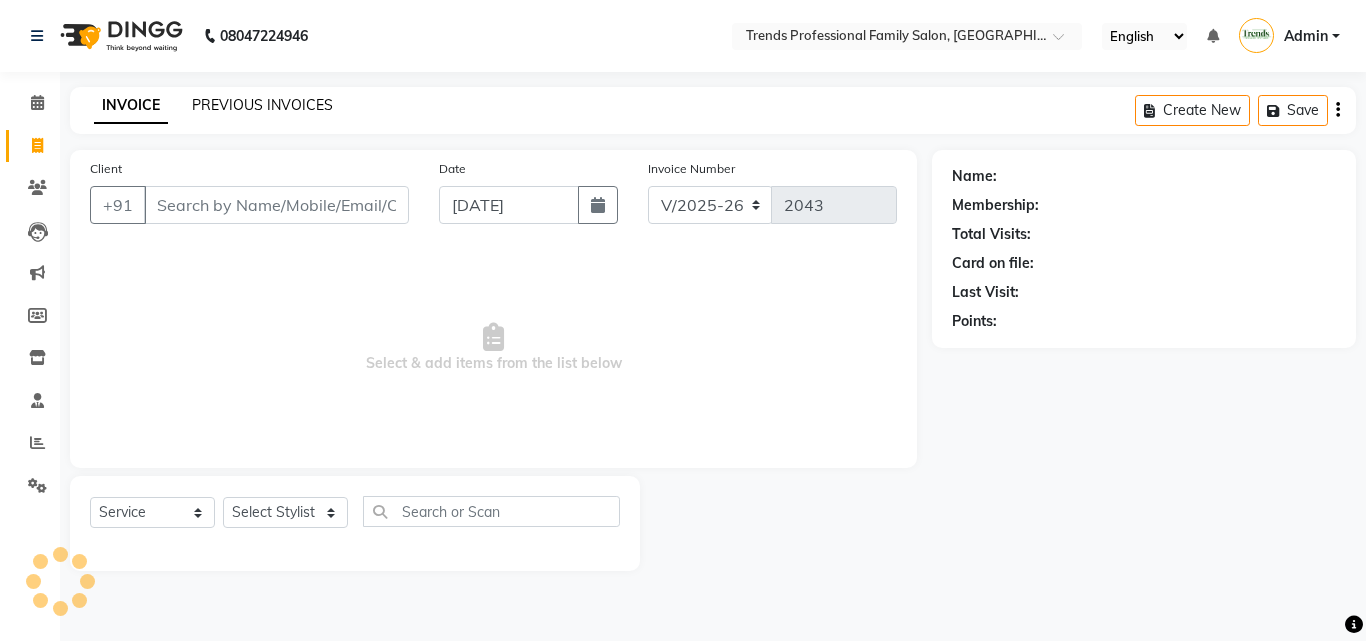 click on "PREVIOUS INVOICES" 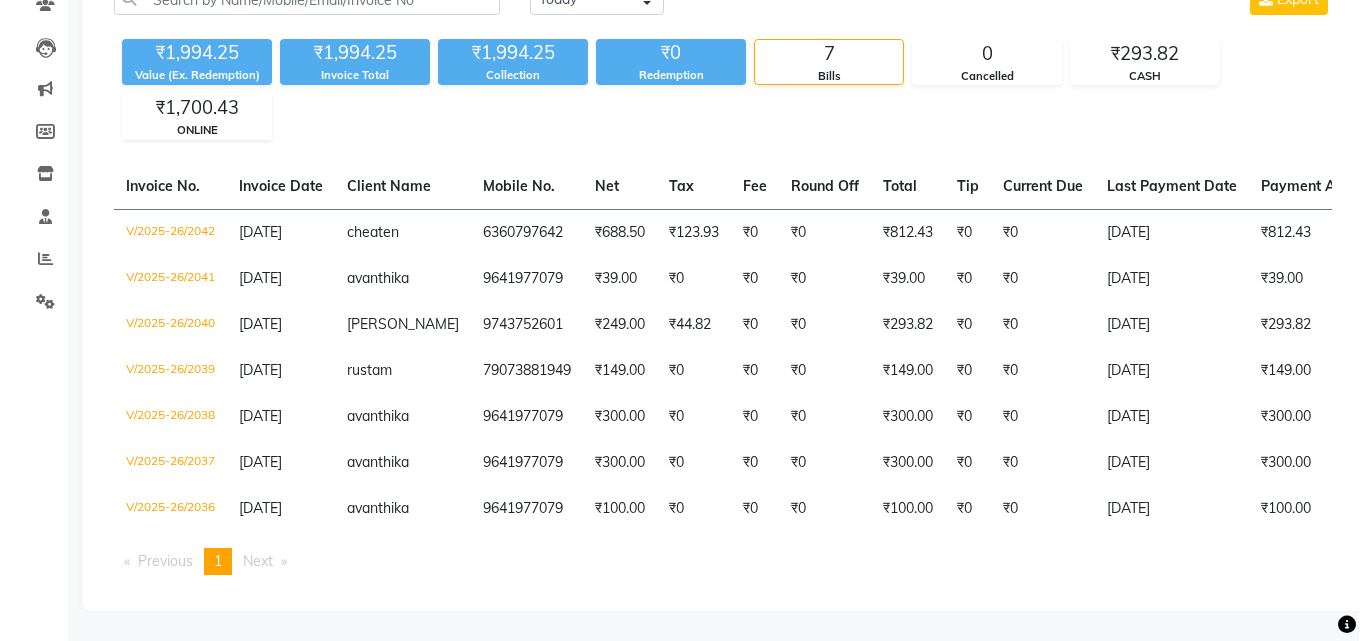 scroll, scrollTop: 0, scrollLeft: 0, axis: both 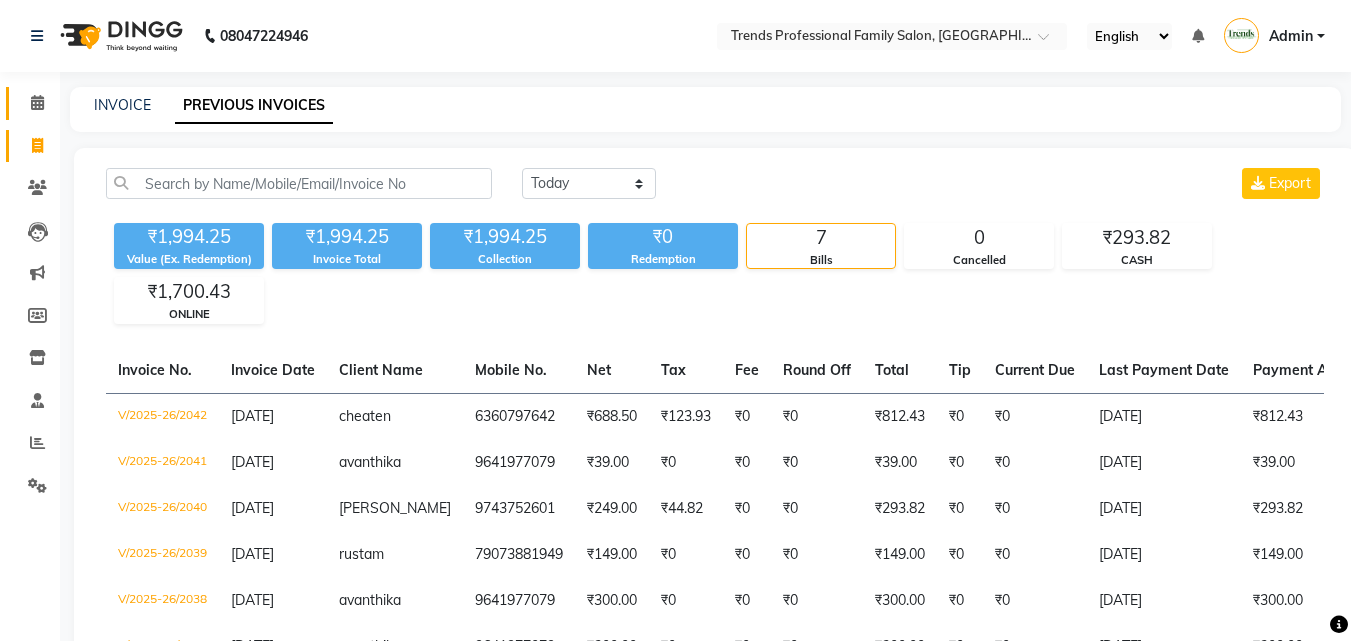 click on "Calendar" 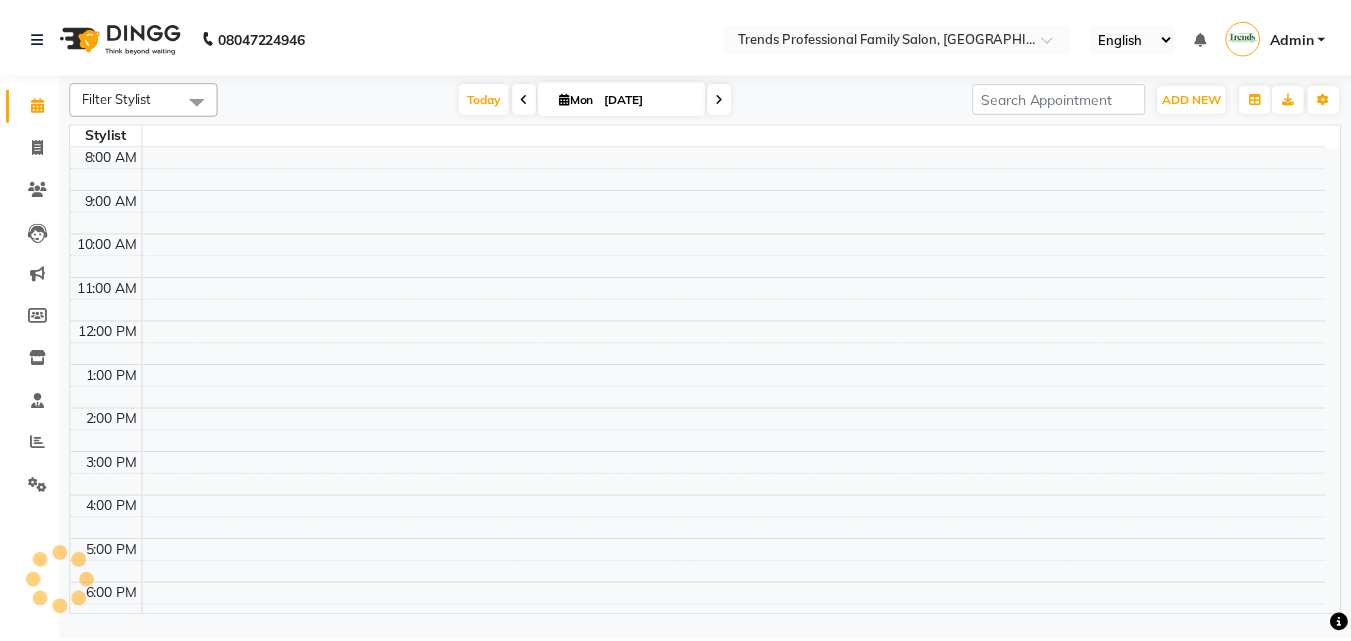 scroll, scrollTop: 0, scrollLeft: 0, axis: both 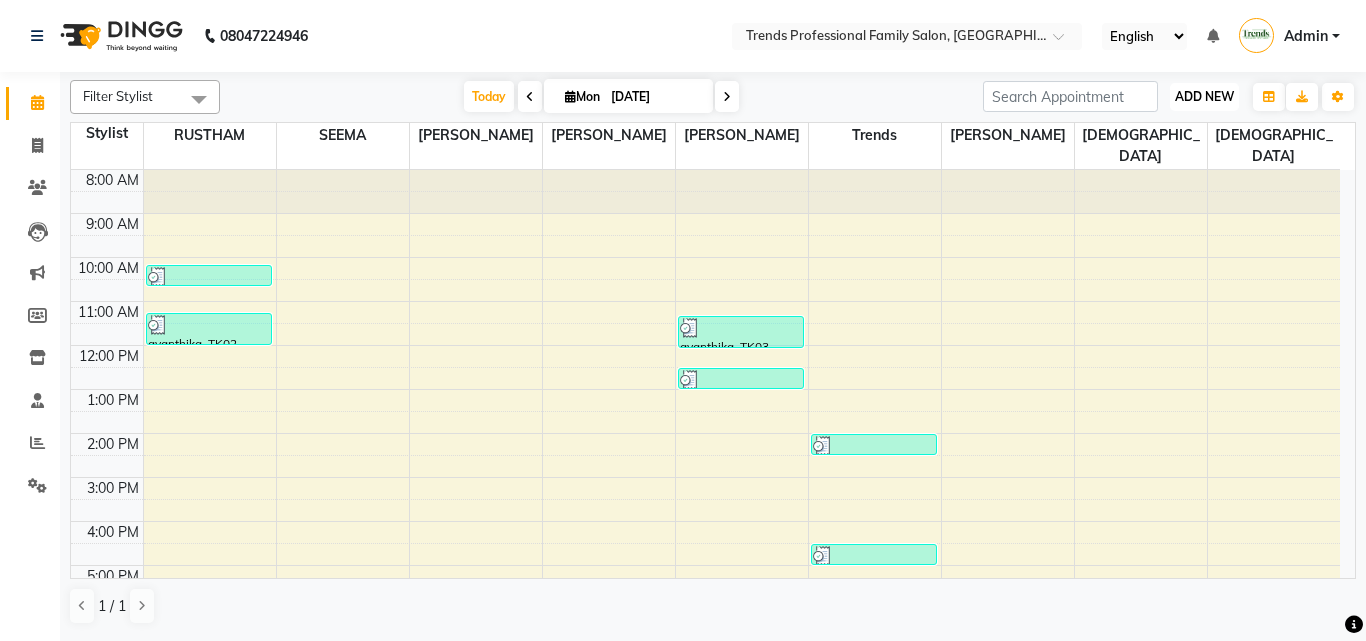 click on "ADD NEW" at bounding box center [1204, 96] 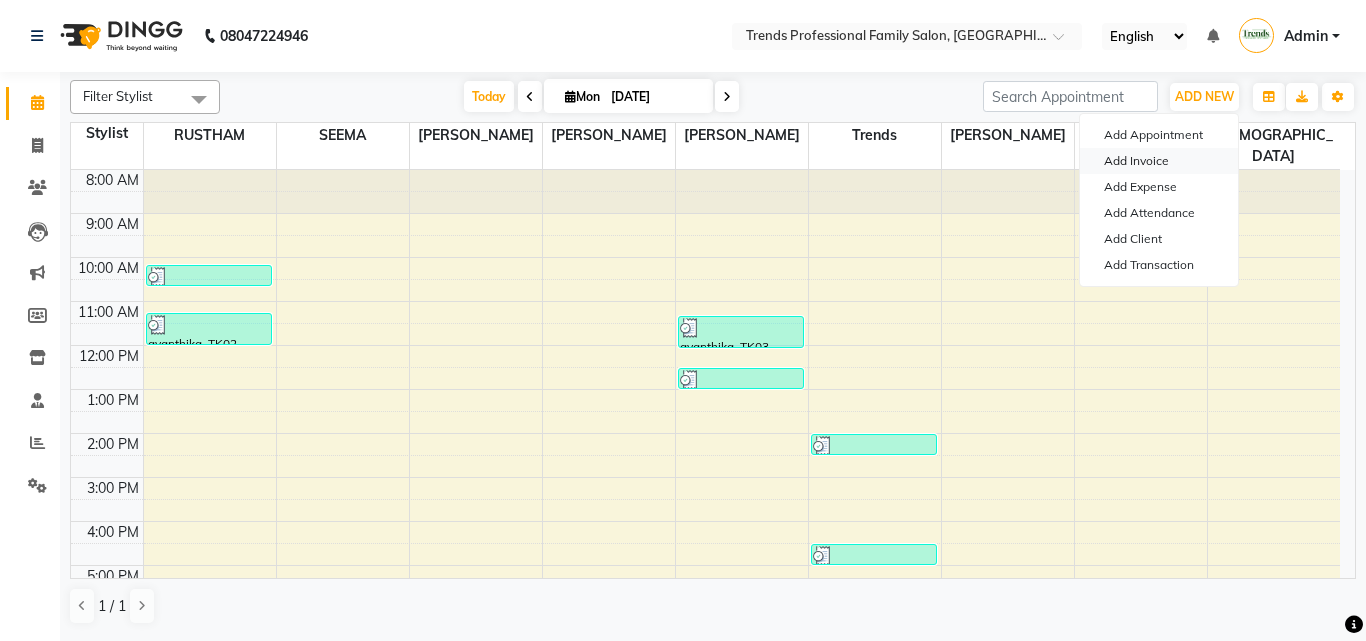 click on "Add Invoice" at bounding box center [1159, 161] 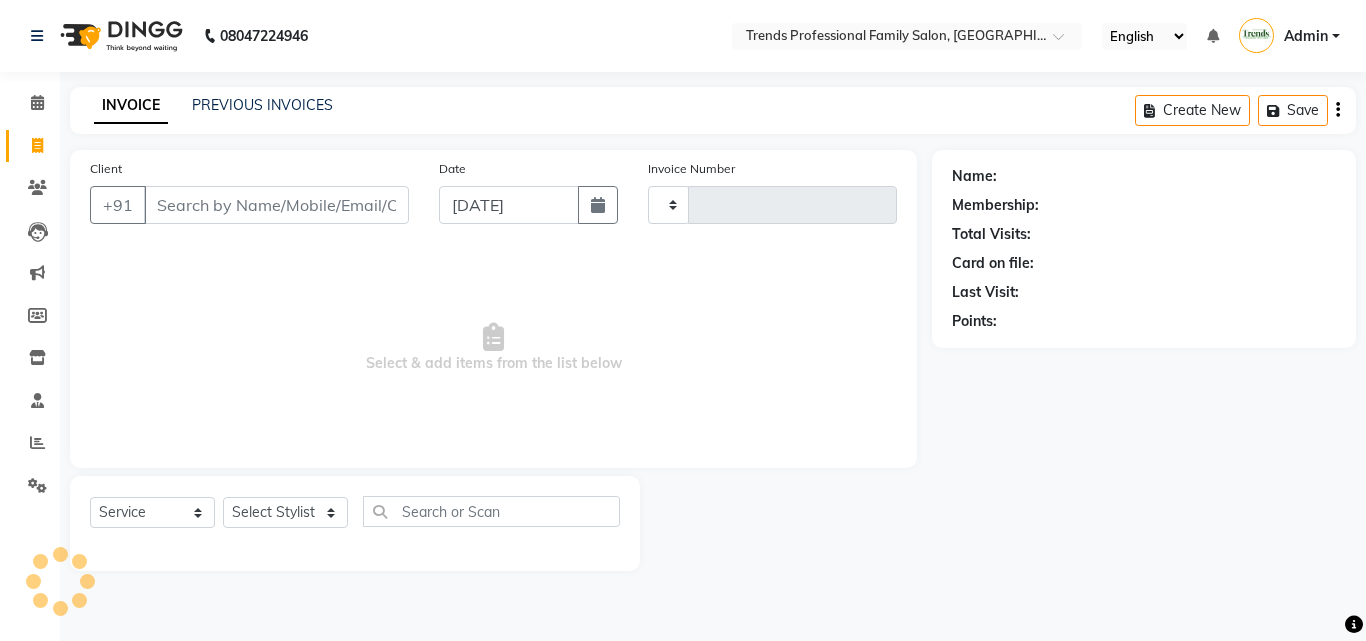 type on "2043" 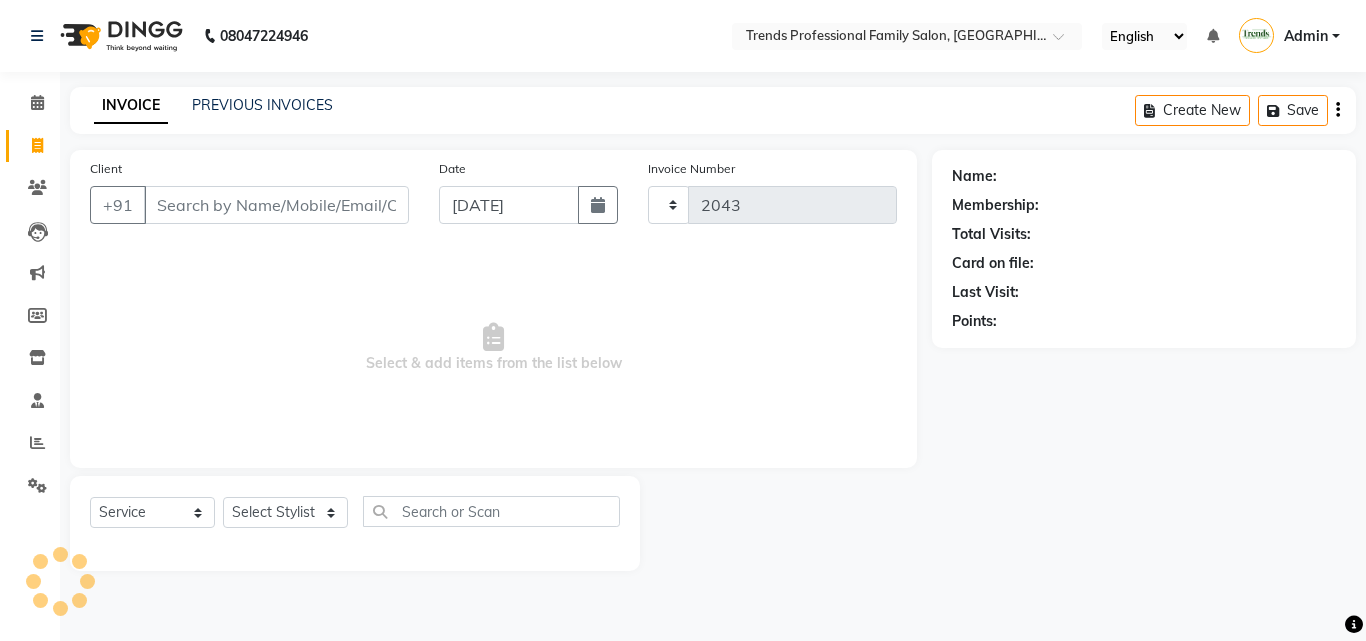 select on "7345" 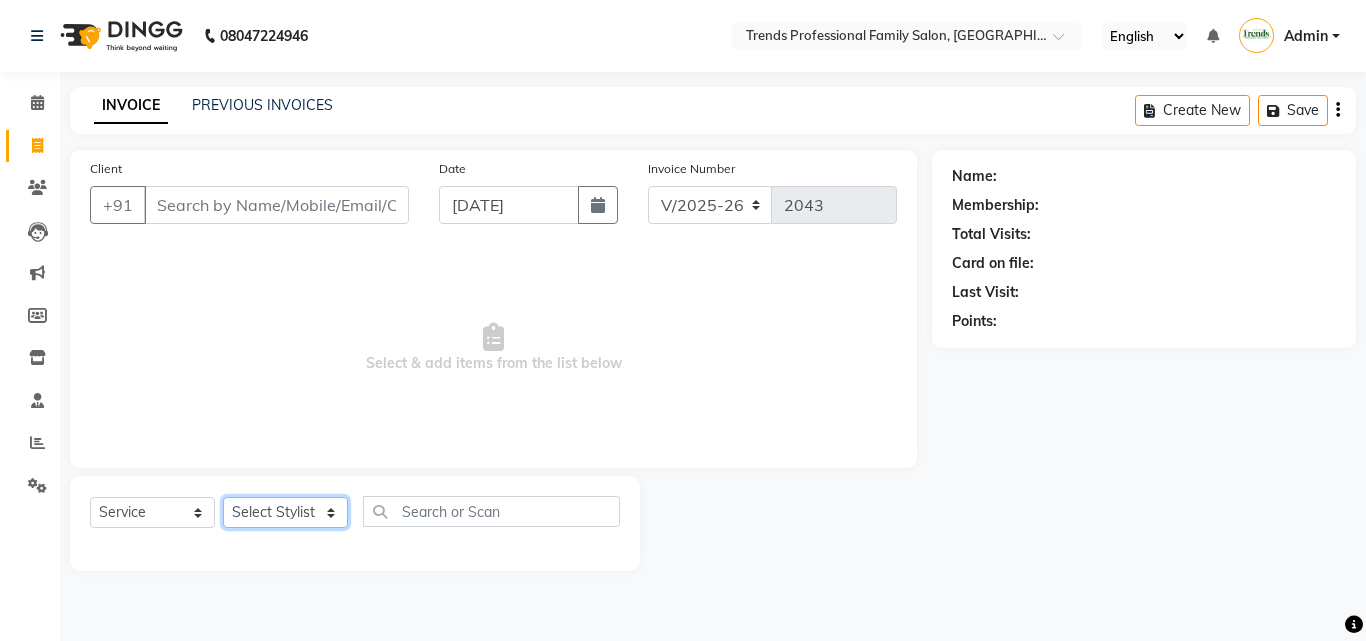 click on "Select Stylist" 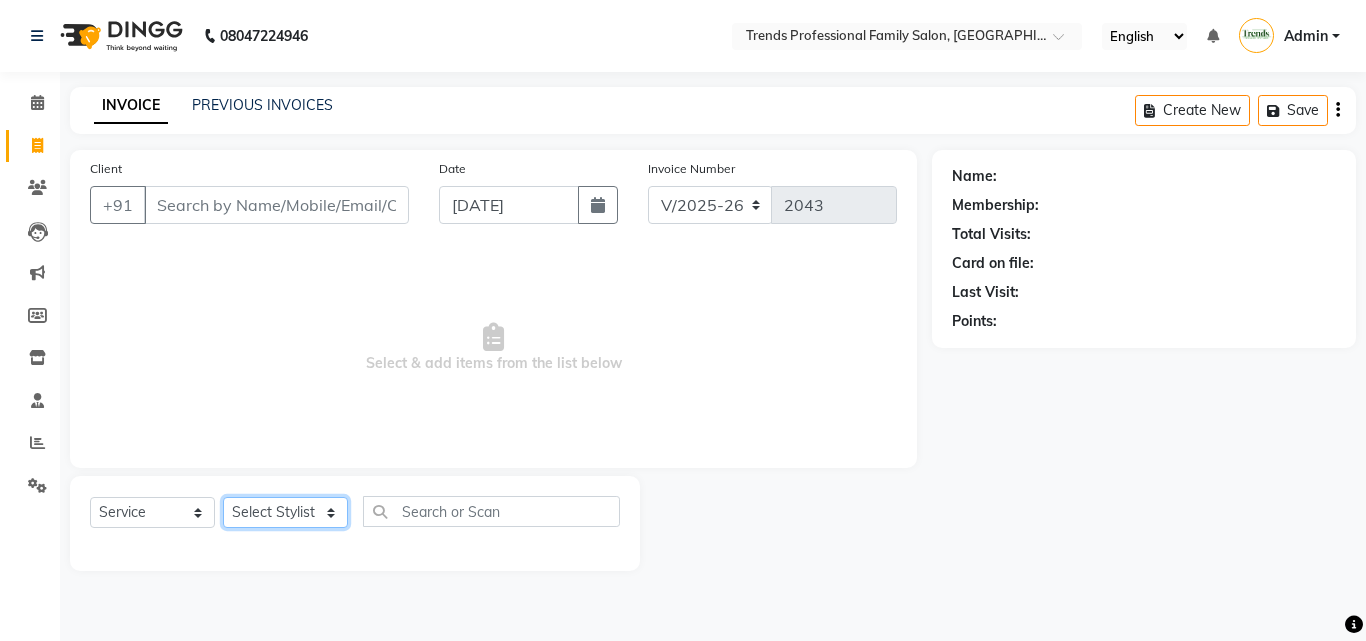 select on "64189" 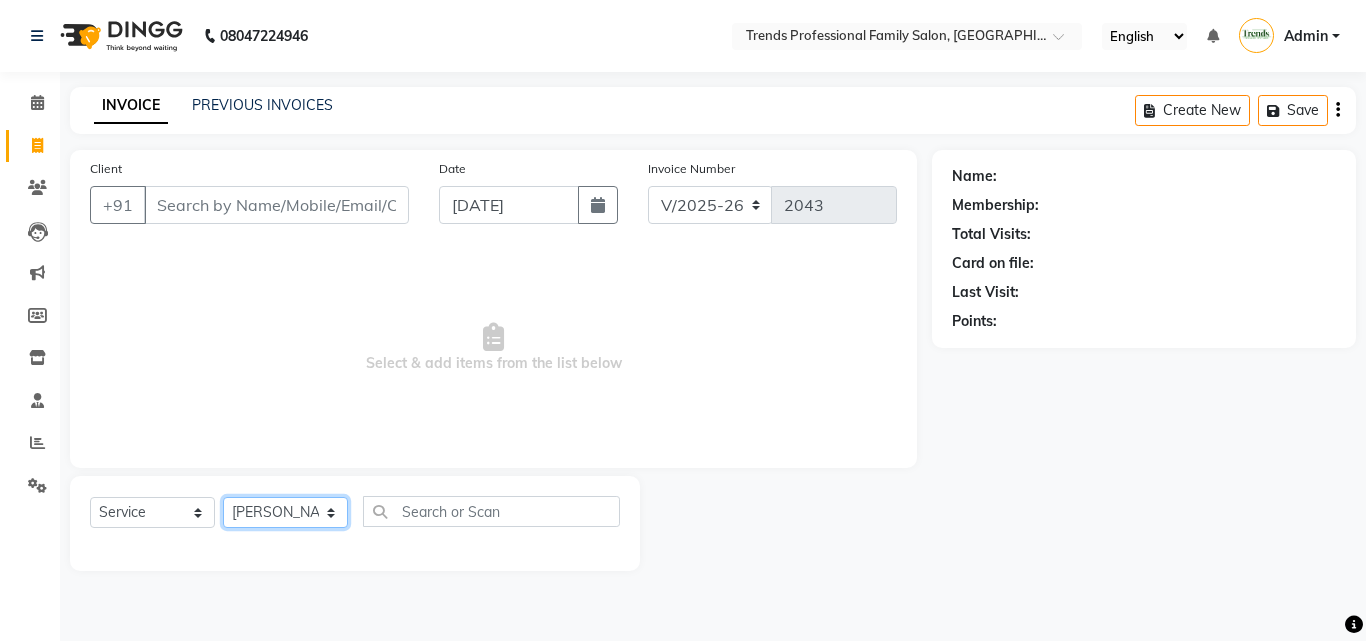 click on "Select Stylist [PERSON_NAME] [PERSON_NAME] [PERSON_NAME] [PERSON_NAME] [DEMOGRAPHIC_DATA][PERSON_NAME] Sumika Trends" 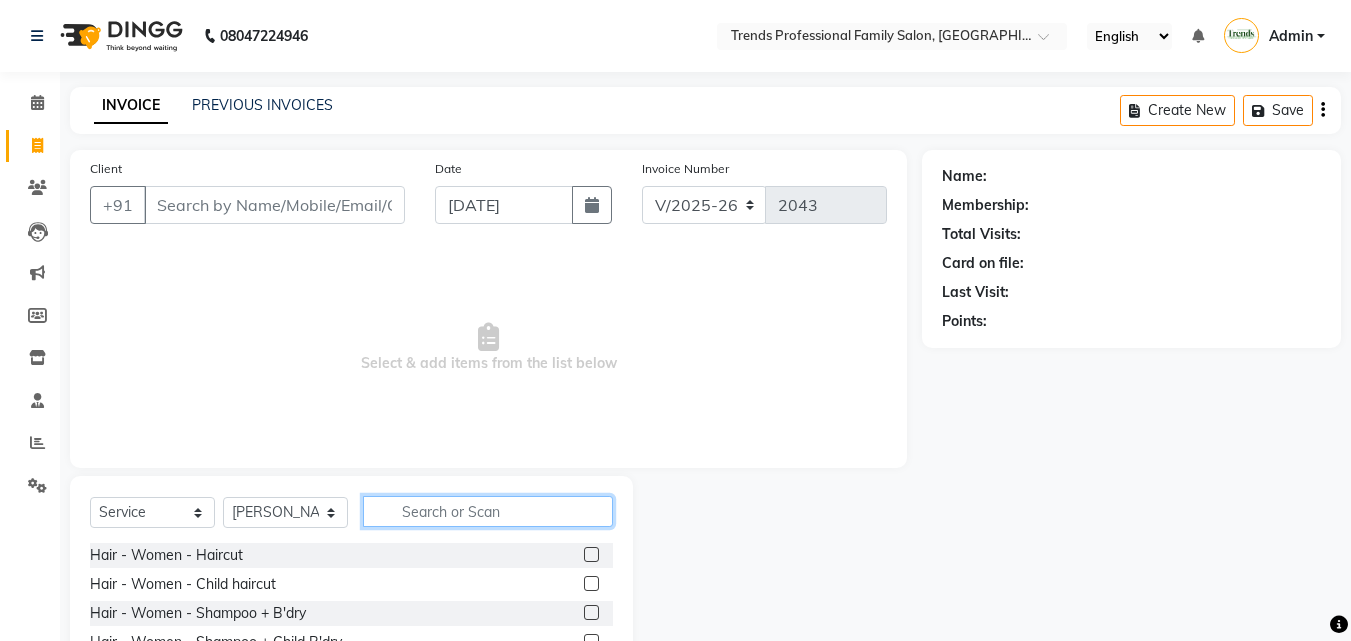click 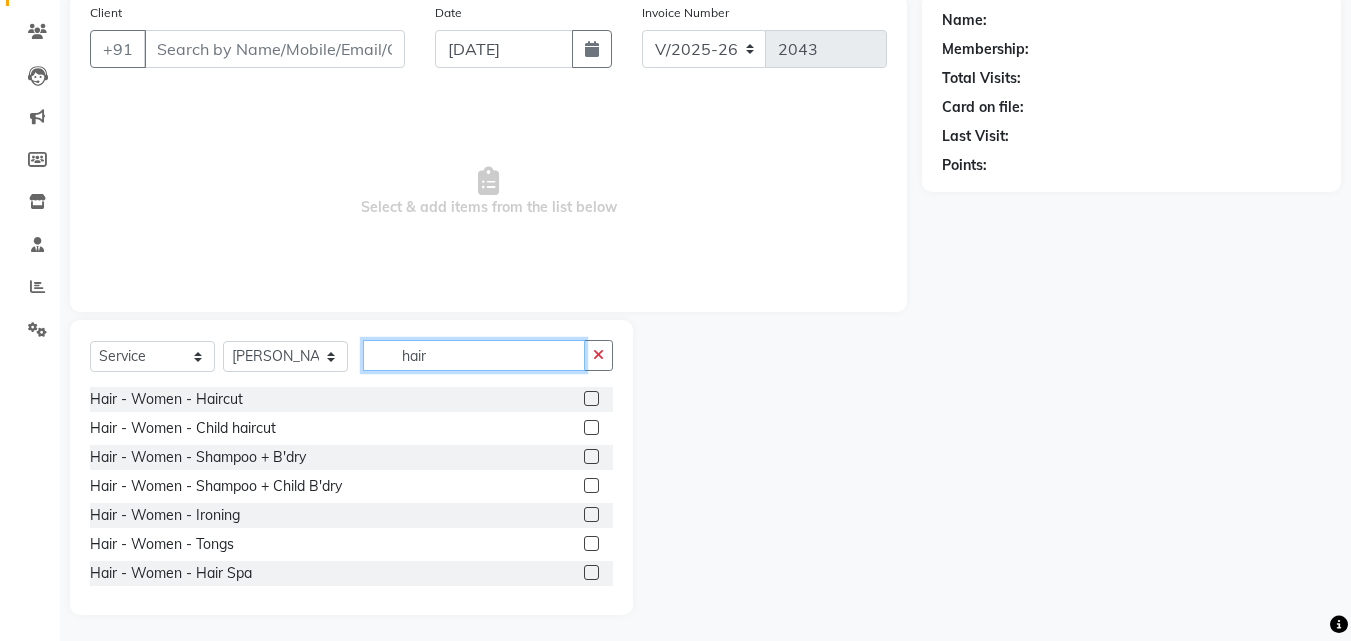 scroll, scrollTop: 160, scrollLeft: 0, axis: vertical 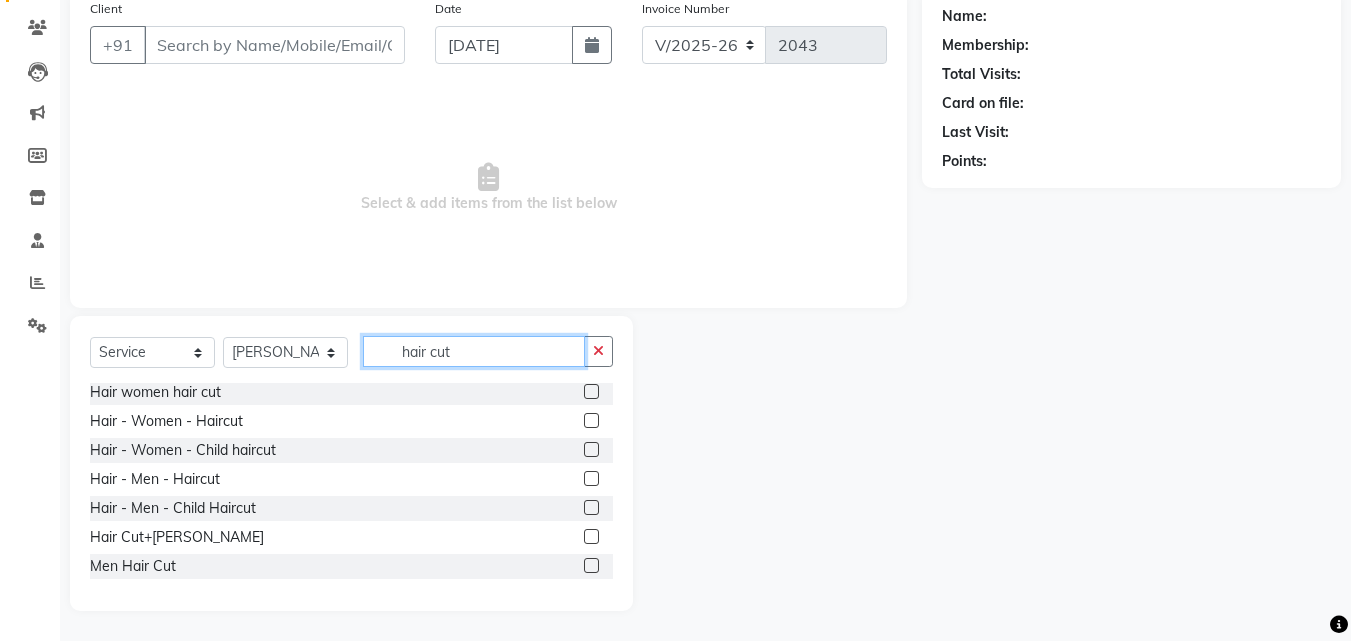 type on "hair cut" 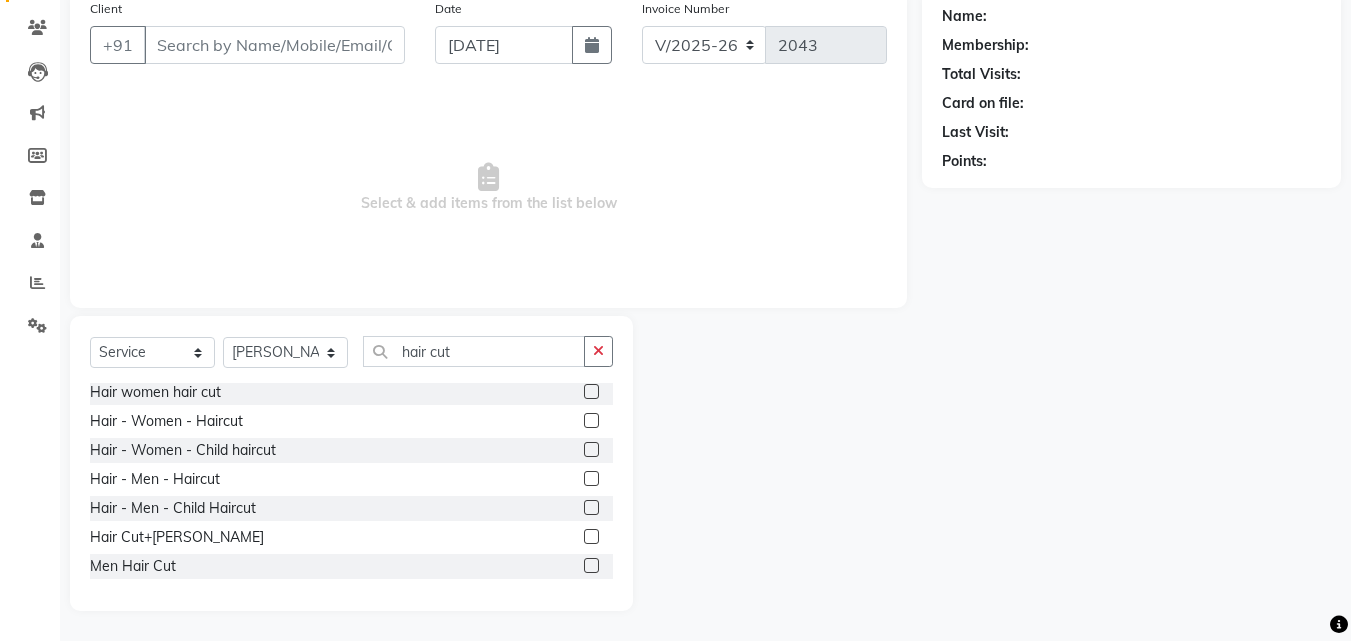 click 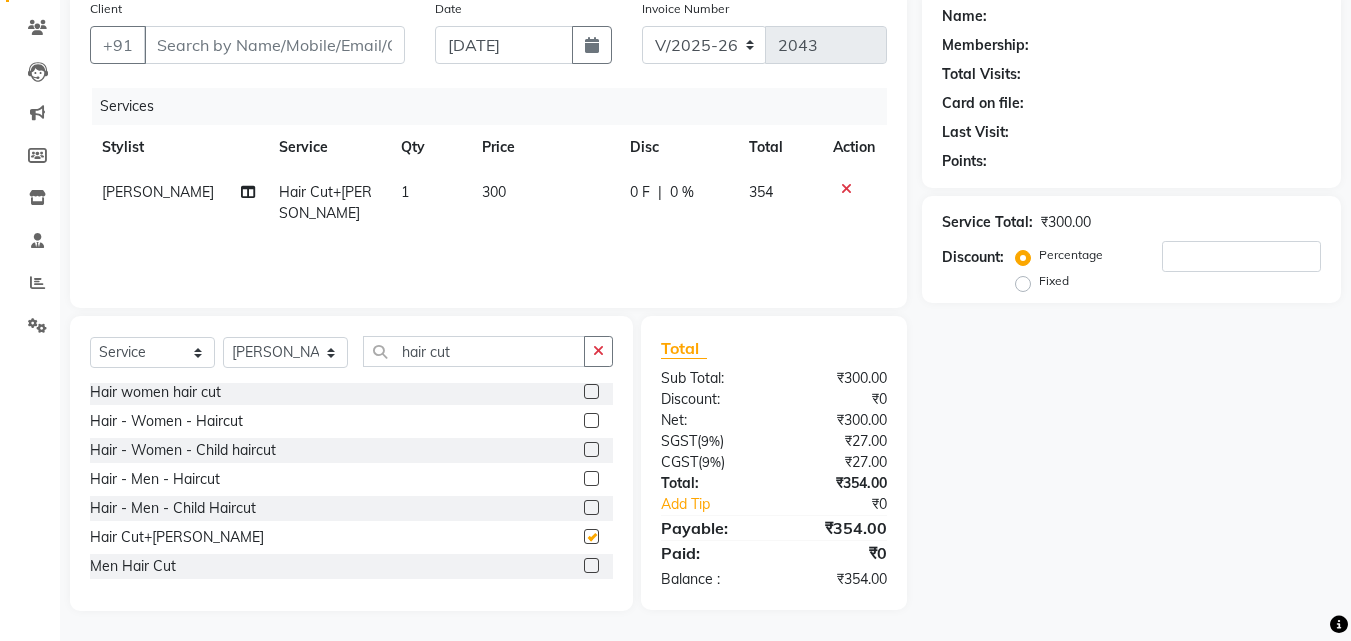 checkbox on "false" 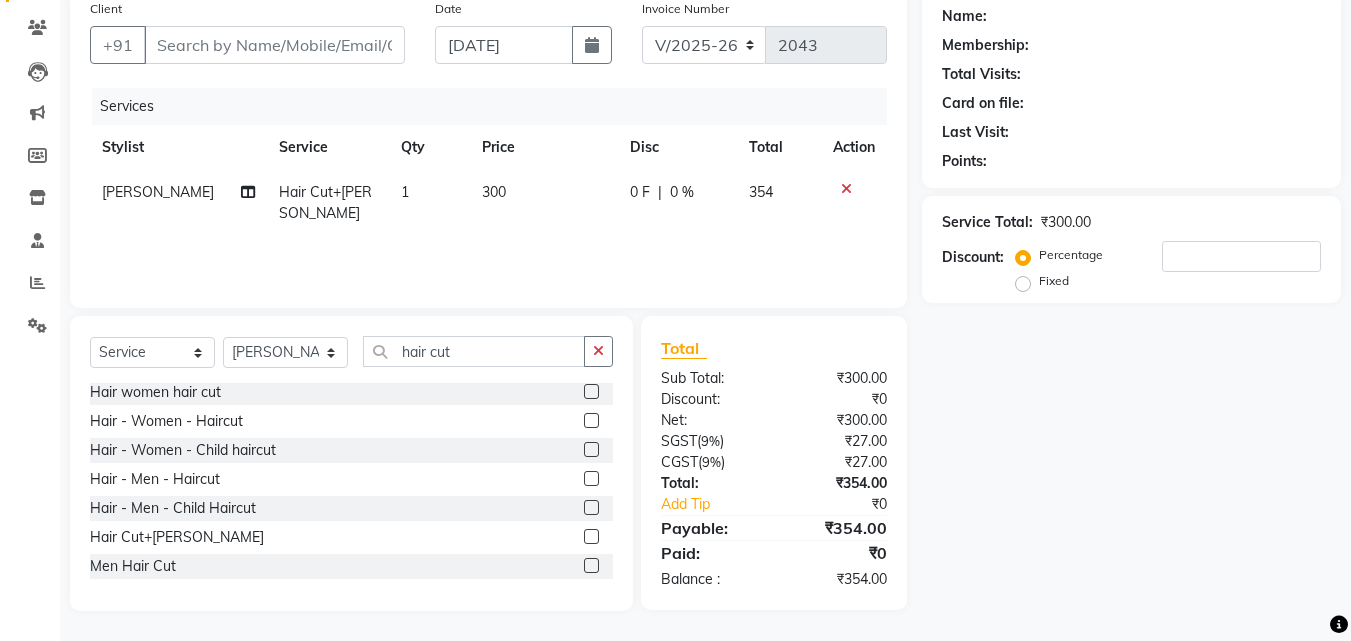 click on "300" 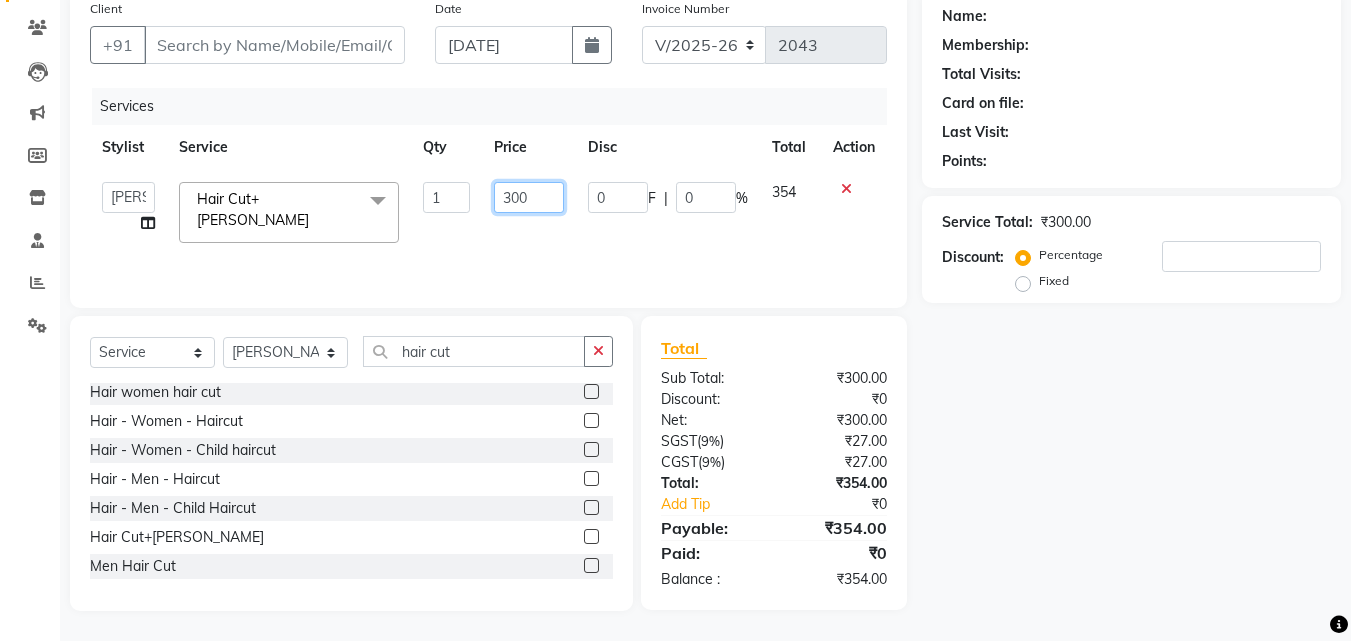 drag, startPoint x: 555, startPoint y: 201, endPoint x: 503, endPoint y: 196, distance: 52.23983 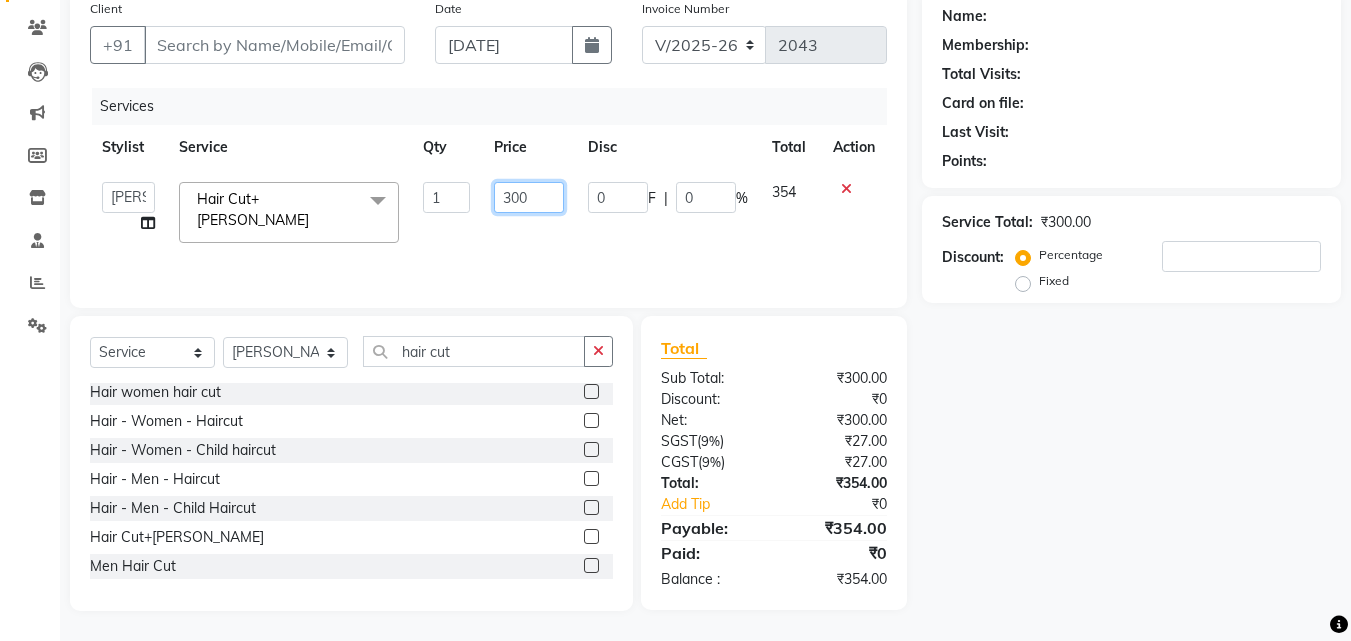 click on "300" 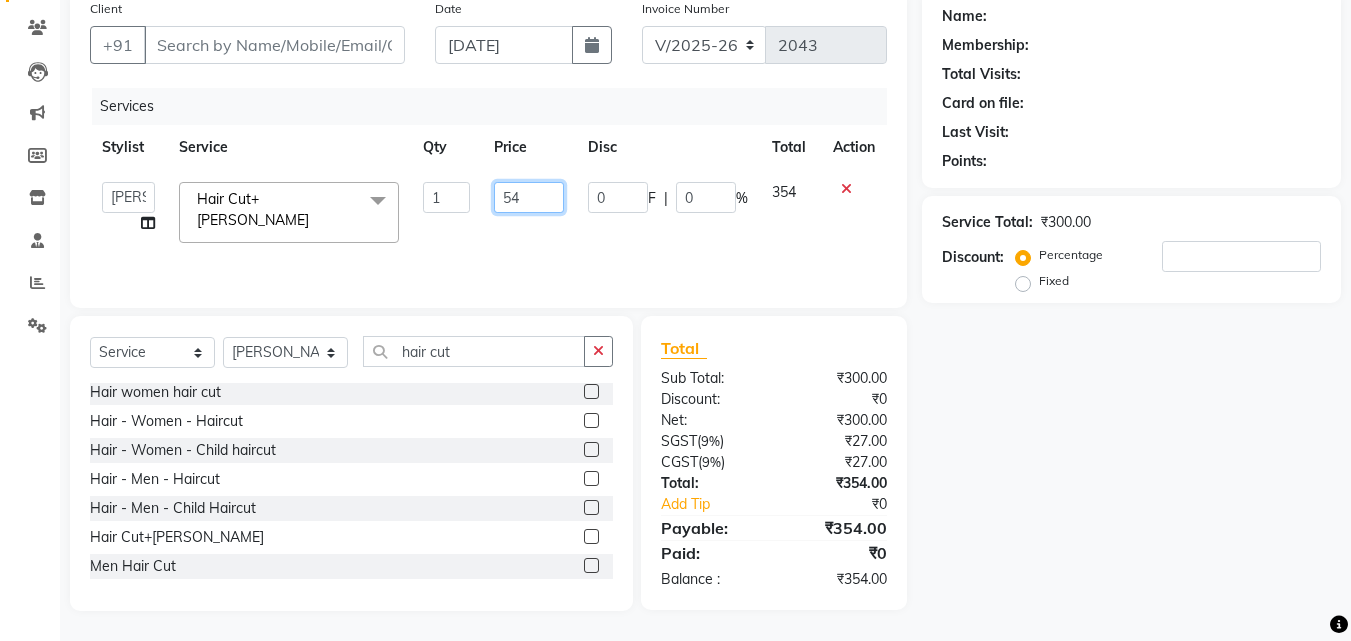 type on "549" 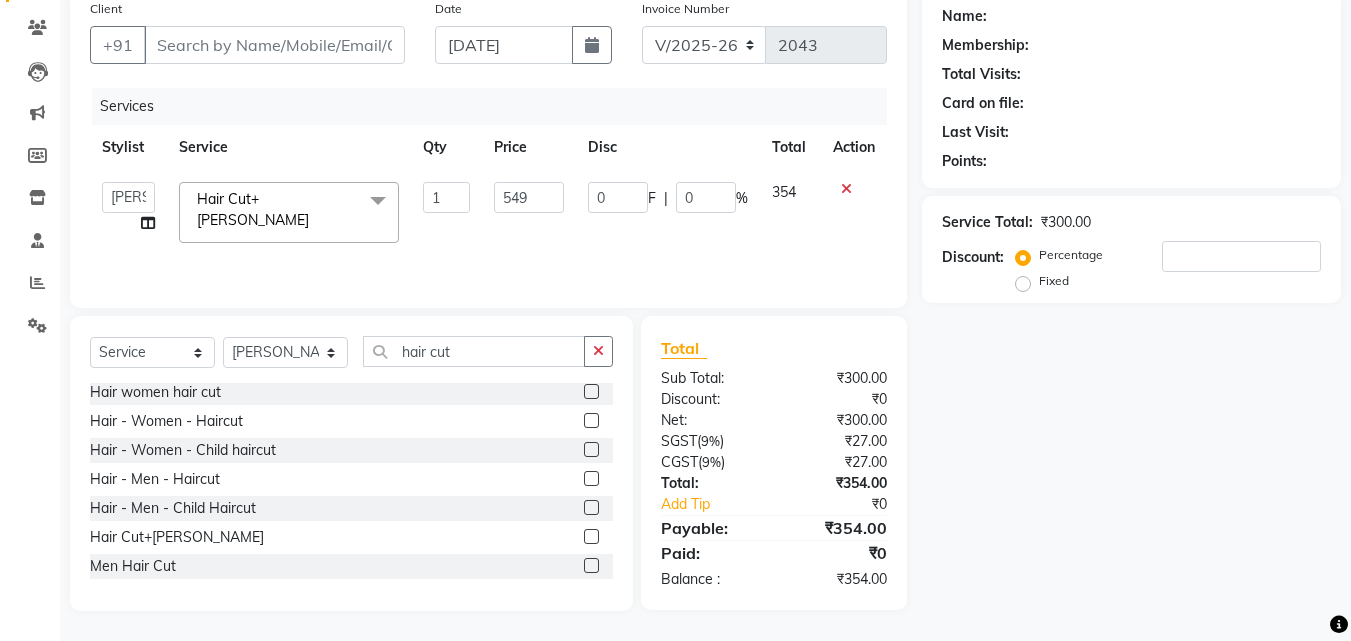 click on "354" 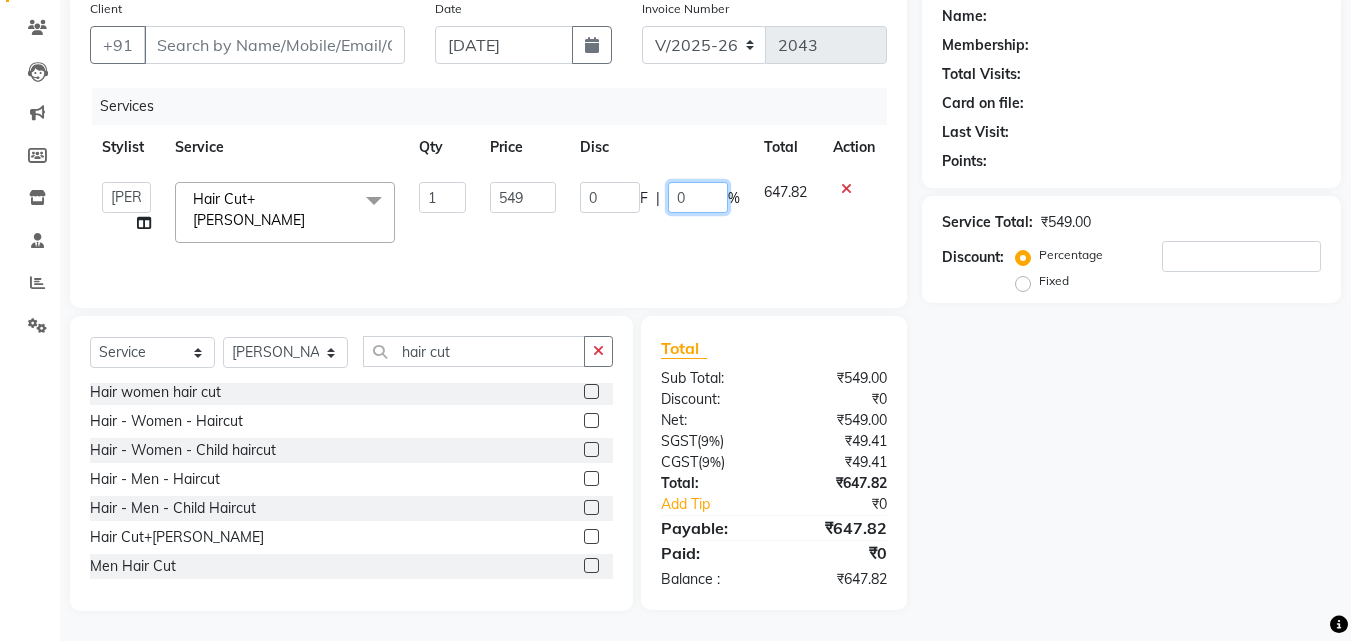 click on "0" 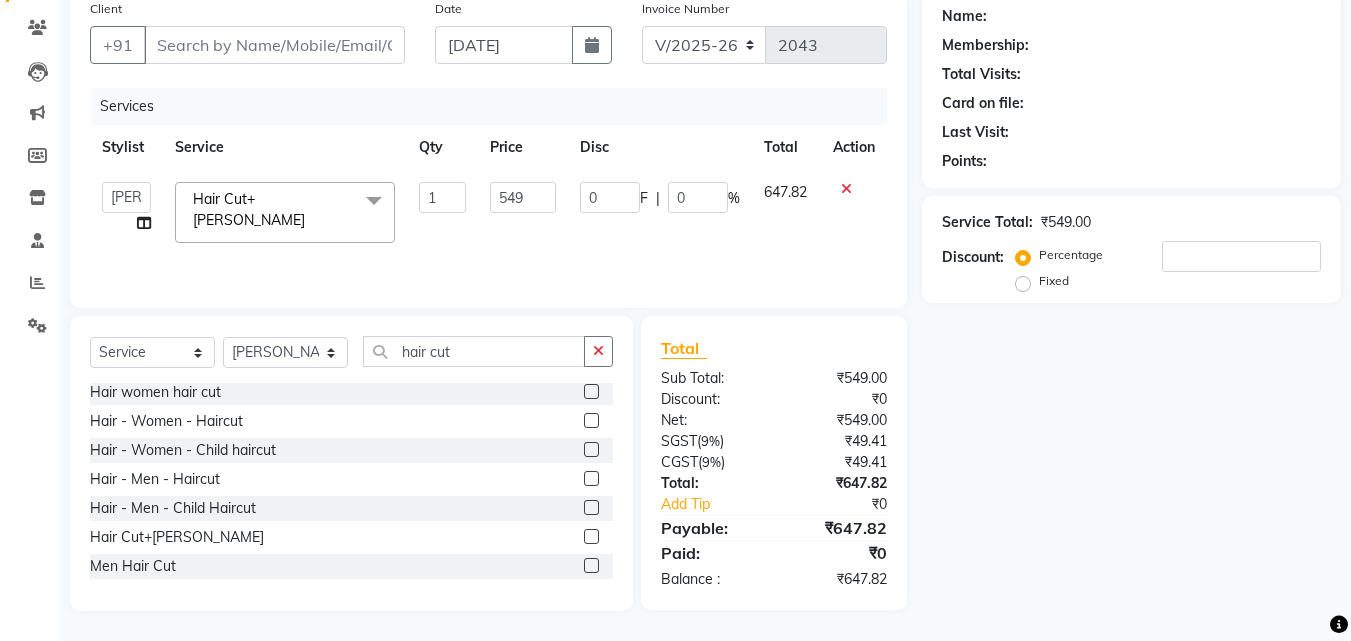 click on "Name: Membership: Total Visits: Card on file: Last Visit:  Points:  Service Total:  ₹549.00  Discount:  Percentage   Fixed" 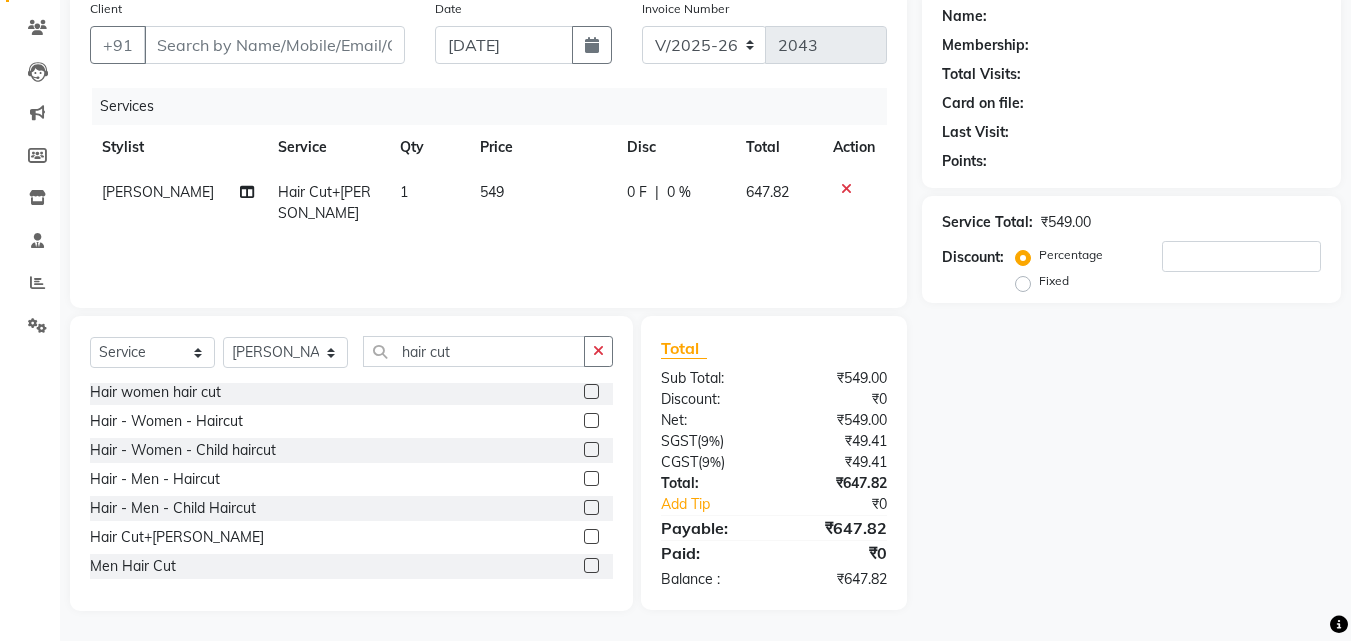 scroll, scrollTop: 0, scrollLeft: 0, axis: both 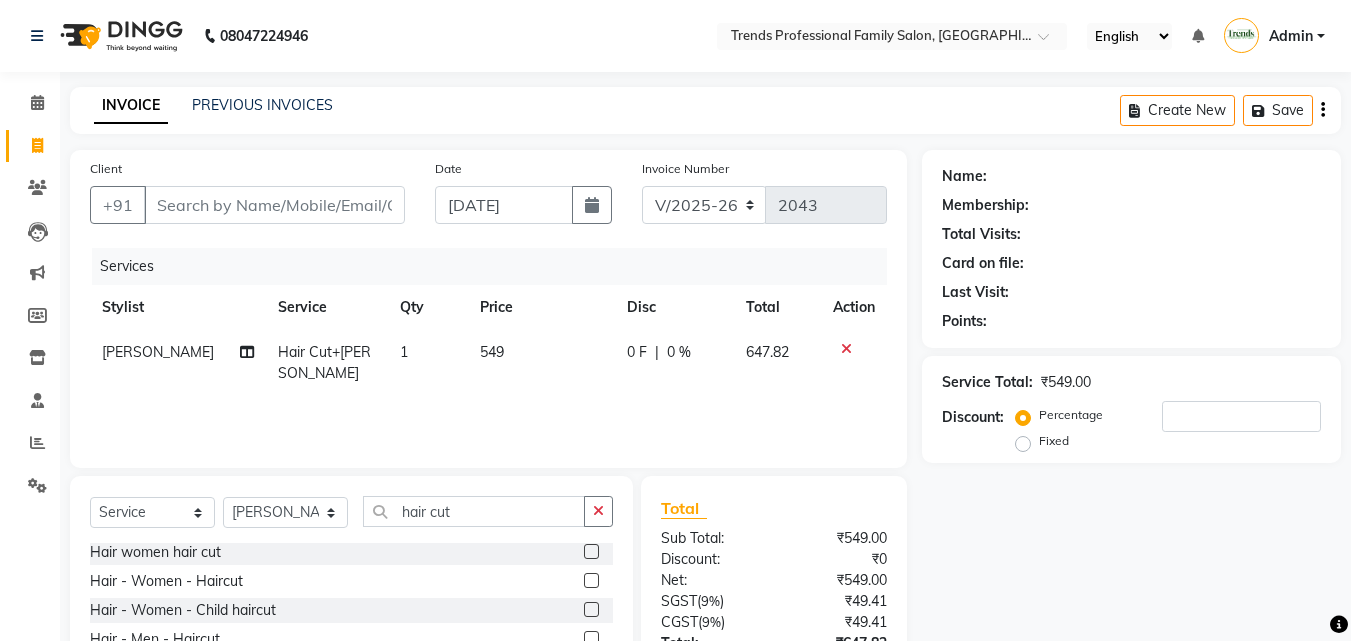 click on "Create New   Save" 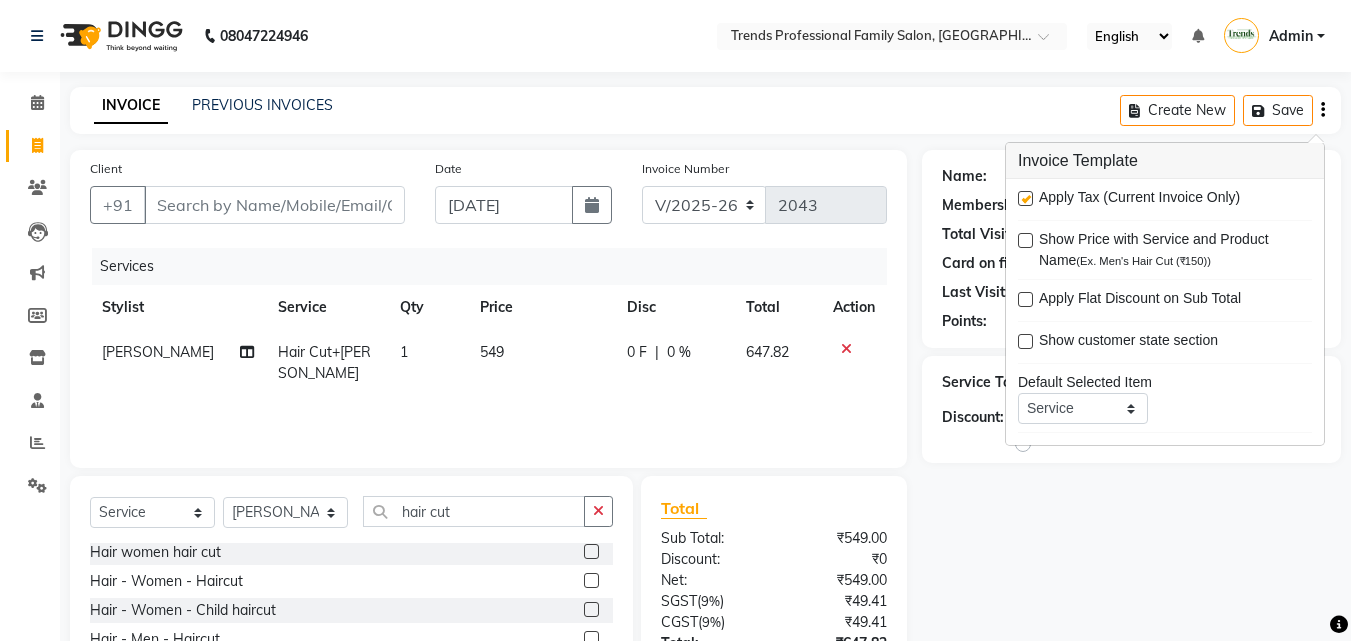 click at bounding box center (1025, 198) 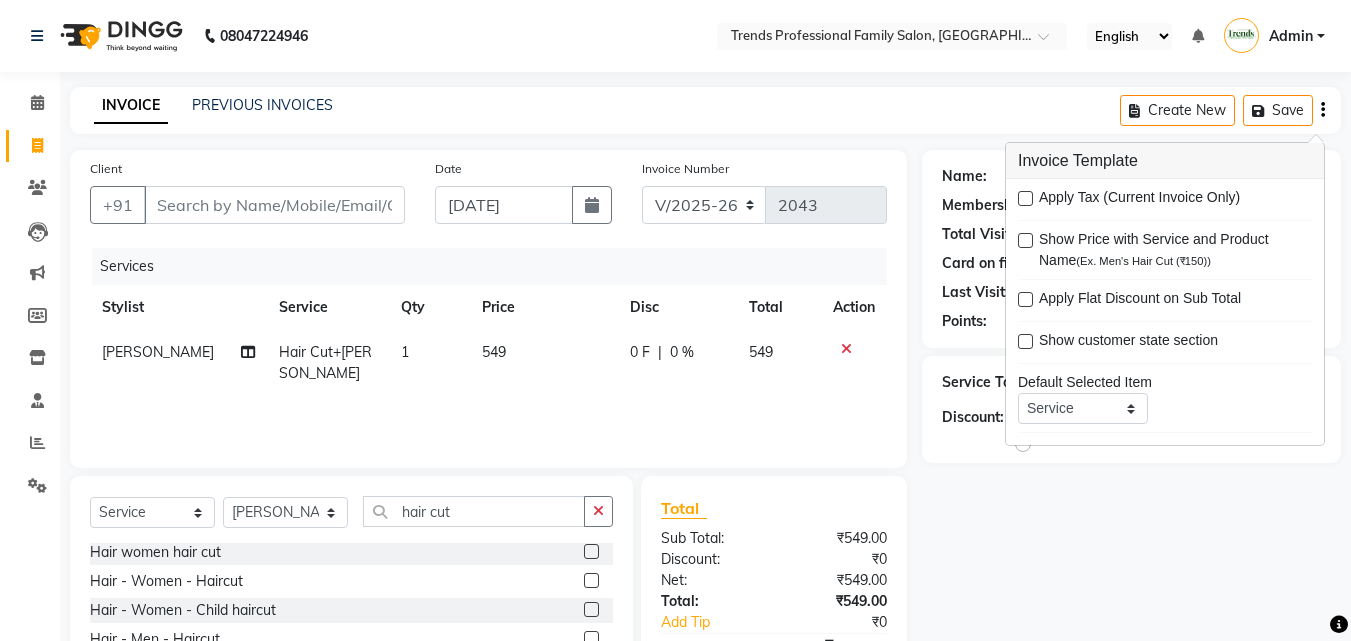 click on "Client +91 Date [DATE] Invoice Number V/2025 V/[PHONE_NUMBER] Services Stylist Service Qty Price Disc Total Action [PERSON_NAME] Hair Cut+[PERSON_NAME] 1 549 0 F | 0 % 549 Select  Service  Product  Membership  Package Voucher Prepaid Gift Card  Select Stylist [PERSON_NAME] [PERSON_NAME] [PERSON_NAME] RUSTHAM SEEMA [PERSON_NAME] Sumika Trends hair cut Hair - Women - Haircut  Hair - Women - Child haircut  Hair women hair cut  Hair - Women - Haircut  Hair - Women - Child haircut  Hair - Men - Haircut  Hair - Men - Child Haircut  Hair Cut+[PERSON_NAME]  Men Hair Cut  Total Sub Total: ₹549.00 Discount: ₹0 Net: ₹549.00 Total: ₹549.00 Add Tip ₹0 Payable: ₹549.00 Paid: ₹0 Balance   : ₹549.00" 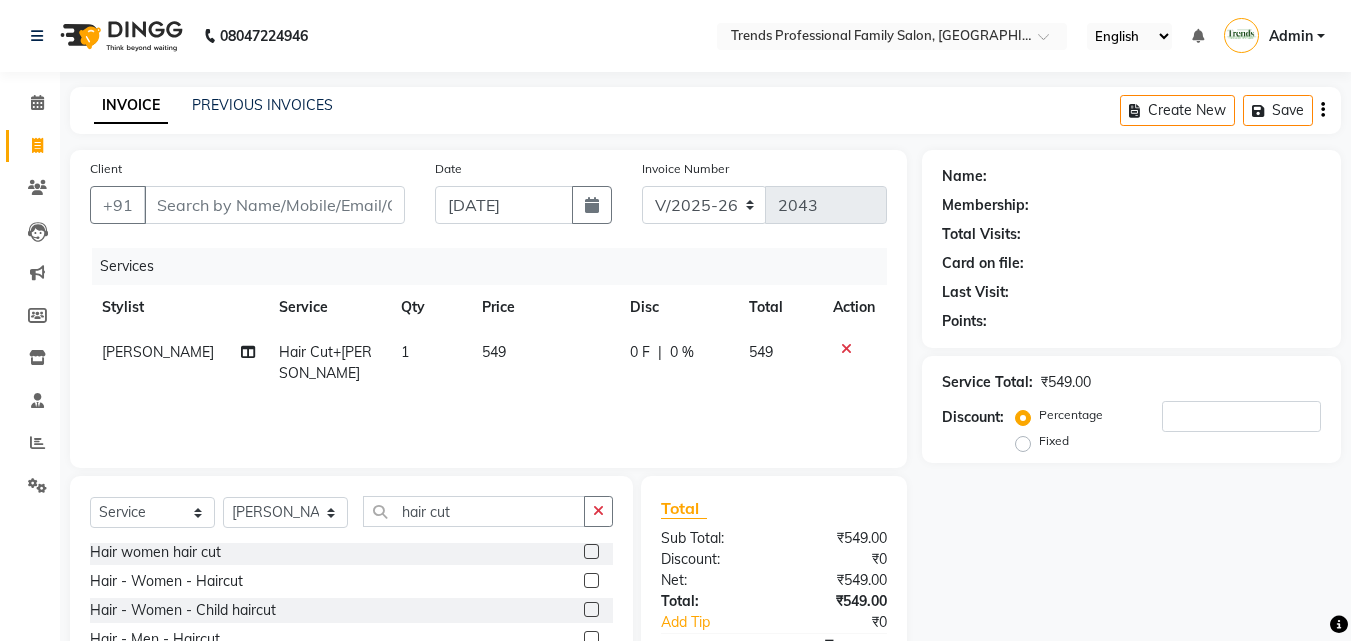 click on "549" 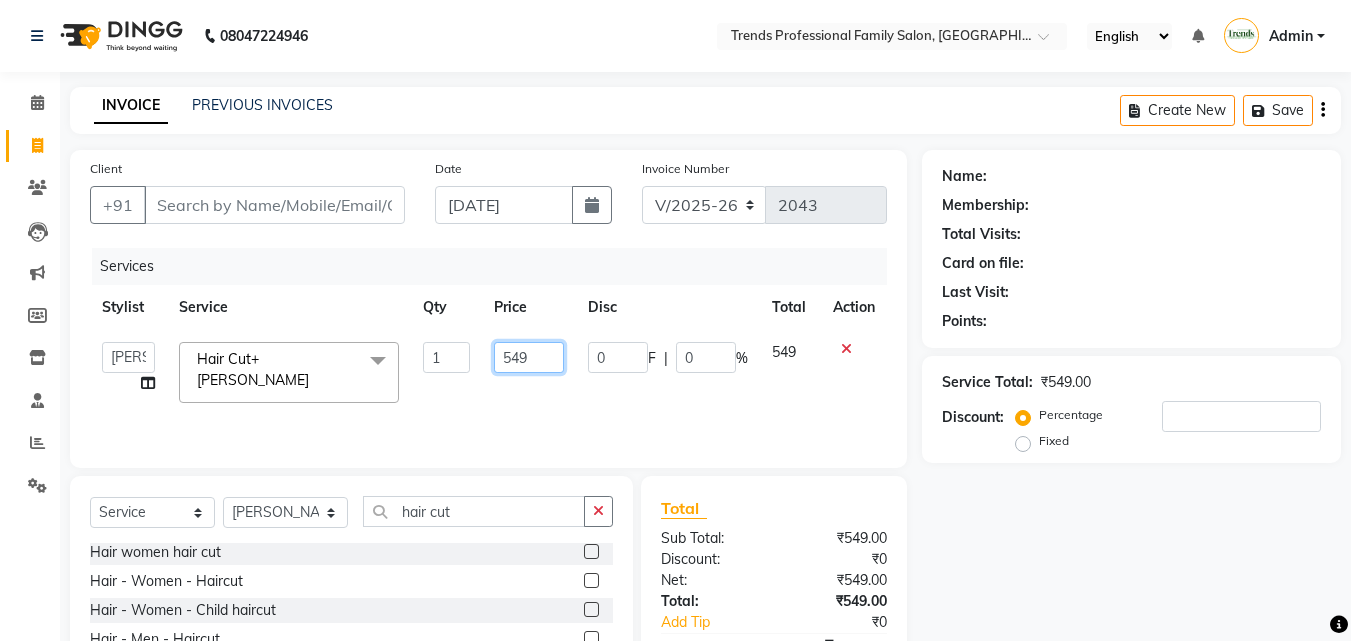 click on "549" 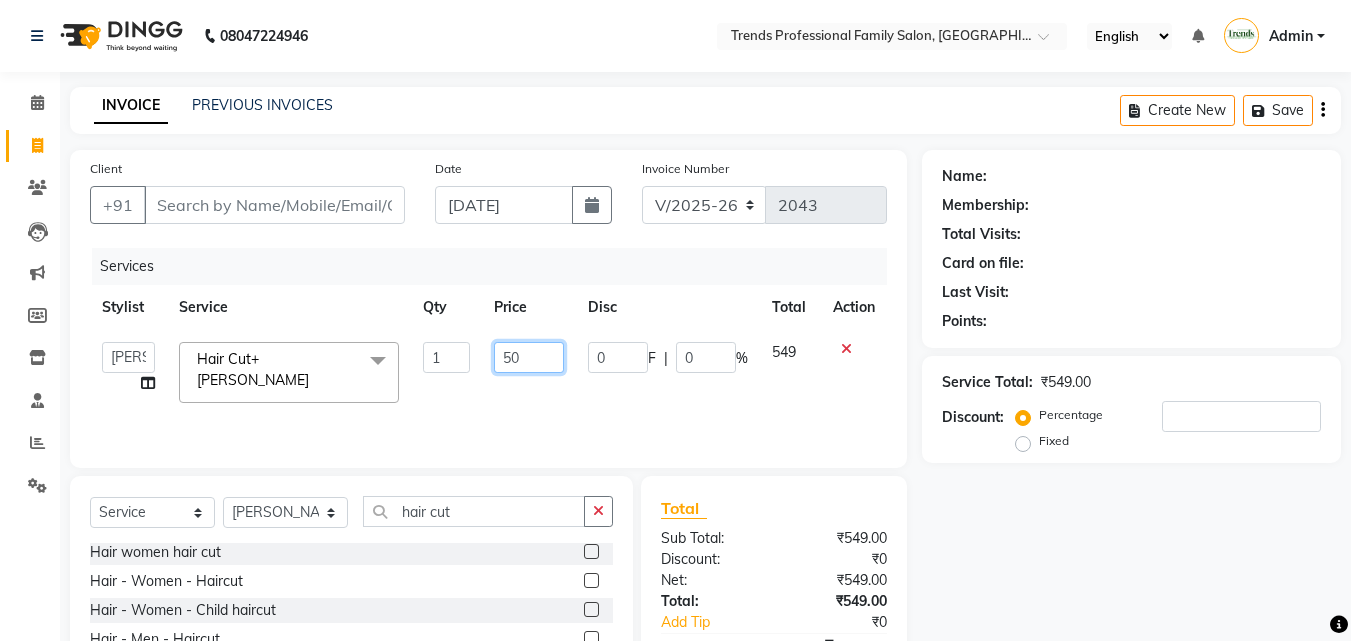 type on "500" 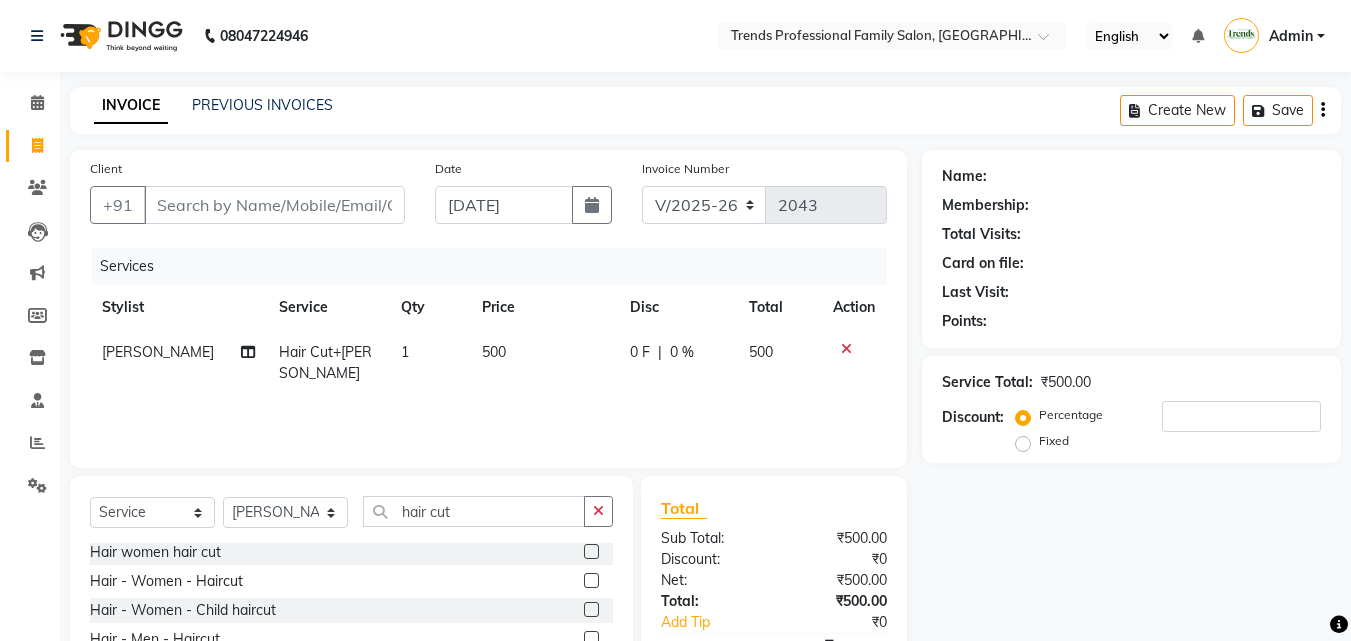 click on "Name: Membership: Total Visits: Card on file: Last Visit:  Points:  Service Total:  ₹500.00  Discount:  Percentage   Fixed" 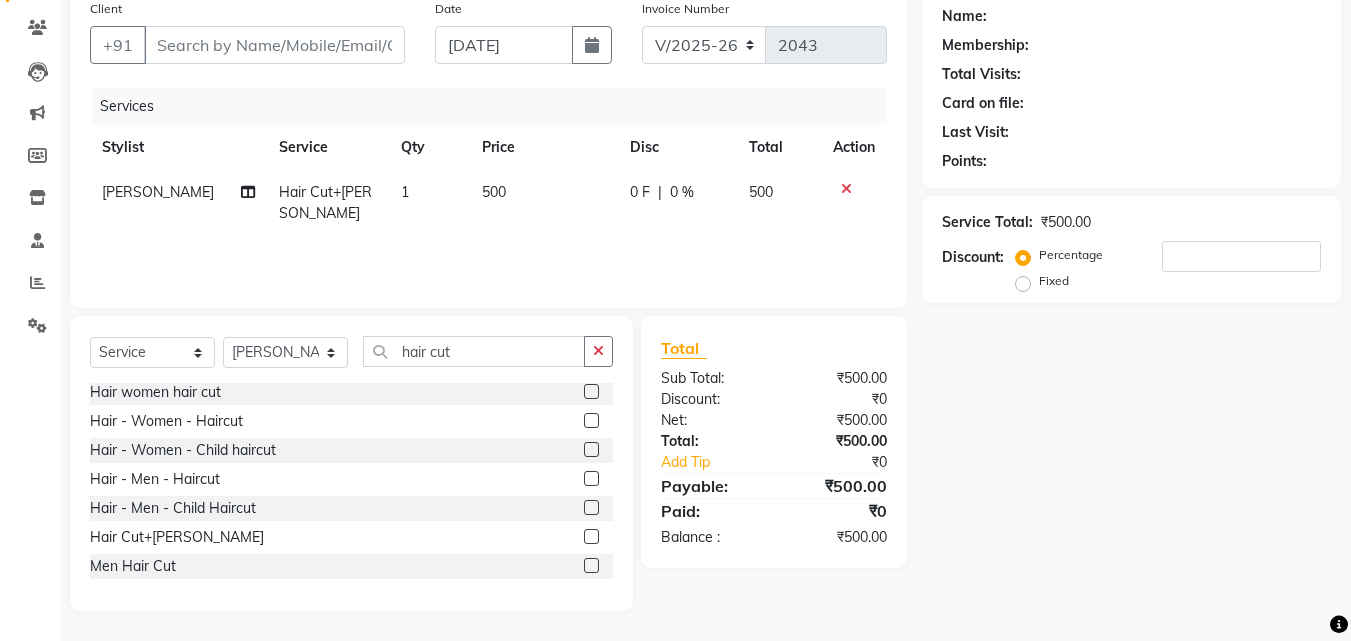 scroll, scrollTop: 0, scrollLeft: 0, axis: both 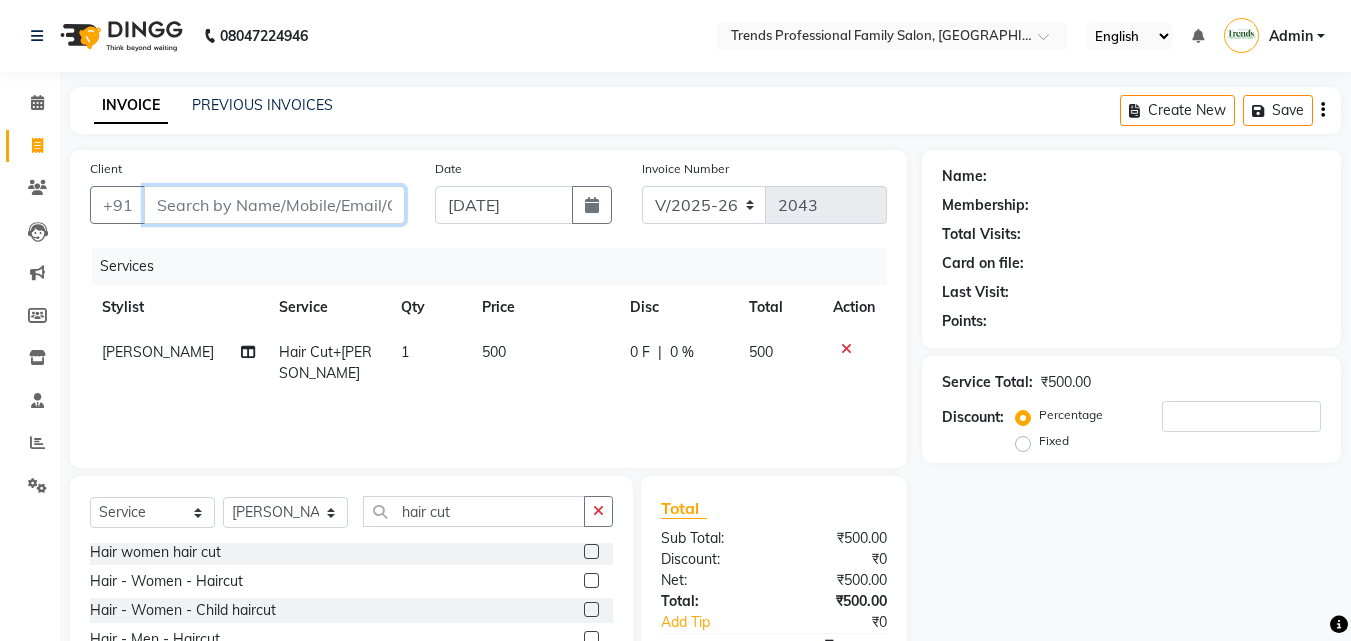 click on "Client" at bounding box center [274, 205] 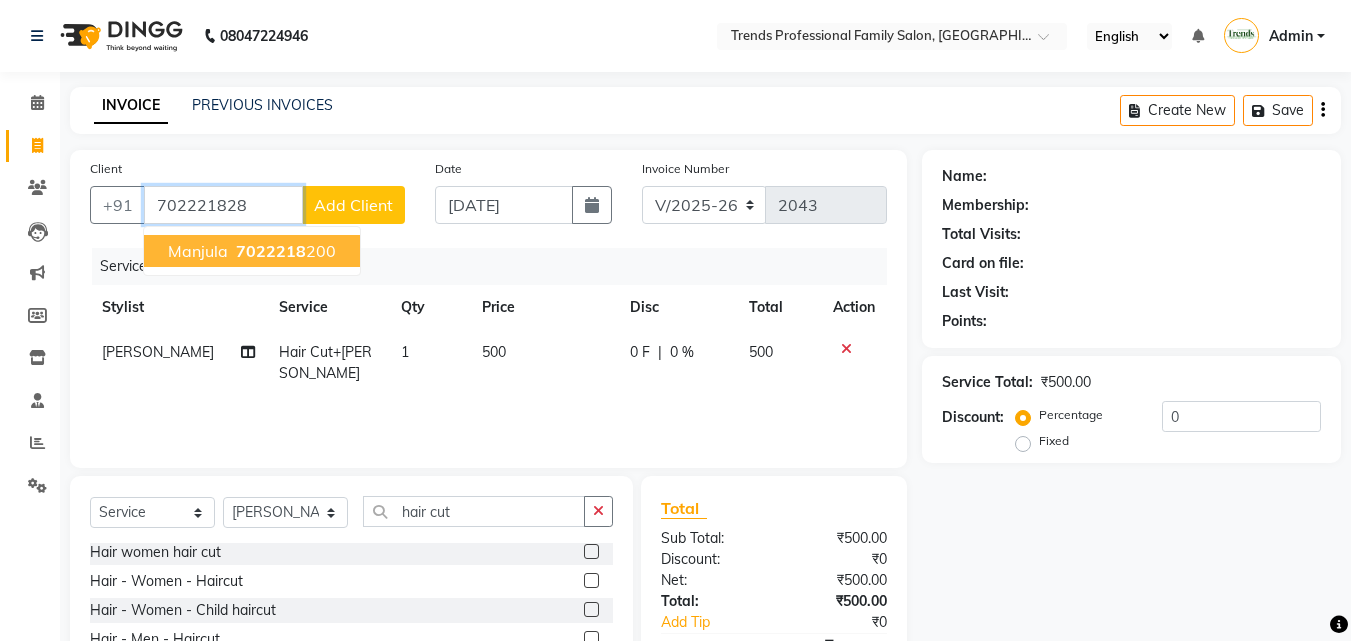type on "7022218288" 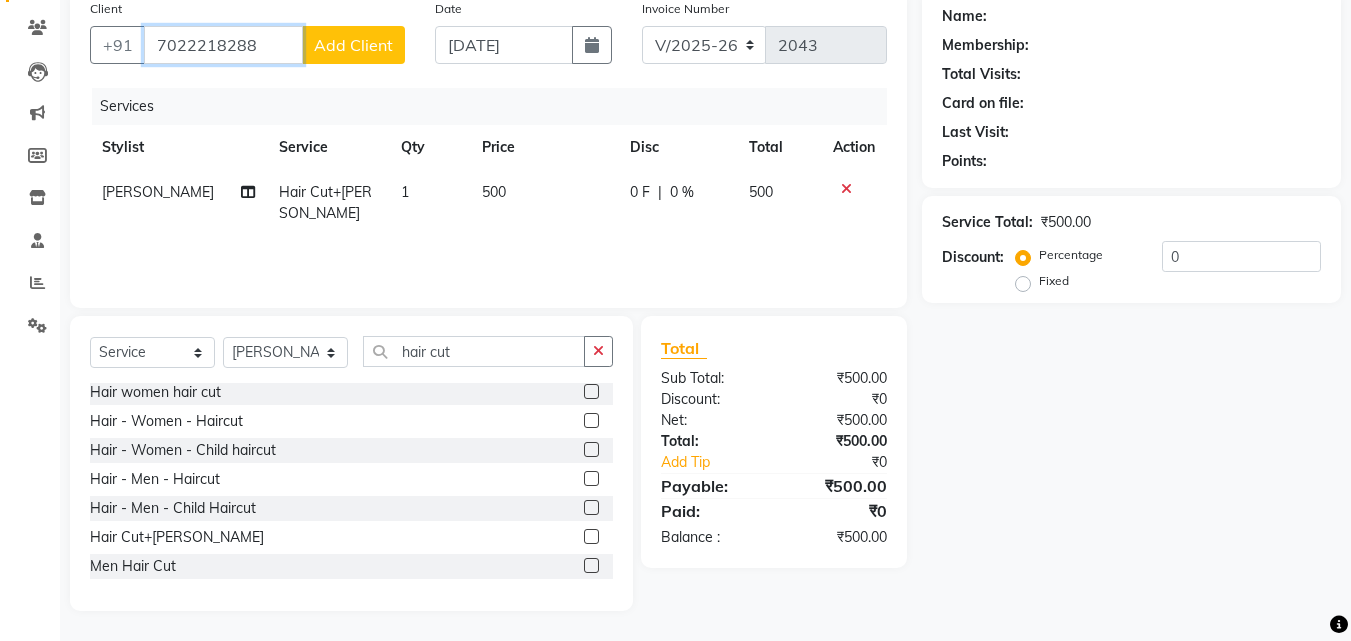 scroll, scrollTop: 0, scrollLeft: 0, axis: both 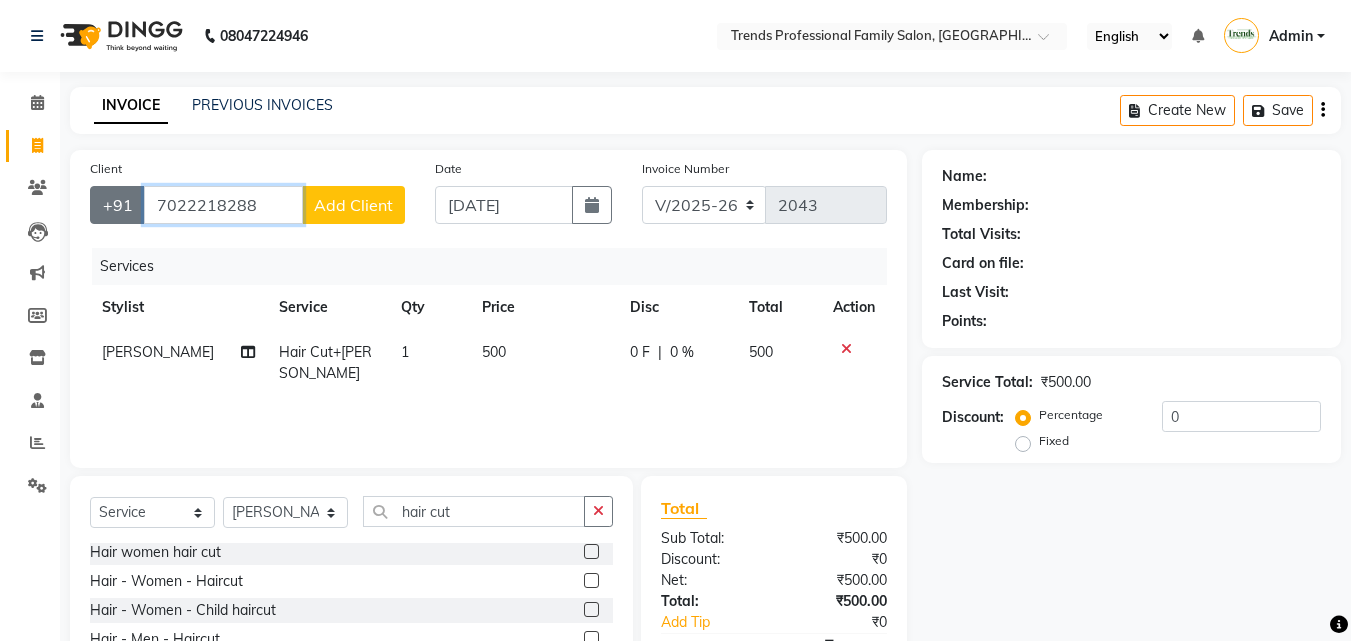 drag, startPoint x: 221, startPoint y: 204, endPoint x: 132, endPoint y: 200, distance: 89.08984 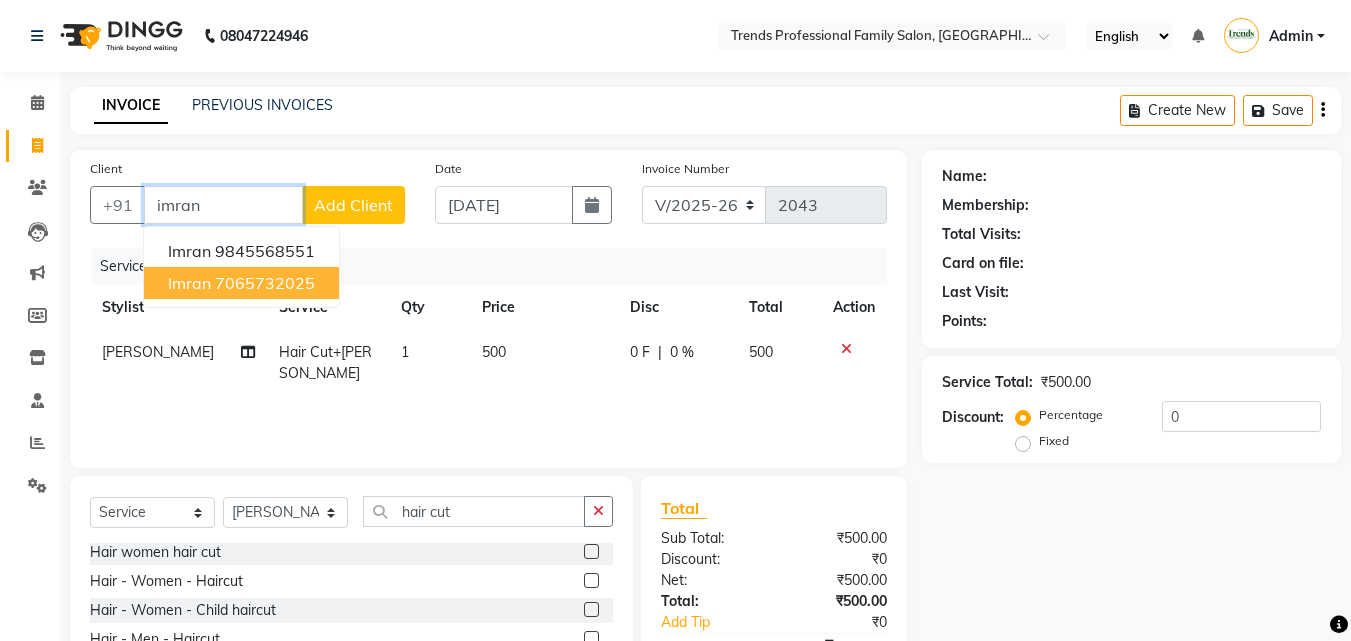 click on "imran  7065732025" at bounding box center [241, 283] 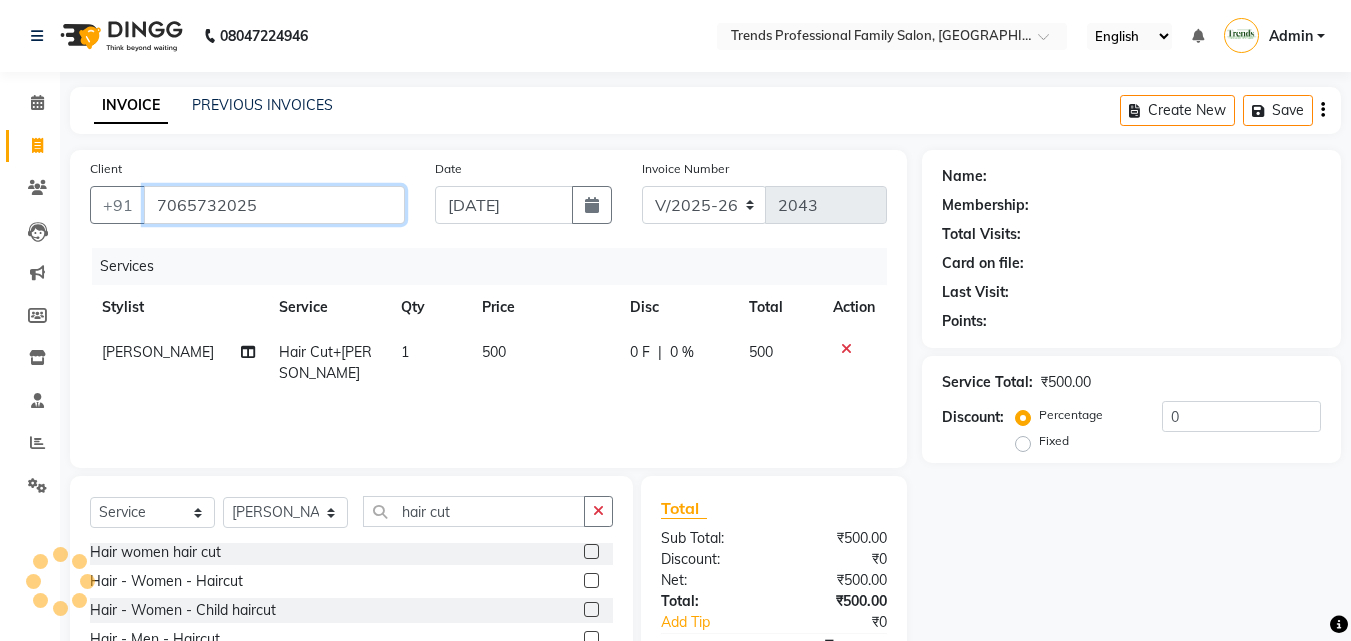 type on "7065732025" 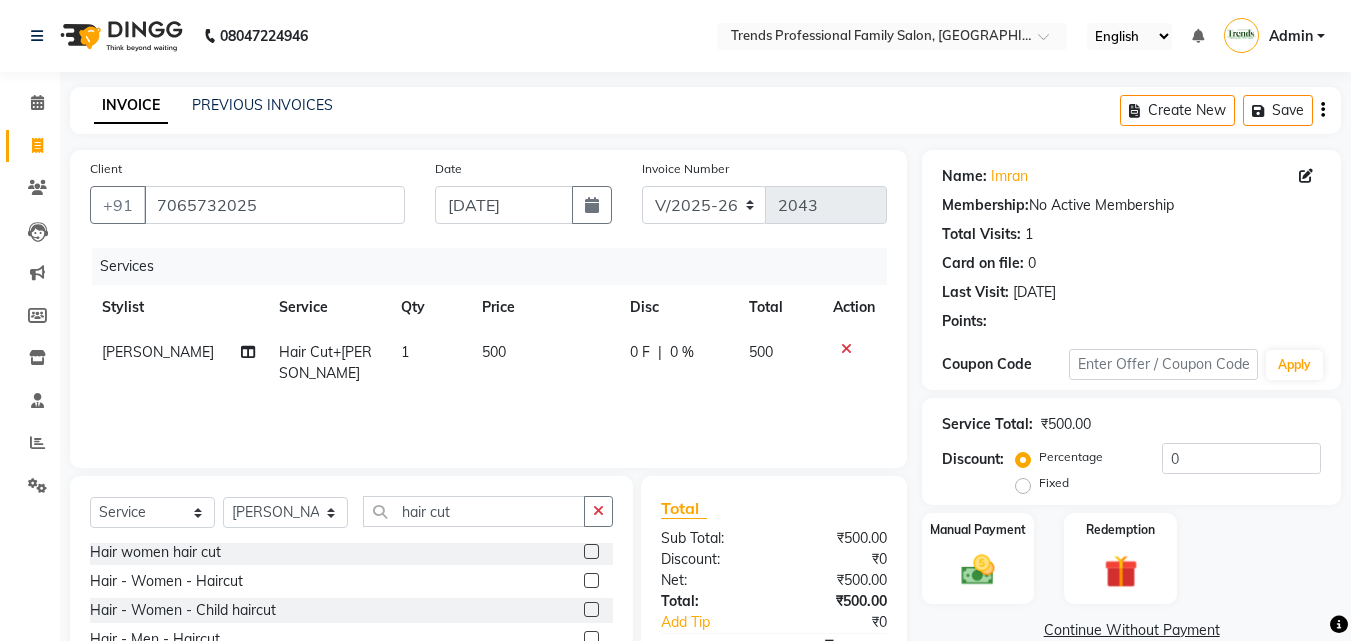 scroll, scrollTop: 160, scrollLeft: 0, axis: vertical 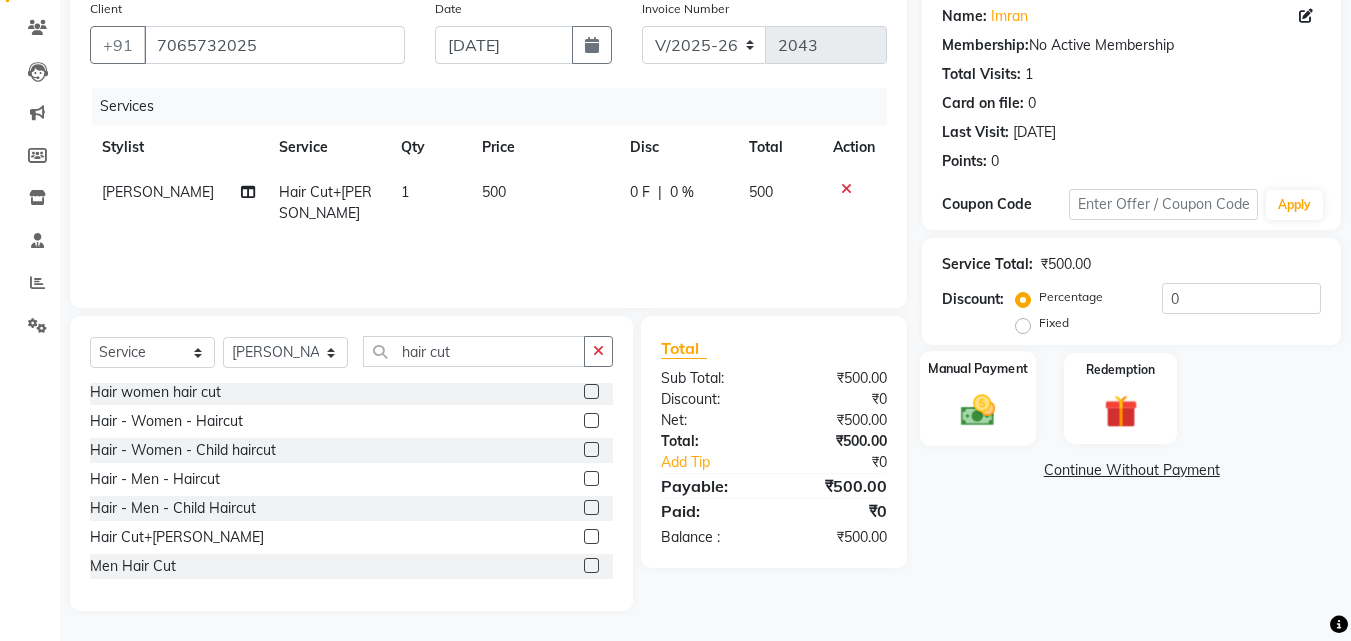 click 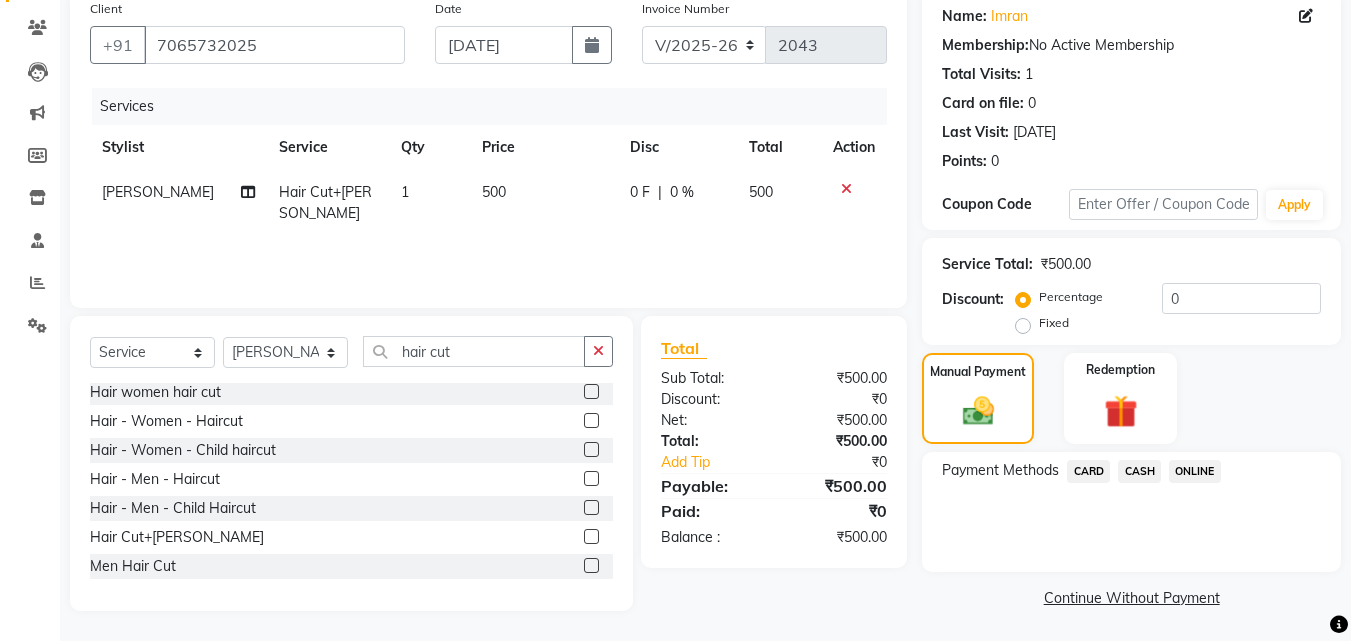 click on "ONLINE" 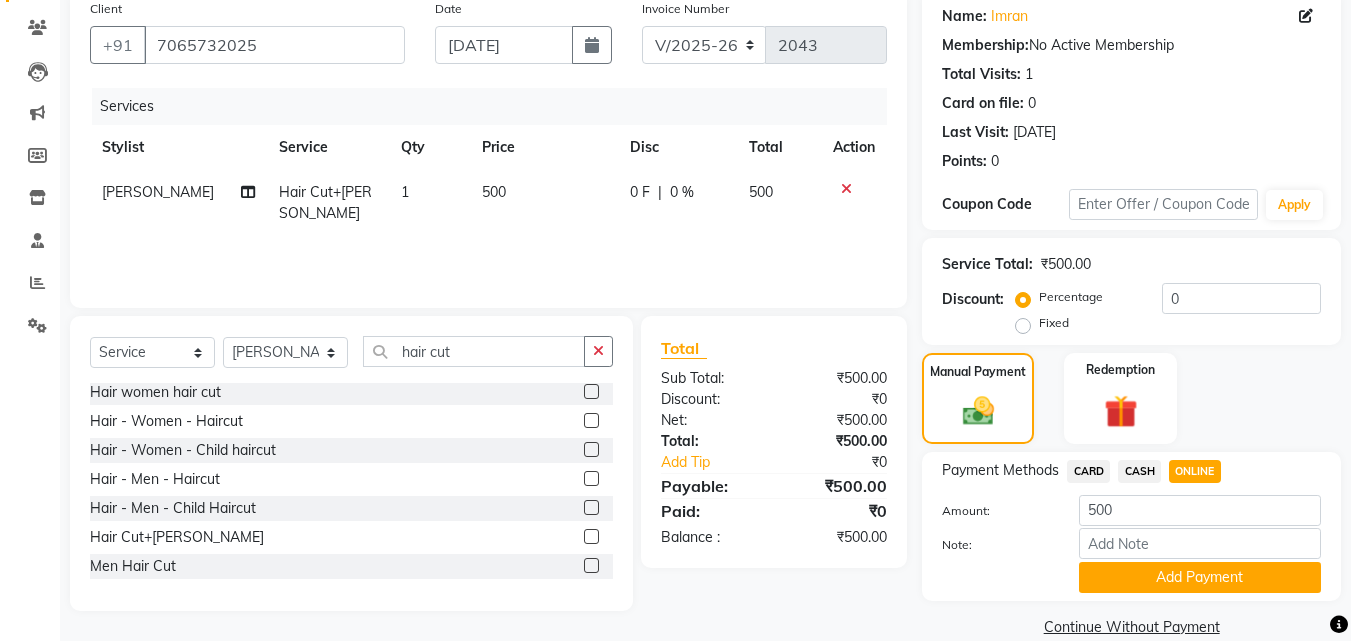 click on "CASH" 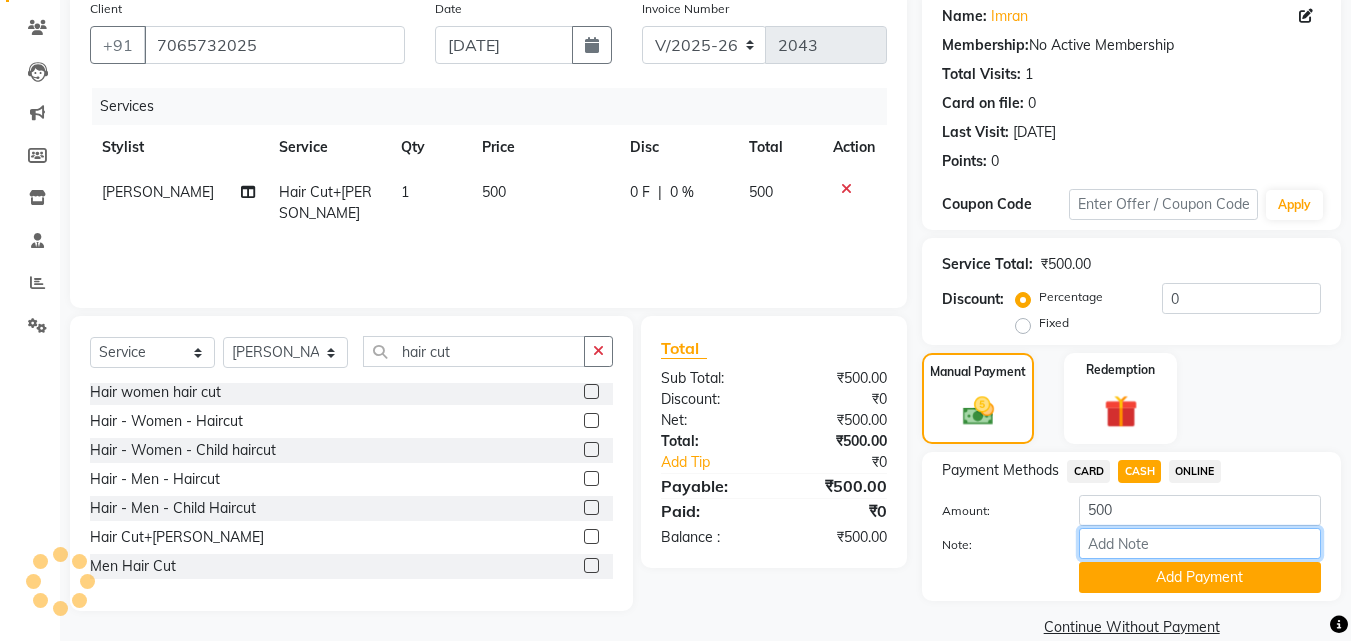 click on "Note:" at bounding box center [1200, 543] 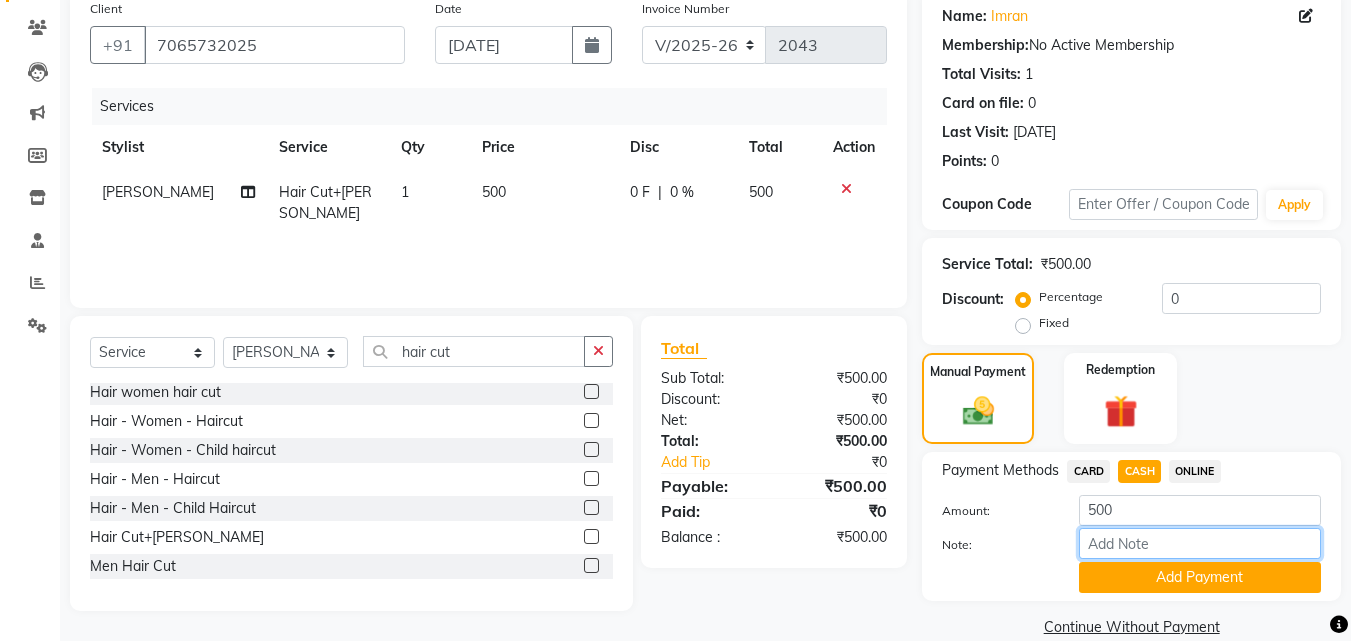 type on "THANK YOU VISIT AGAIN" 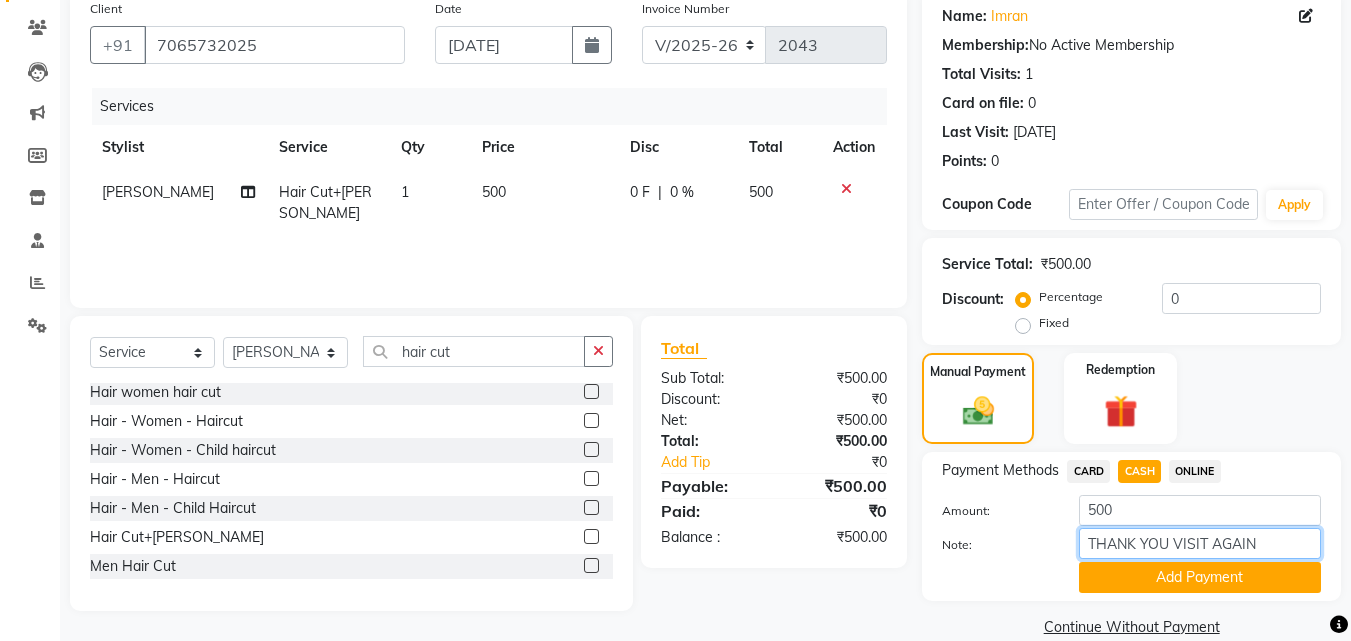 scroll, scrollTop: 191, scrollLeft: 0, axis: vertical 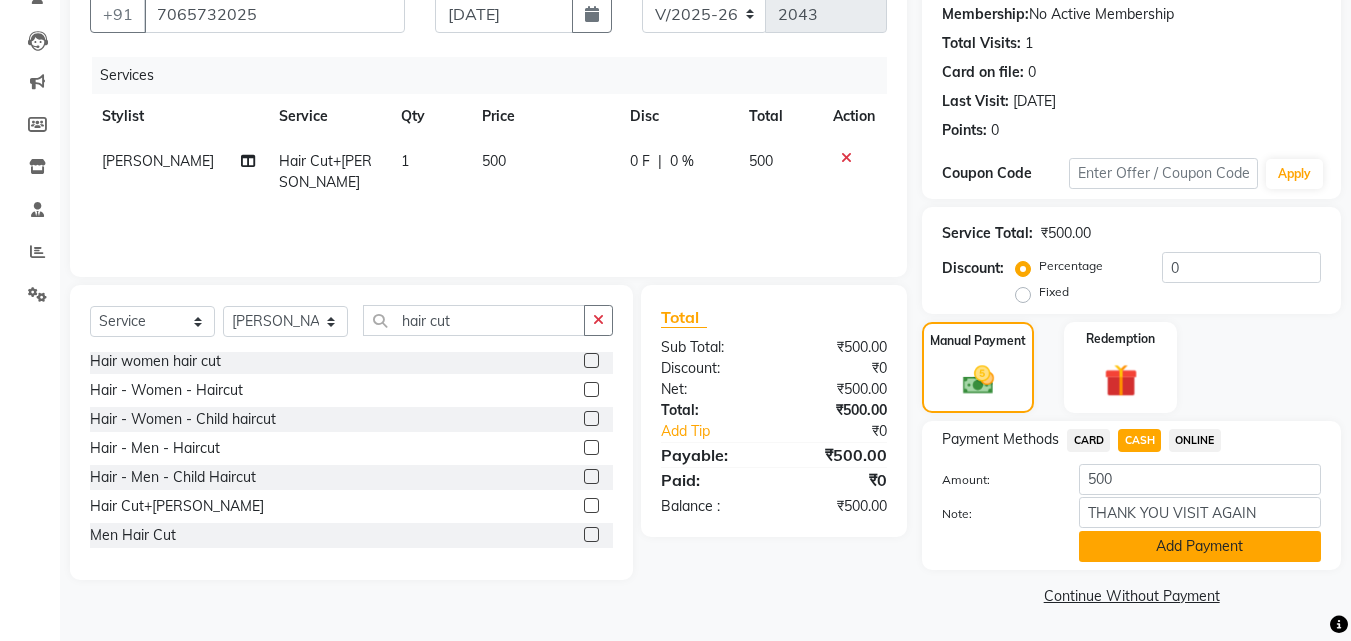 click on "Add Payment" 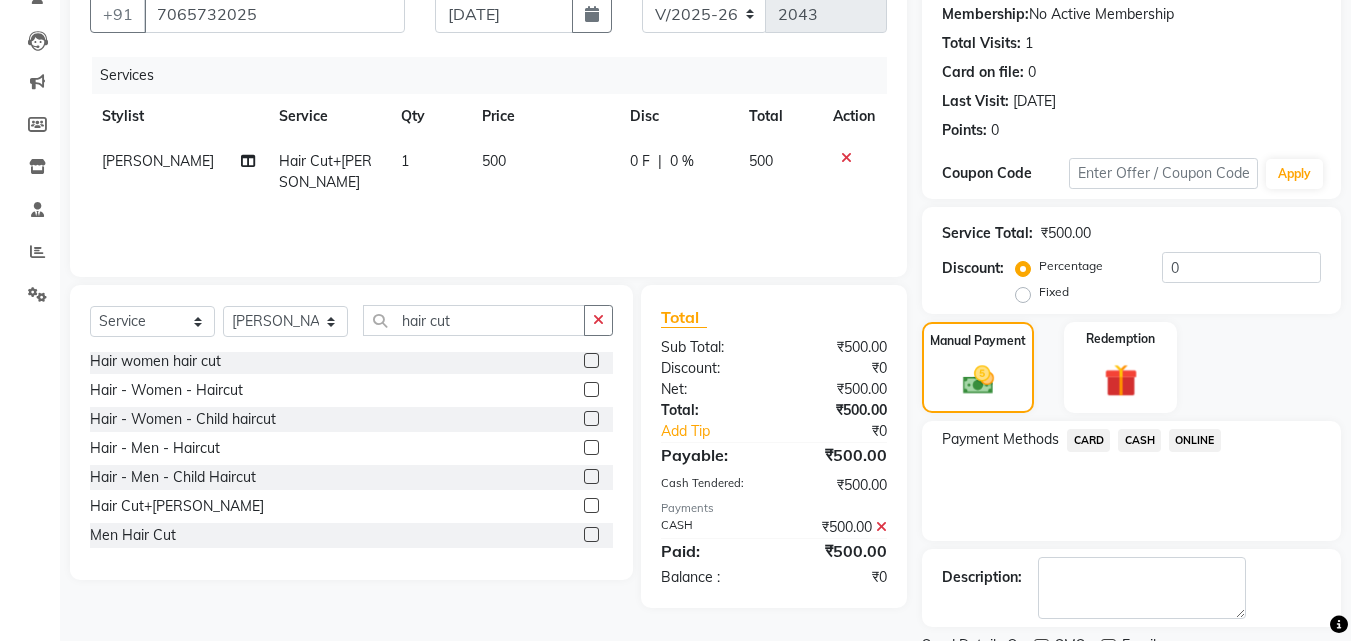 scroll, scrollTop: 275, scrollLeft: 0, axis: vertical 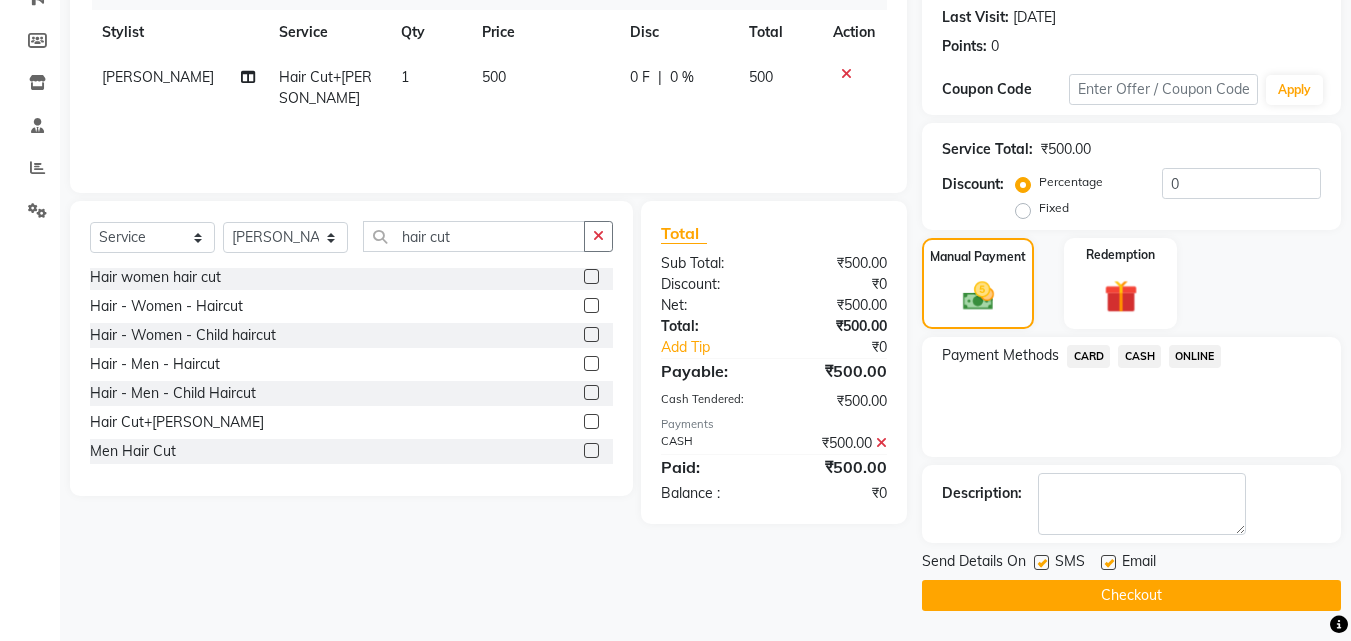 click 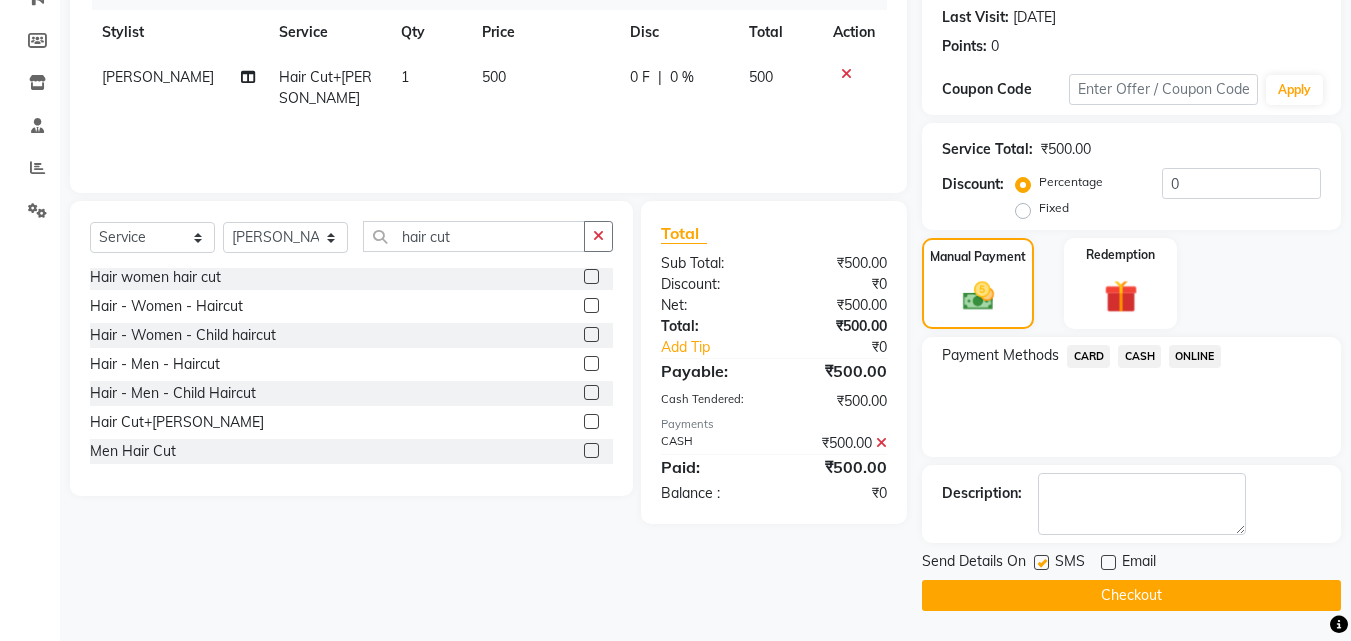 click on "SMS" 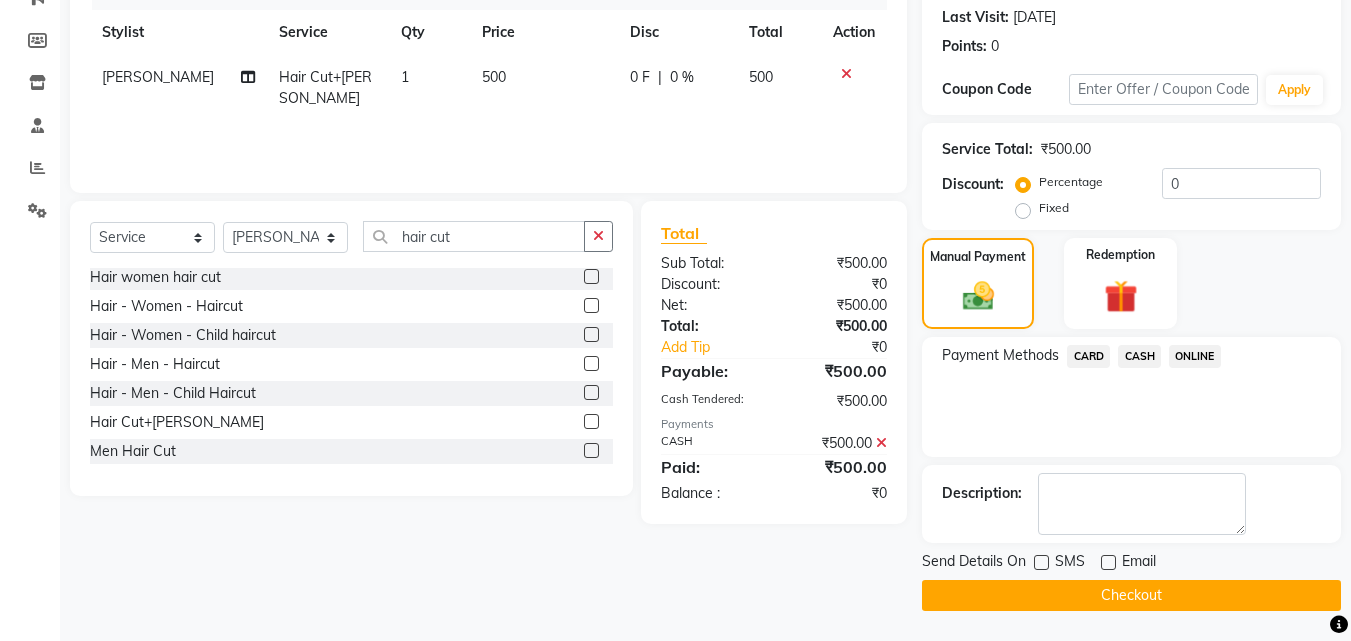 click on "Checkout" 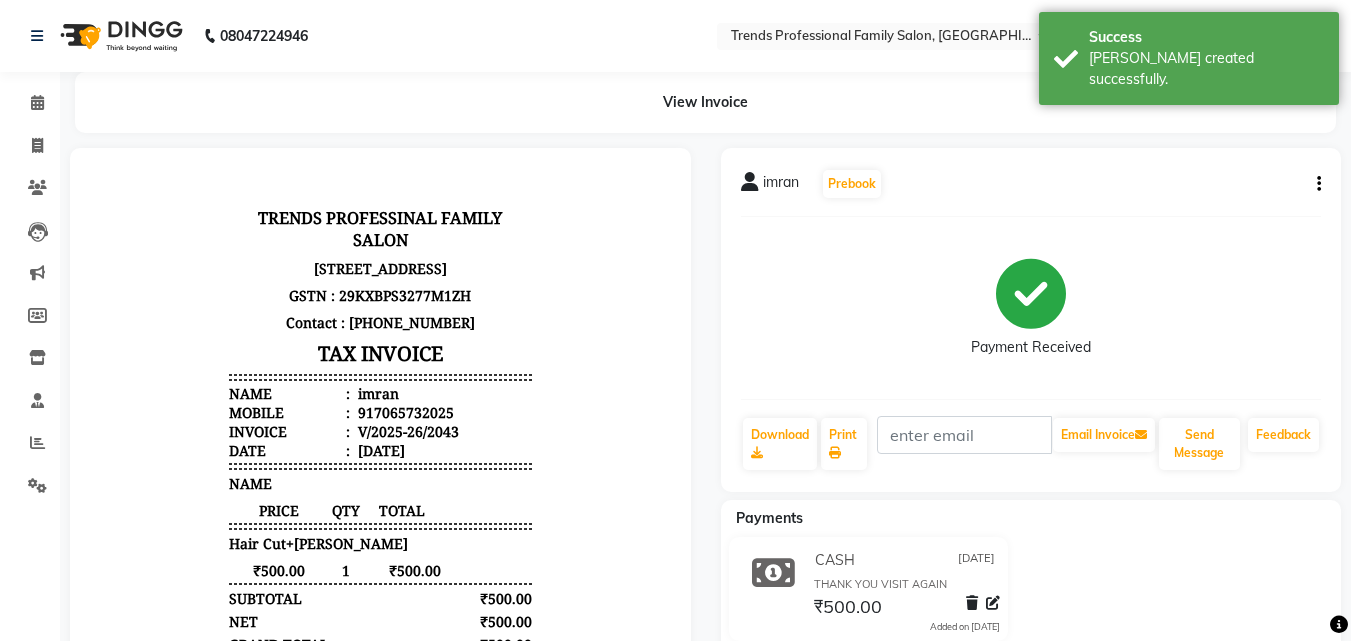 scroll, scrollTop: 0, scrollLeft: 0, axis: both 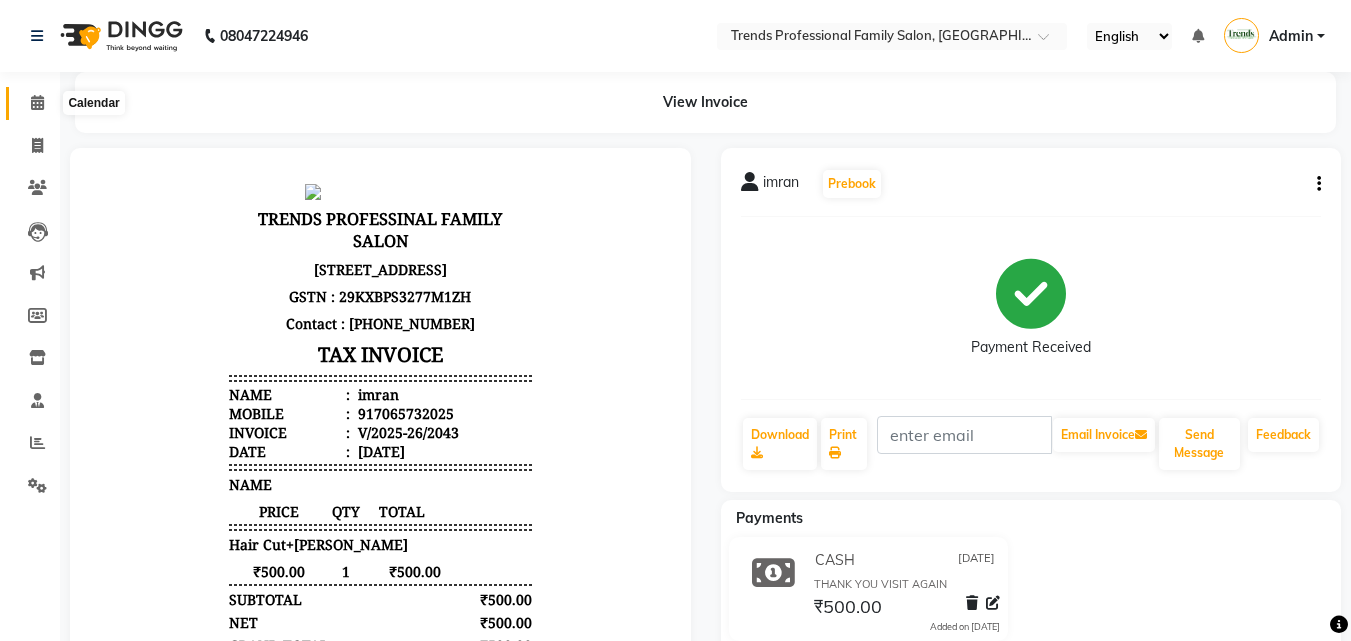 click 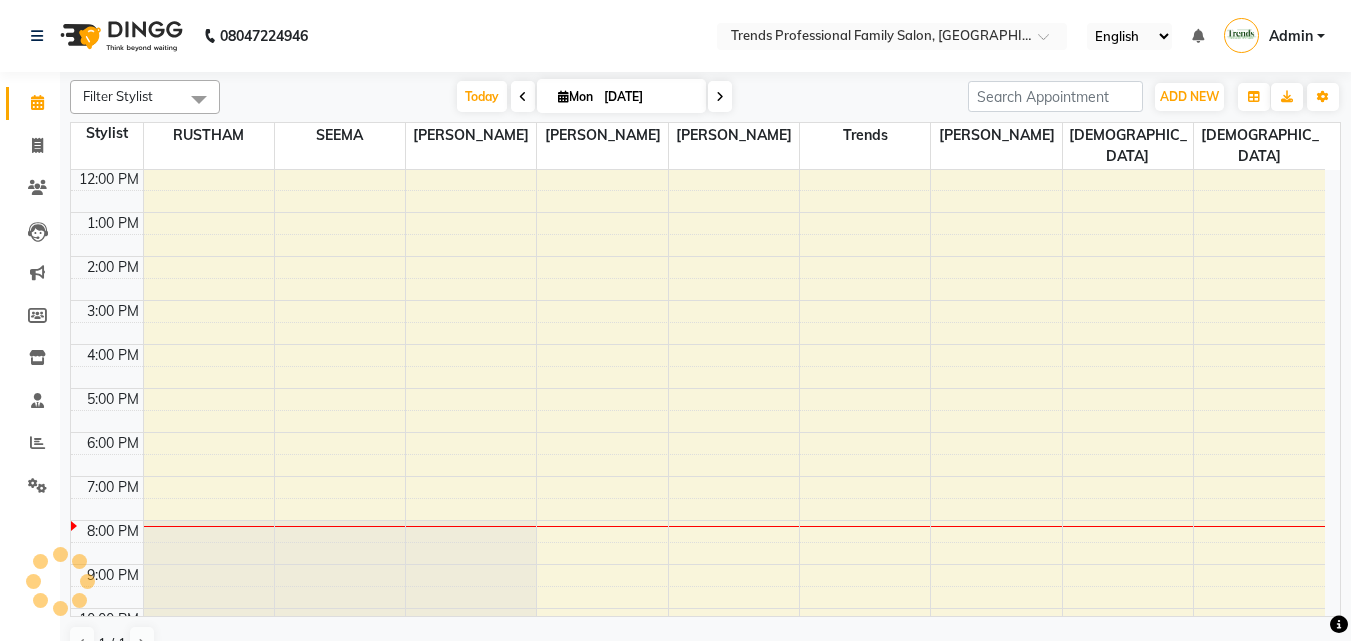 scroll, scrollTop: 236, scrollLeft: 0, axis: vertical 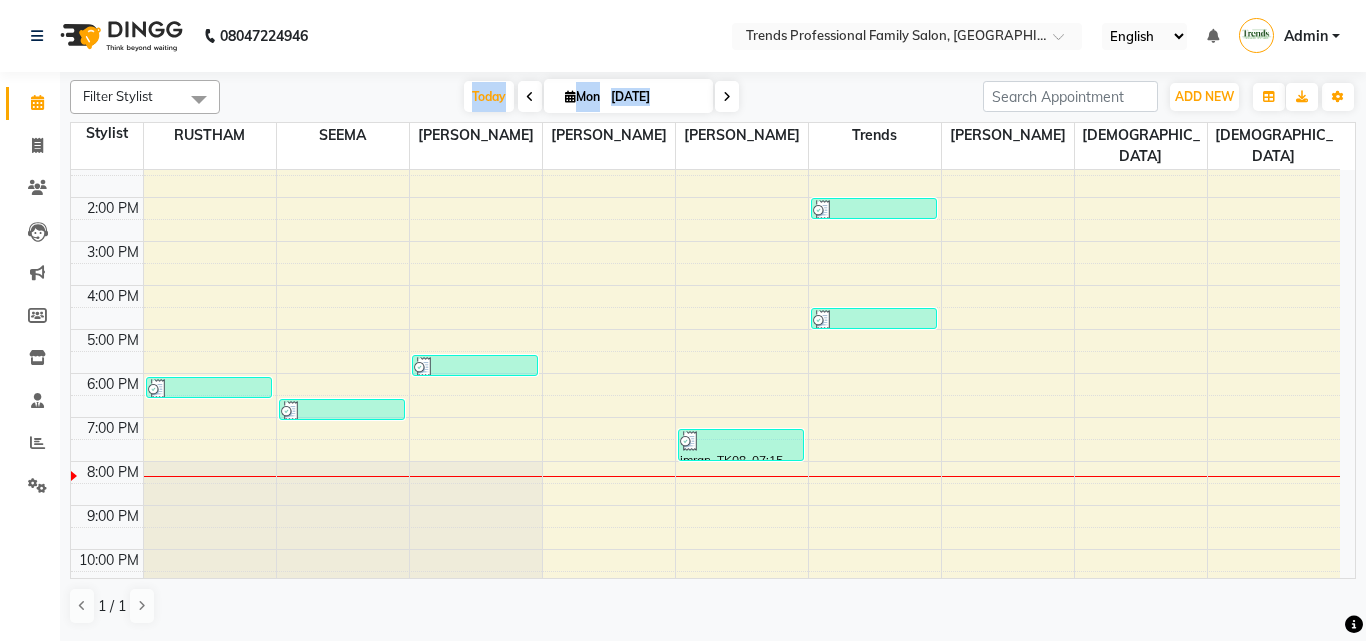 drag, startPoint x: 437, startPoint y: 84, endPoint x: 738, endPoint y: 92, distance: 301.1063 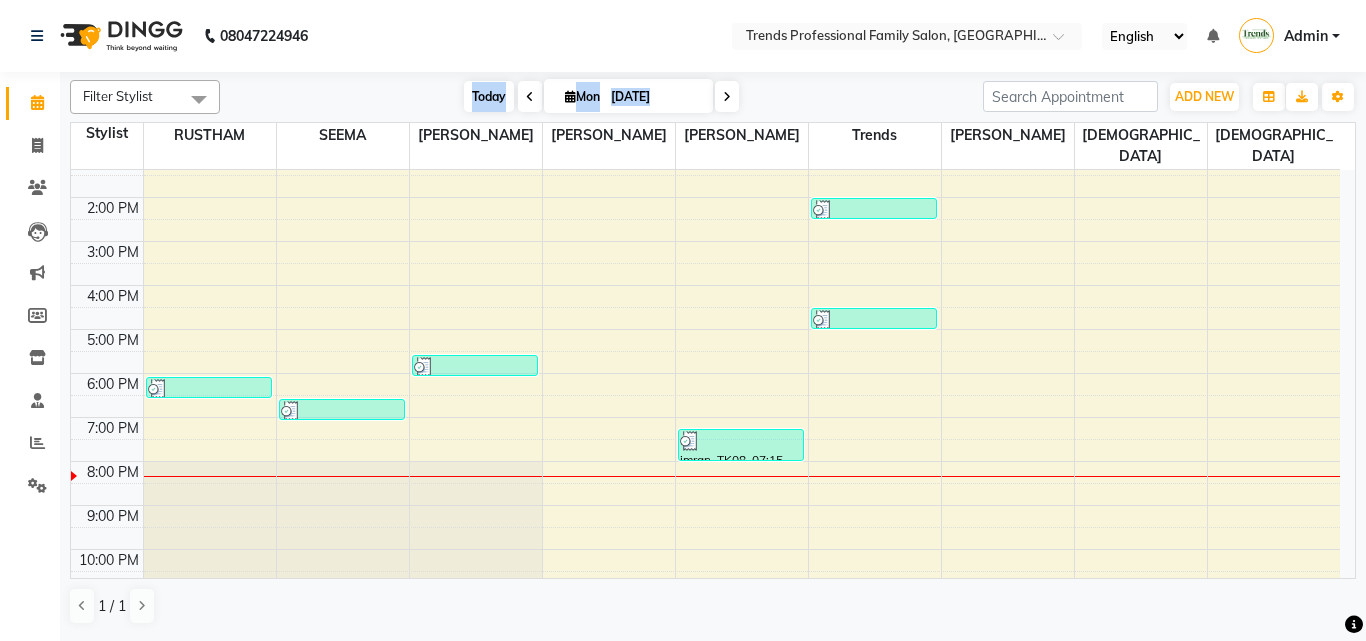 drag, startPoint x: 743, startPoint y: 91, endPoint x: 462, endPoint y: 97, distance: 281.06406 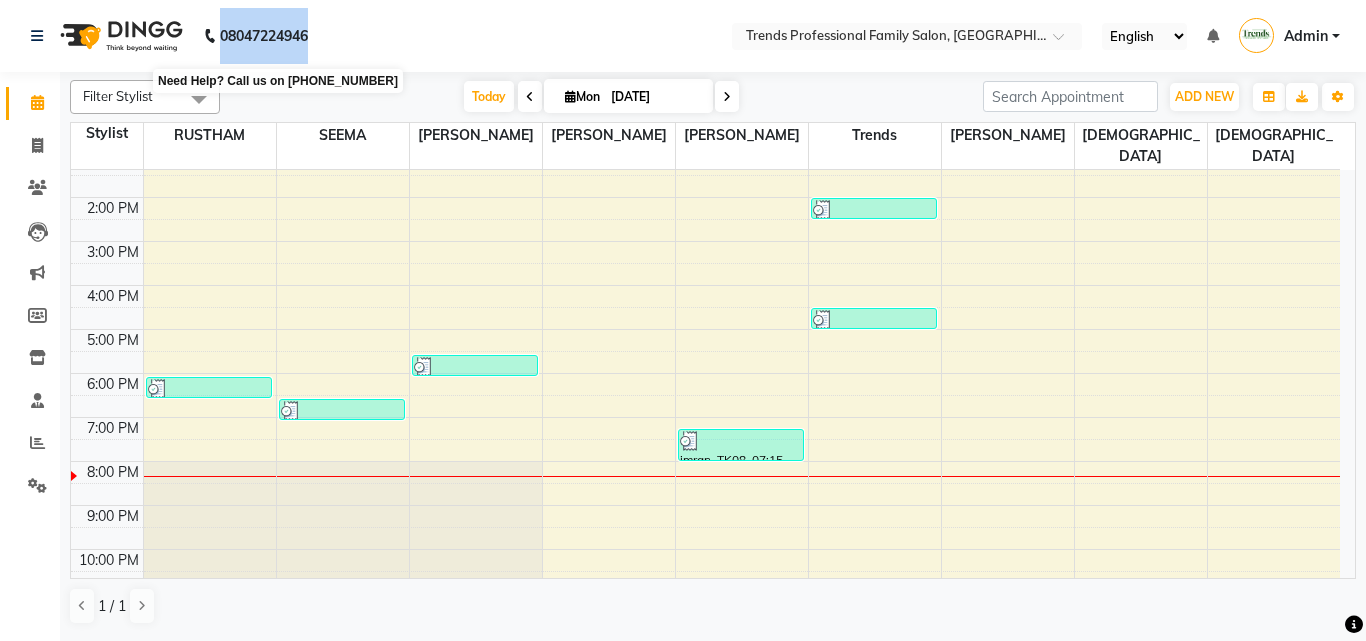 drag, startPoint x: 361, startPoint y: 33, endPoint x: 215, endPoint y: 32, distance: 146.00342 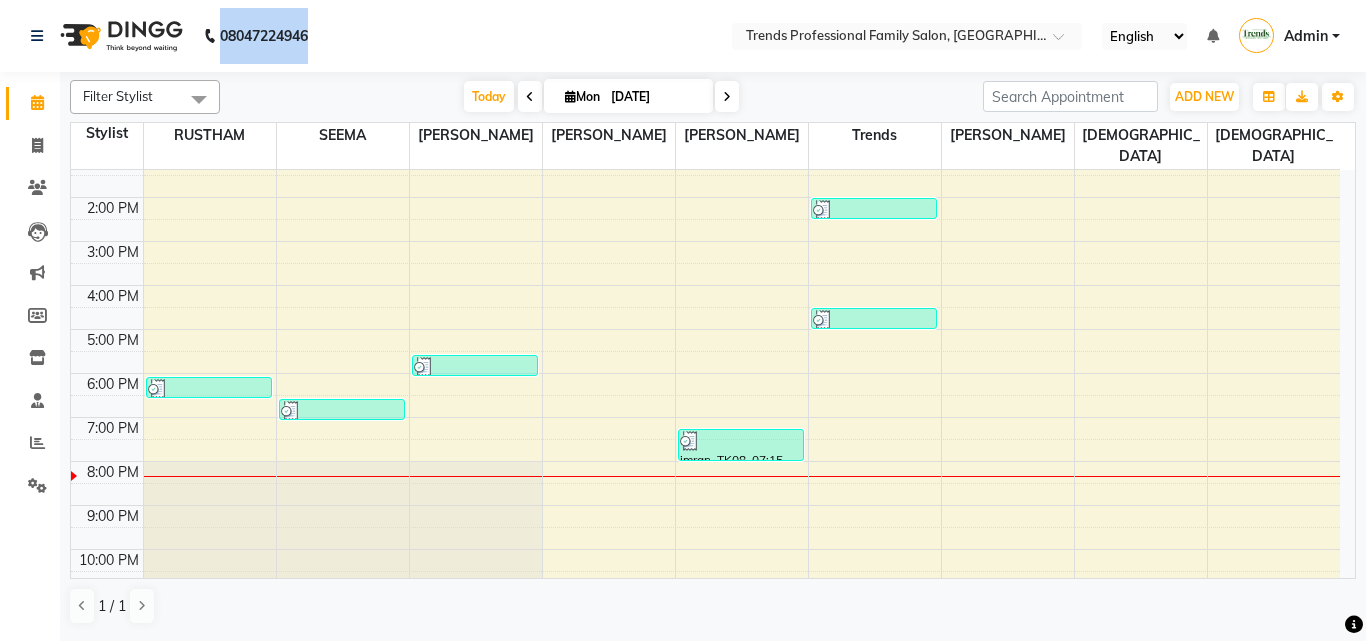 click on "08047224946 Select Location × Trends Professional Family Salon, Nelamangala English ENGLISH Español العربية मराठी हिंदी ગુજરાતી தமிழ் 中文 Notifications nothing to show Admin Manage Profile Change Password Sign out  Version:3.15.4" 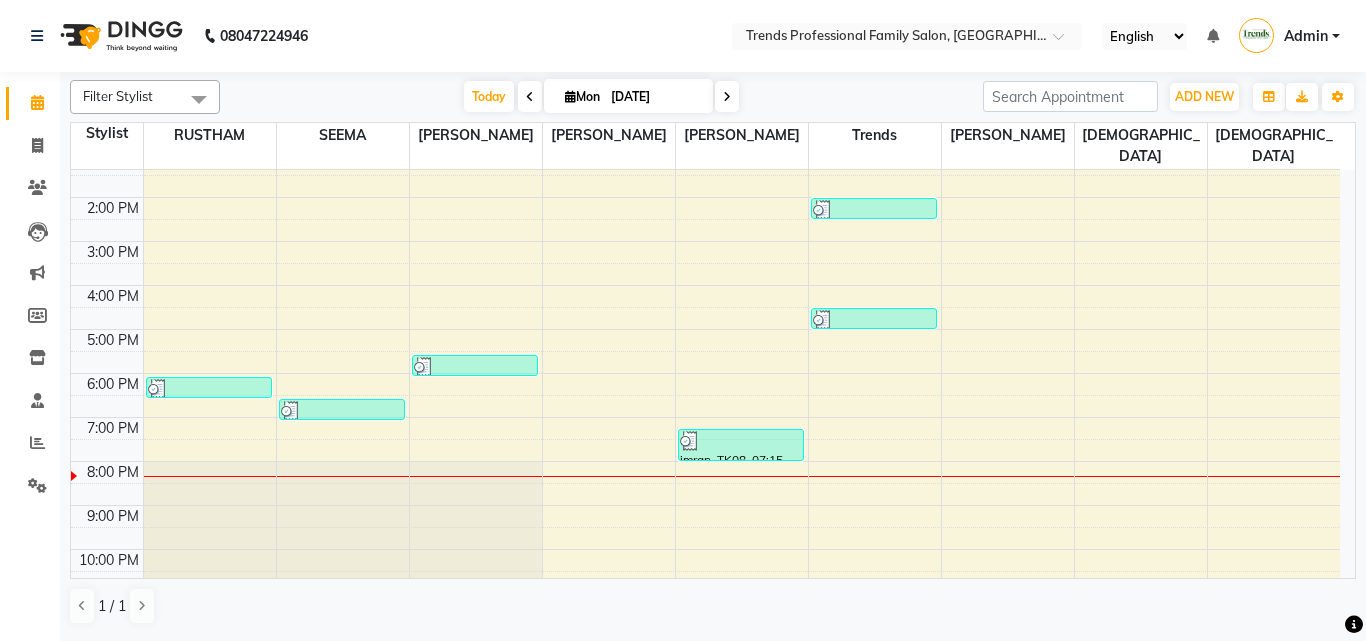 click on "08047224946 Select Location × Trends Professional Family Salon, Nelamangala English ENGLISH Español العربية मराठी हिंदी ગુજરાતી தமிழ் 中文 Notifications nothing to show Admin Manage Profile Change Password Sign out  Version:3.15.4" 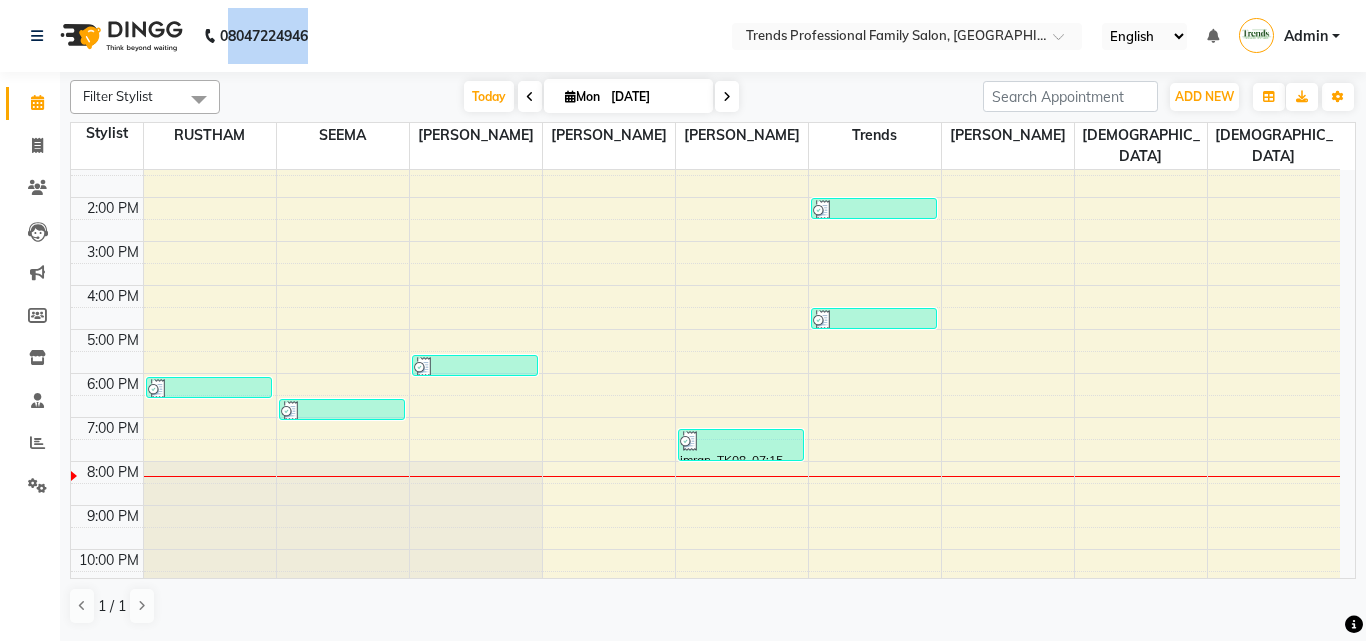 drag, startPoint x: 231, startPoint y: 27, endPoint x: 339, endPoint y: 29, distance: 108.01852 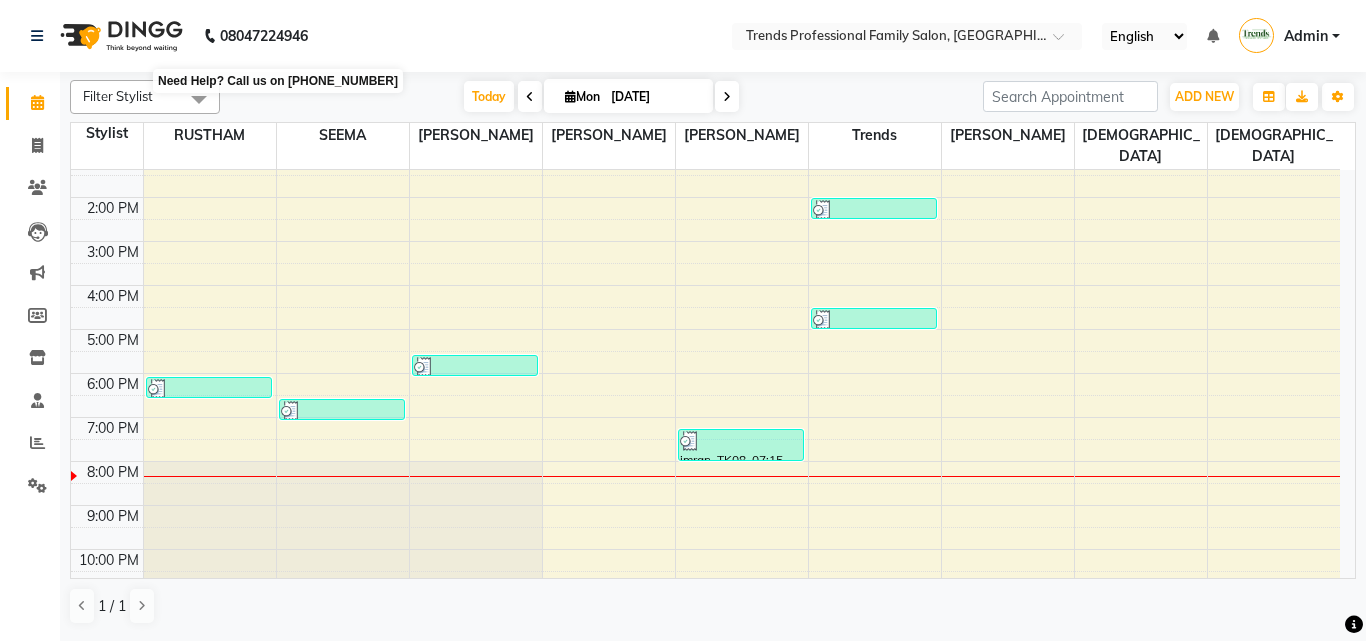 drag, startPoint x: 317, startPoint y: 37, endPoint x: 249, endPoint y: 37, distance: 68 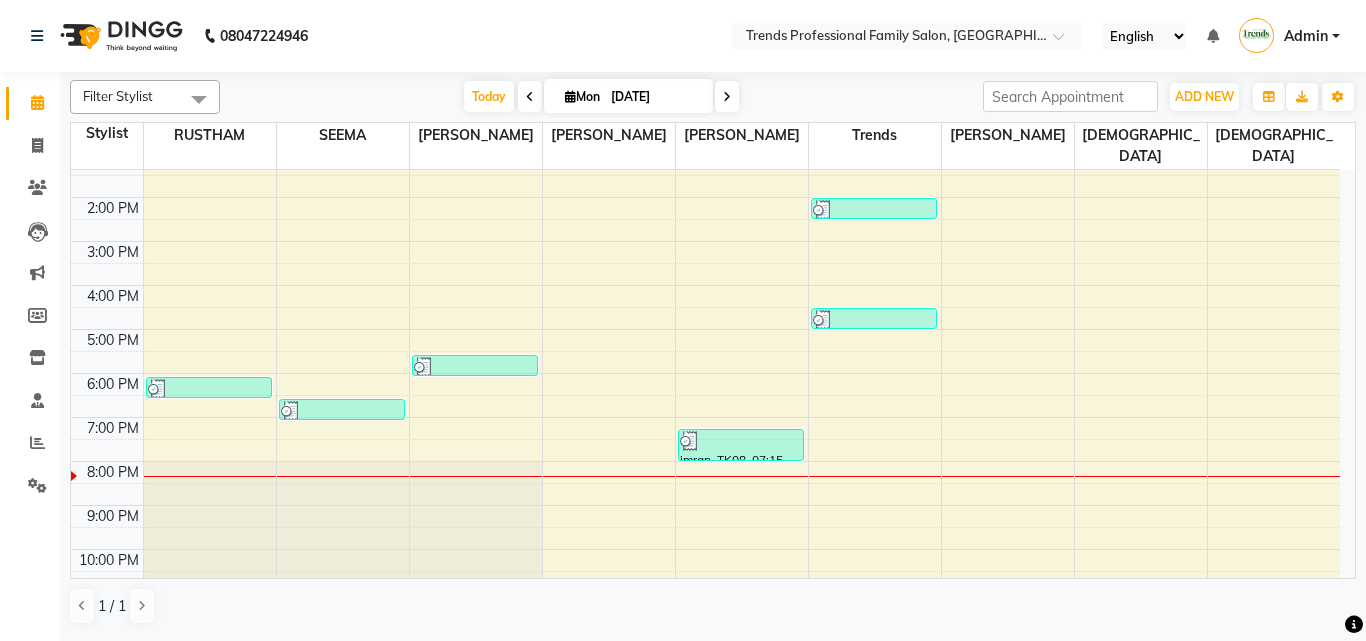 click on "[PHONE_NUMBER] Need Help?  Call us on 08047224946 Select Location × Trends Professional Family Salon, Nelamangala English ENGLISH Español العربية मराठी हिंदी ગુજરાતી தமிழ் 中文 Notifications nothing to show Admin Manage Profile Change Password Sign out  Version:3.15.4" 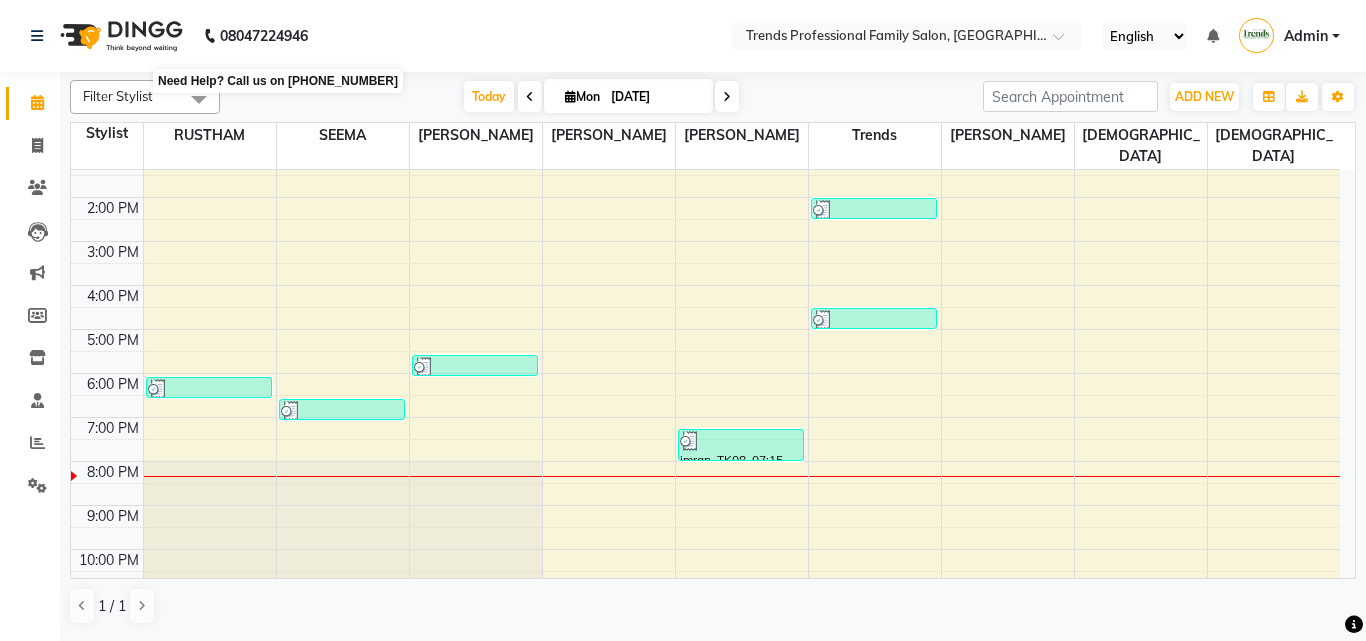 drag, startPoint x: 357, startPoint y: 34, endPoint x: 228, endPoint y: 39, distance: 129.09686 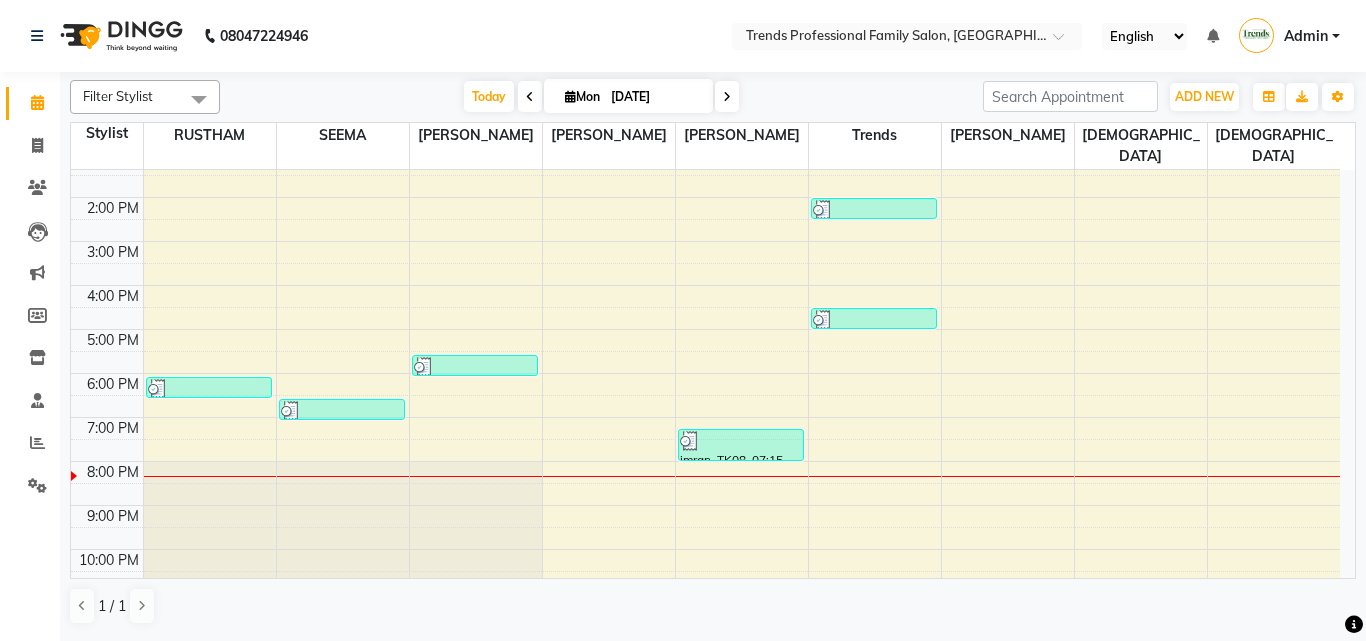 click on "08047224946 Select Location × Trends Professional Family Salon, Nelamangala English ENGLISH Español العربية मराठी हिंदी ગુજરાતી தமிழ் 中文 Notifications nothing to show Admin Manage Profile Change Password Sign out  Version:3.15.4" 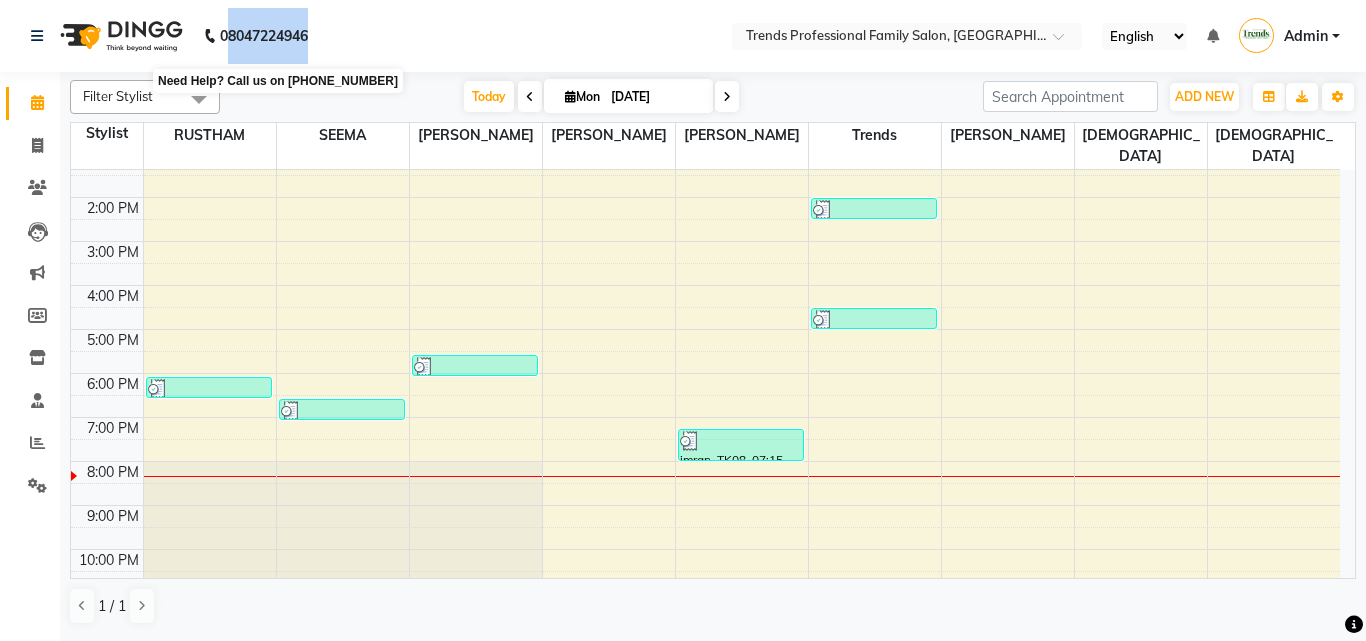 drag, startPoint x: 309, startPoint y: 35, endPoint x: 228, endPoint y: 36, distance: 81.00617 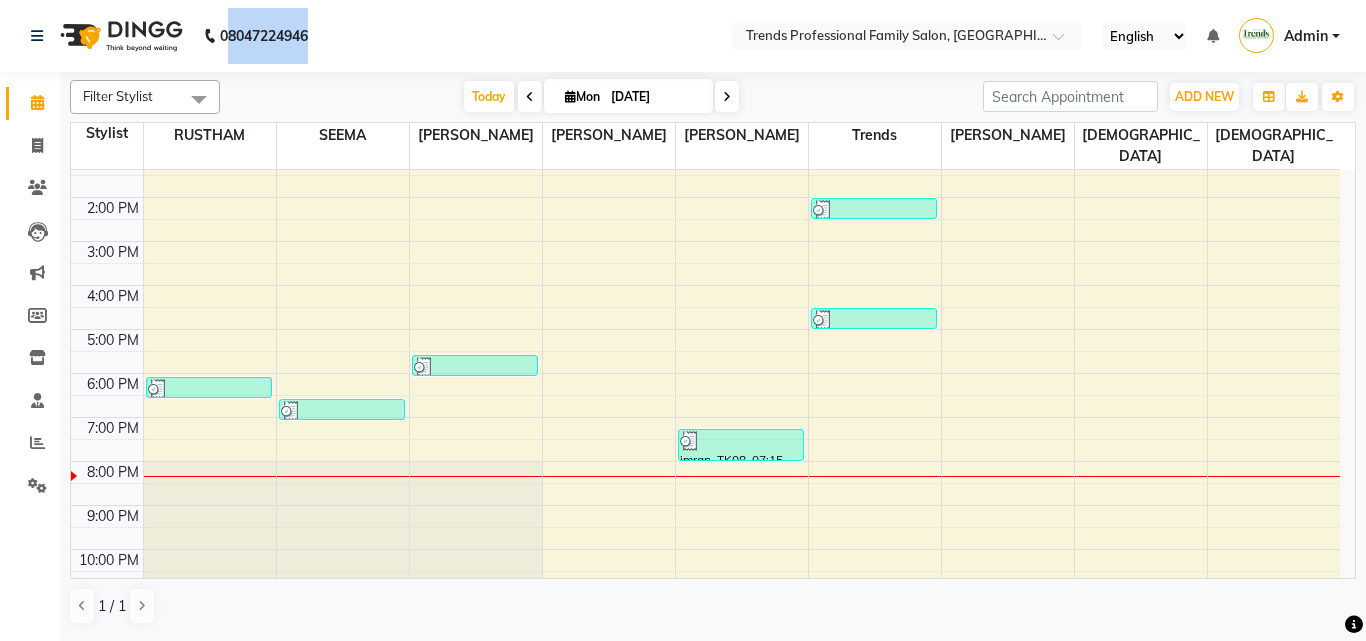 click on "08047224946 Select Location × Trends Professional Family Salon, Nelamangala English ENGLISH Español العربية मराठी हिंदी ગુજરાતી தமிழ் 中文 Notifications nothing to show Admin Manage Profile Change Password Sign out  Version:3.15.4" 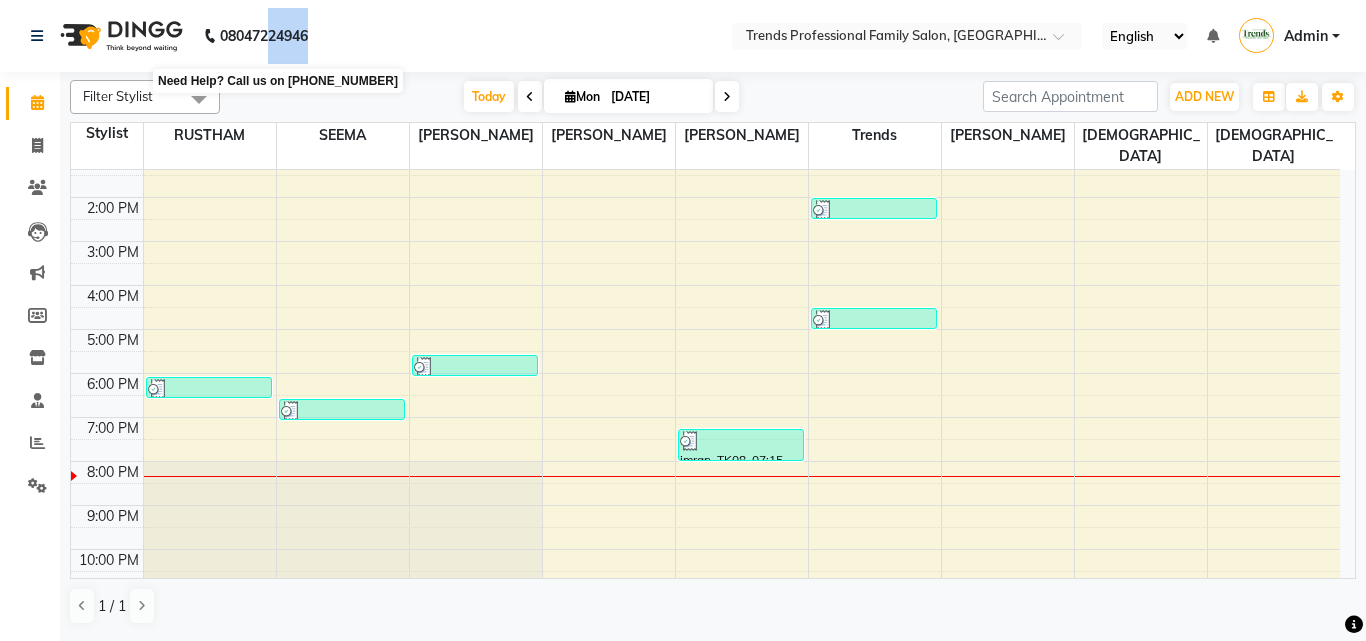 drag, startPoint x: 347, startPoint y: 25, endPoint x: 273, endPoint y: 38, distance: 75.13322 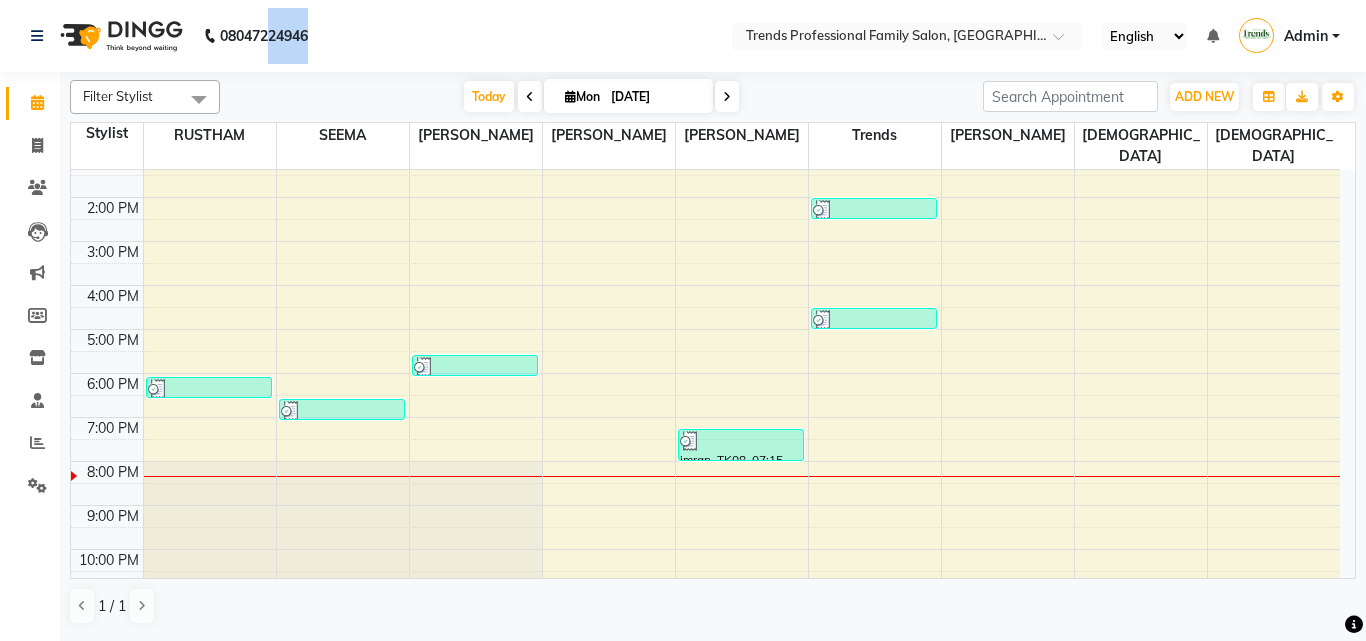 click on "08047224946 Select Location × Trends Professional Family Salon, Nelamangala English ENGLISH Español العربية मराठी हिंदी ગુજરાતી தமிழ் 中文 Notifications nothing to show Admin Manage Profile Change Password Sign out  Version:3.15.4" 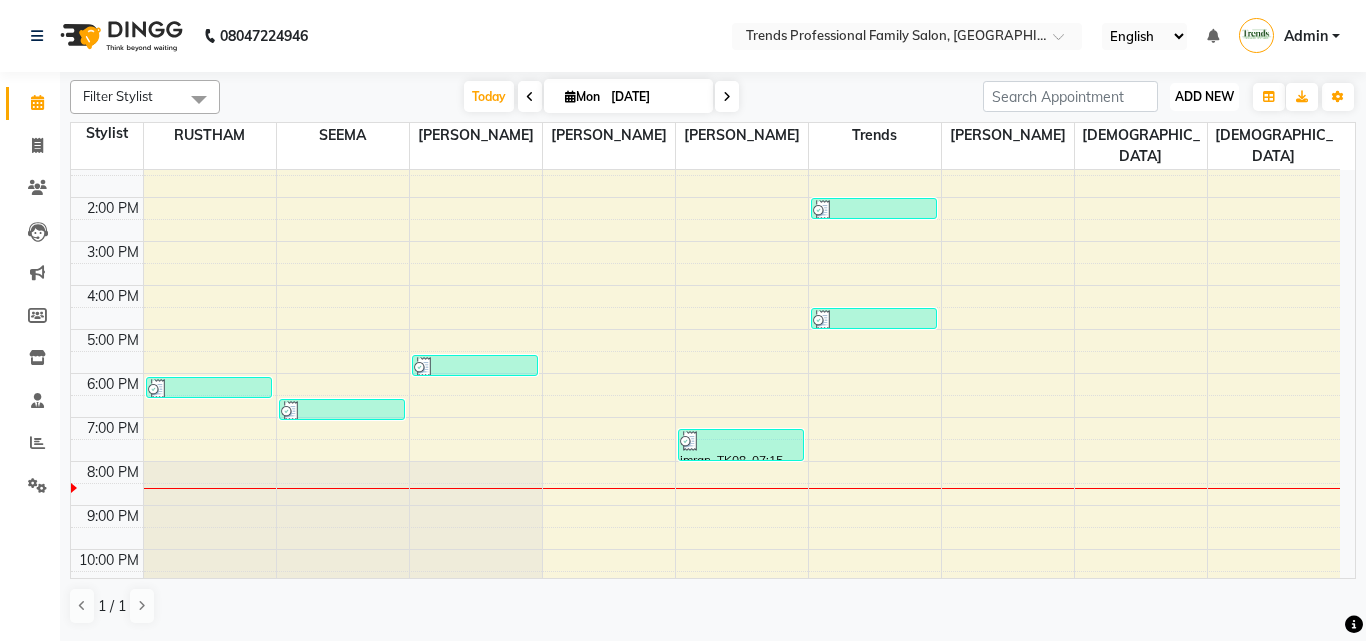 click on "ADD NEW Toggle Dropdown" at bounding box center [1204, 97] 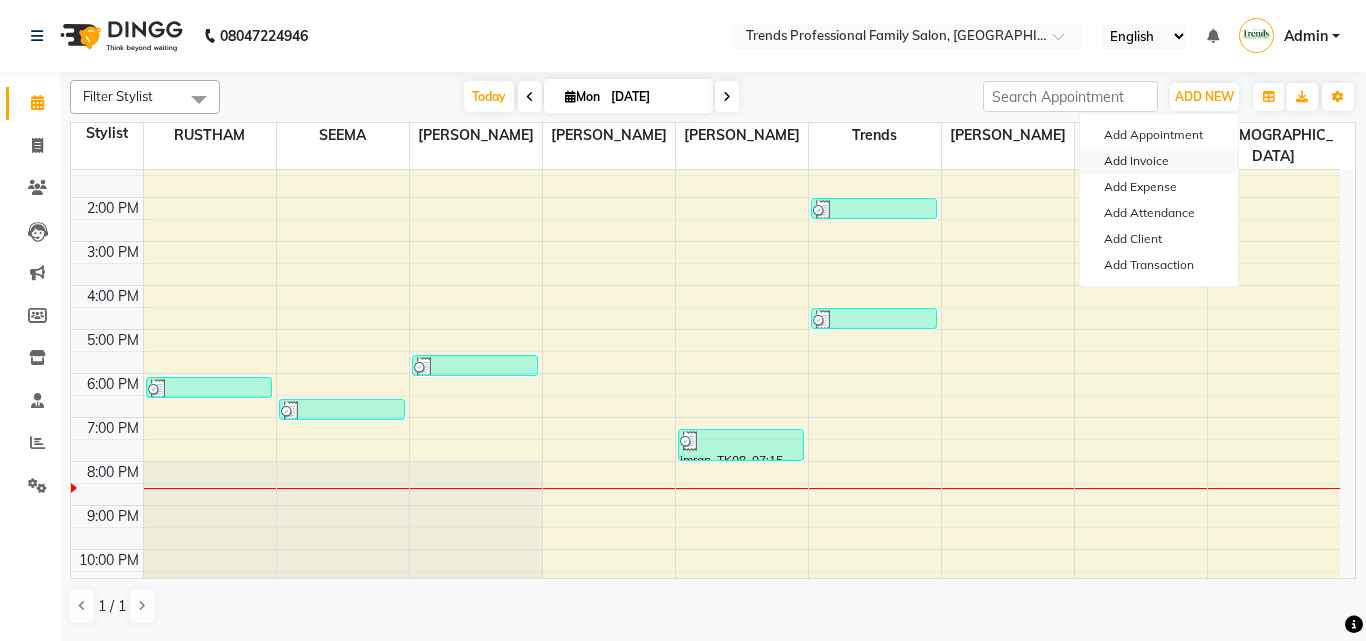click on "Add Invoice" at bounding box center (1159, 161) 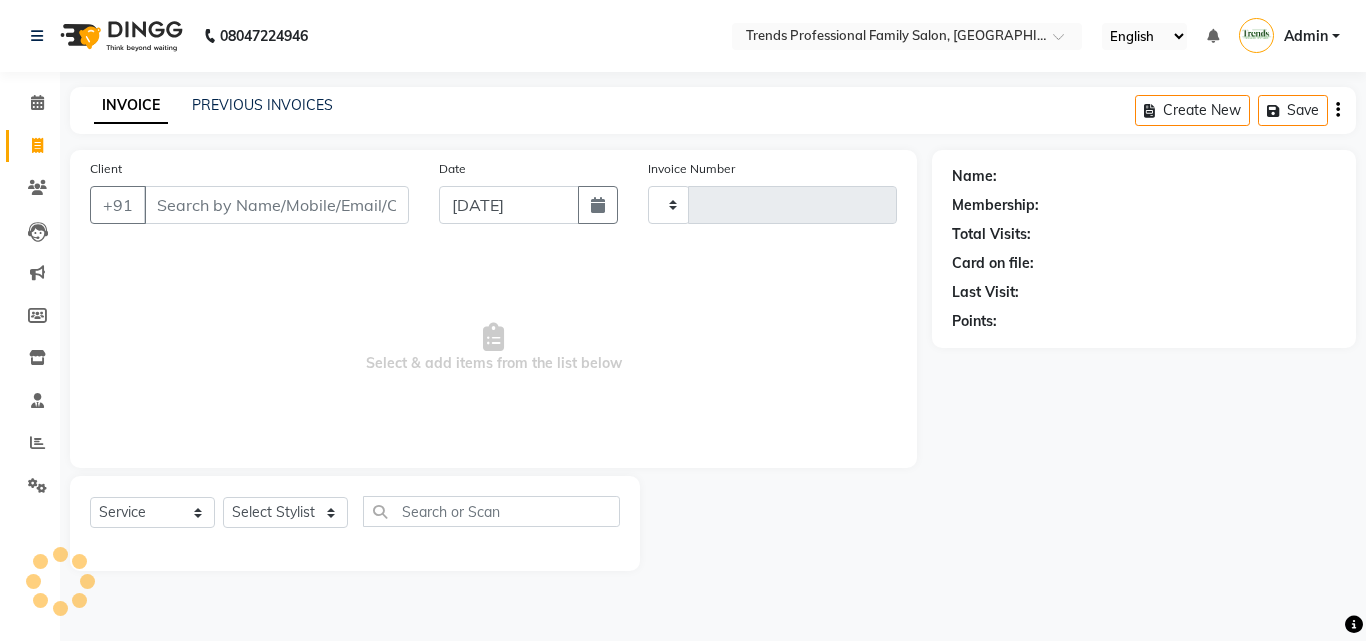 type on "2044" 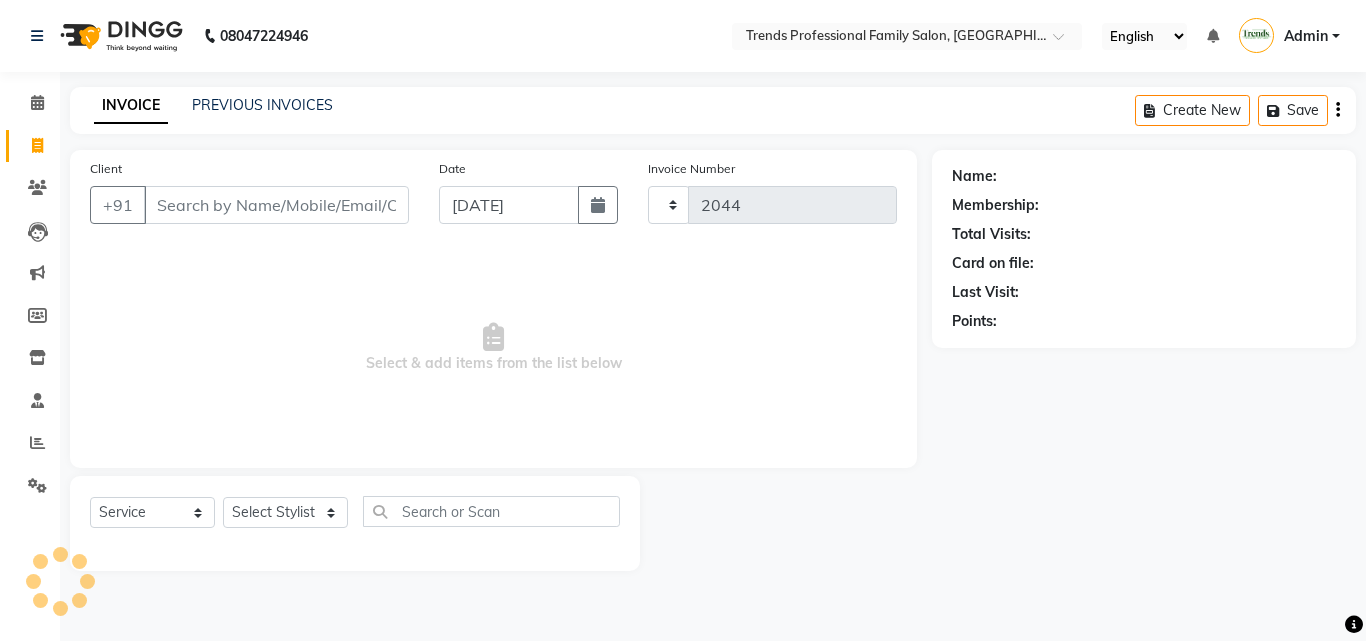 select on "7345" 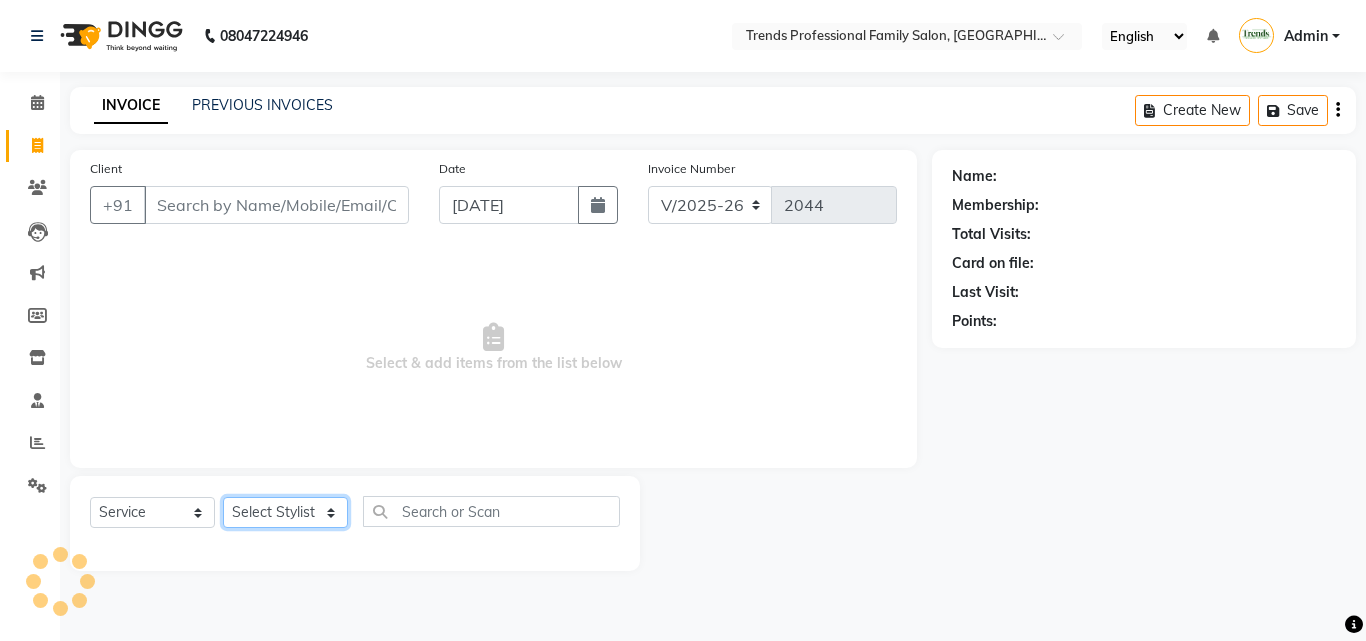 click on "Select Stylist" 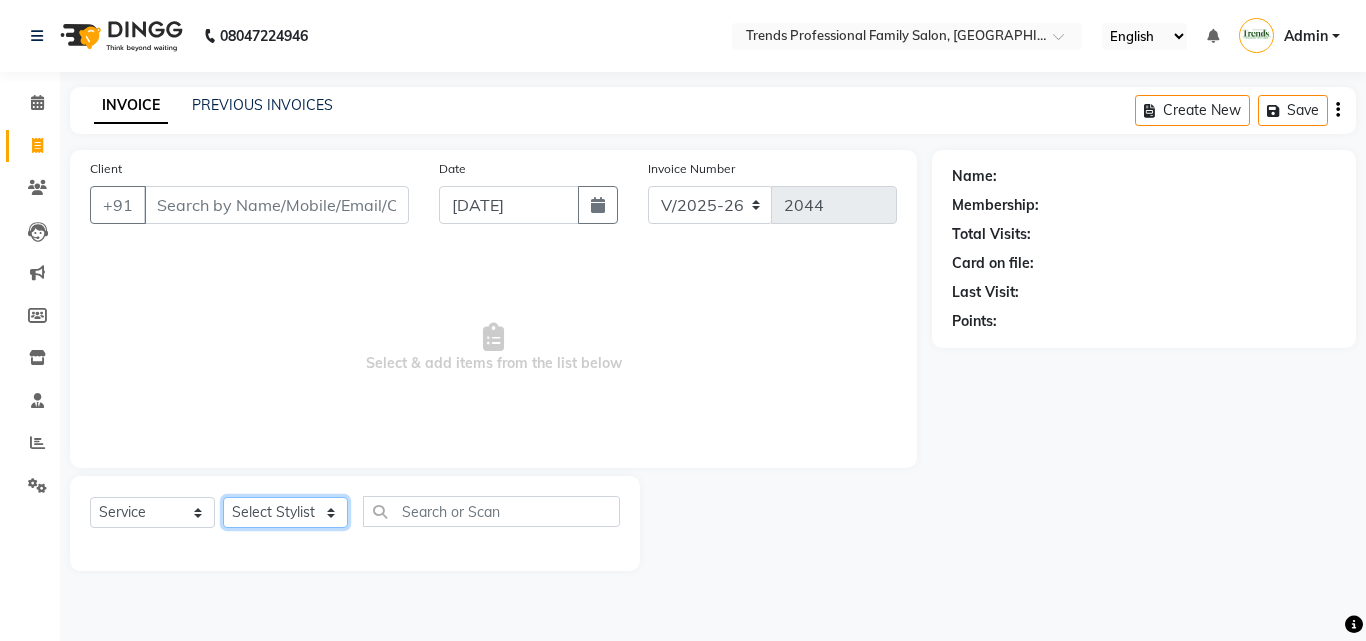 select on "64189" 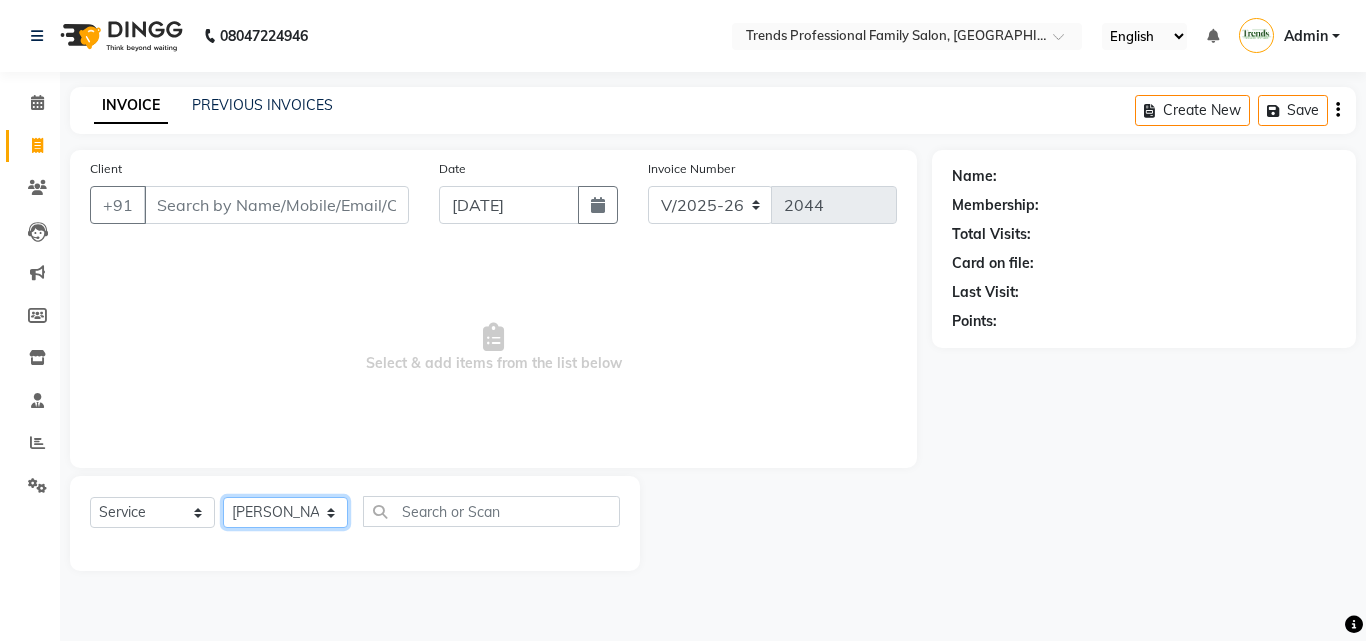 click on "Select Stylist [PERSON_NAME] [PERSON_NAME] [PERSON_NAME] [PERSON_NAME] [DEMOGRAPHIC_DATA][PERSON_NAME] Sumika Trends" 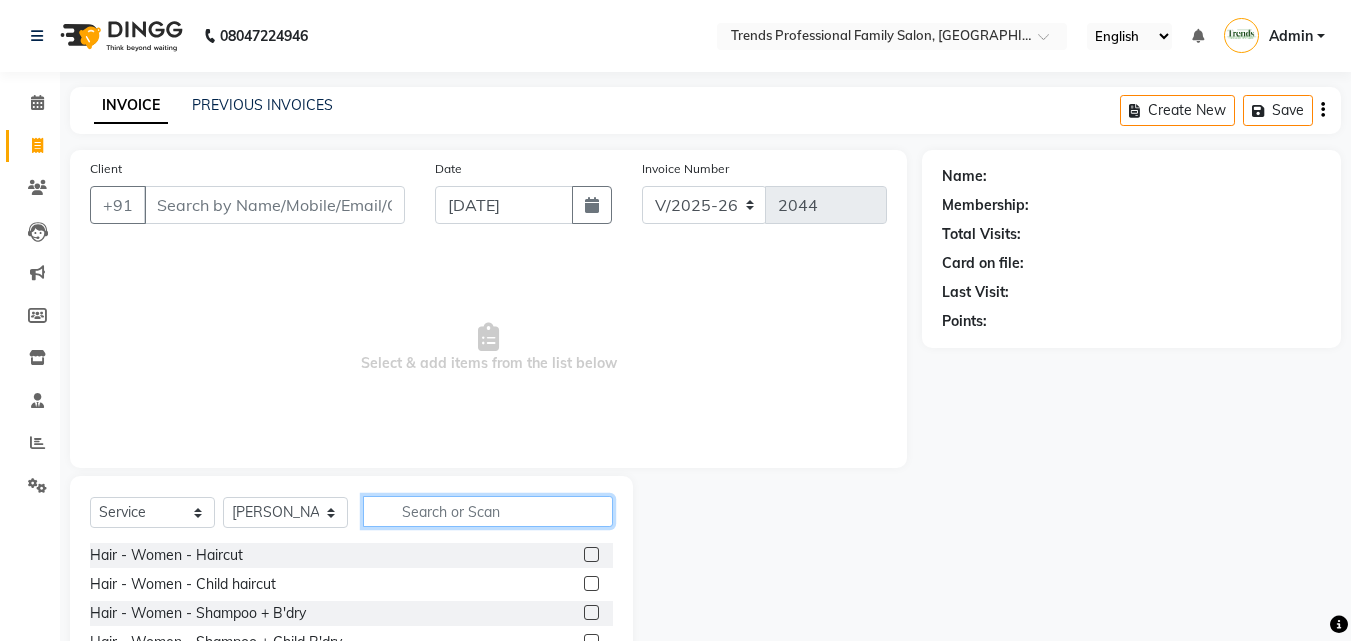 click 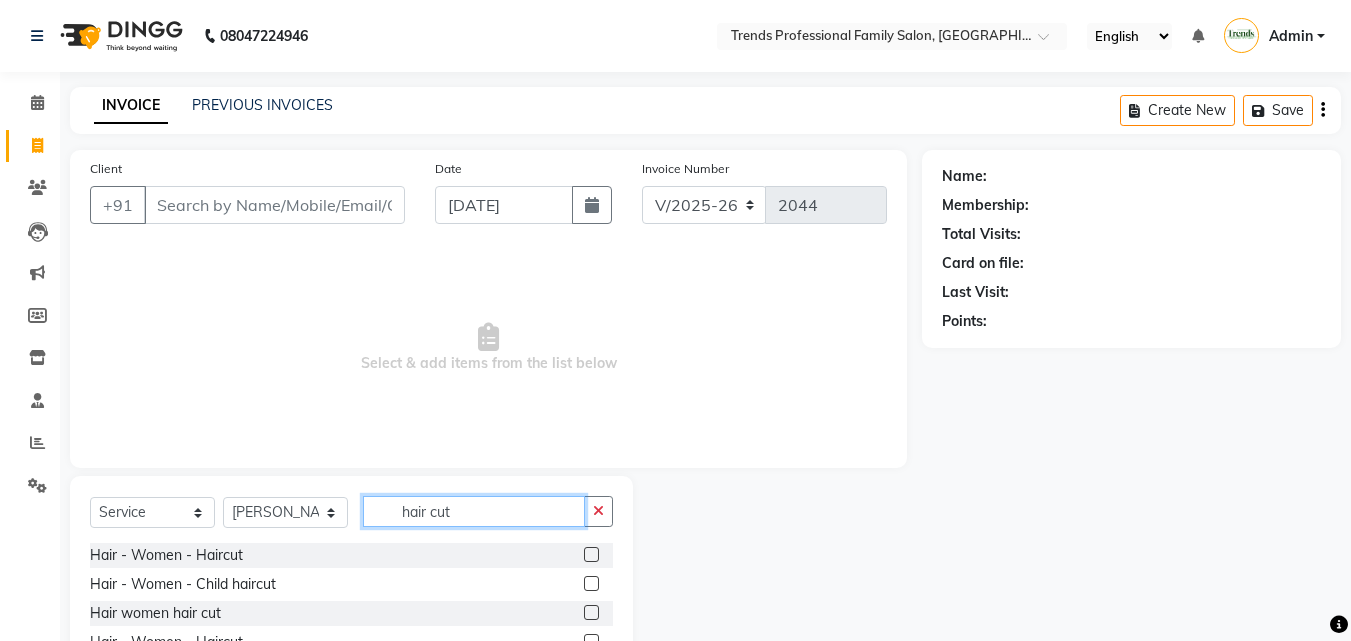 scroll, scrollTop: 160, scrollLeft: 0, axis: vertical 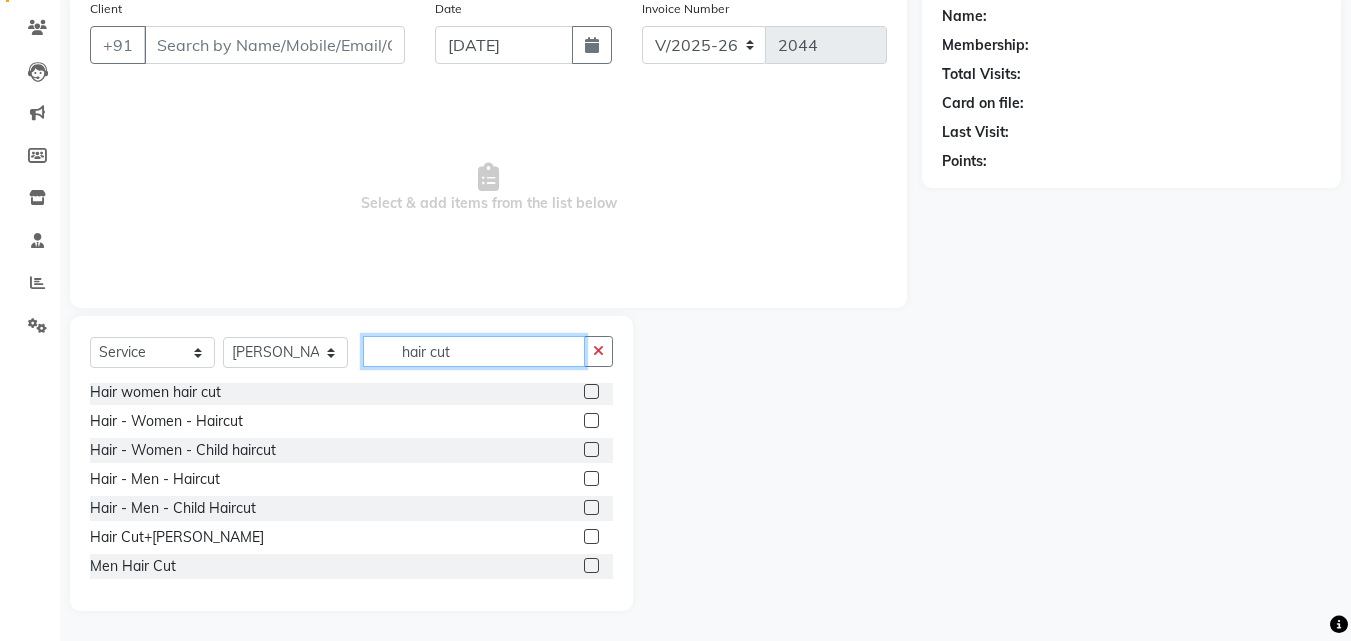 type on "hair cut" 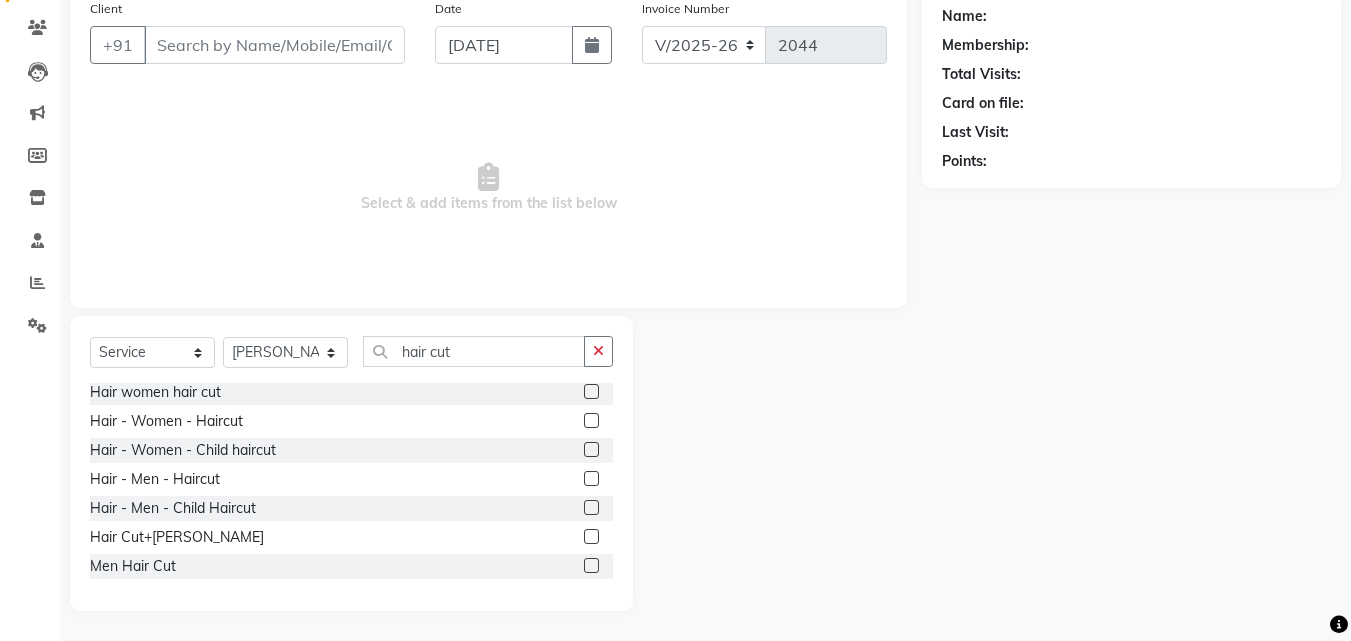 click 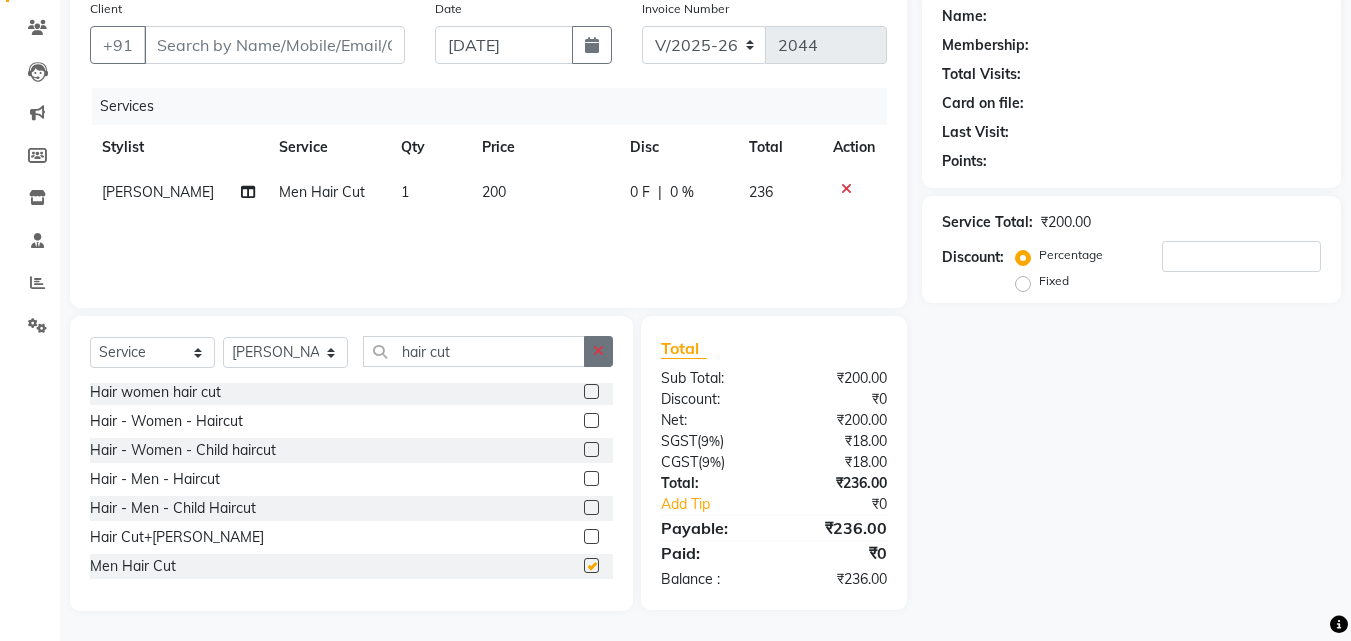 checkbox on "false" 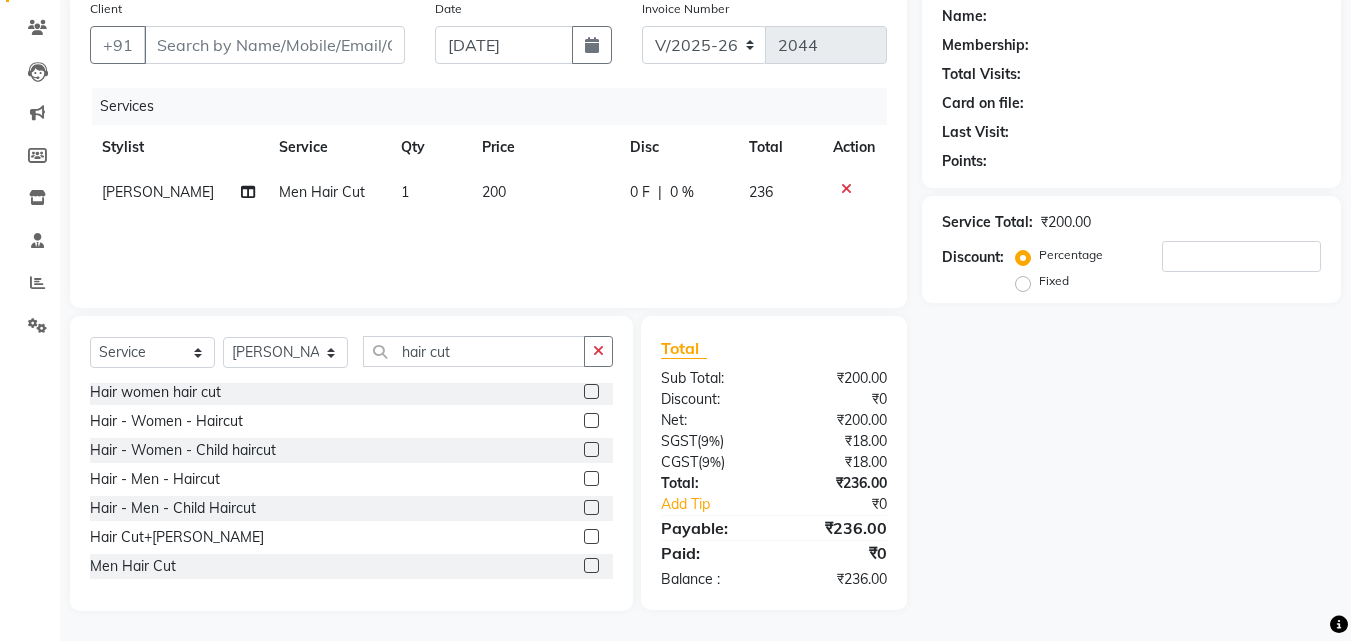 drag, startPoint x: 602, startPoint y: 345, endPoint x: 590, endPoint y: 347, distance: 12.165525 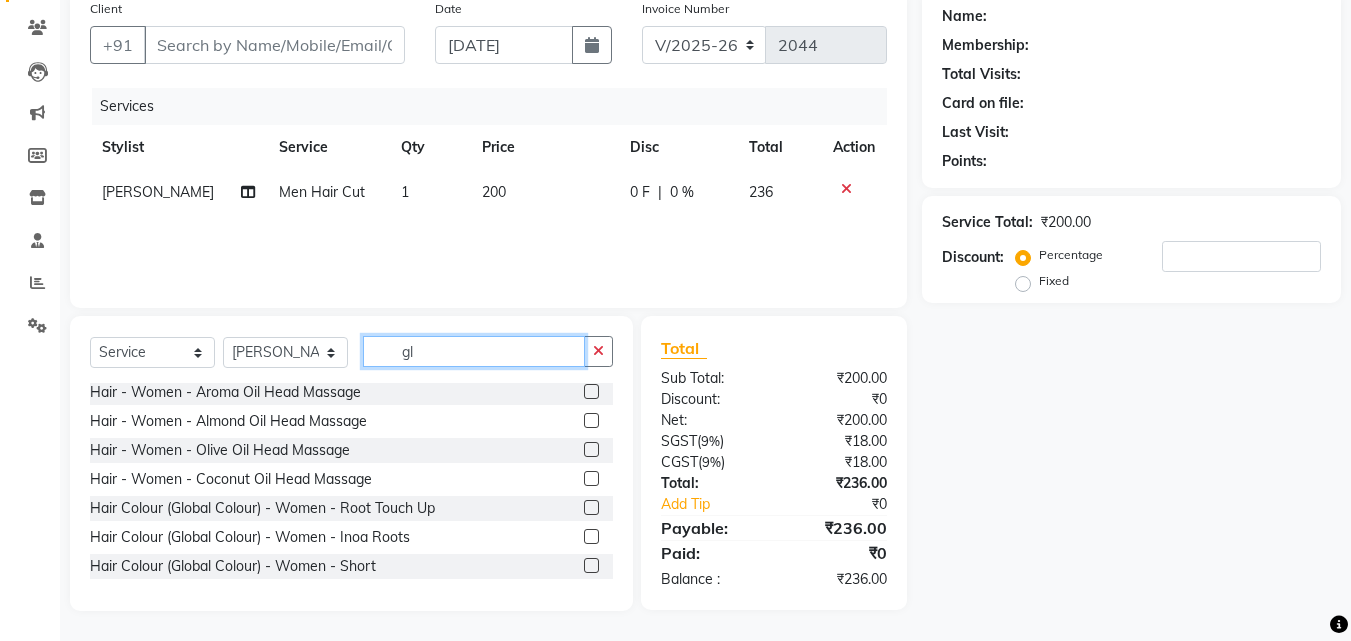 scroll, scrollTop: 0, scrollLeft: 0, axis: both 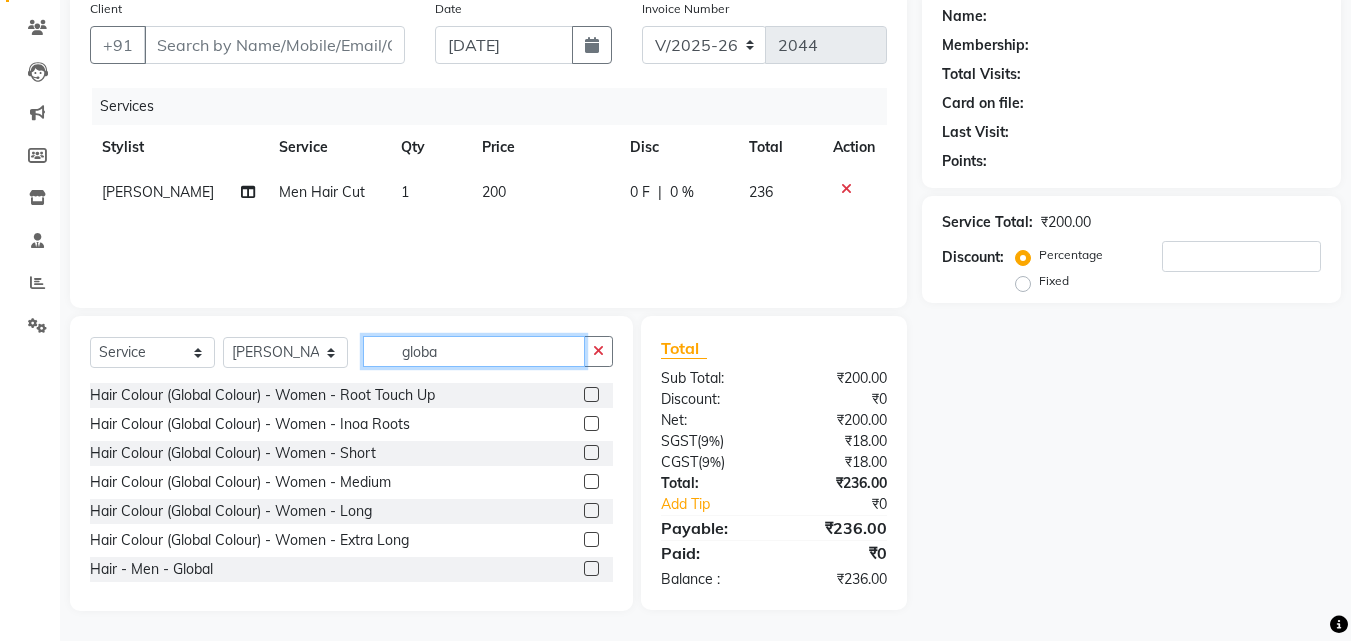 type on "globa" 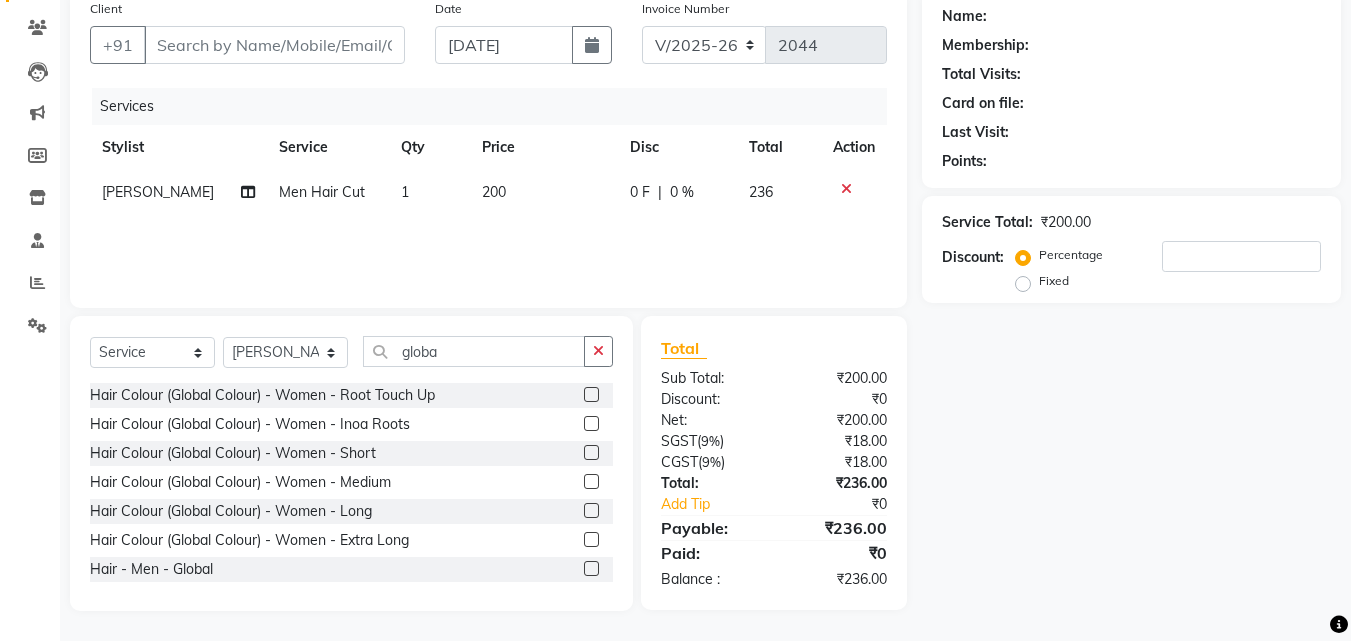 click 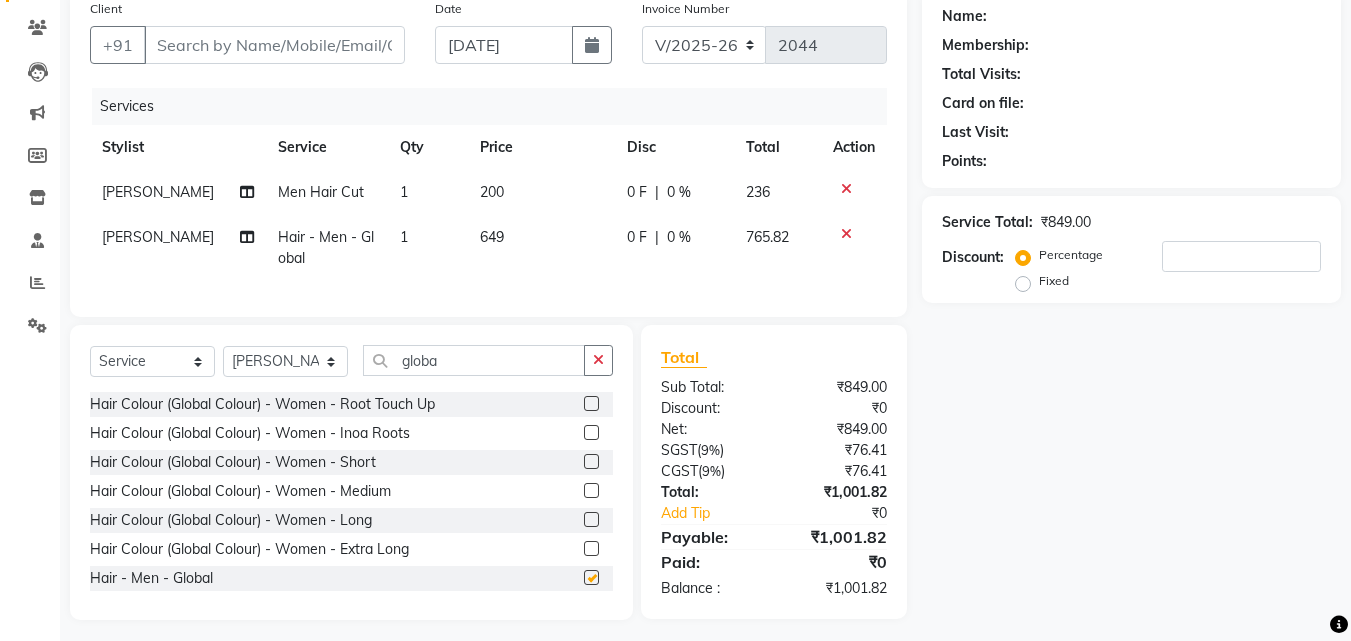 checkbox on "false" 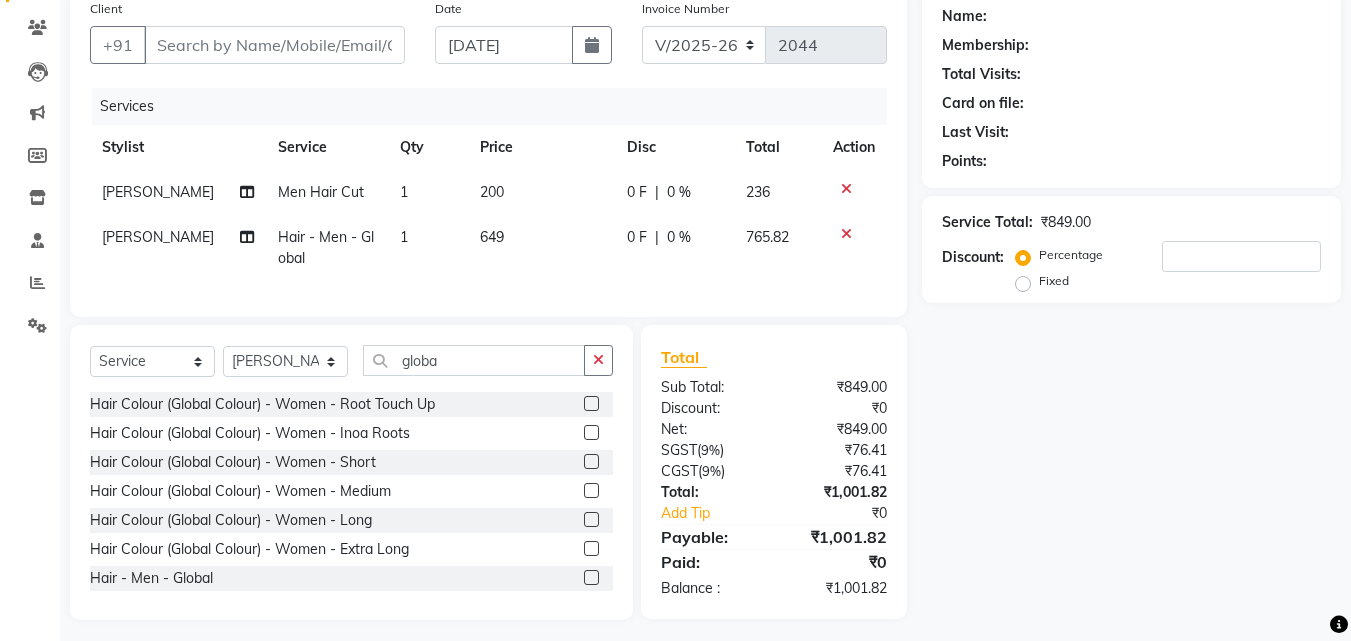 click on "0 %" 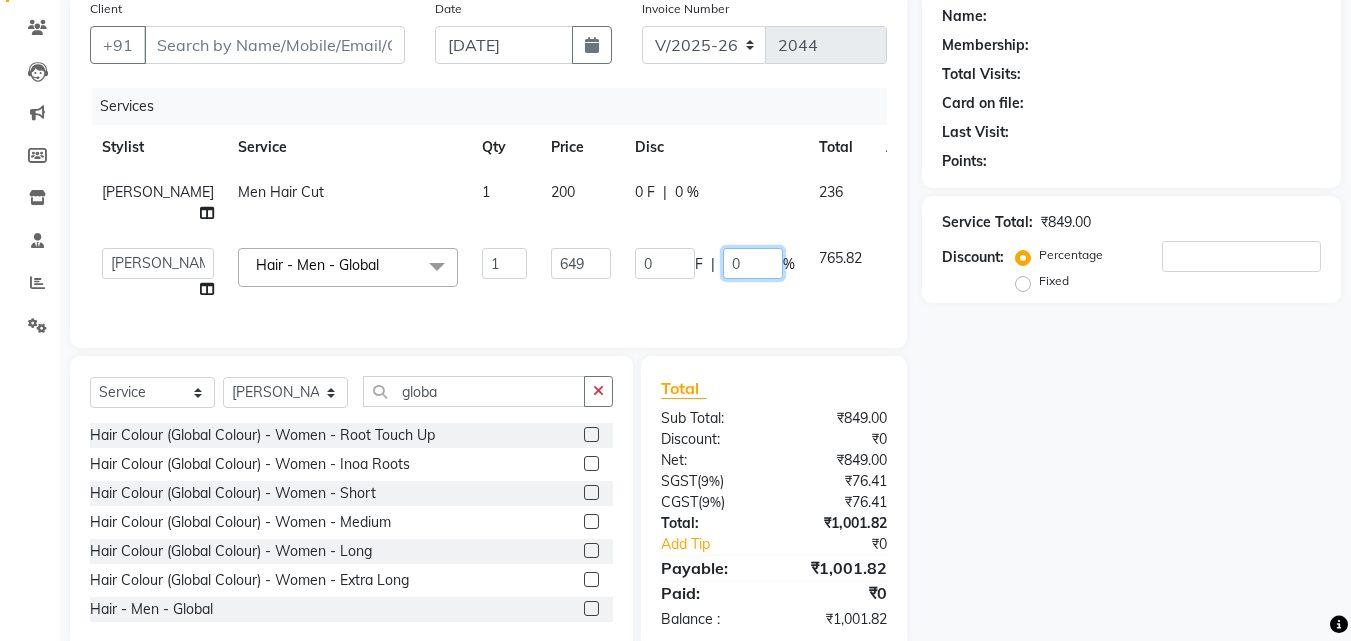 click on "0" 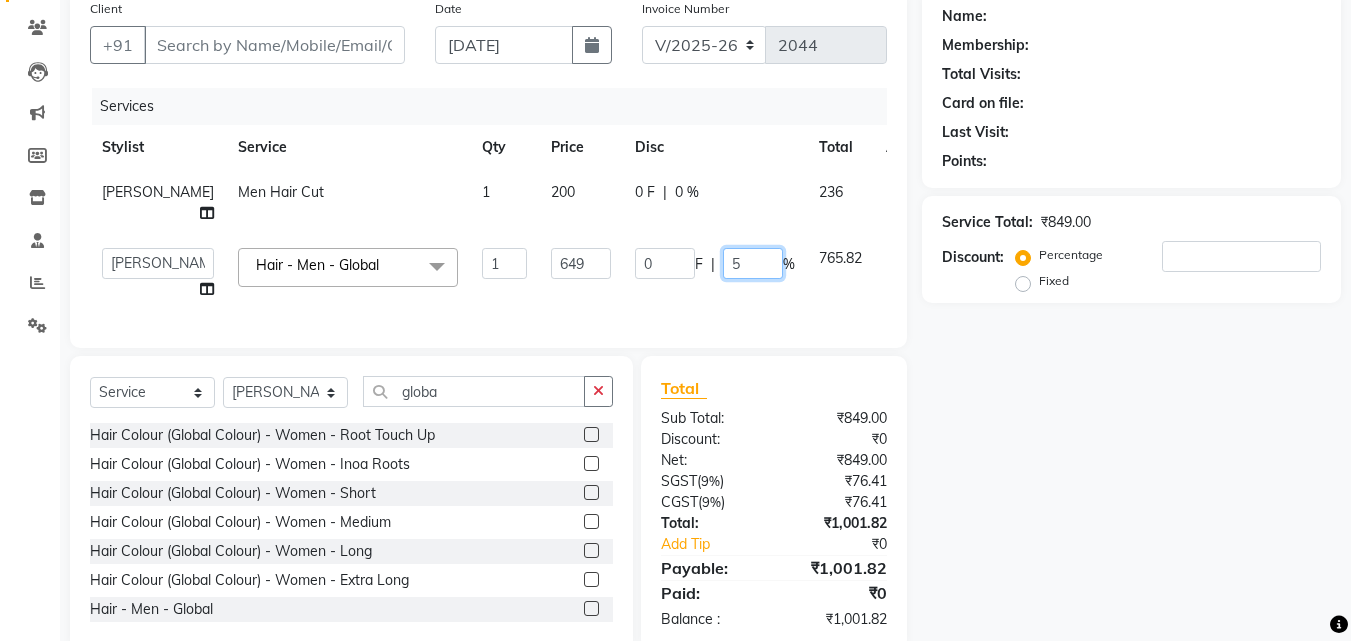 type on "50" 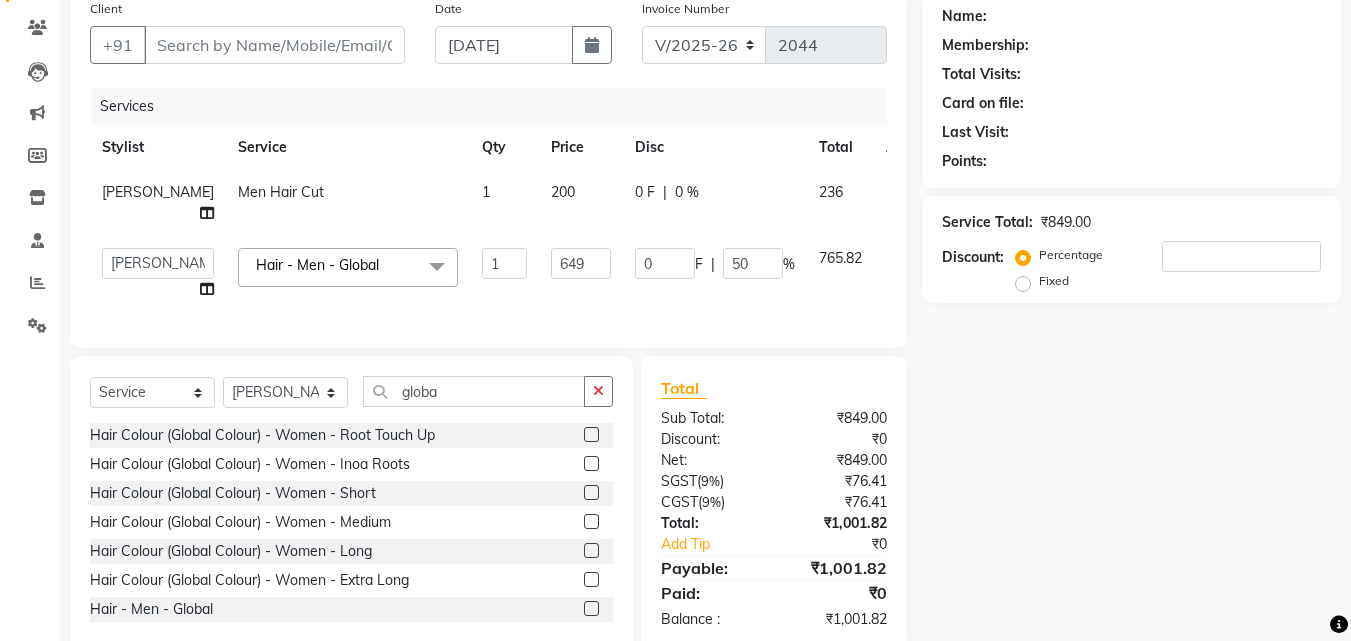 click on "Name: Membership: Total Visits: Card on file: Last Visit:  Points:  Service Total:  ₹849.00  Discount:  Percentage   Fixed" 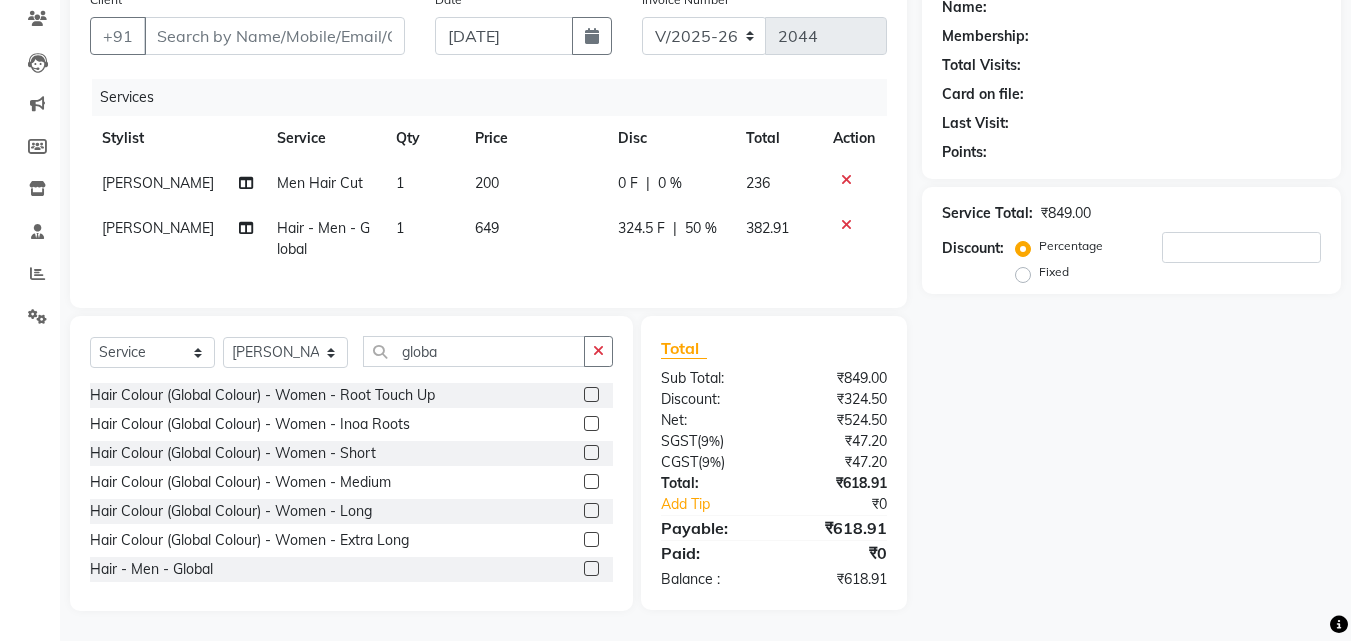 scroll, scrollTop: 0, scrollLeft: 0, axis: both 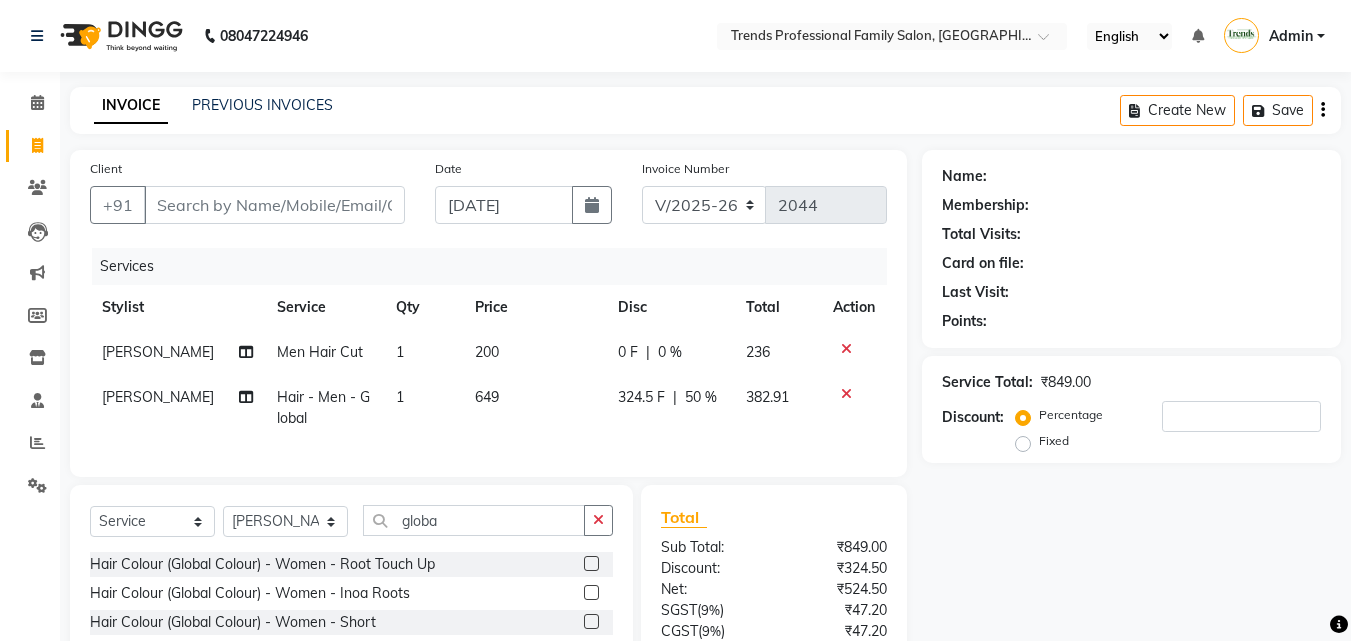 click on "0 %" 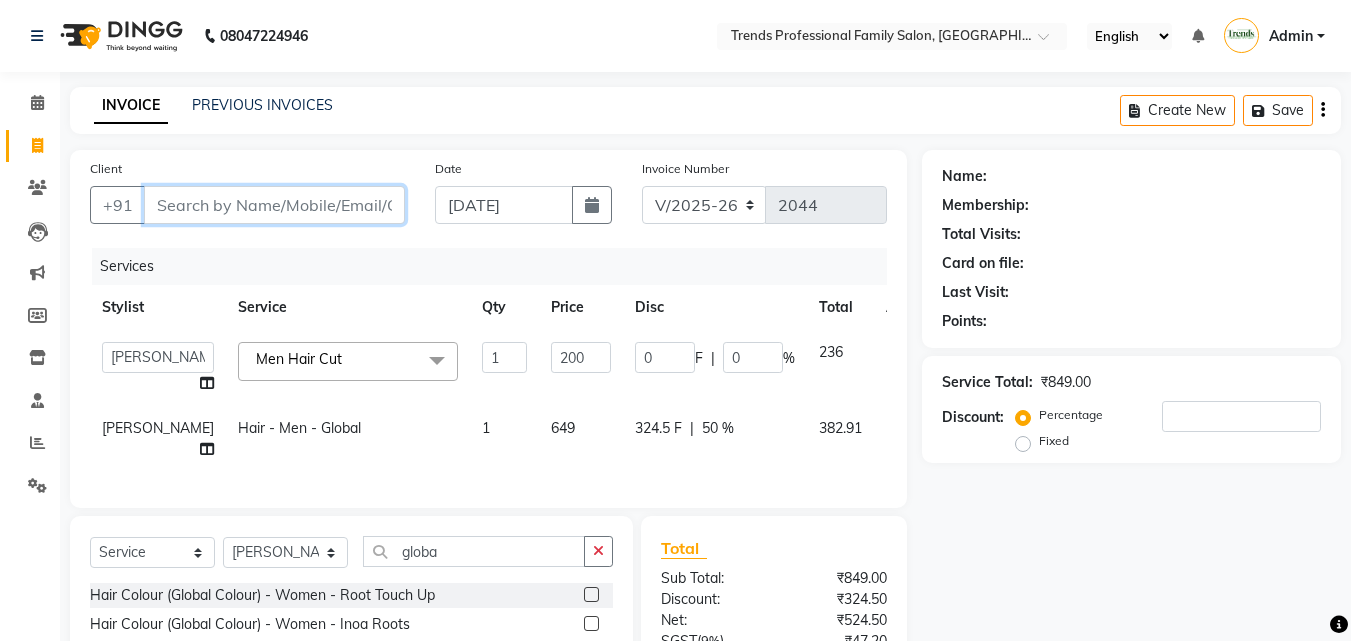click on "Client" at bounding box center (274, 205) 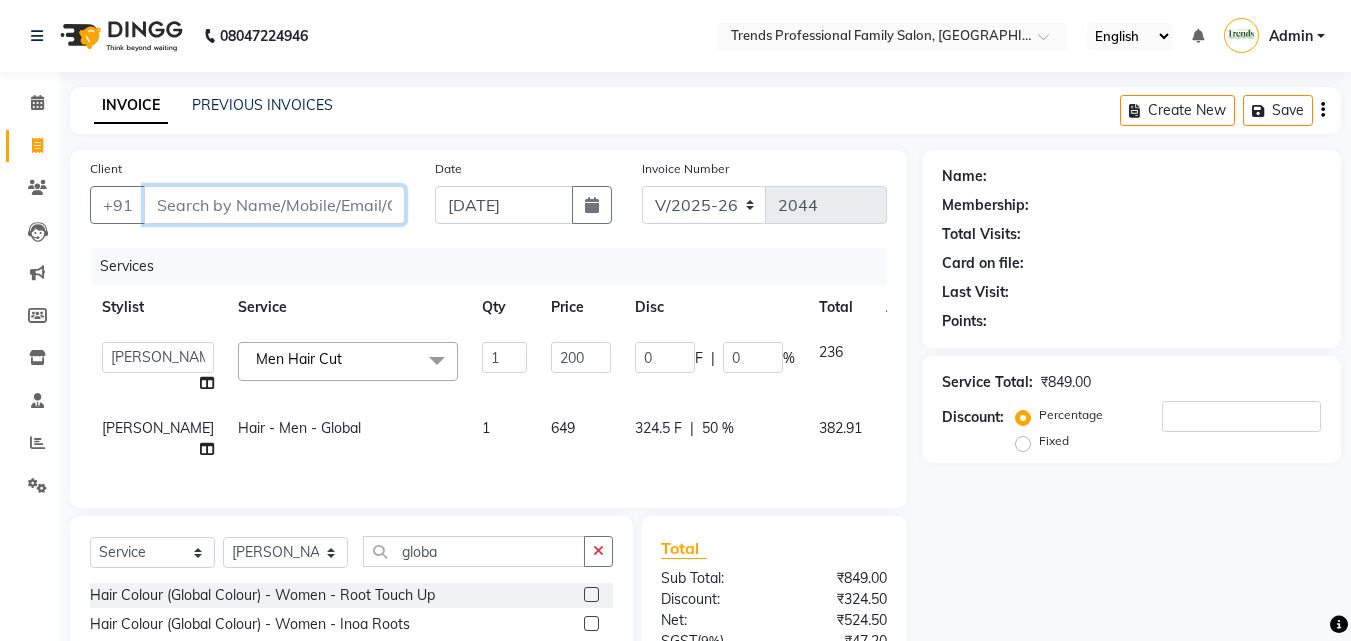 type on "i" 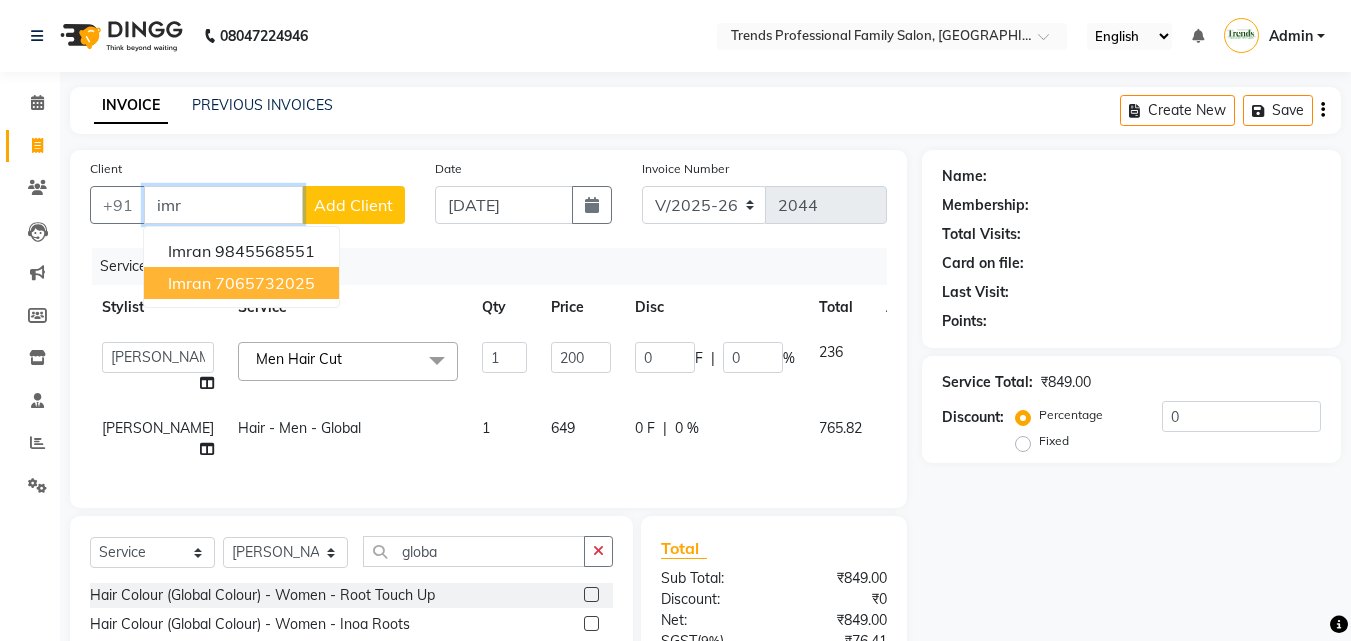 click on "imran  7065732025" at bounding box center (241, 283) 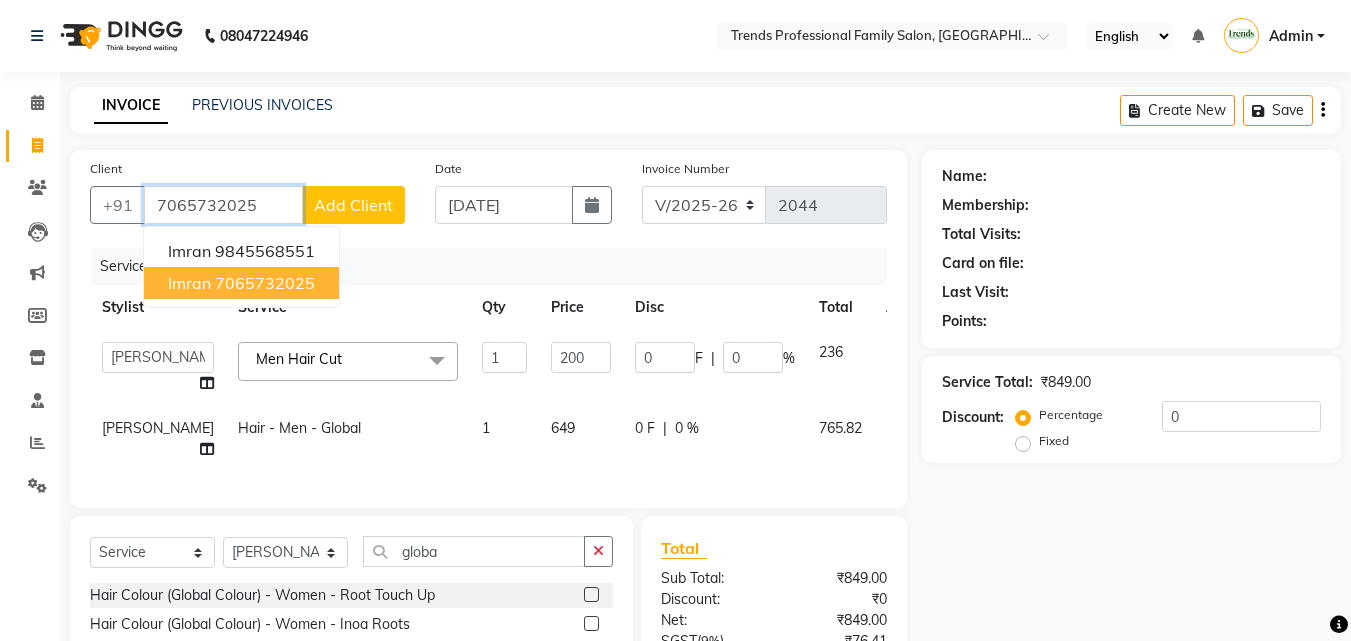 type on "7065732025" 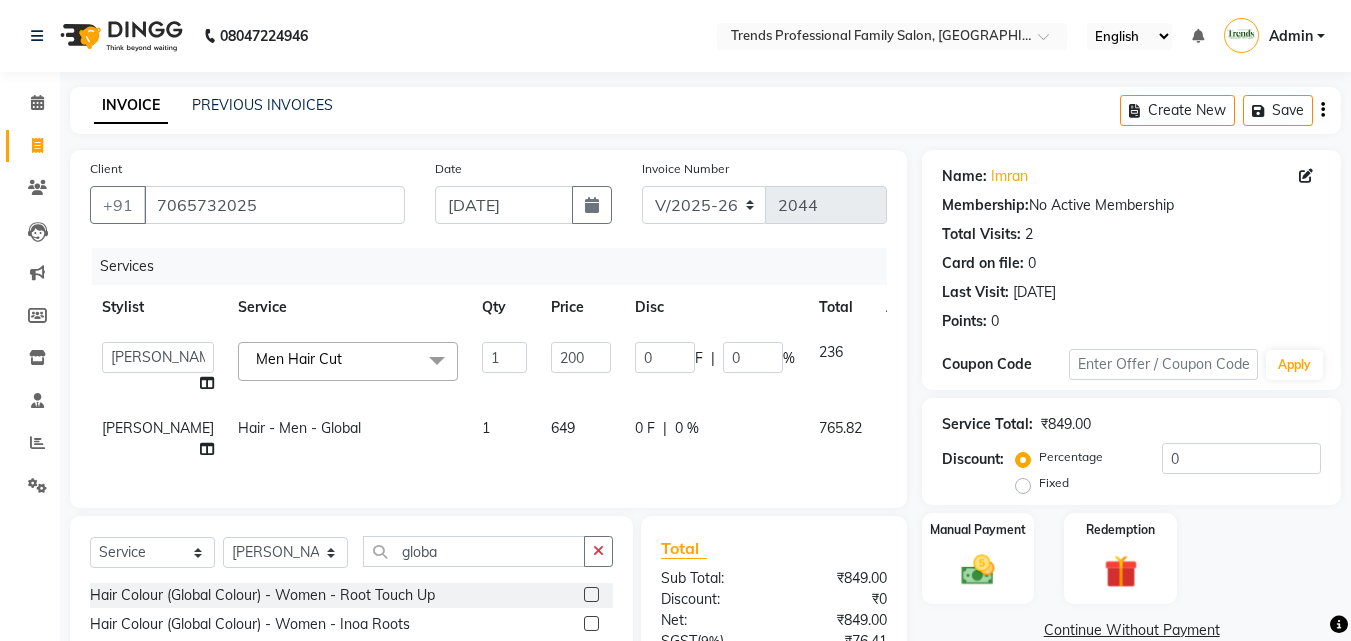 scroll, scrollTop: 215, scrollLeft: 0, axis: vertical 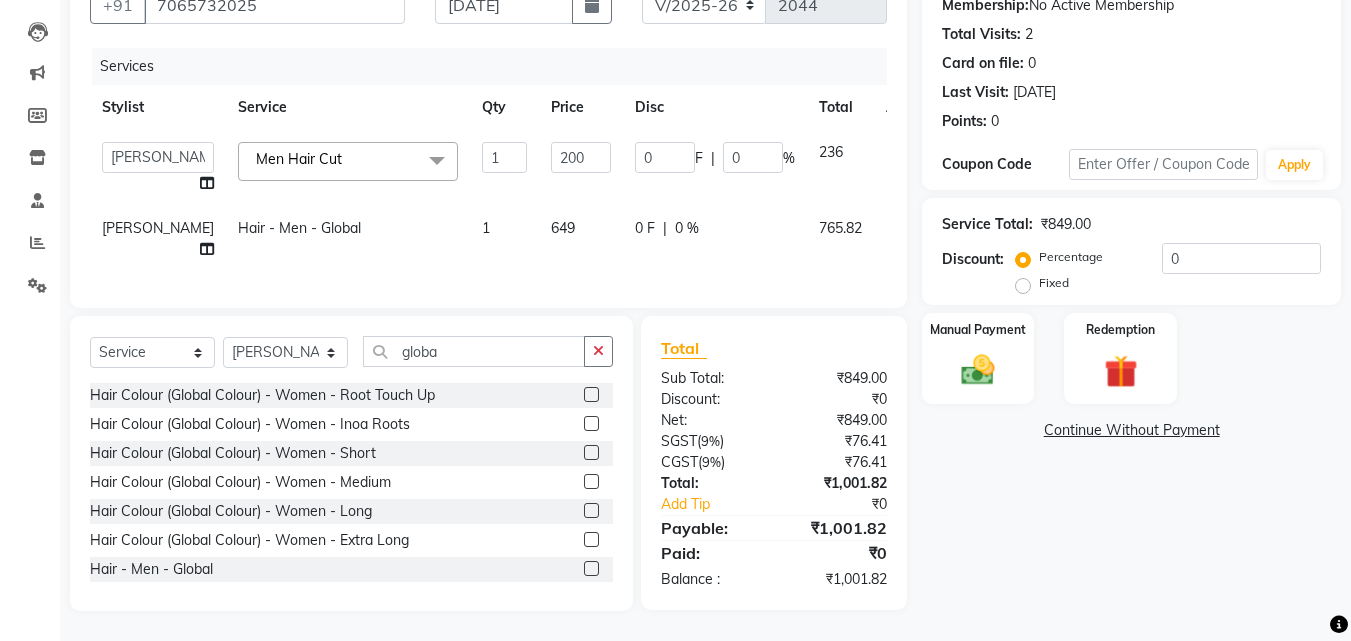 click on "0 F | 0 %" 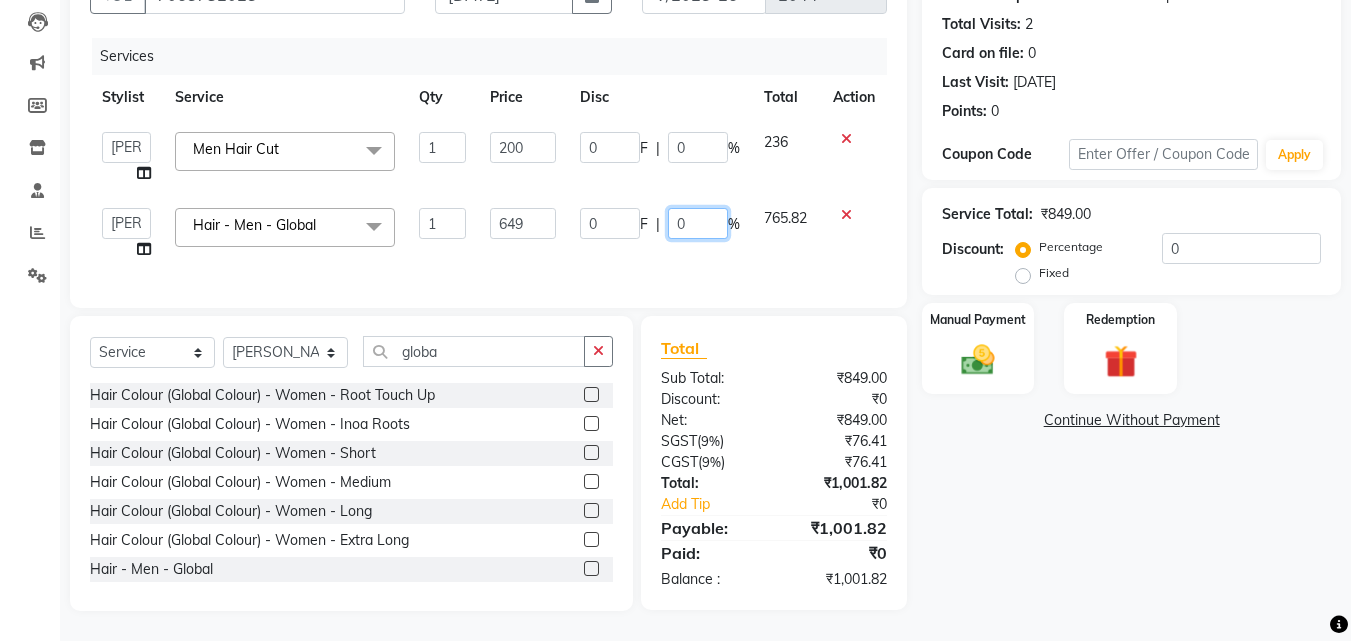 click on "0" 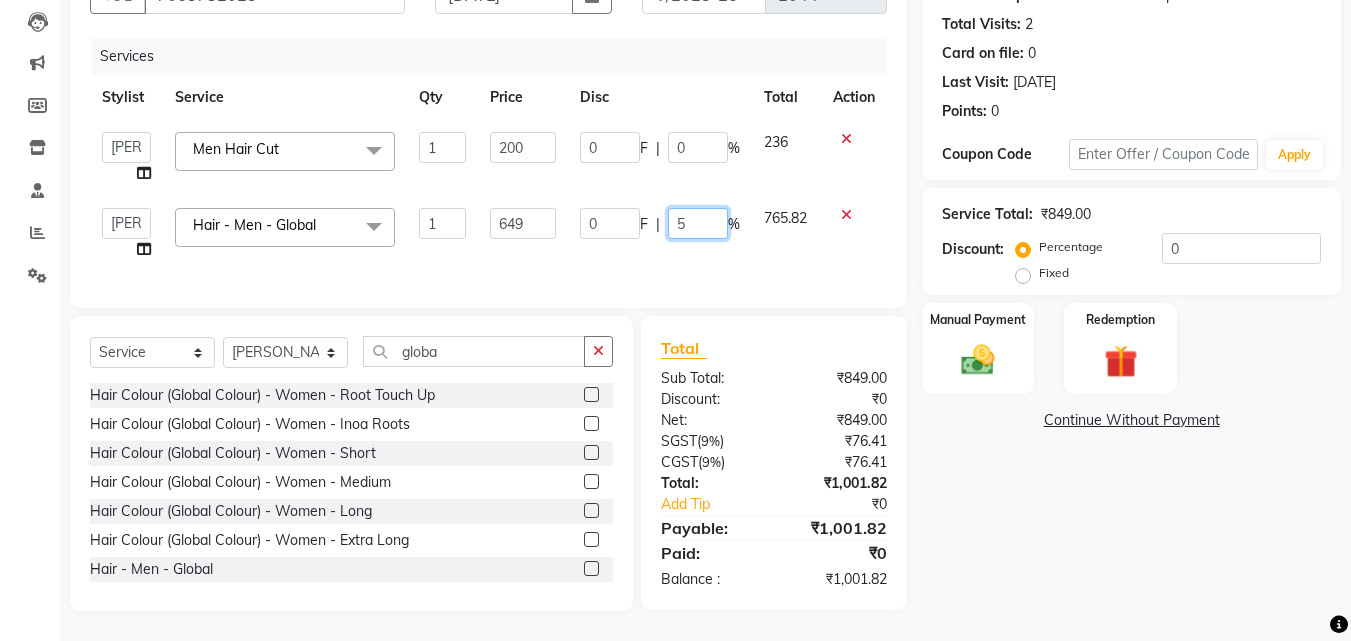 type on "50" 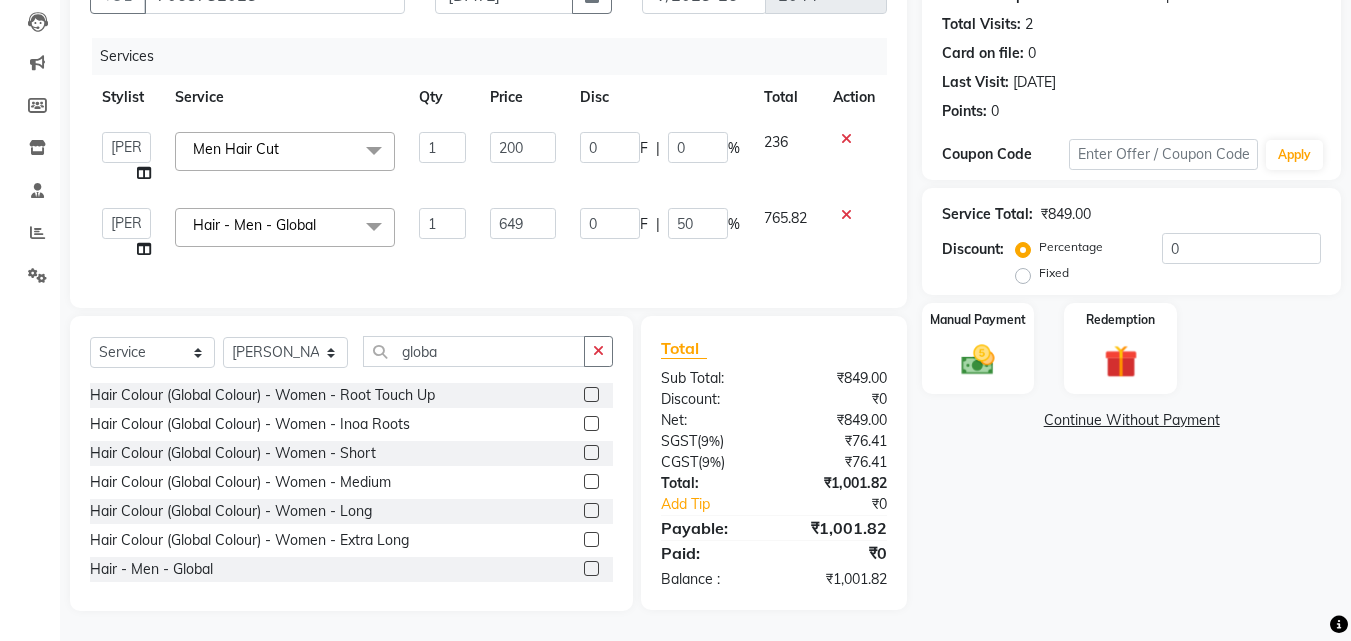 click on "Name: Imran  Membership:  No Active Membership  Total Visits:  2 Card on file:  0 Last Visit:   [DATE] Points:   0  Coupon Code Apply Service Total:  ₹849.00  Discount:  Percentage   Fixed  0 Manual Payment Redemption  Continue Without Payment" 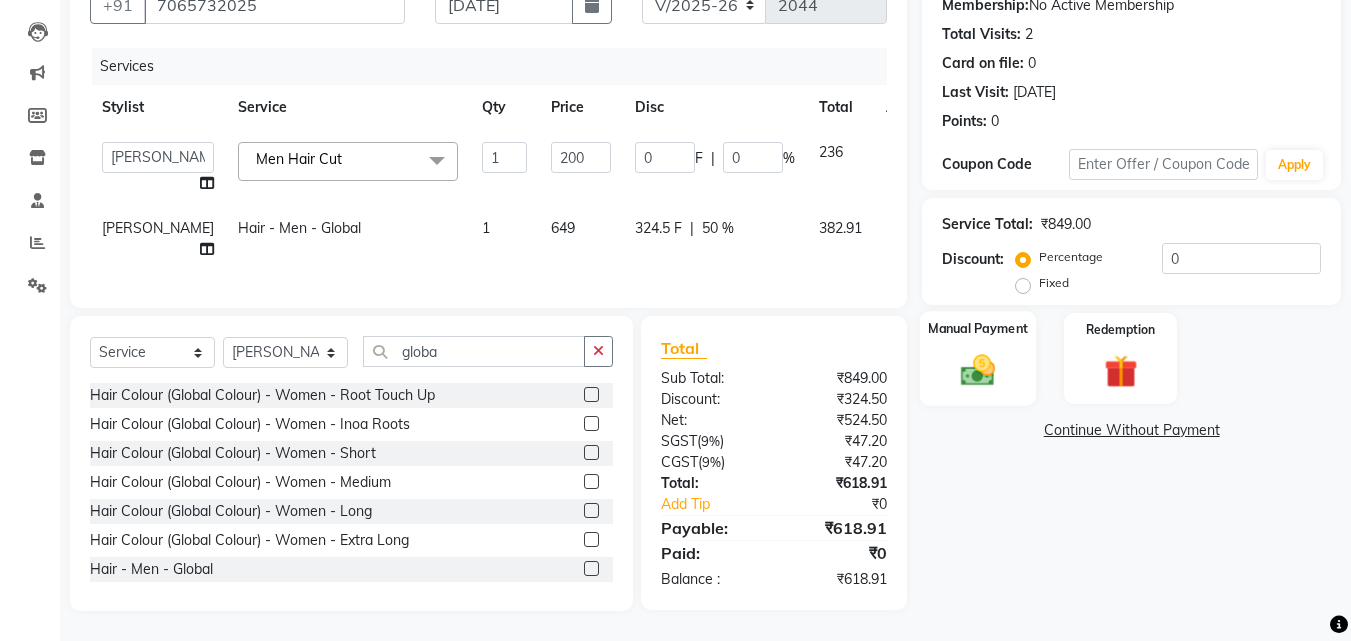 click 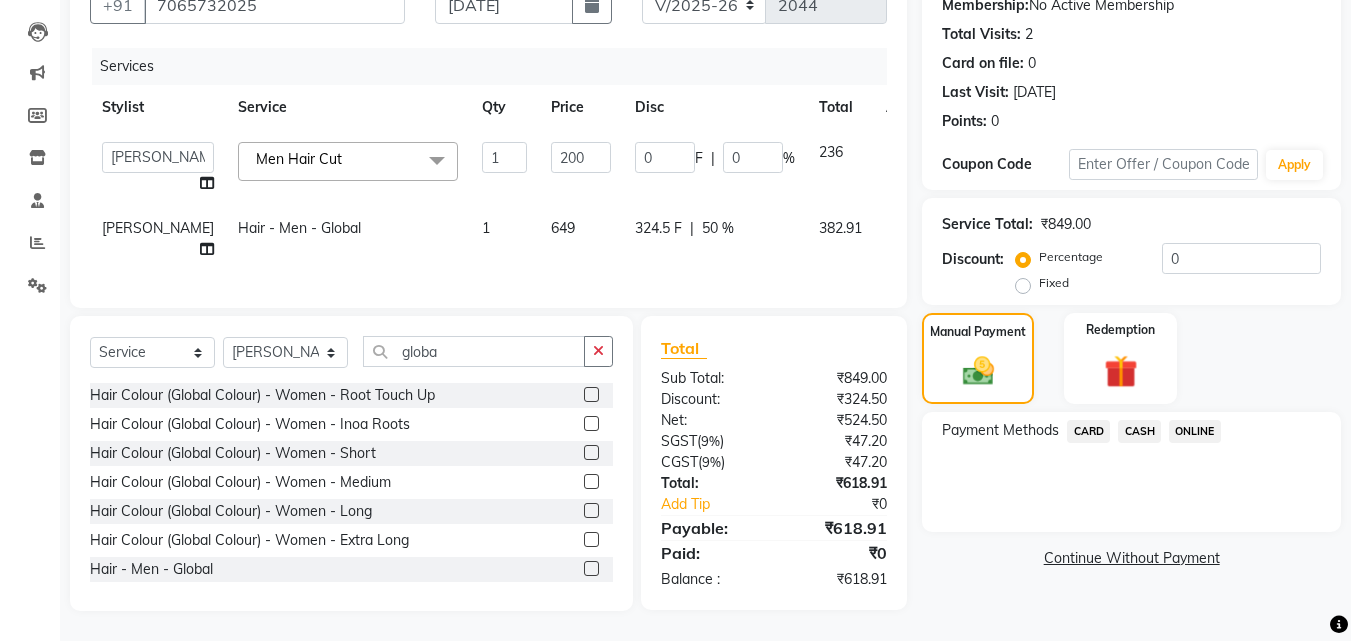 click on "ONLINE" 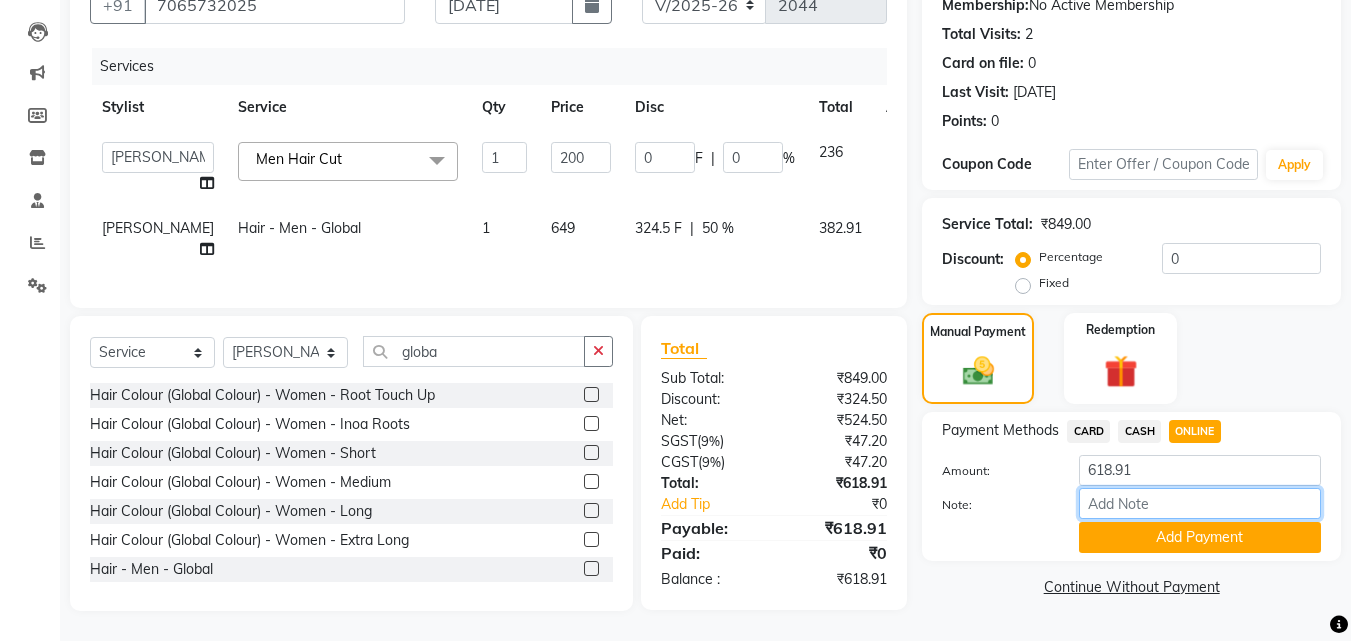 drag, startPoint x: 1127, startPoint y: 497, endPoint x: 1139, endPoint y: 497, distance: 12 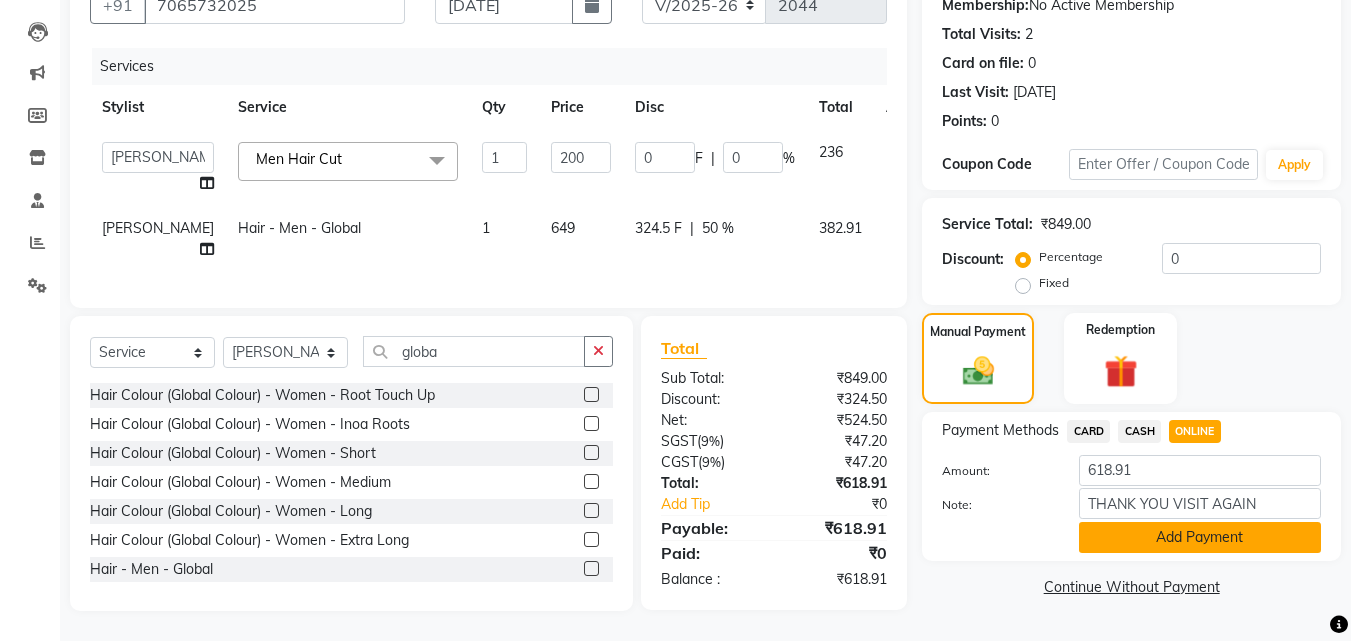 click on "Add Payment" 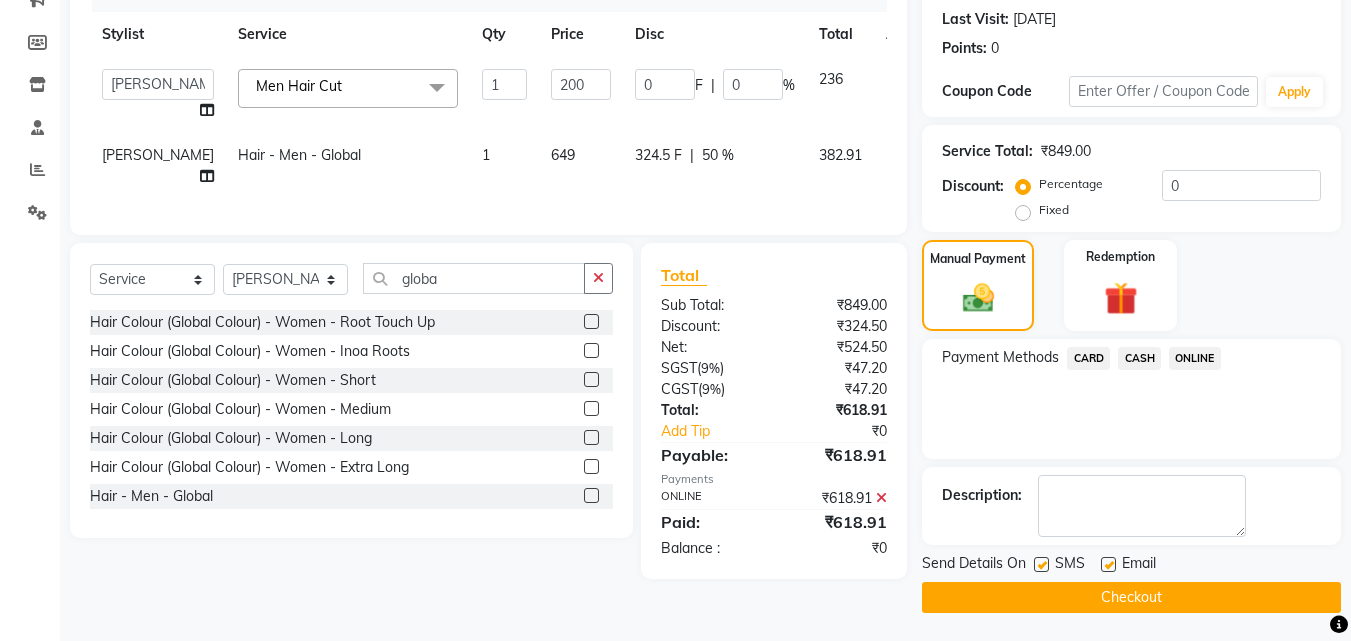 scroll, scrollTop: 275, scrollLeft: 0, axis: vertical 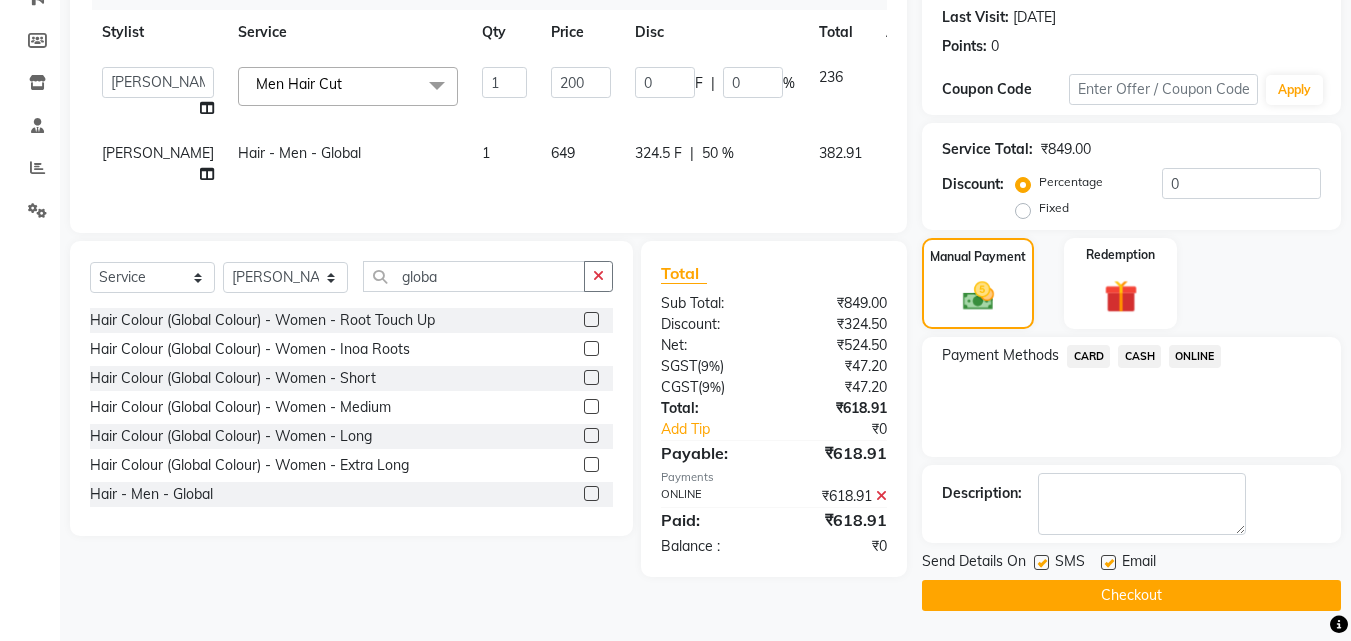 click 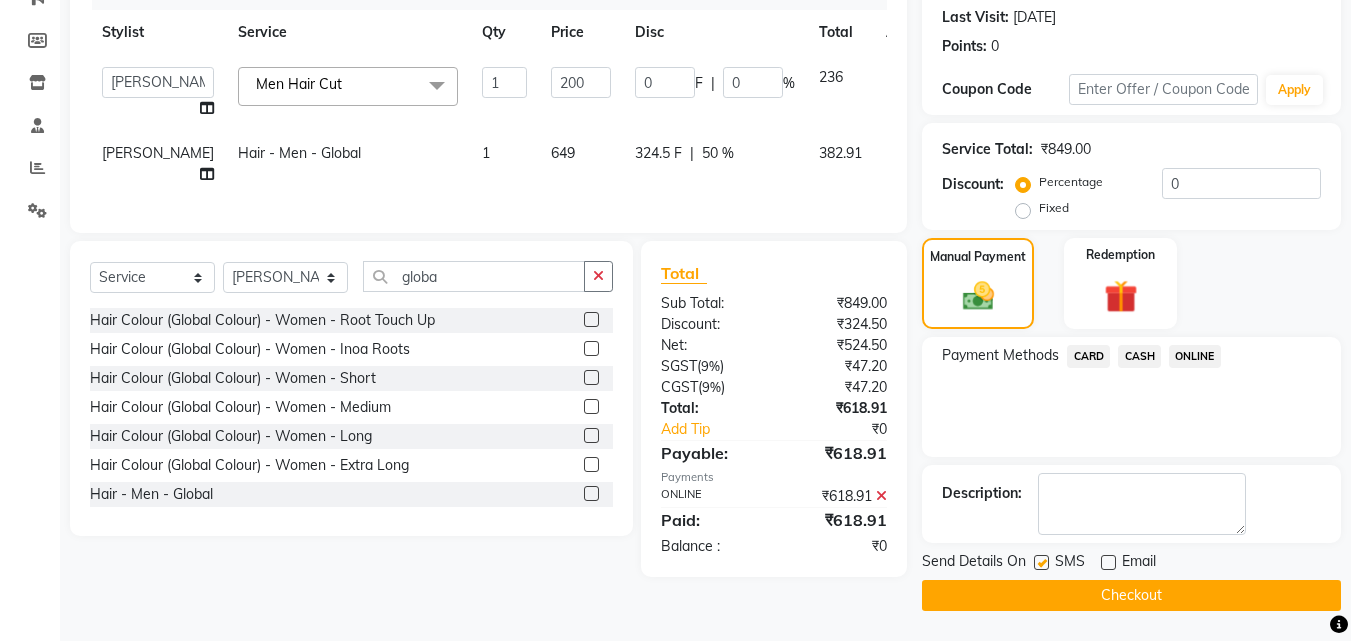 click 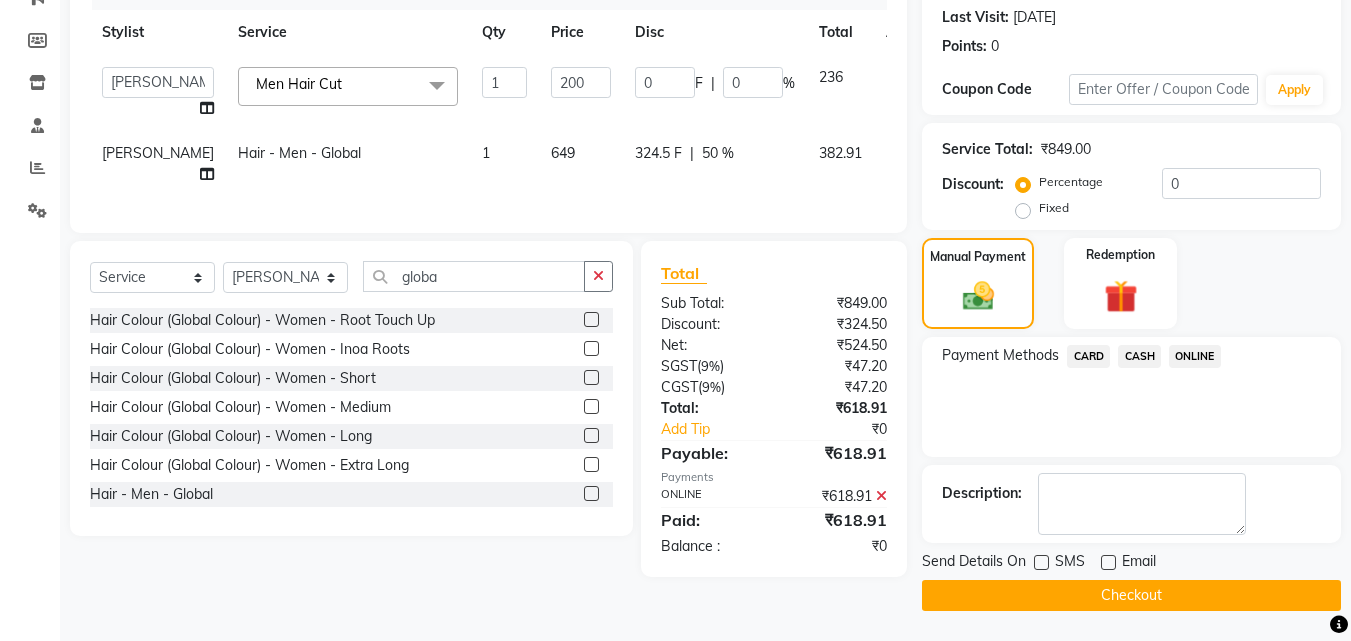 click on "Checkout" 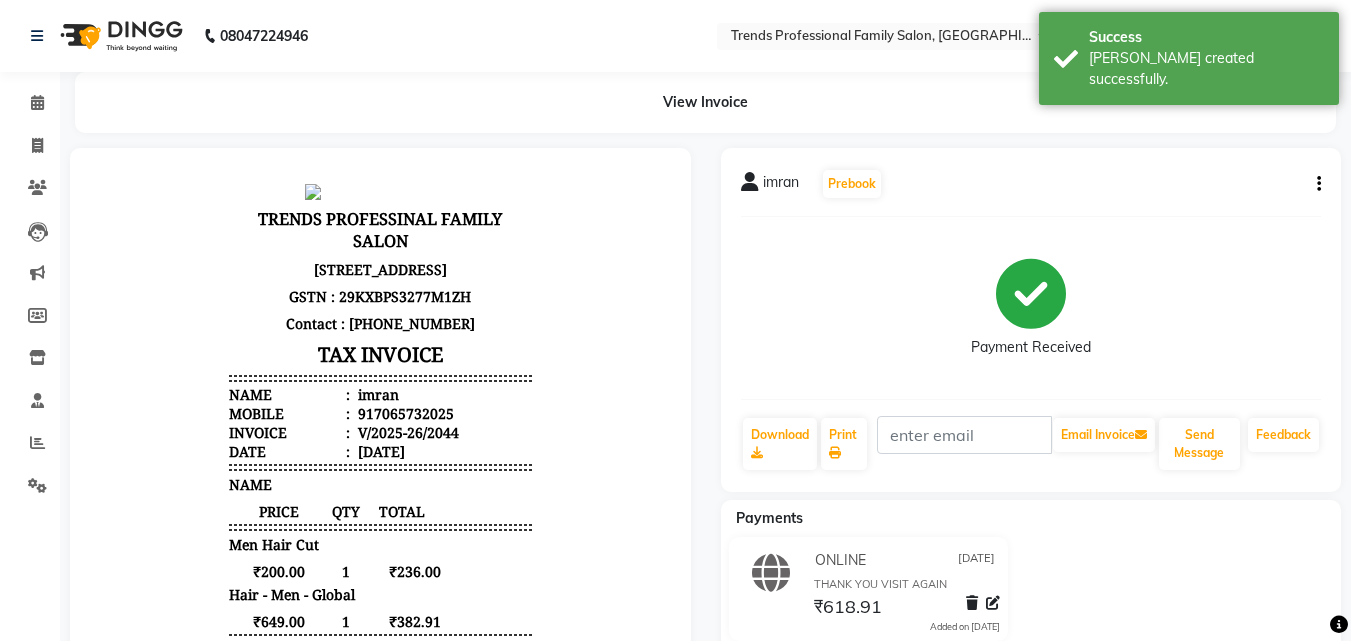 scroll, scrollTop: 0, scrollLeft: 0, axis: both 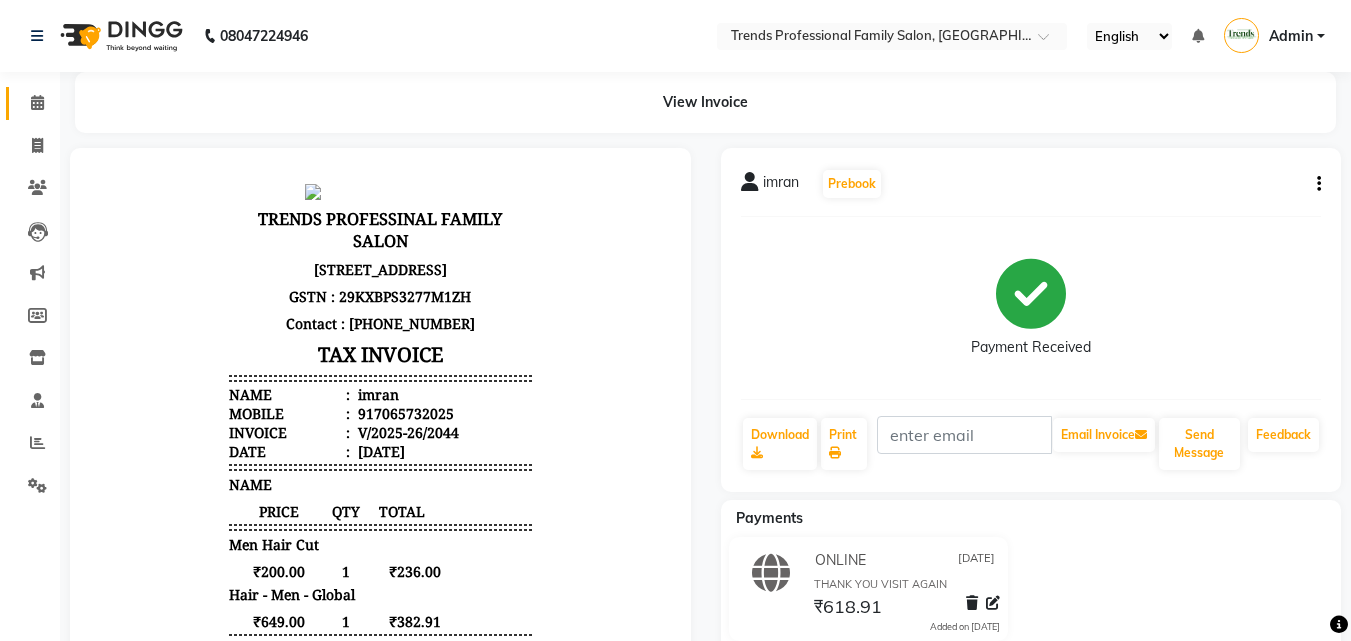 click on "Calendar" 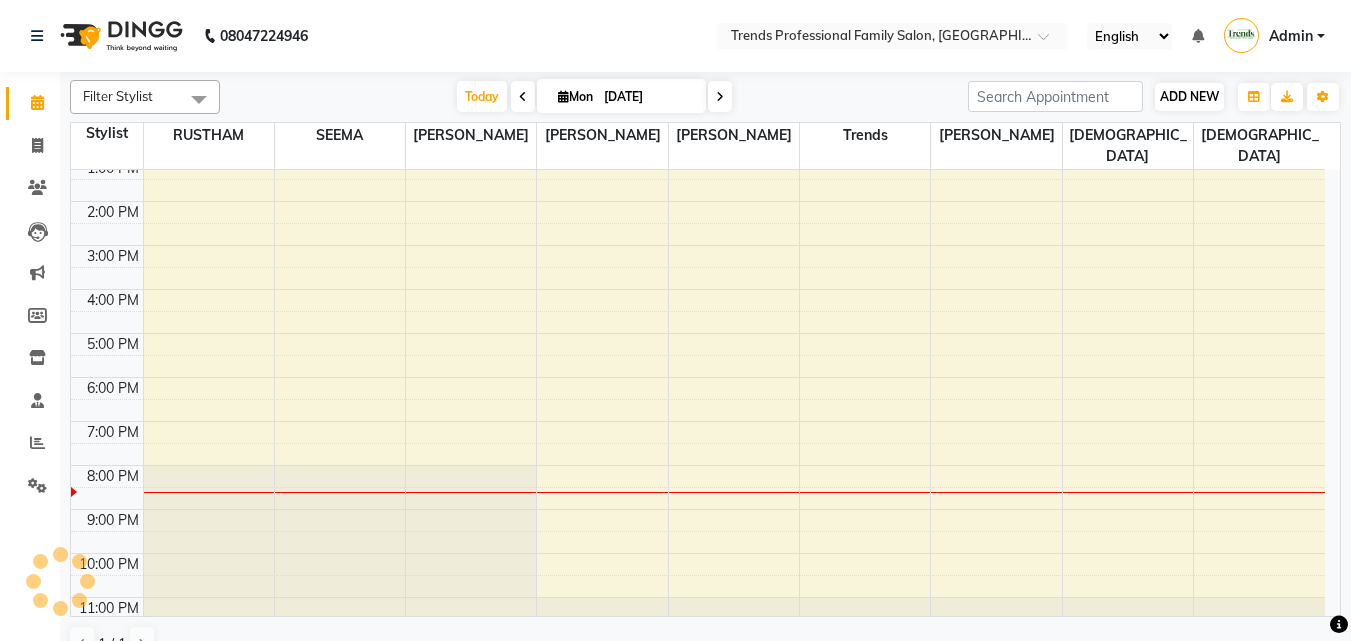 scroll, scrollTop: 0, scrollLeft: 0, axis: both 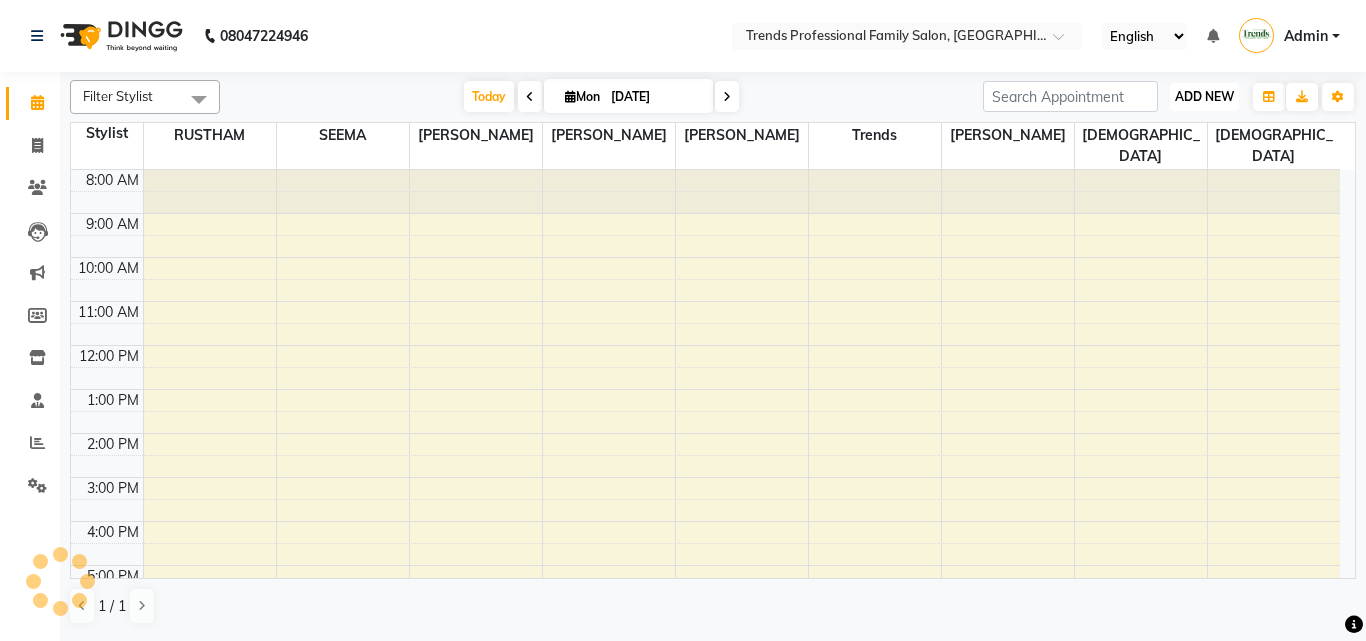 click on "ADD NEW" at bounding box center (1204, 96) 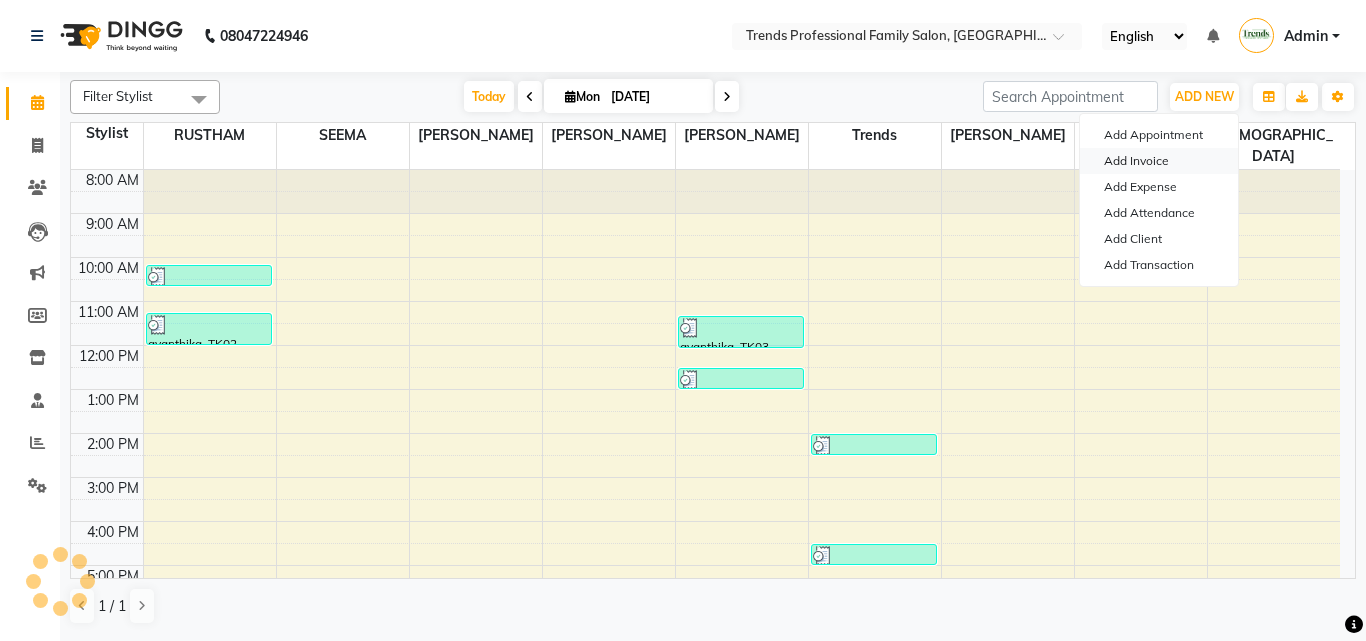 click on "Add Invoice" at bounding box center [1159, 161] 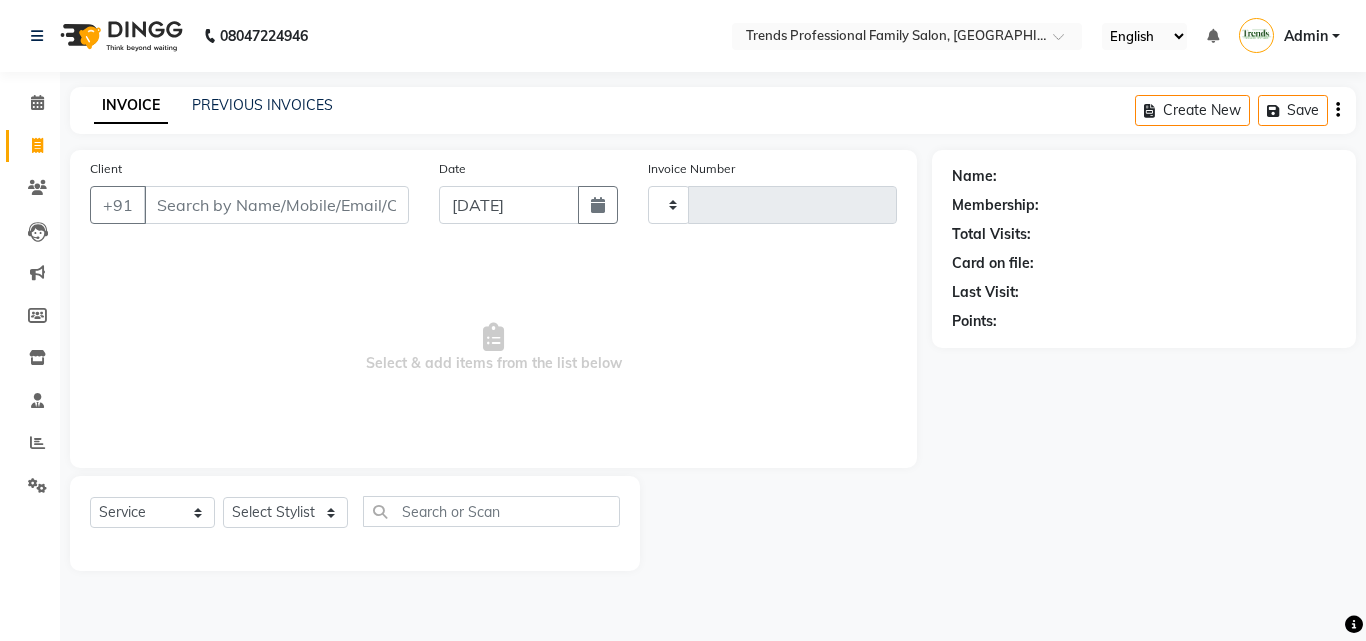 type on "2045" 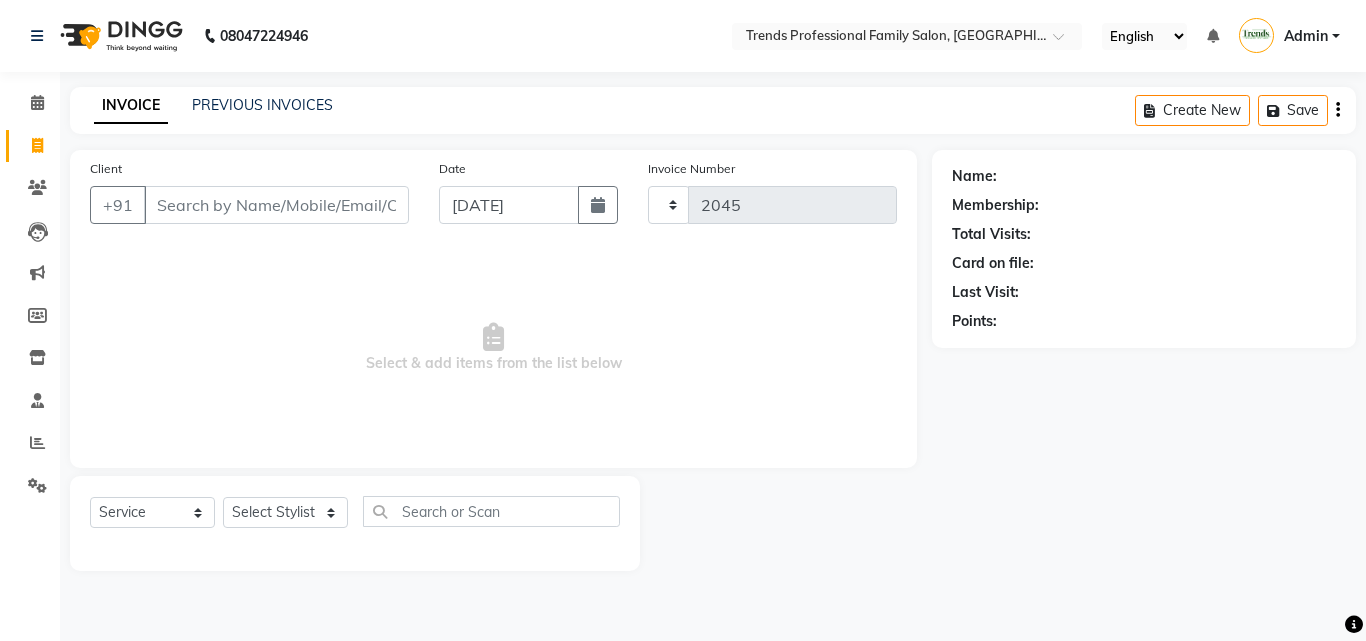 select on "7345" 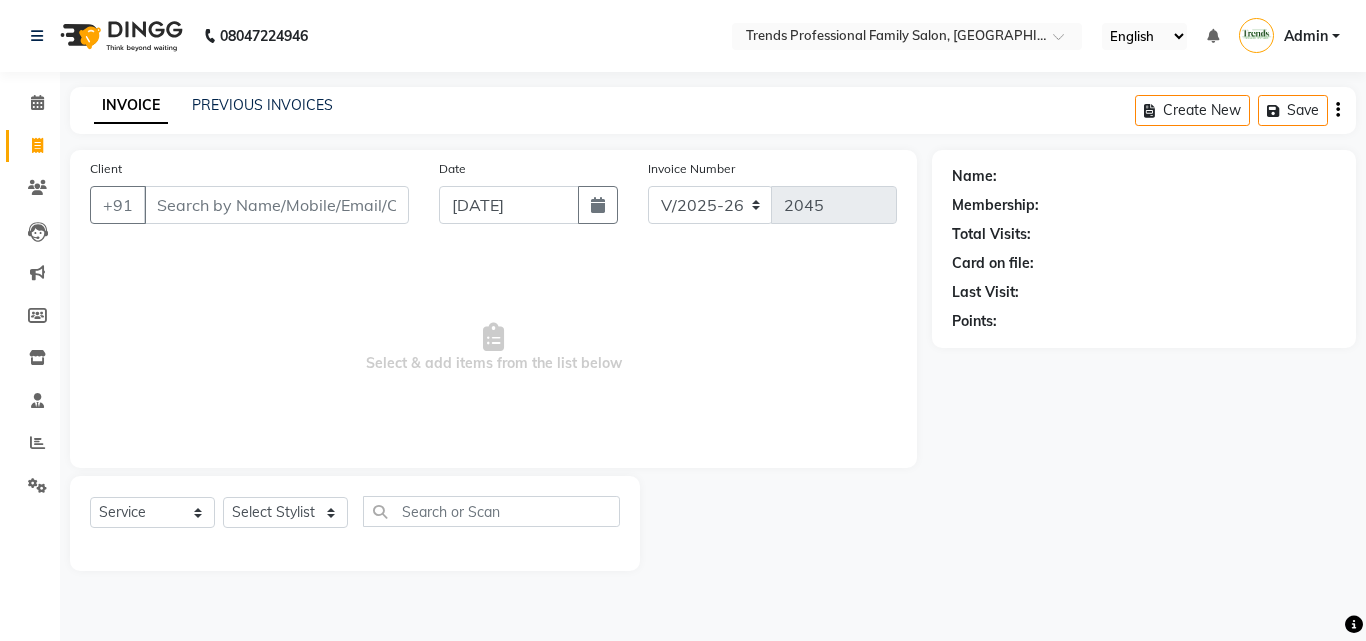 type on "i" 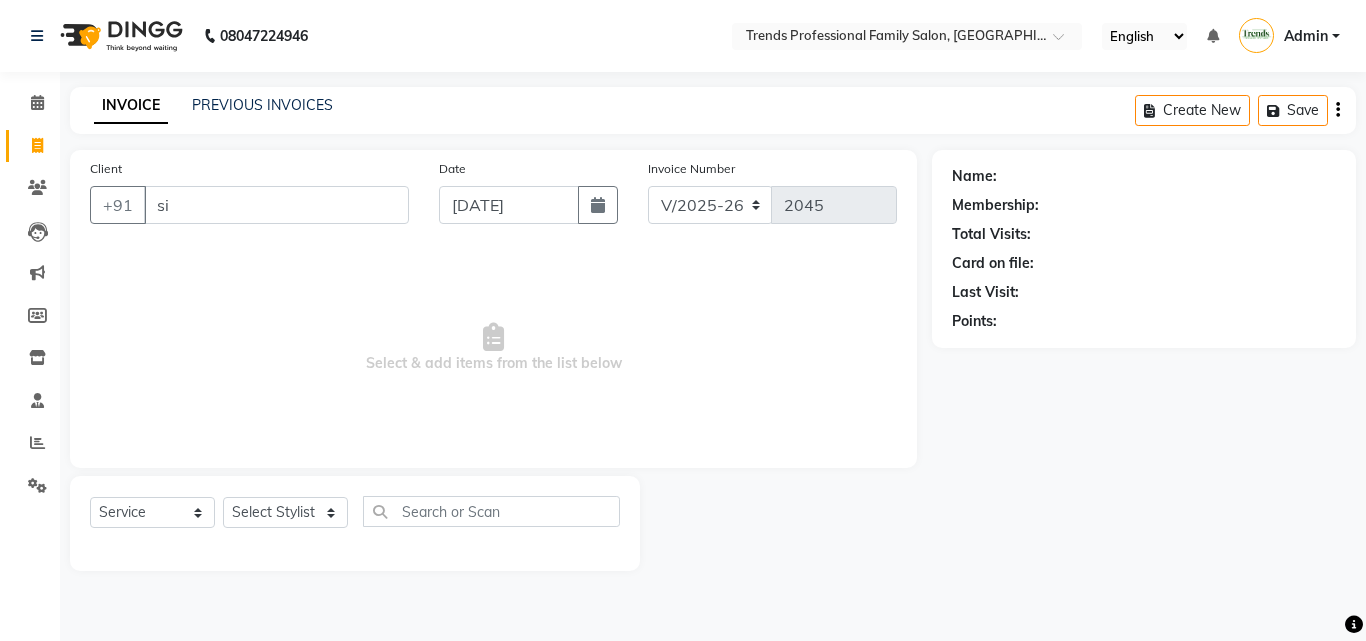 type on "siv" 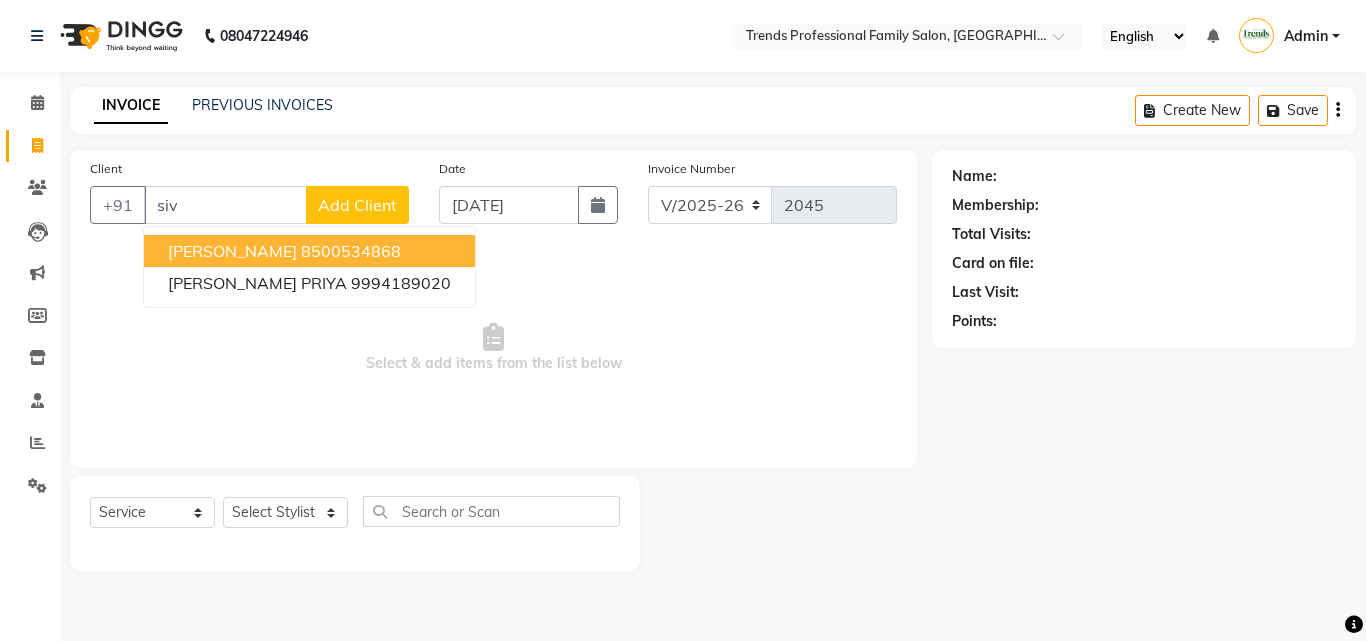 drag, startPoint x: 268, startPoint y: 205, endPoint x: 147, endPoint y: 217, distance: 121.59358 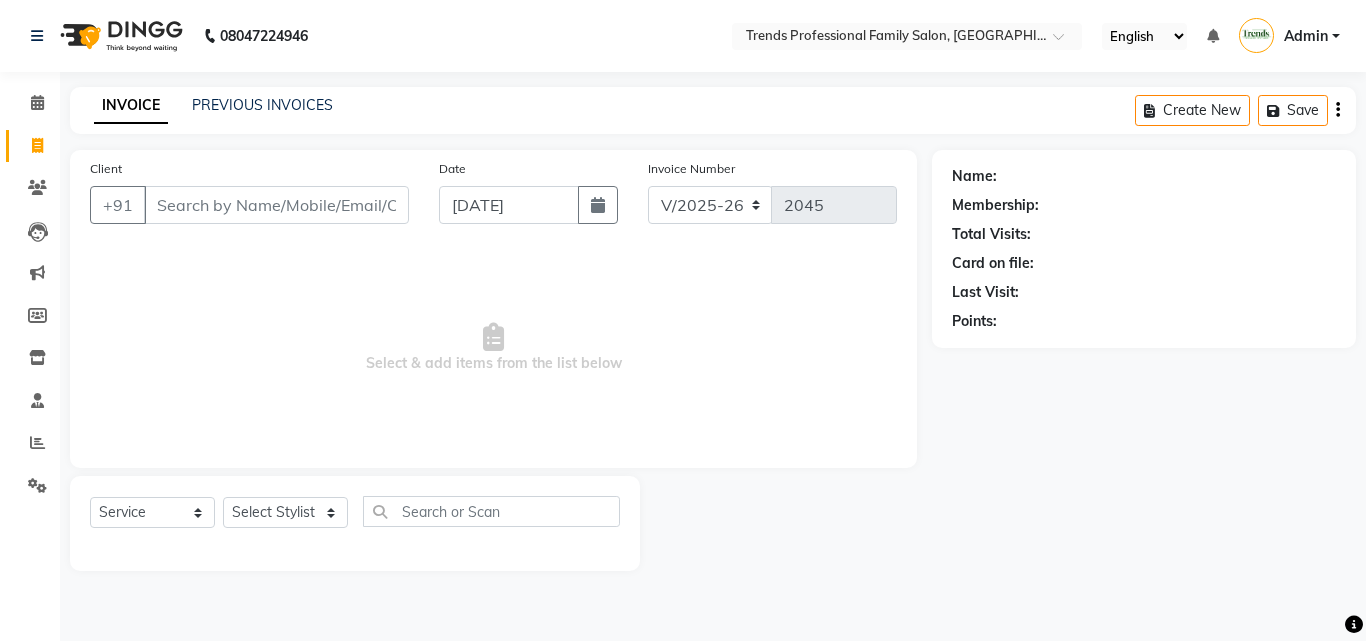 type on "s" 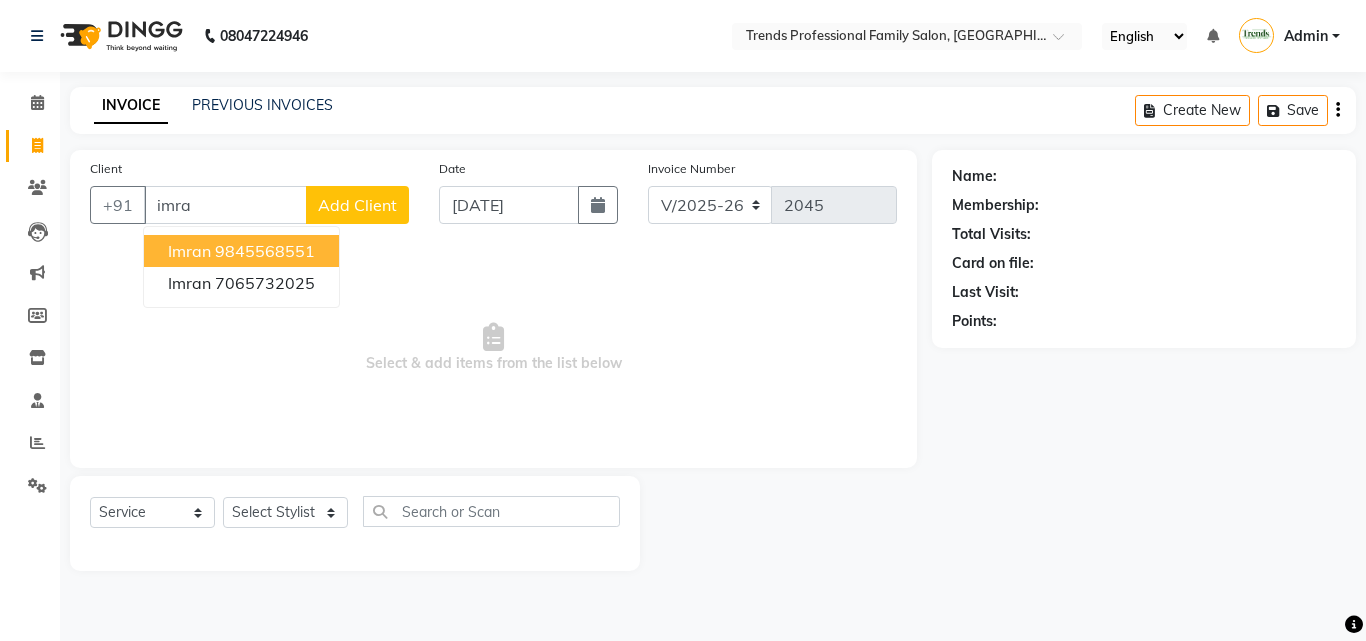 type on "imran" 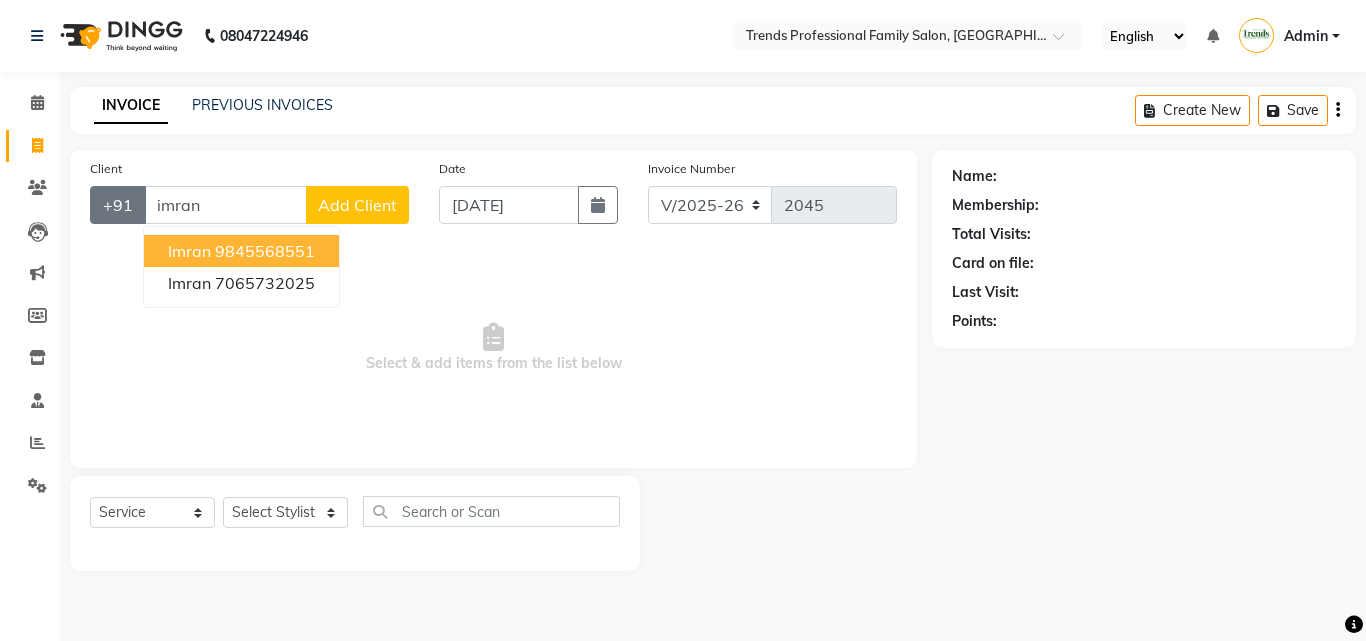 drag, startPoint x: 247, startPoint y: 213, endPoint x: 124, endPoint y: 201, distance: 123.58398 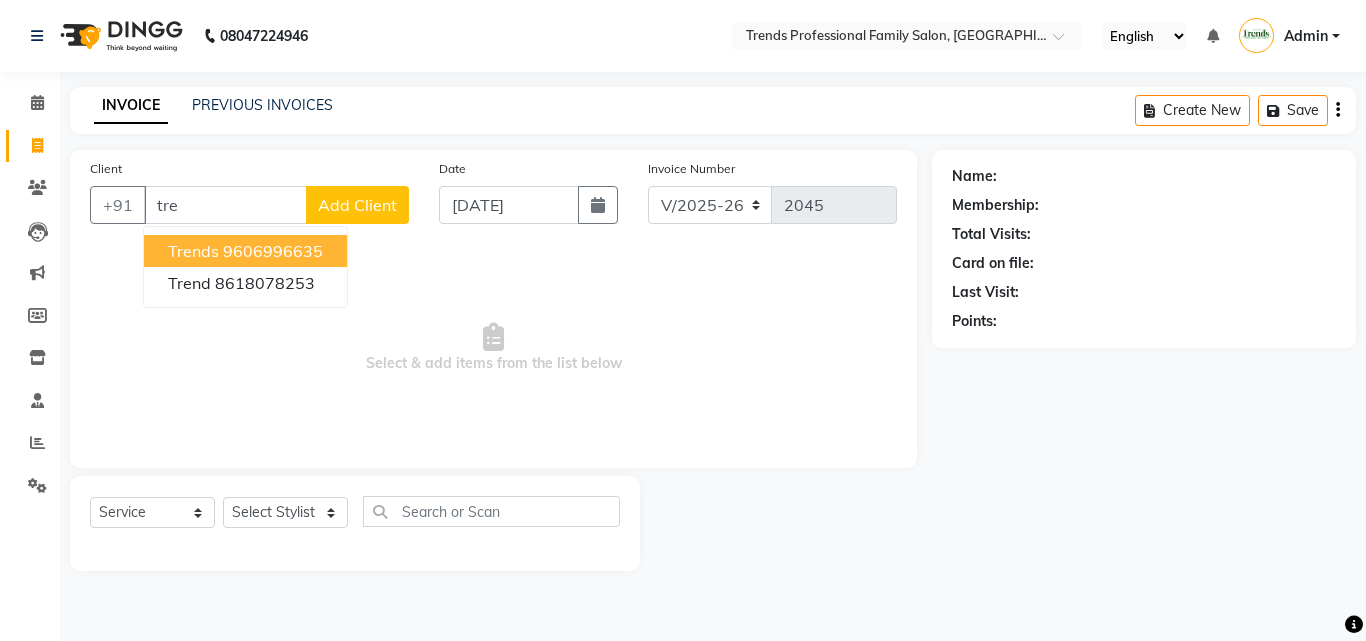 click on "9606996635" at bounding box center [273, 251] 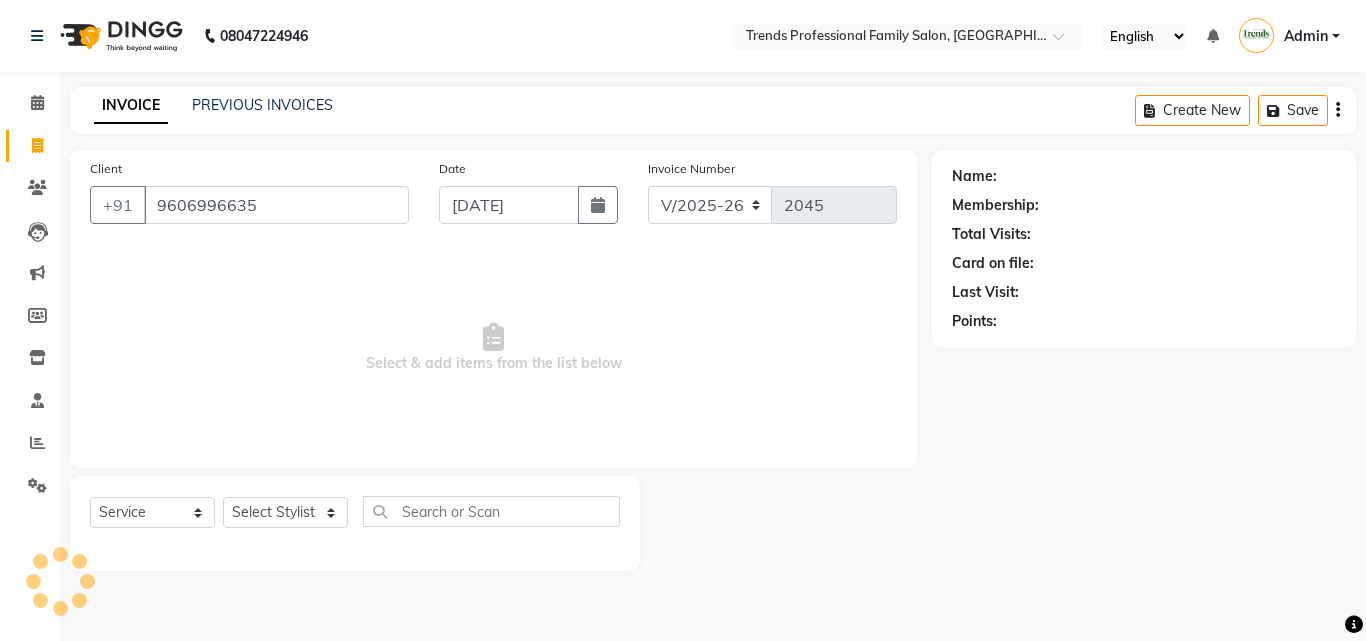 type on "9606996635" 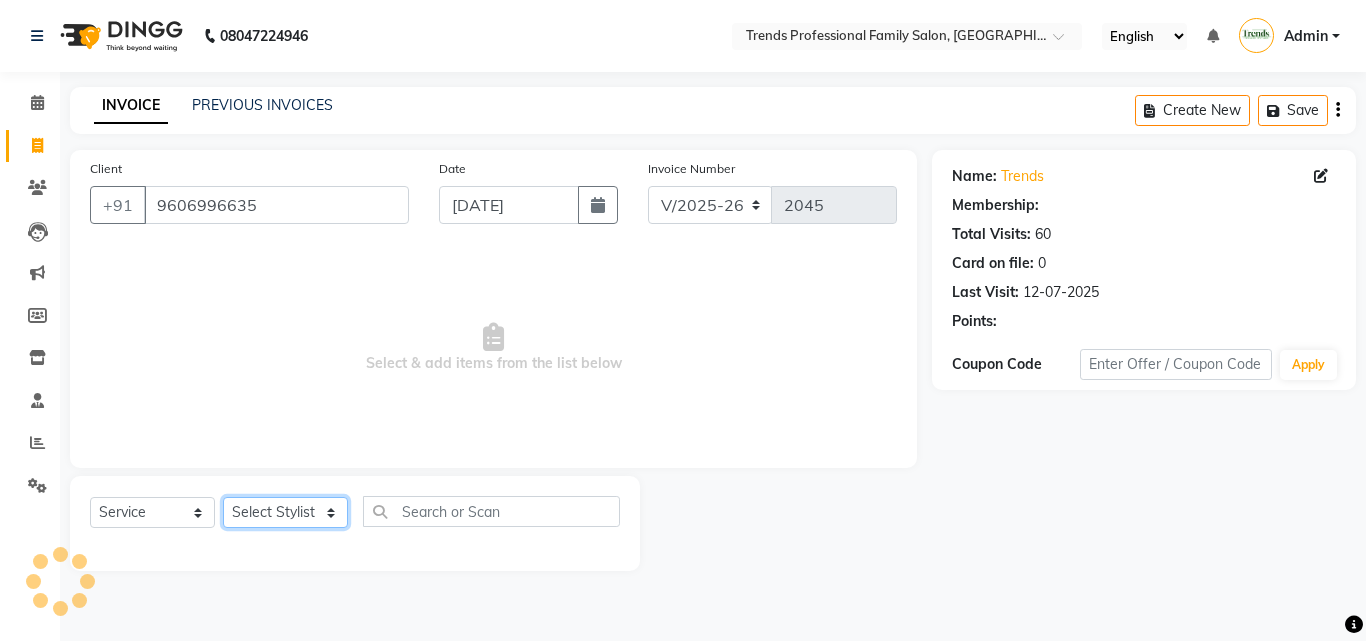 click on "Select Stylist [PERSON_NAME] [PERSON_NAME] [PERSON_NAME] [PERSON_NAME] [DEMOGRAPHIC_DATA][PERSON_NAME] Sumika Trends" 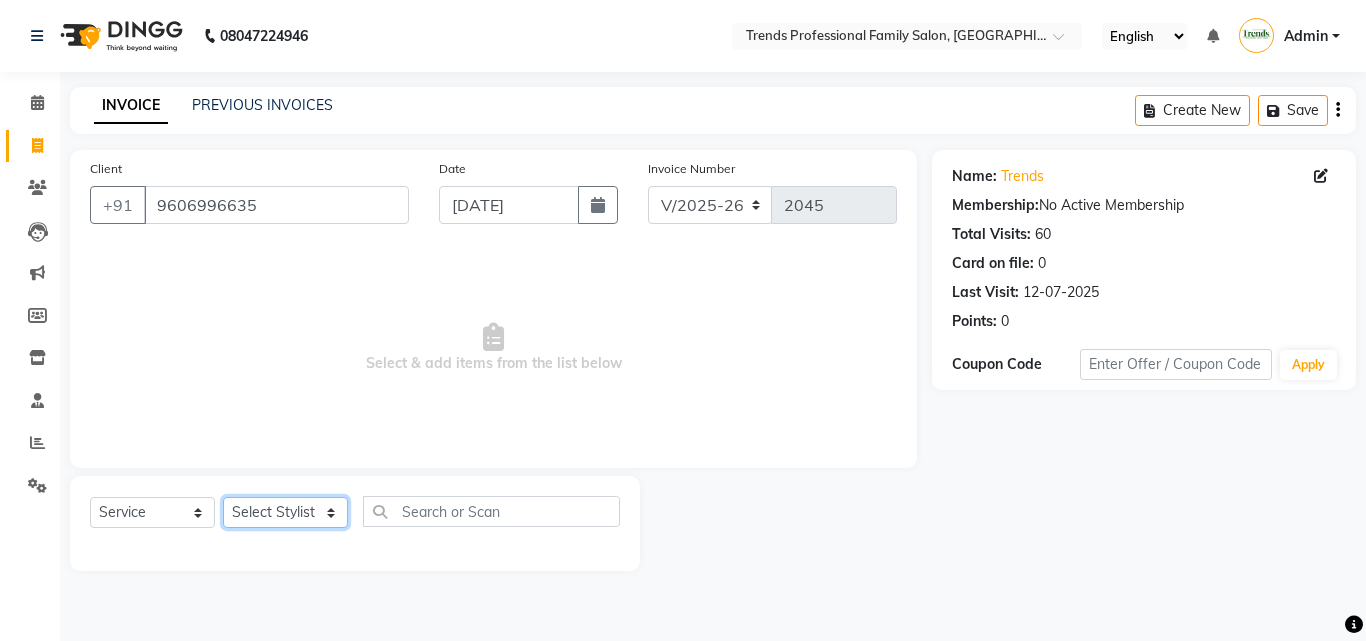 select on "63551" 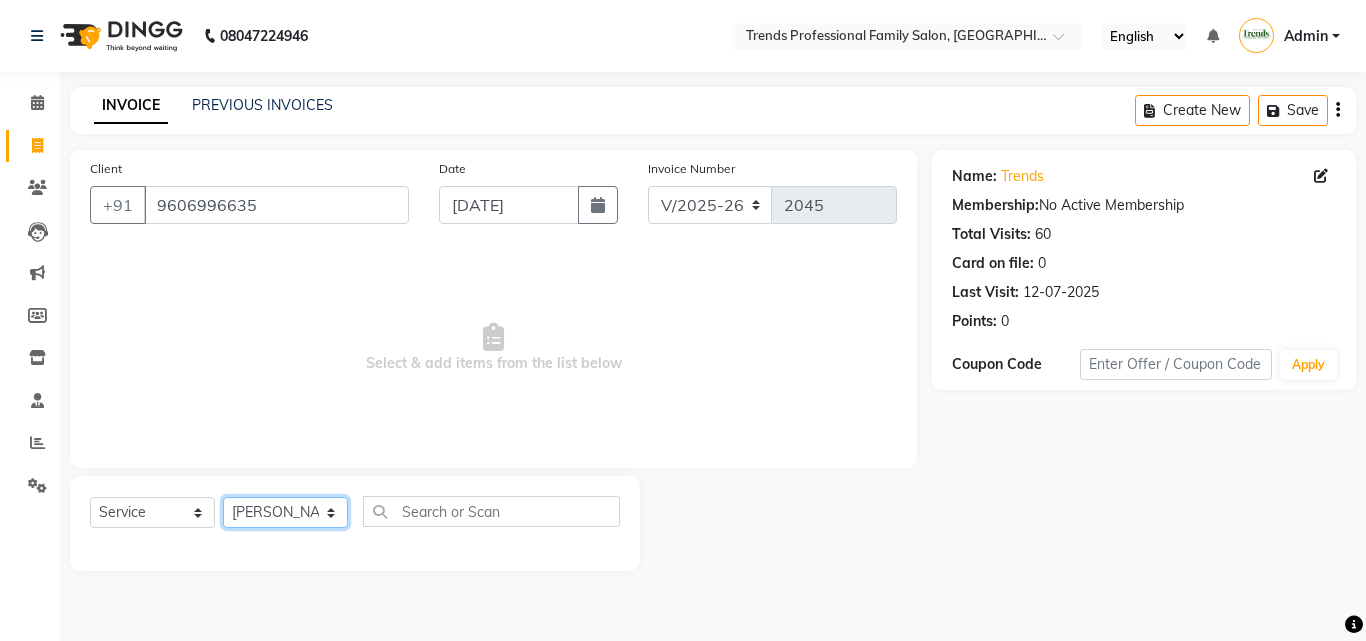 click on "Select Stylist [PERSON_NAME] [PERSON_NAME] [PERSON_NAME] [PERSON_NAME] [DEMOGRAPHIC_DATA][PERSON_NAME] Sumika Trends" 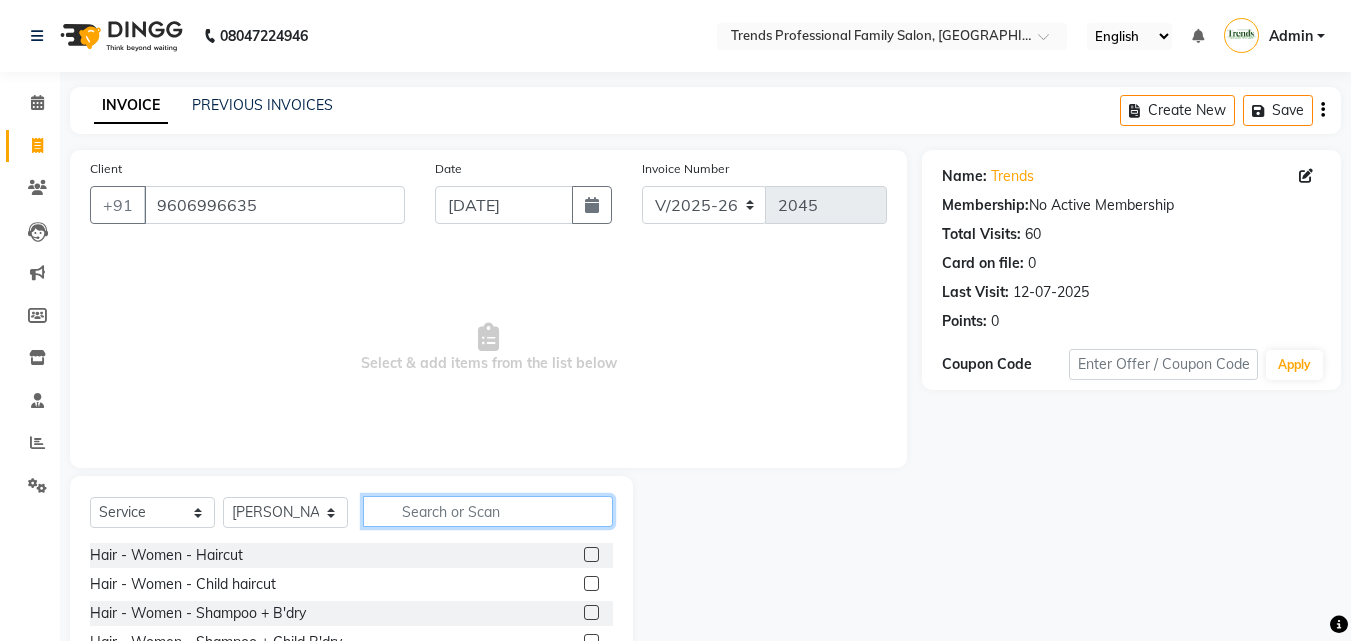 click 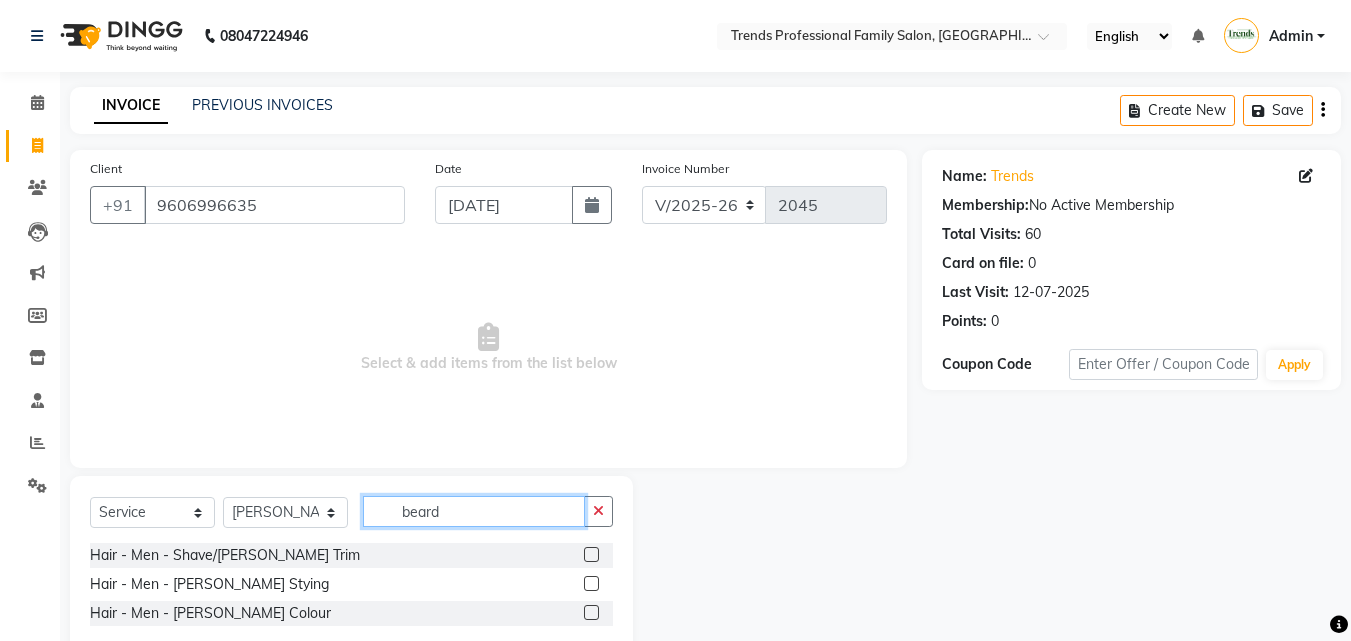 type on "beard" 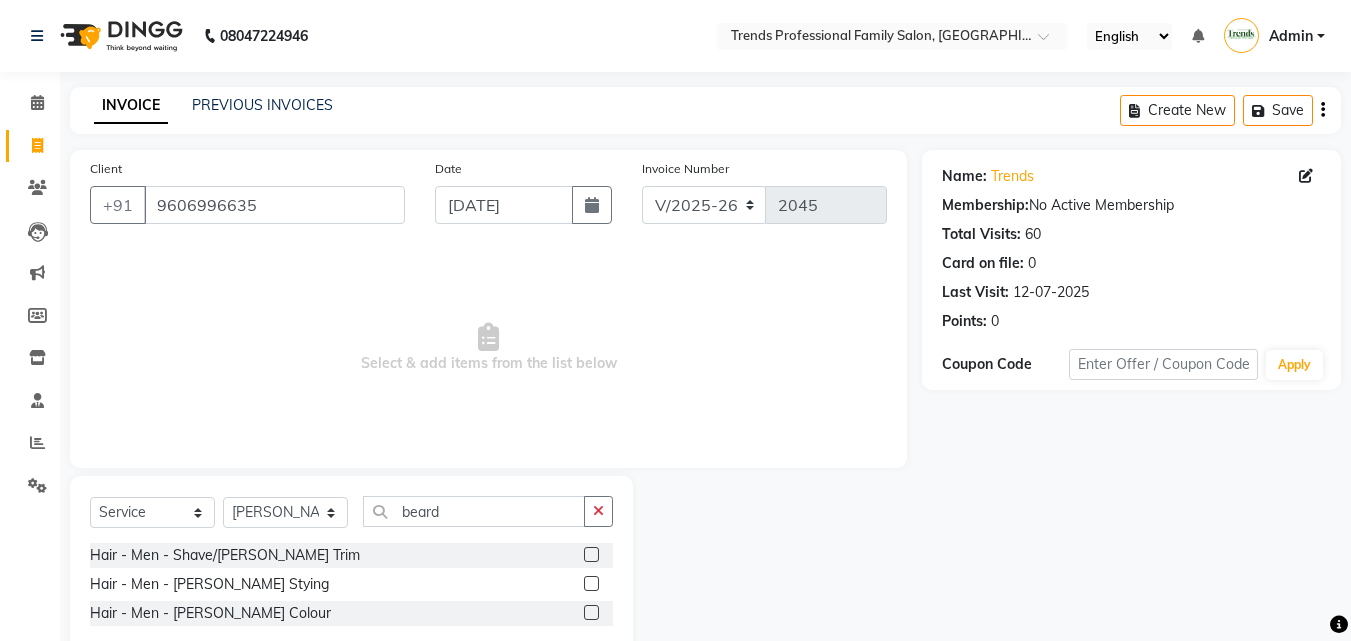 click 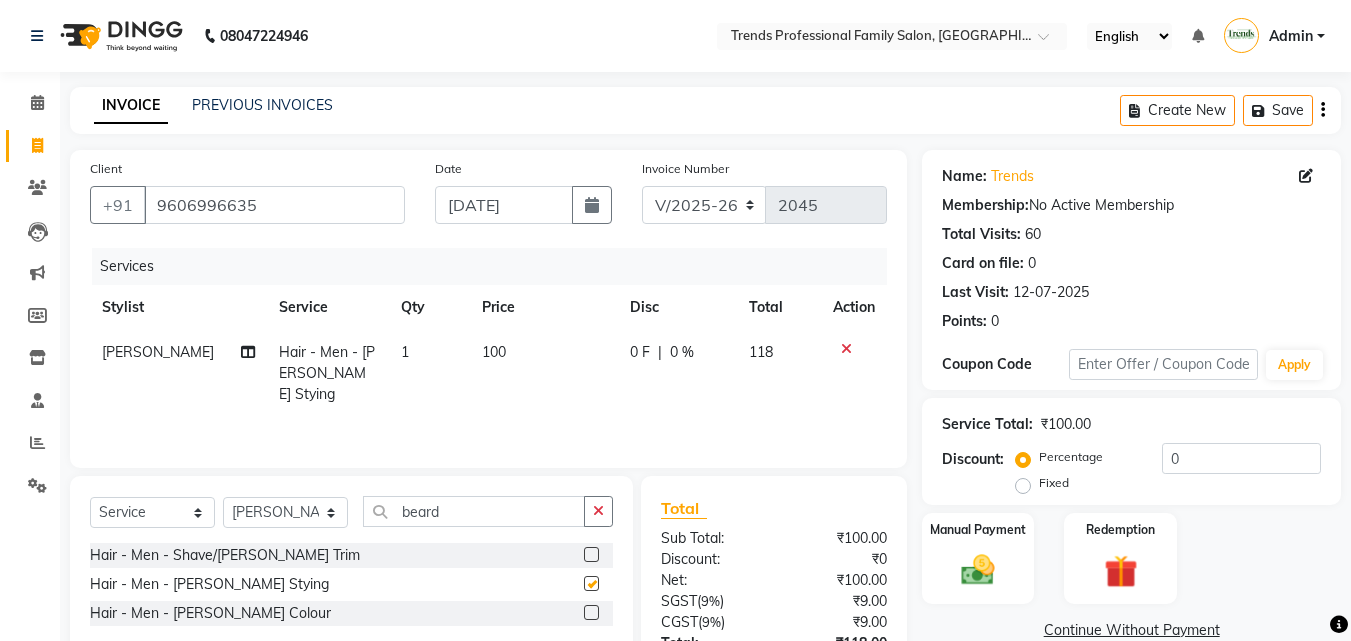 checkbox on "false" 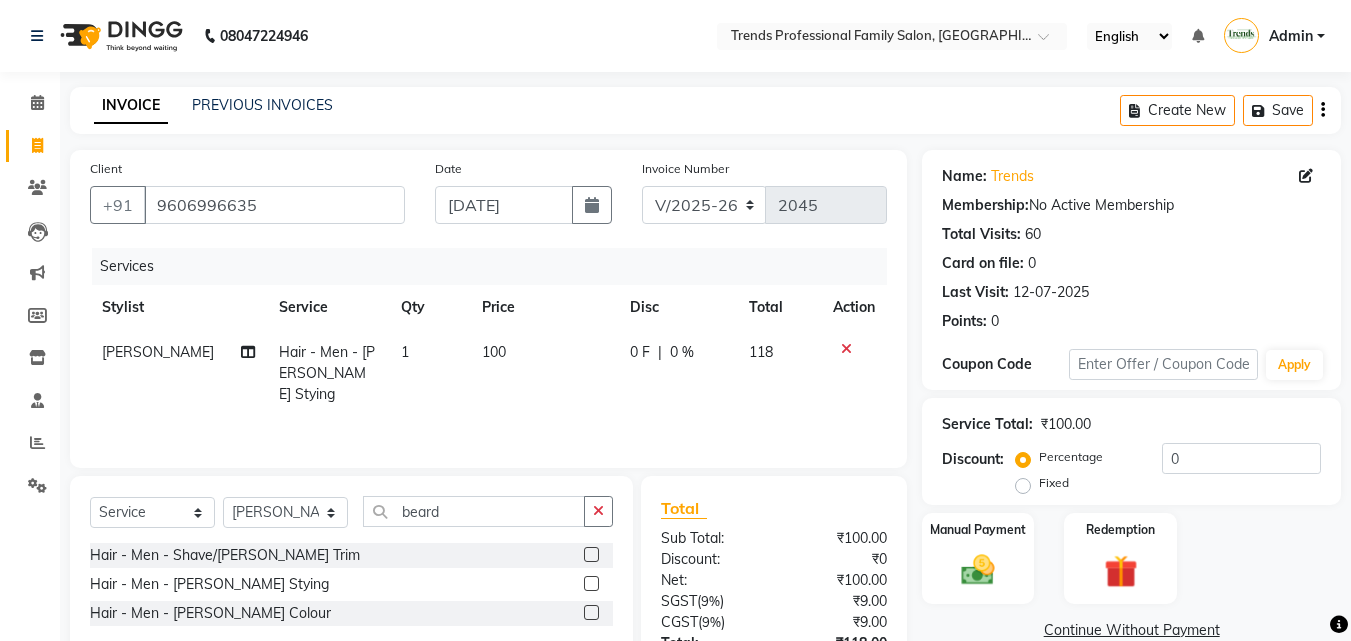 click 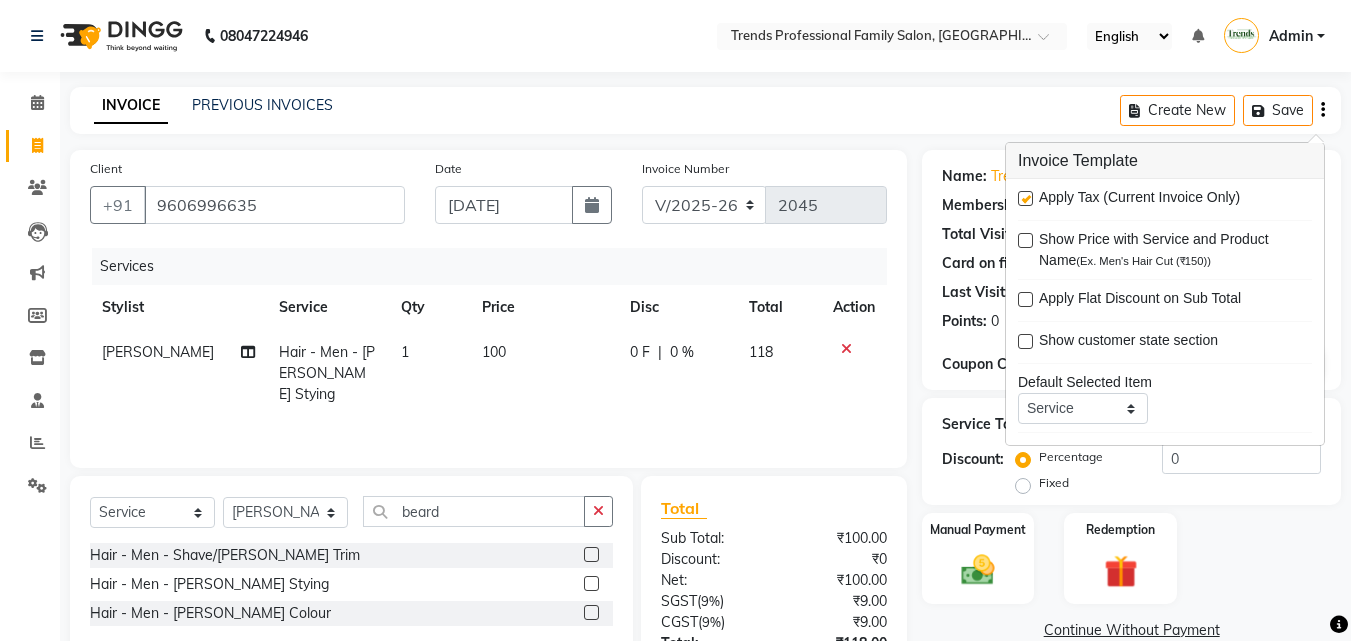 click at bounding box center [1025, 198] 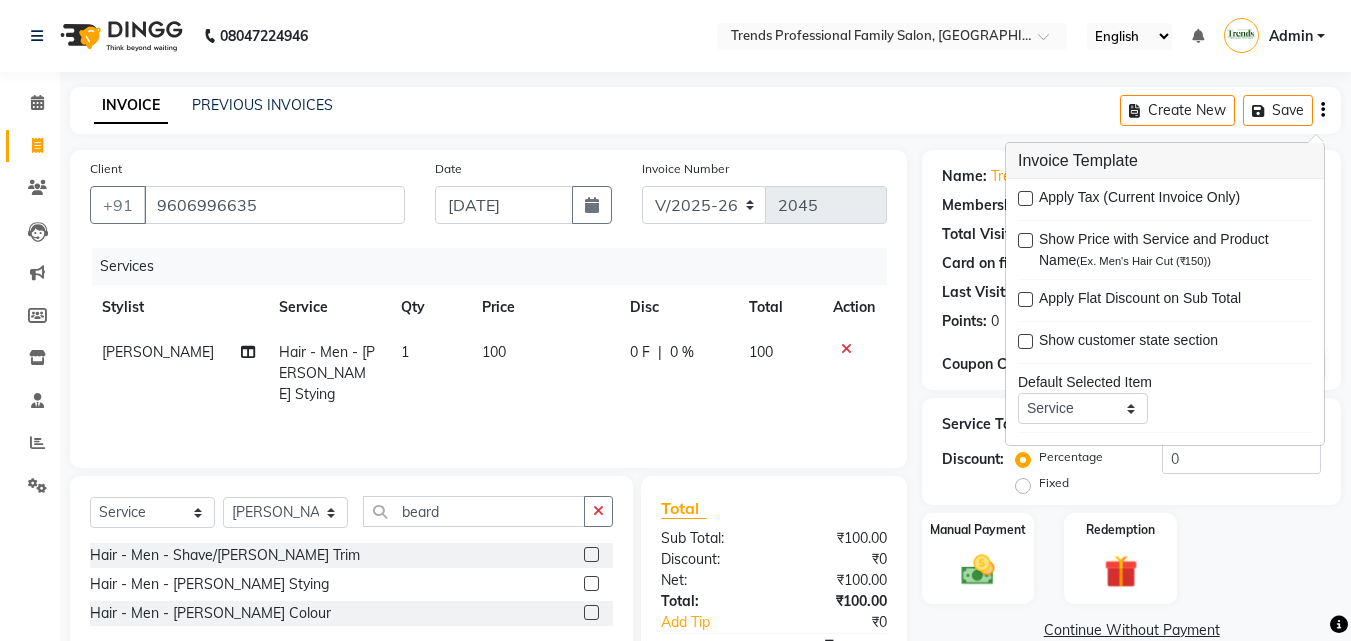 click on "INVOICE PREVIOUS INVOICES Create New   Save  Client [PHONE_NUMBER] Date [DATE] Invoice Number V/2025 V/[PHONE_NUMBER] Services Stylist Service Qty Price Disc Total Action [PERSON_NAME] Hair - Men - [PERSON_NAME] Stying 1 100 0 F | 0 % 100 Select  Service  Product  Membership  Package Voucher Prepaid Gift Card  Select Stylist [PERSON_NAME] [PERSON_NAME] [PERSON_NAME] RUSTHAM SEEMA [PERSON_NAME] Sumika Trends [PERSON_NAME] Hair - Men - Shave/[PERSON_NAME] Trim  Hair - Men - [PERSON_NAME] Stying  Hair - Men - [PERSON_NAME] Colour  Total Sub Total: ₹100.00 Discount: ₹0 Net: ₹100.00 Total: ₹100.00 Add Tip ₹0 Payable: ₹100.00 Paid: ₹0 Balance   : ₹100.00 Name: Trends  Membership:  No Active Membership  Total Visits:  60 Card on file:  0 Last Visit:   [DATE] Points:   0  Coupon Code Apply Service Total:  ₹100.00  Discount:  Percentage   Fixed  0 Manual Payment Redemption  Continue Without Payment" 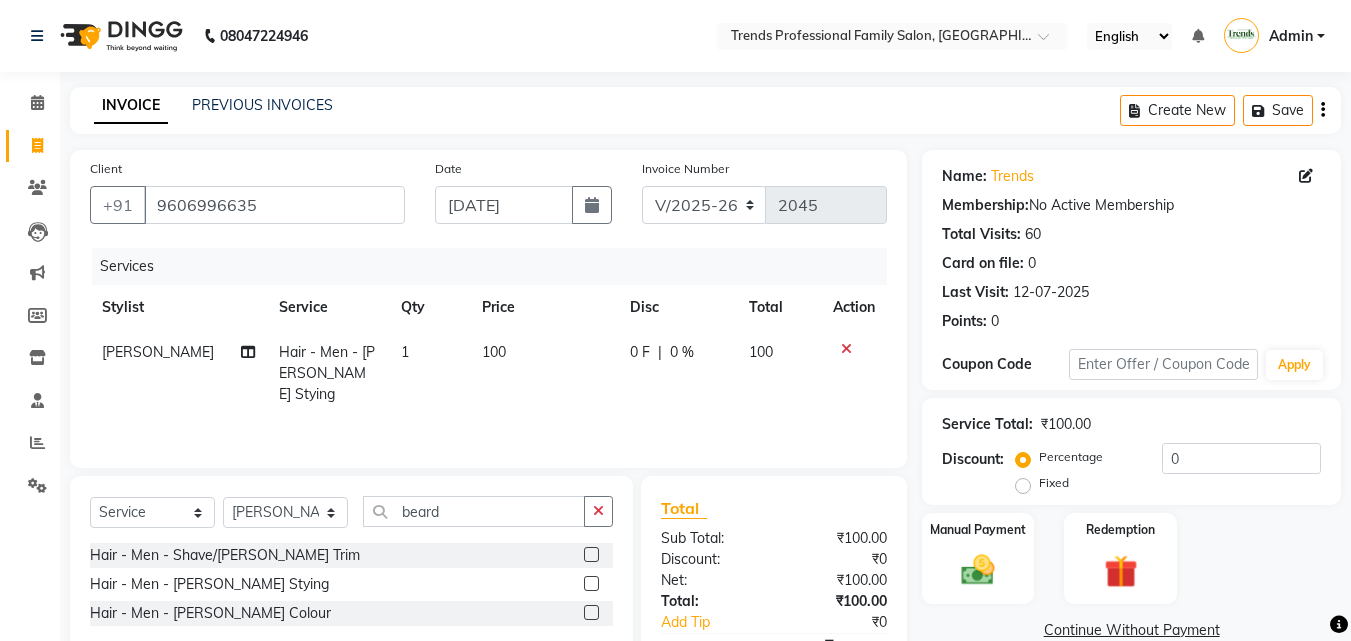 scroll, scrollTop: 117, scrollLeft: 0, axis: vertical 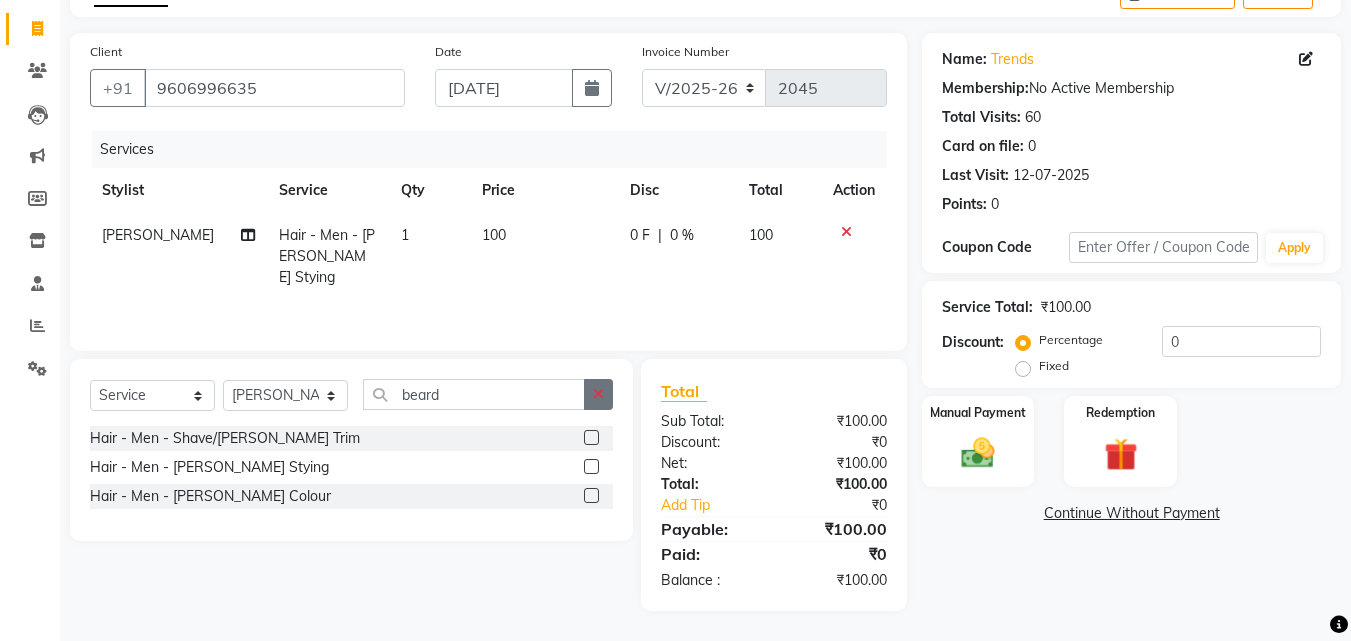 click 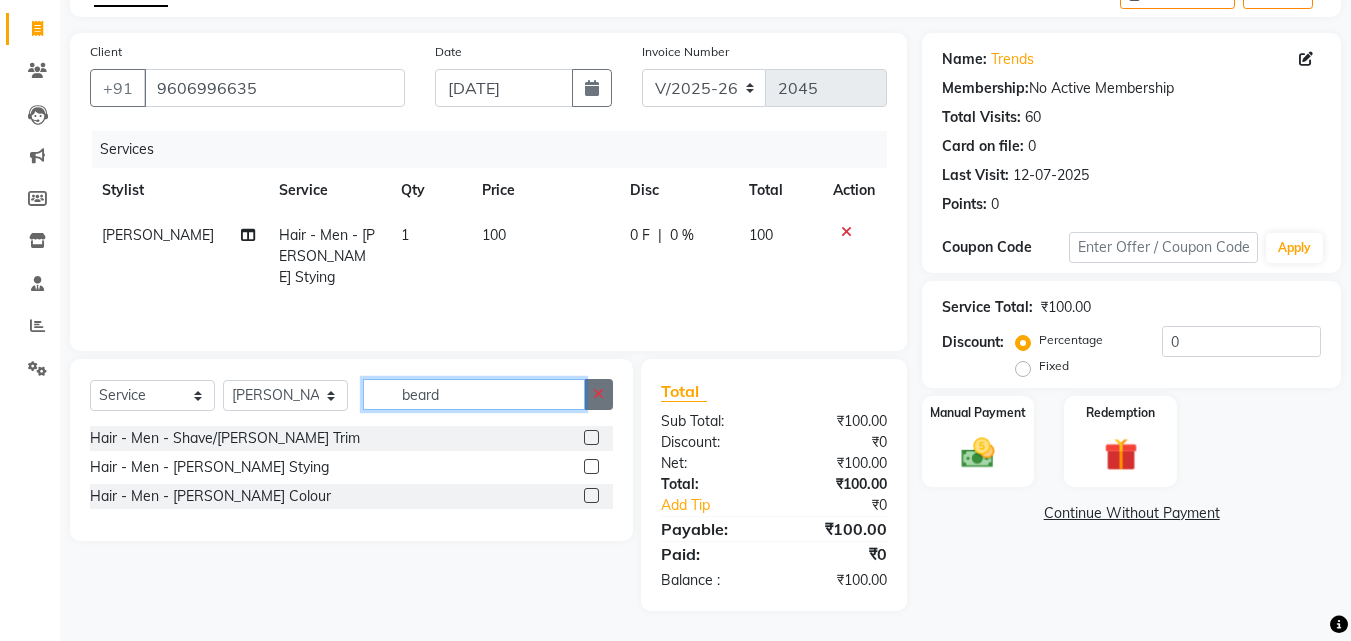 type 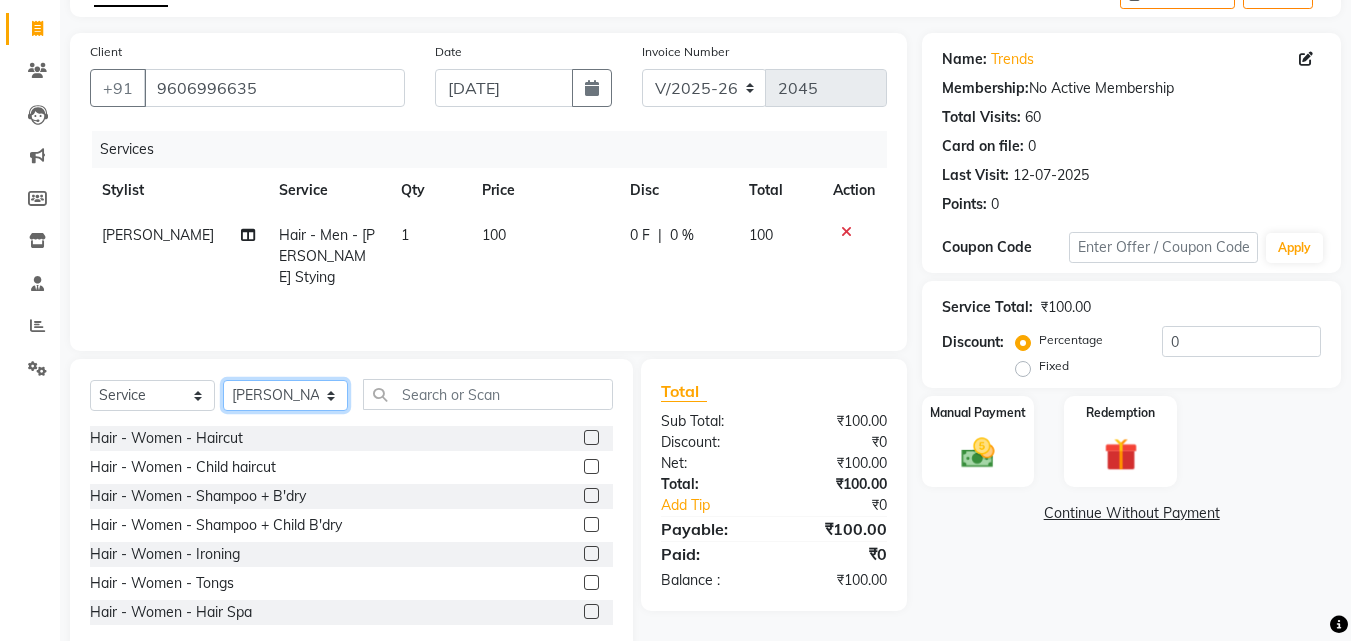 click on "Select Stylist [PERSON_NAME] [PERSON_NAME] [PERSON_NAME] [PERSON_NAME] [DEMOGRAPHIC_DATA][PERSON_NAME] Sumika Trends" 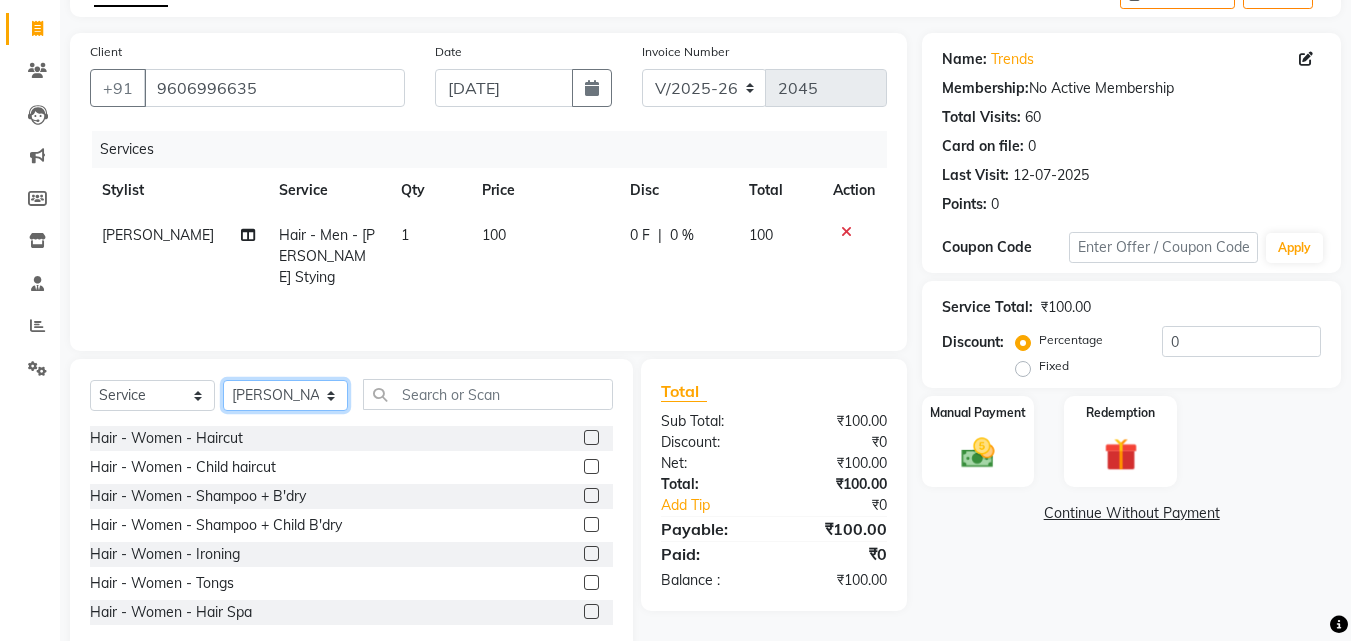 select 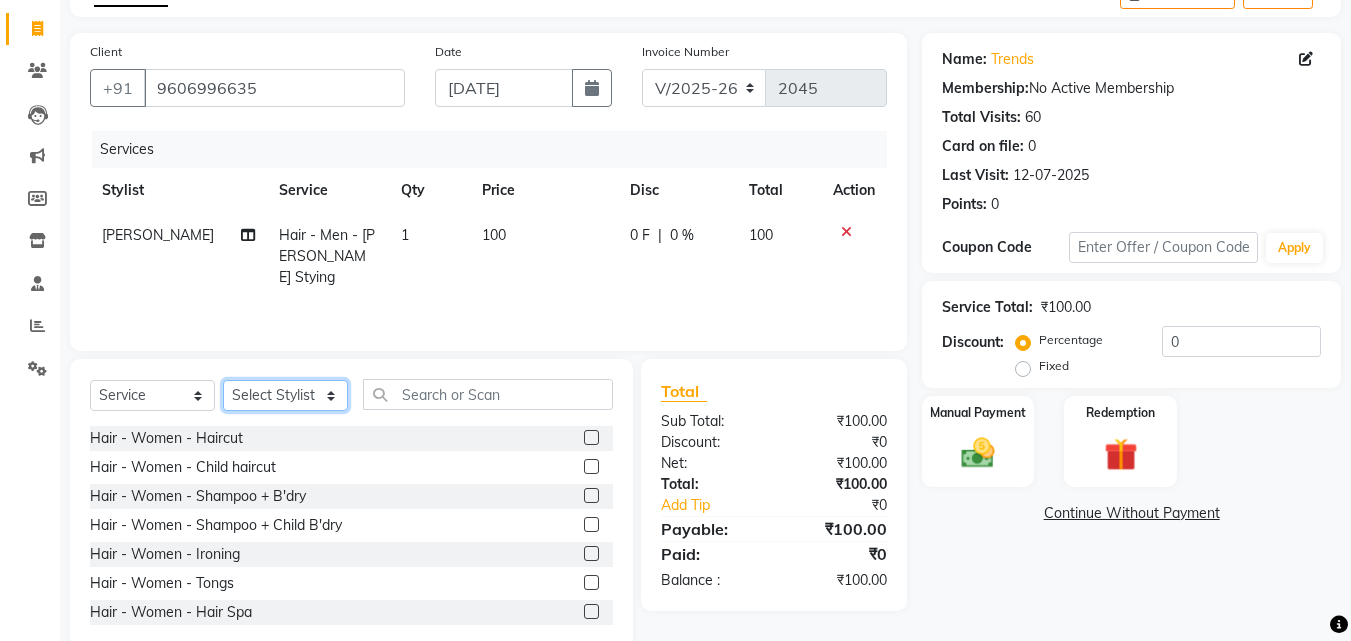 click on "Select Stylist [PERSON_NAME] [PERSON_NAME] [PERSON_NAME] [PERSON_NAME] [DEMOGRAPHIC_DATA][PERSON_NAME] Sumika Trends" 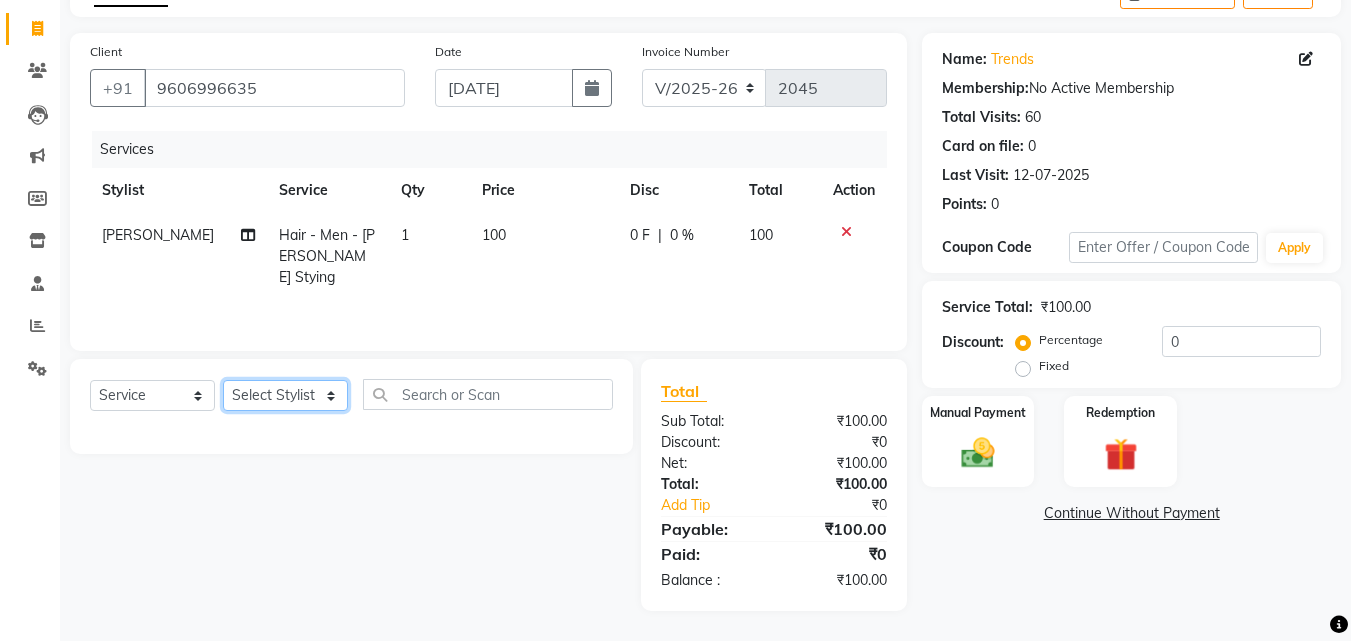 click on "Select Stylist [PERSON_NAME] [PERSON_NAME] [PERSON_NAME] [PERSON_NAME] [DEMOGRAPHIC_DATA][PERSON_NAME] Sumika Trends" 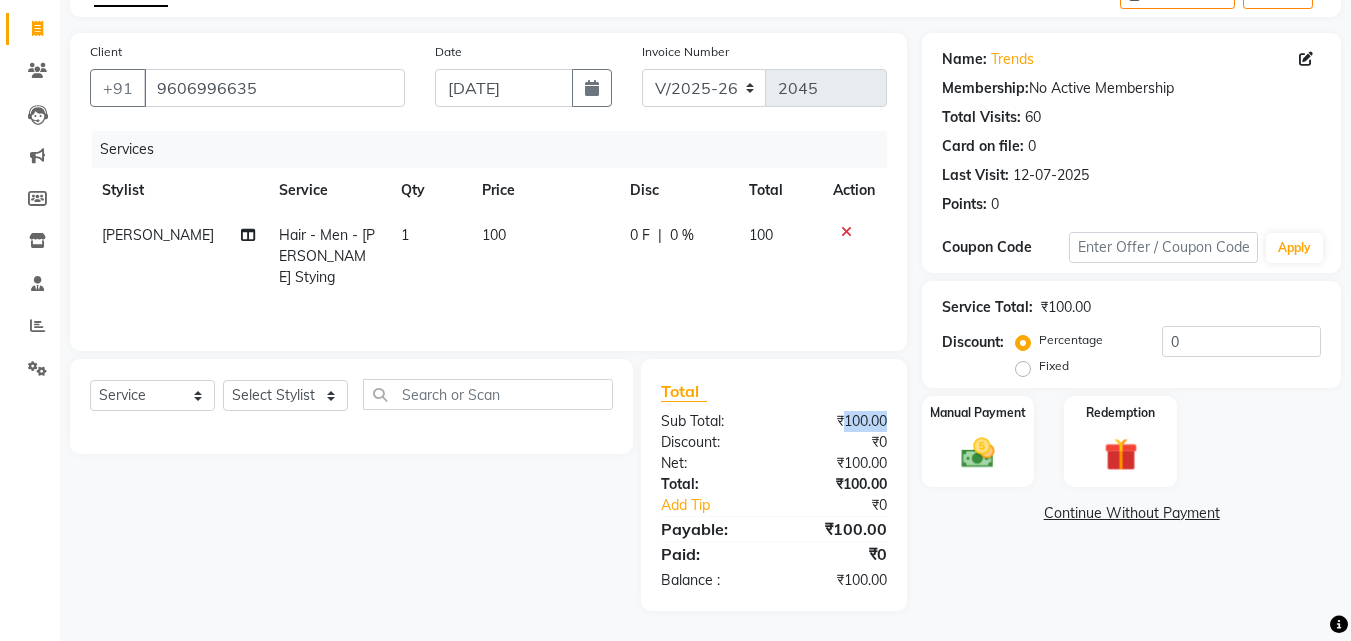 drag, startPoint x: 888, startPoint y: 416, endPoint x: 845, endPoint y: 420, distance: 43.185646 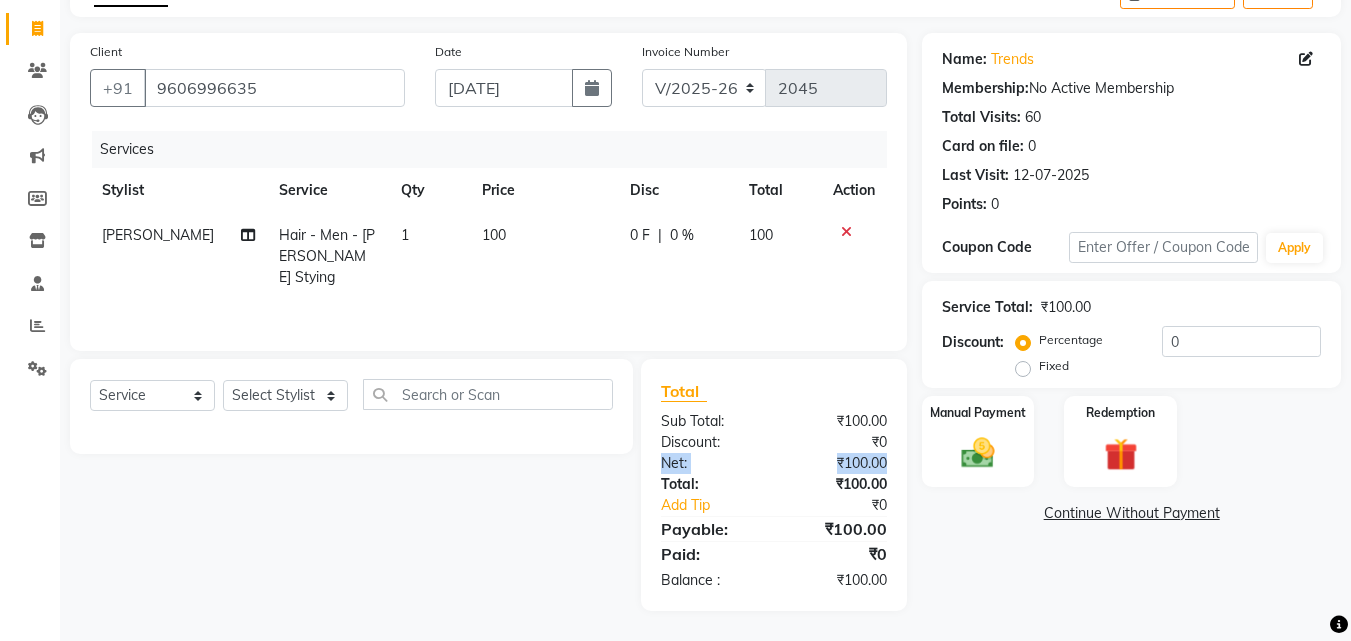 drag, startPoint x: 894, startPoint y: 449, endPoint x: 886, endPoint y: 462, distance: 15.264338 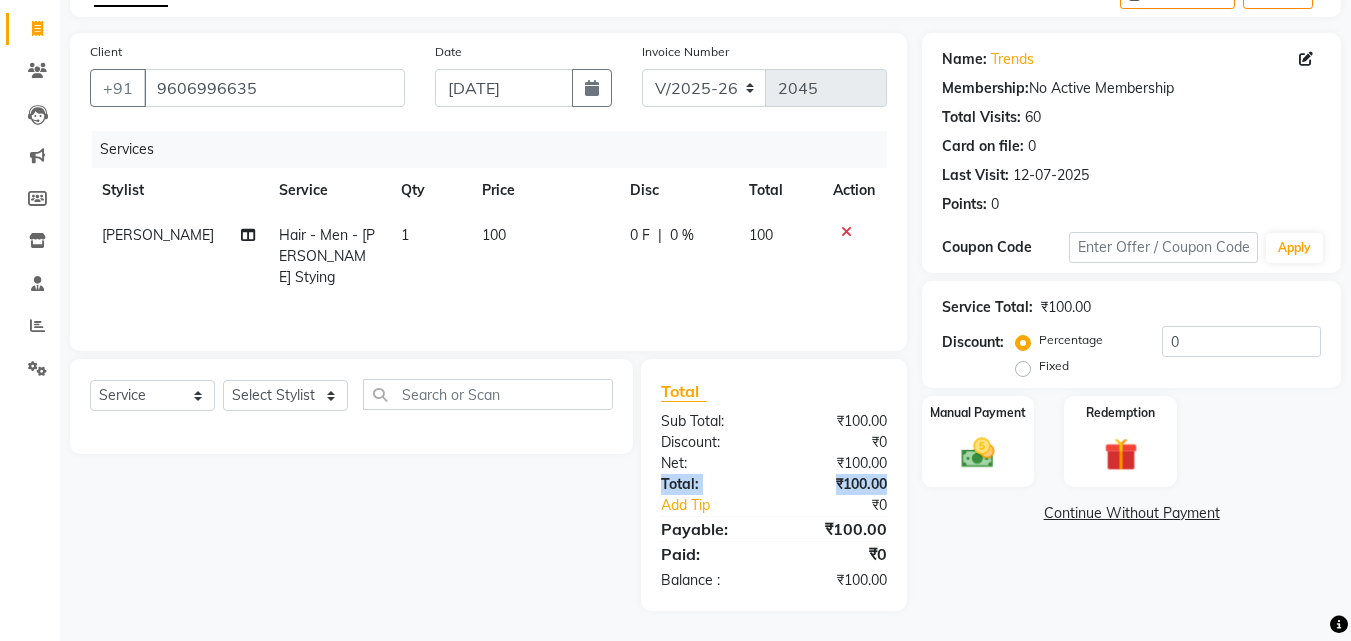 drag, startPoint x: 886, startPoint y: 483, endPoint x: 643, endPoint y: 486, distance: 243.01852 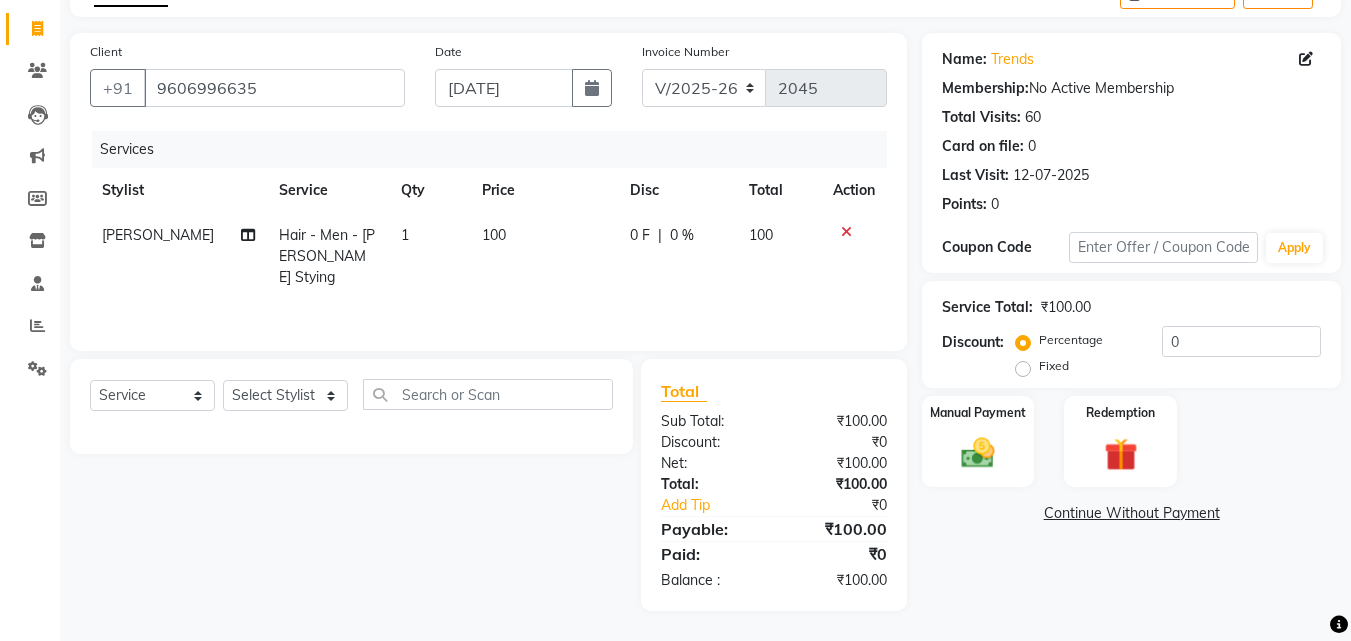 click on "₹0" 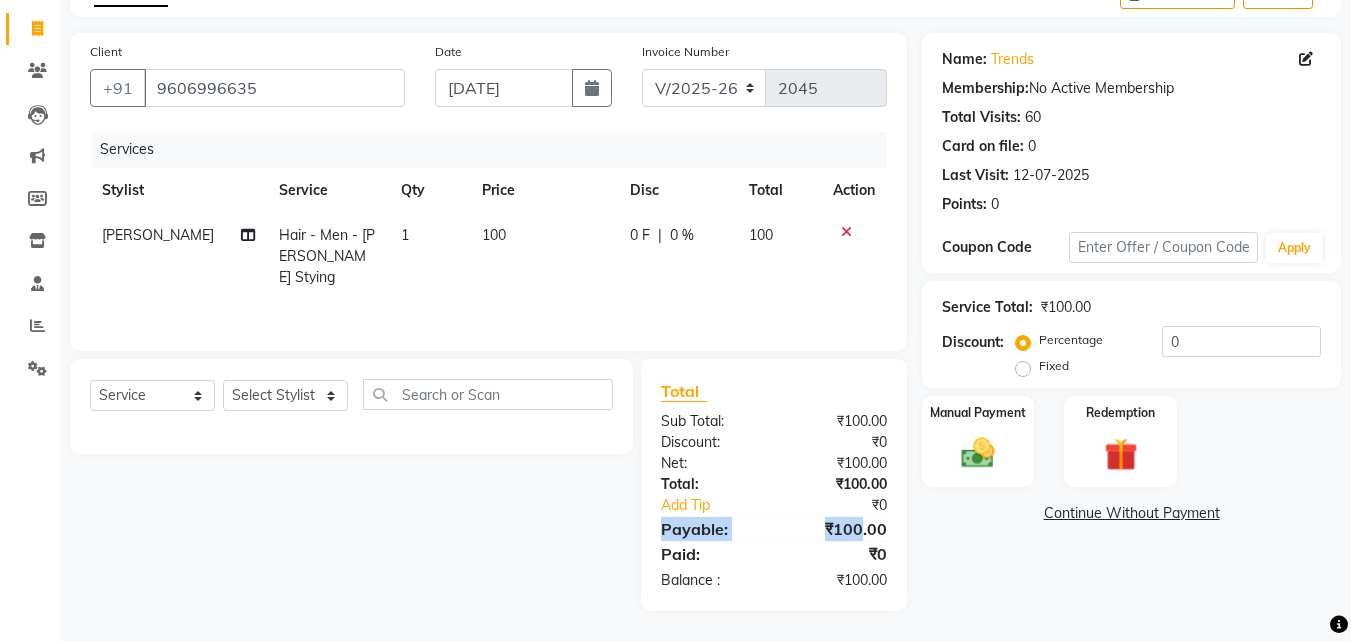 drag, startPoint x: 855, startPoint y: 526, endPoint x: 643, endPoint y: 528, distance: 212.00943 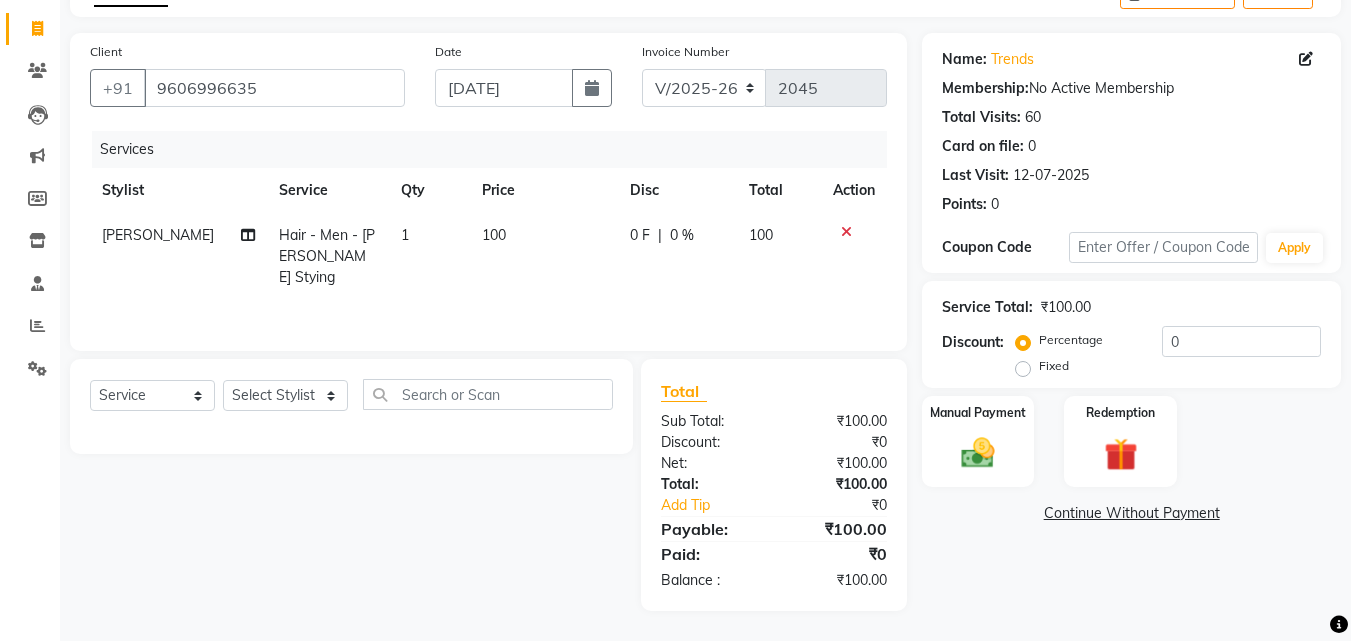 click on "Name: Trends  Membership:  No Active Membership  Total Visits:  60 Card on file:  0 Last Visit:   [DATE] Points:   0  Coupon Code Apply Service Total:  ₹100.00  Discount:  Percentage   Fixed  0 Manual Payment Redemption  Continue Without Payment" 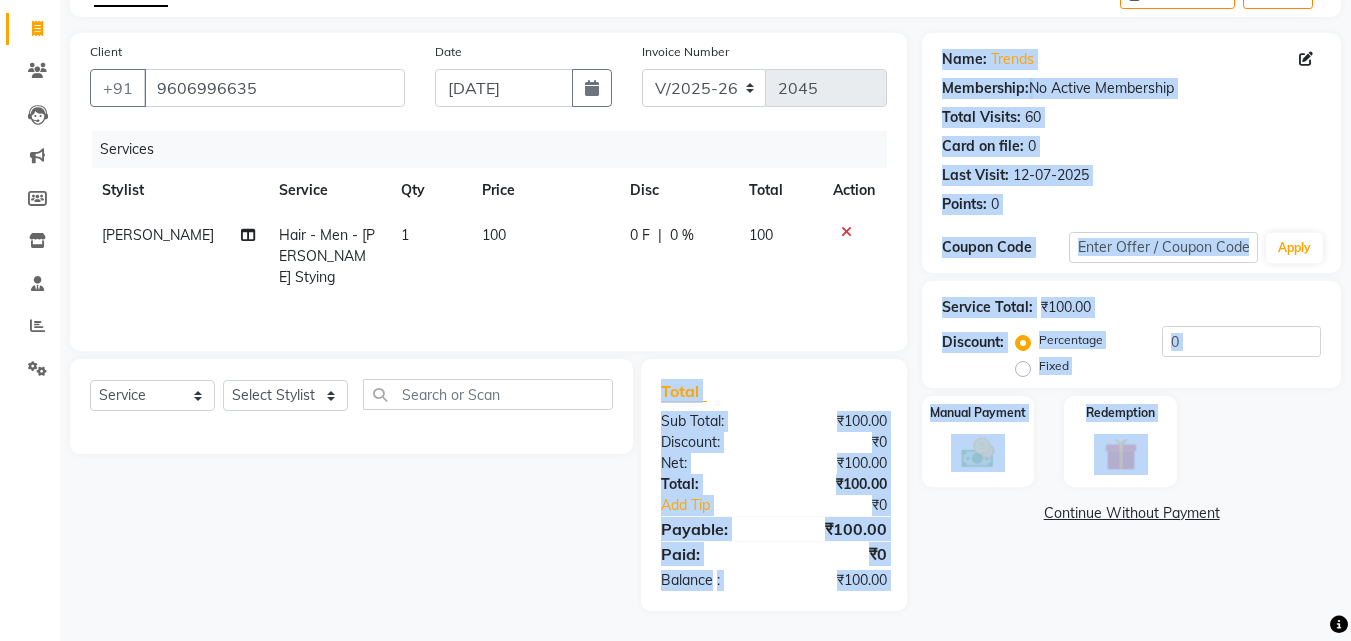 drag, startPoint x: 892, startPoint y: 560, endPoint x: 663, endPoint y: 377, distance: 293.13818 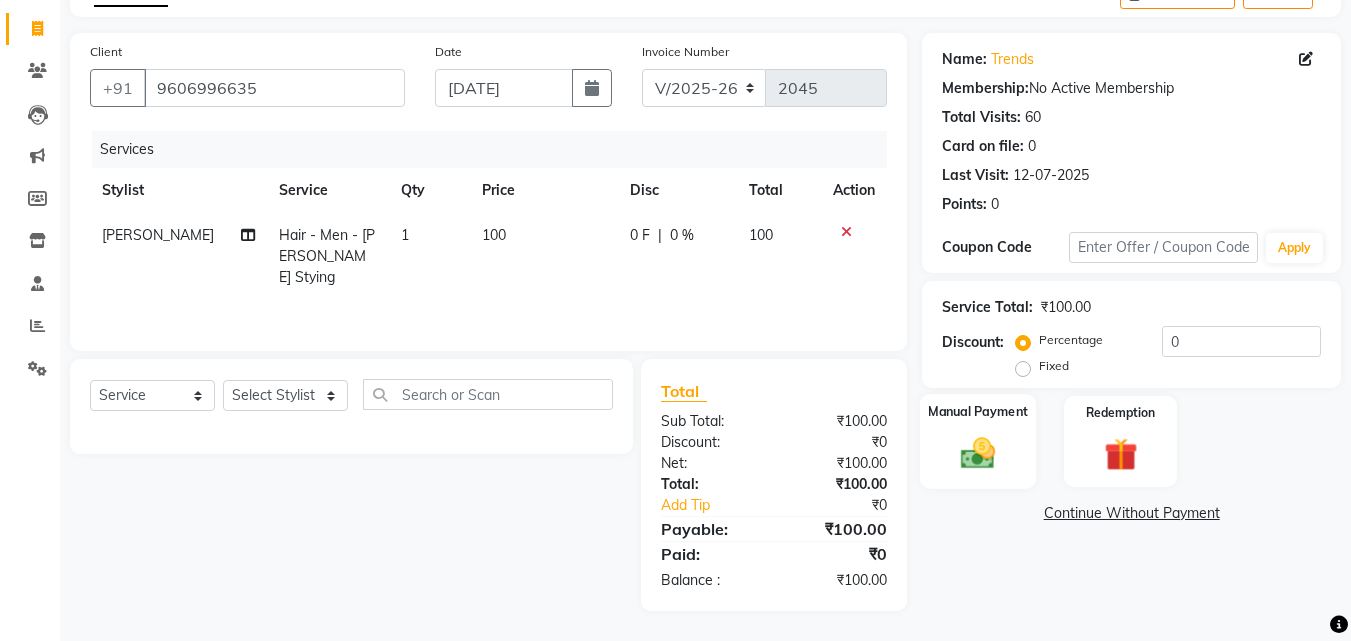 click 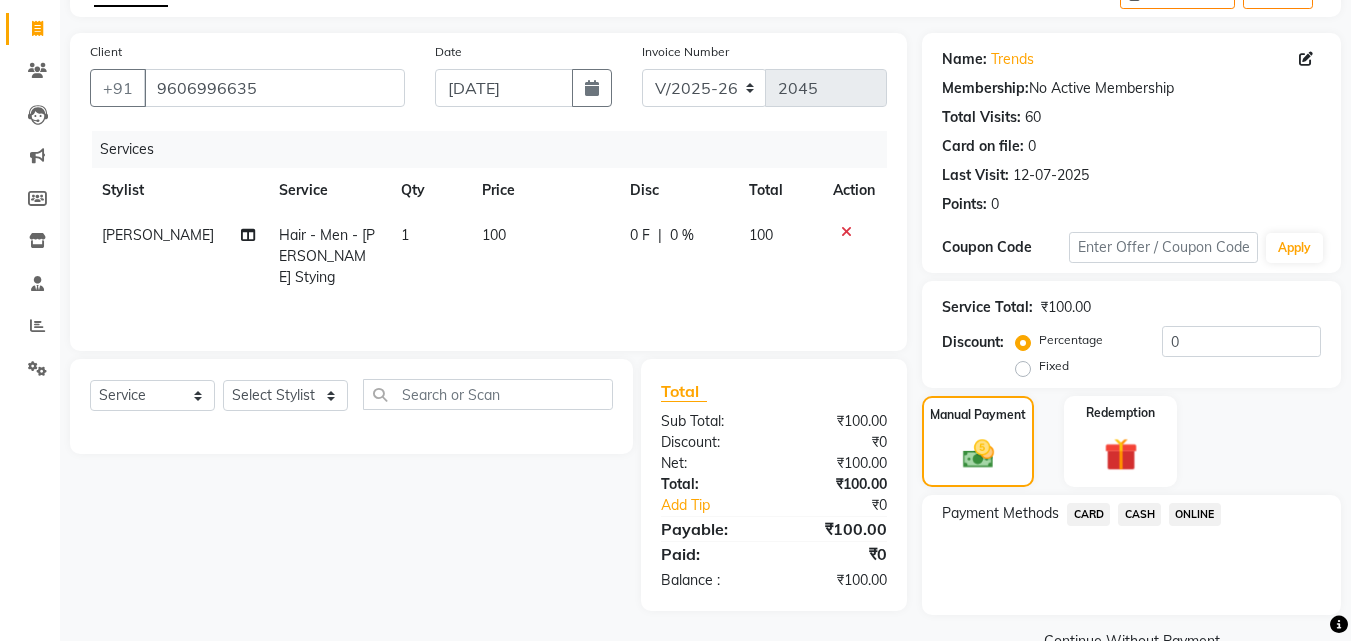 click on "ONLINE" 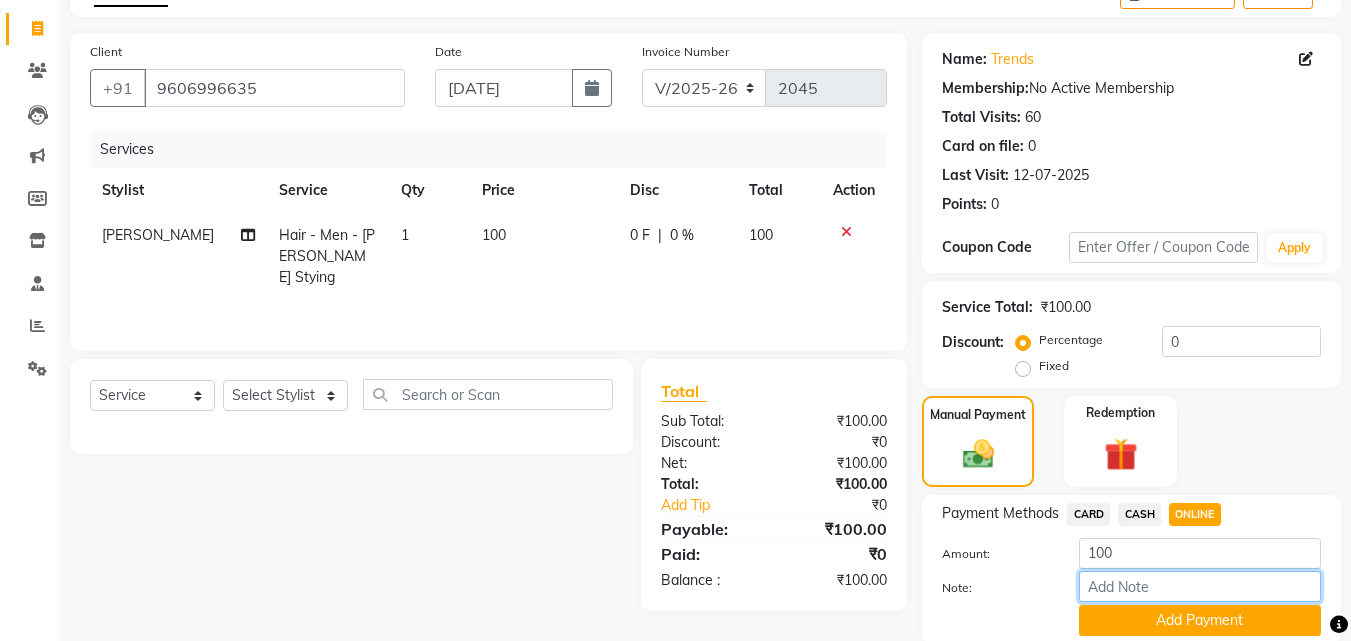 click on "Note:" at bounding box center (1200, 586) 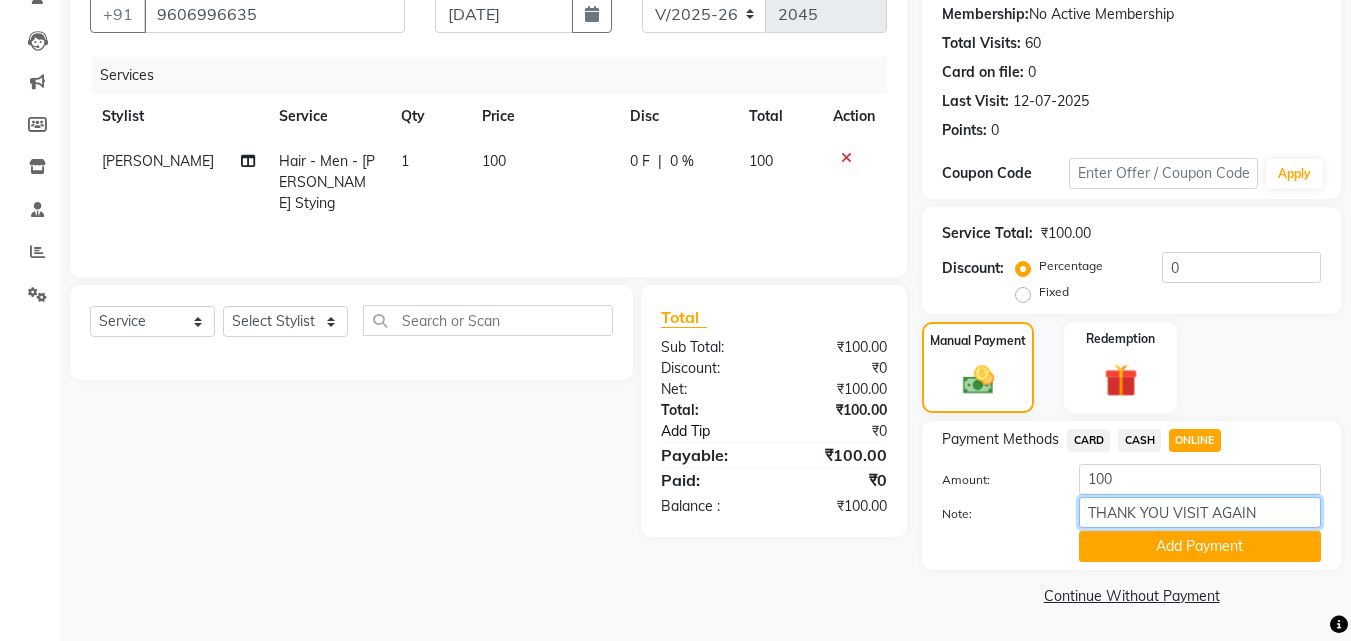 scroll, scrollTop: 0, scrollLeft: 0, axis: both 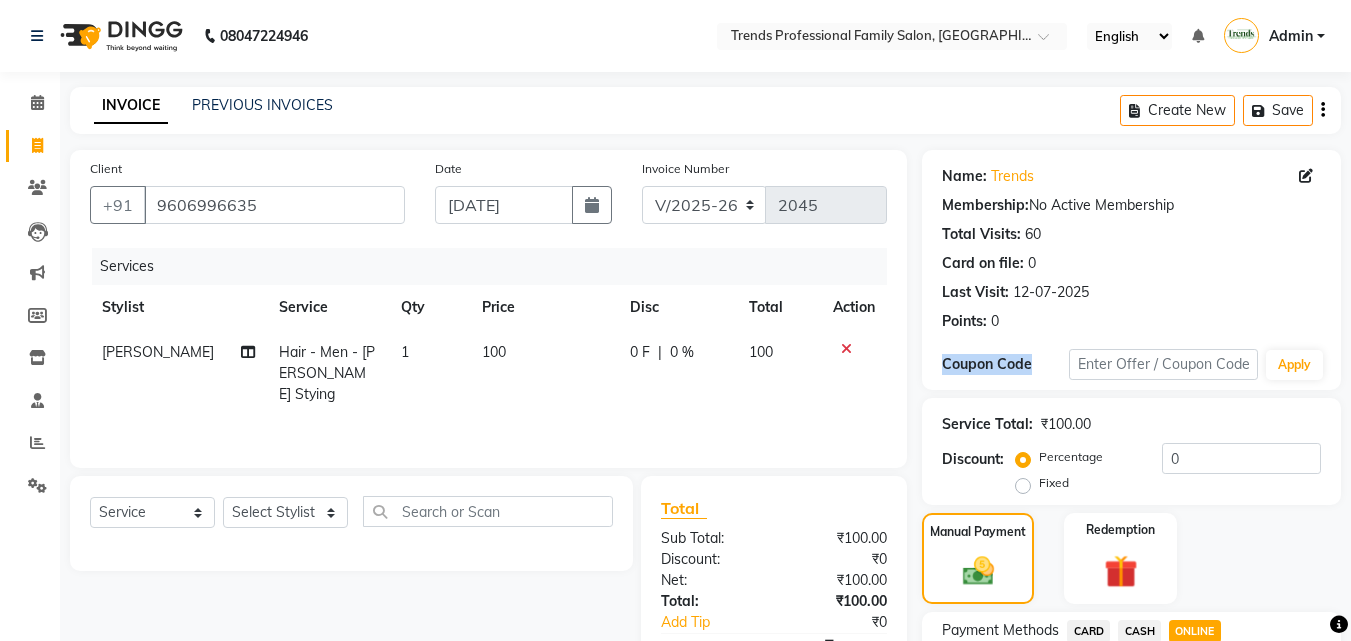 drag, startPoint x: 1007, startPoint y: 360, endPoint x: 939, endPoint y: 365, distance: 68.18358 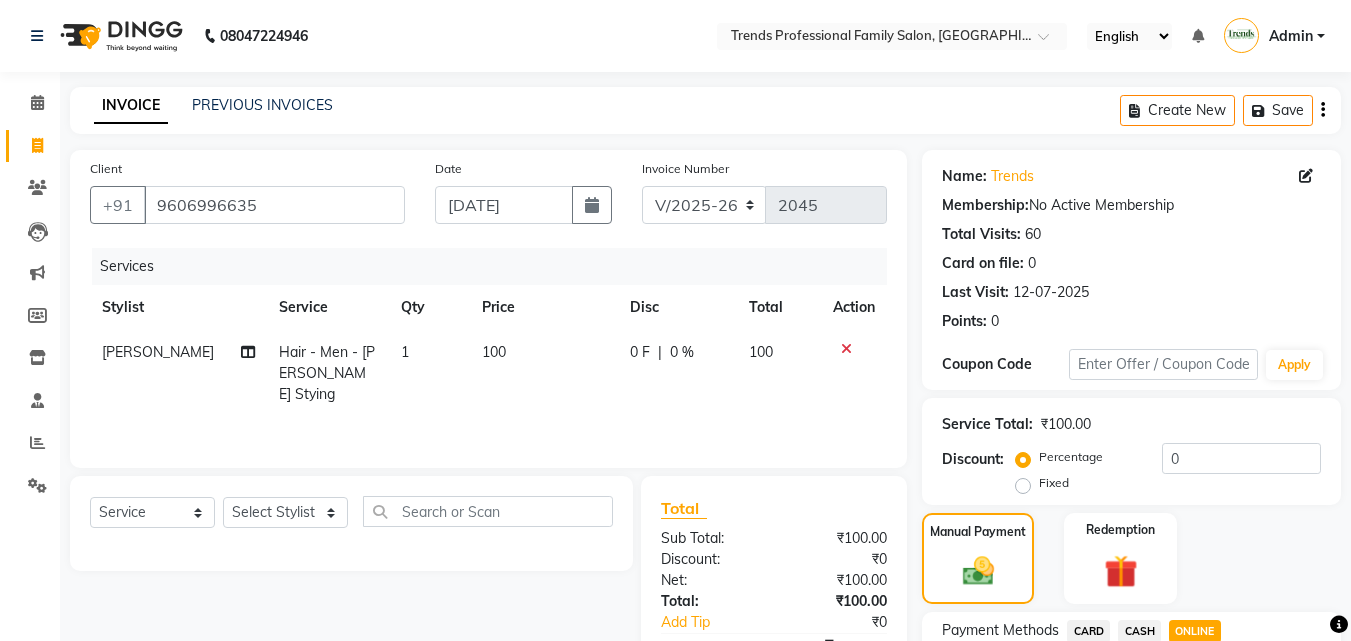 click on "INVOICE PREVIOUS INVOICES Create New   Save" 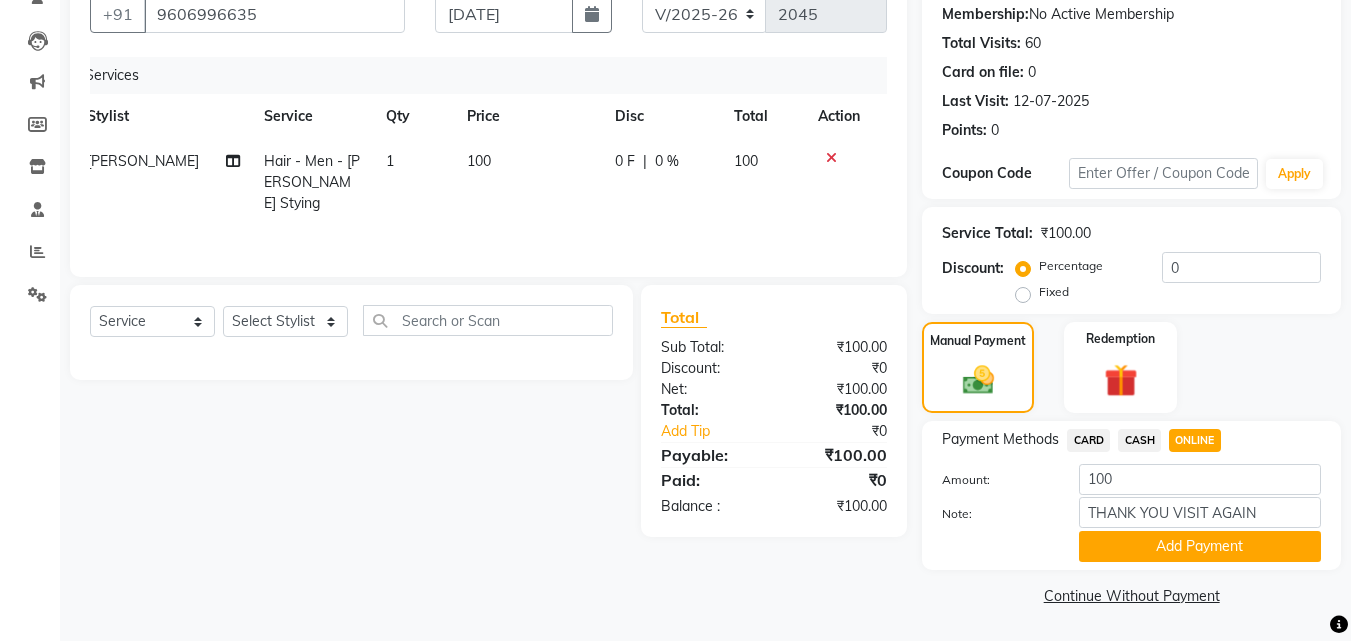scroll, scrollTop: 0, scrollLeft: 0, axis: both 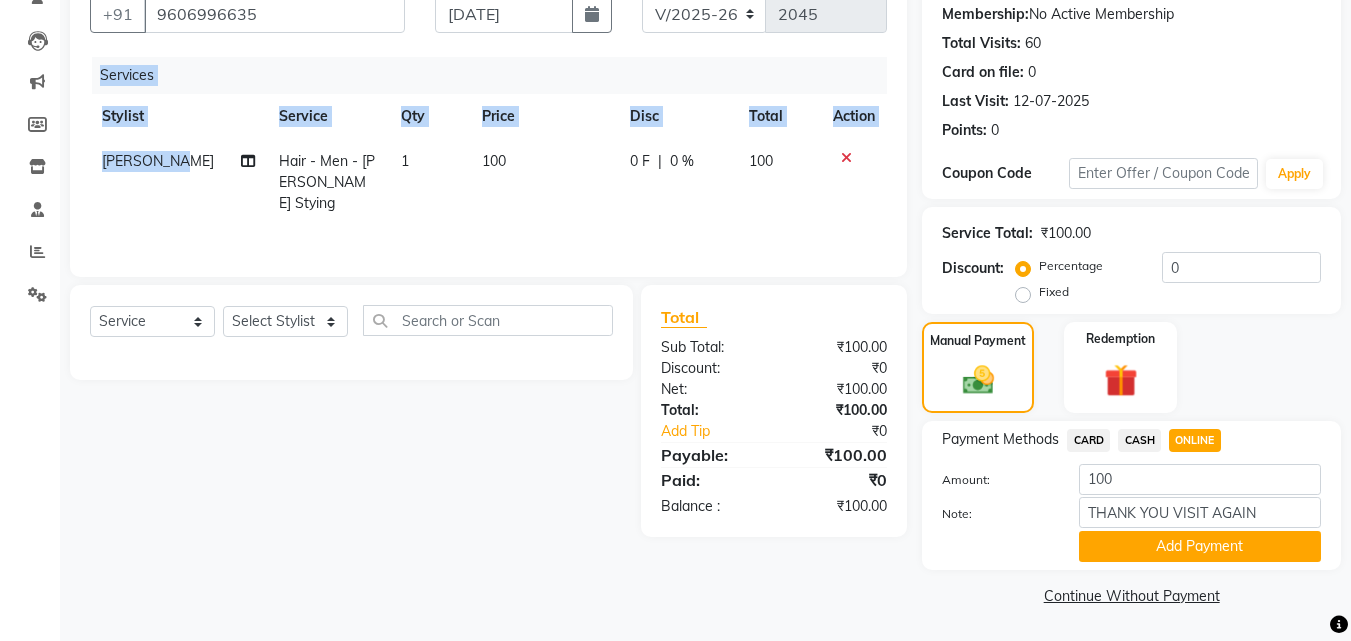 drag, startPoint x: 202, startPoint y: 158, endPoint x: 81, endPoint y: 155, distance: 121.037186 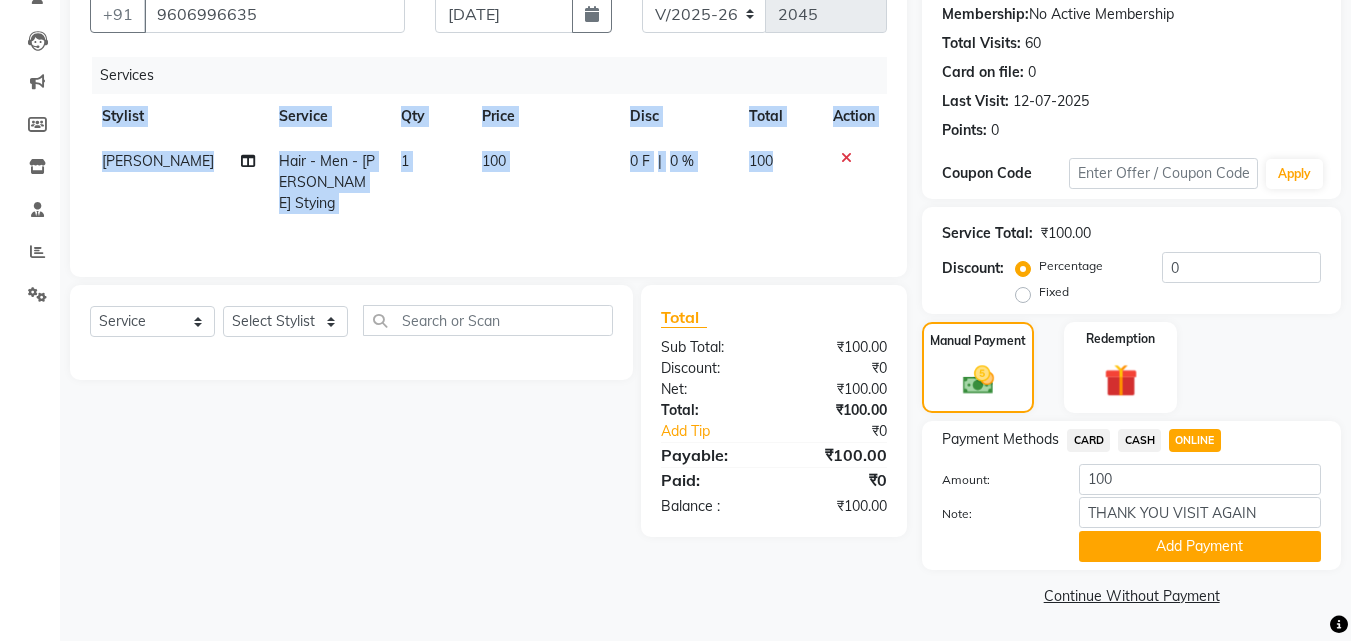 scroll, scrollTop: 0, scrollLeft: 15, axis: horizontal 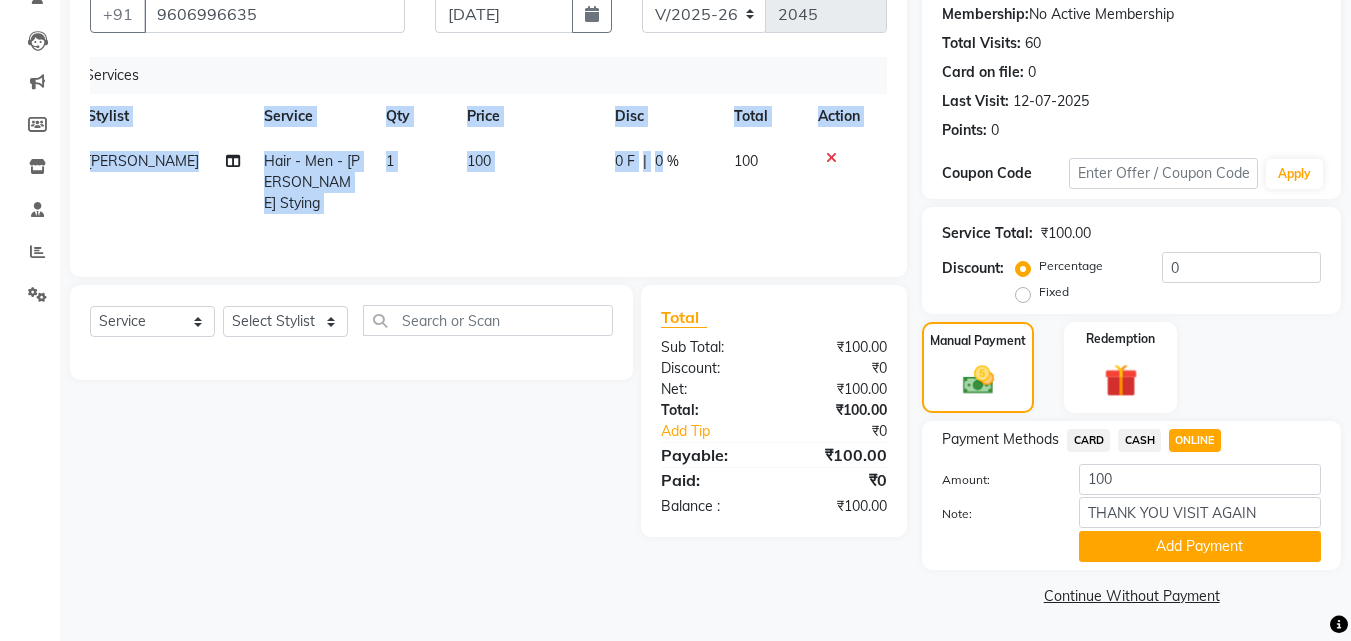 drag, startPoint x: 901, startPoint y: 160, endPoint x: 652, endPoint y: 177, distance: 249.57965 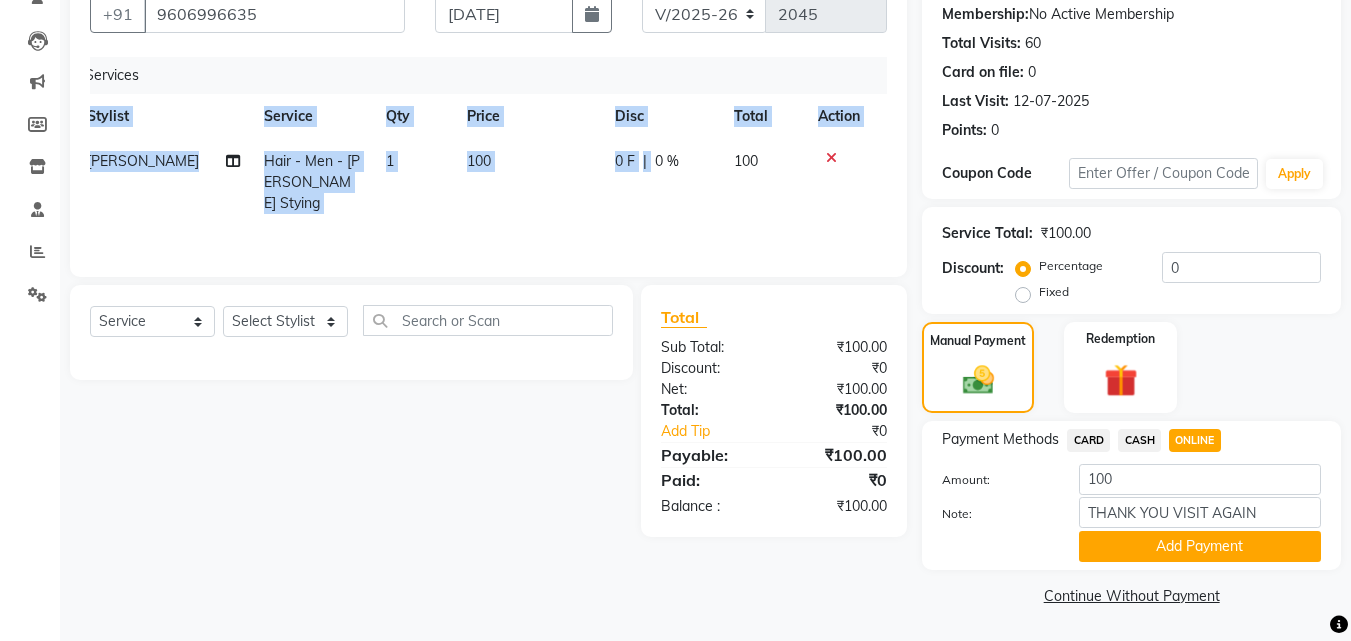 click on "Services Stylist Service Qty Price Disc Total Action [PERSON_NAME] Hair - Men - [PERSON_NAME] Stying 1 100 0 F | 0 % 100" 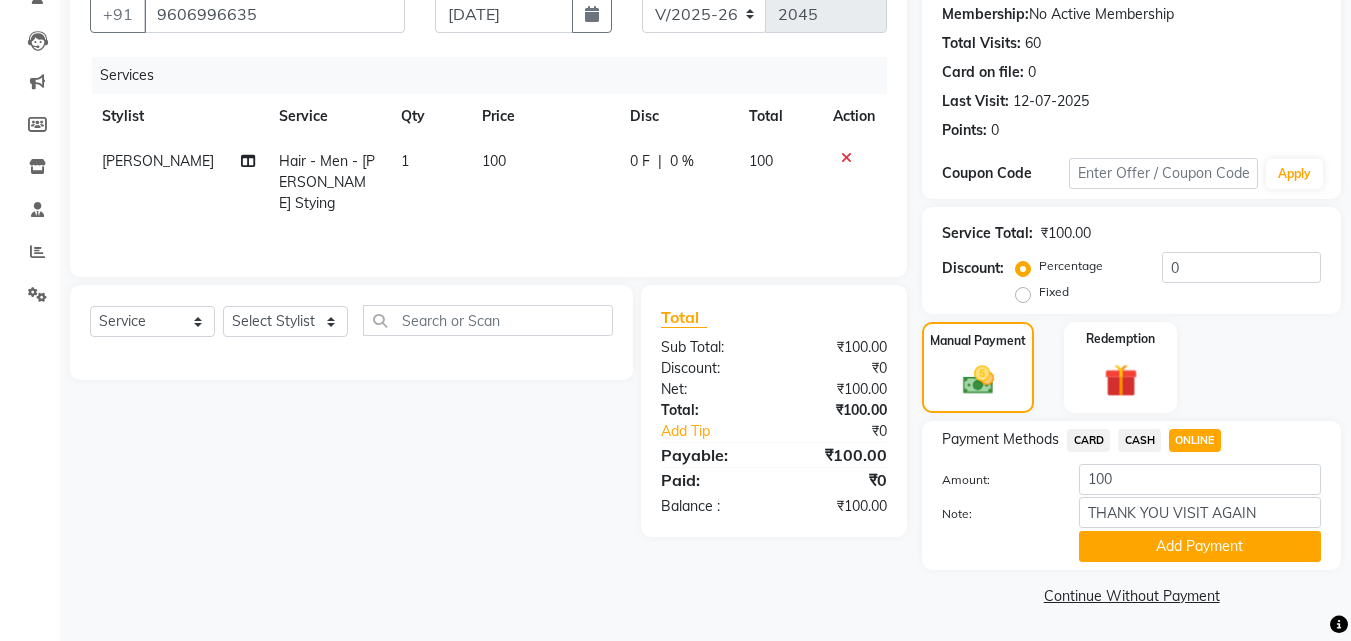 click on "100" 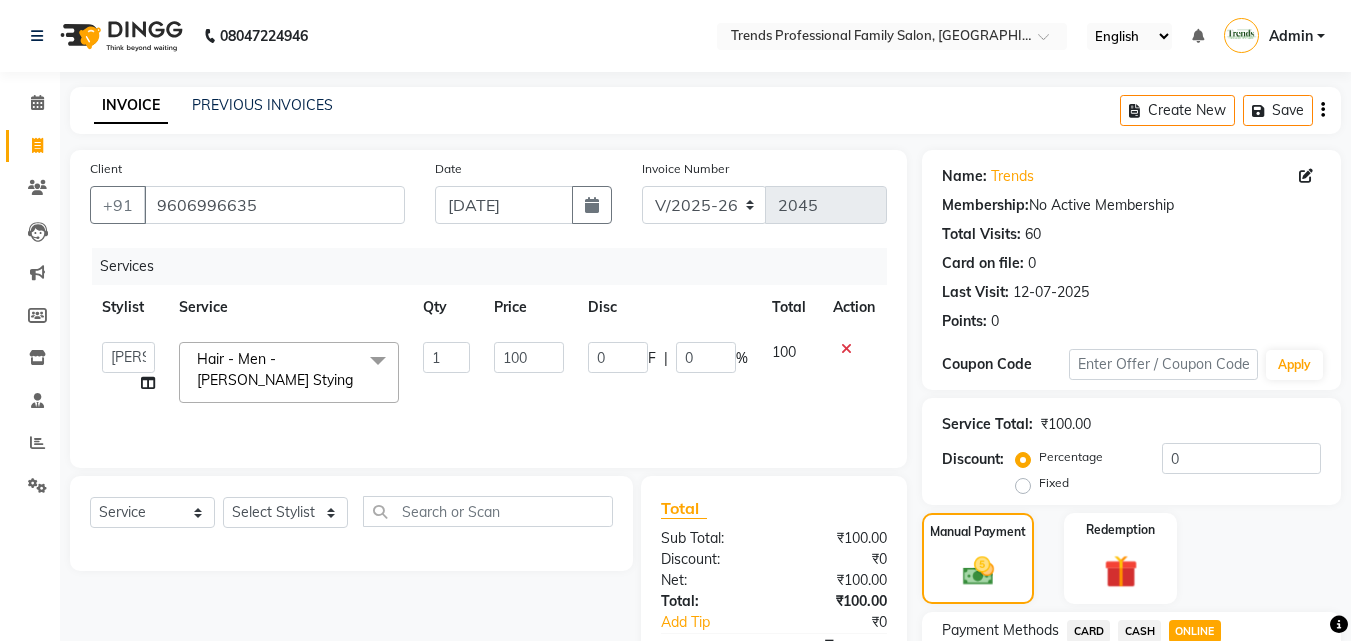 scroll, scrollTop: 191, scrollLeft: 0, axis: vertical 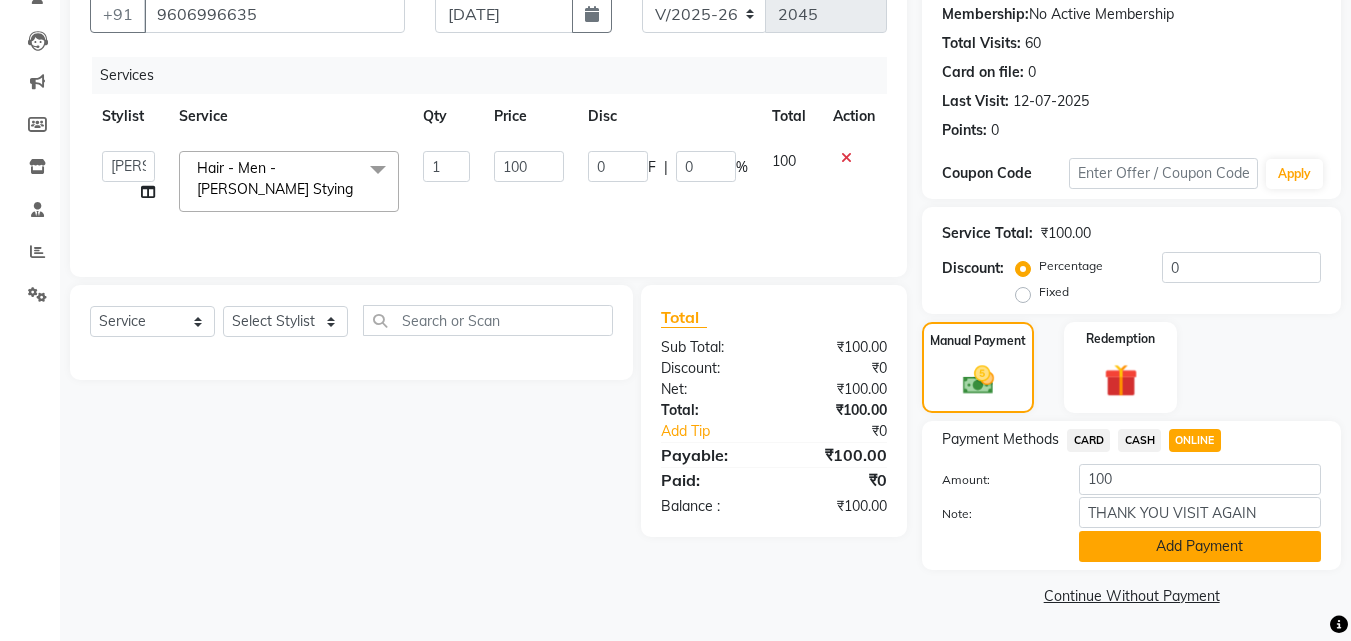 click on "Add Payment" 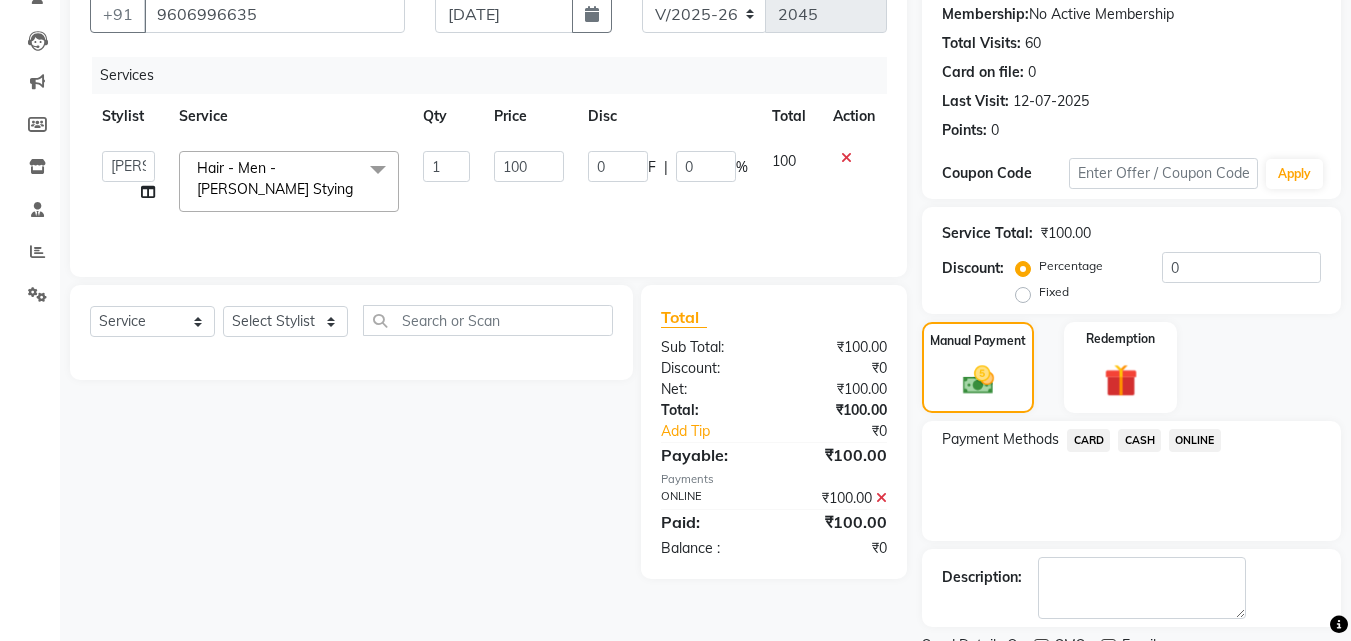 scroll, scrollTop: 275, scrollLeft: 0, axis: vertical 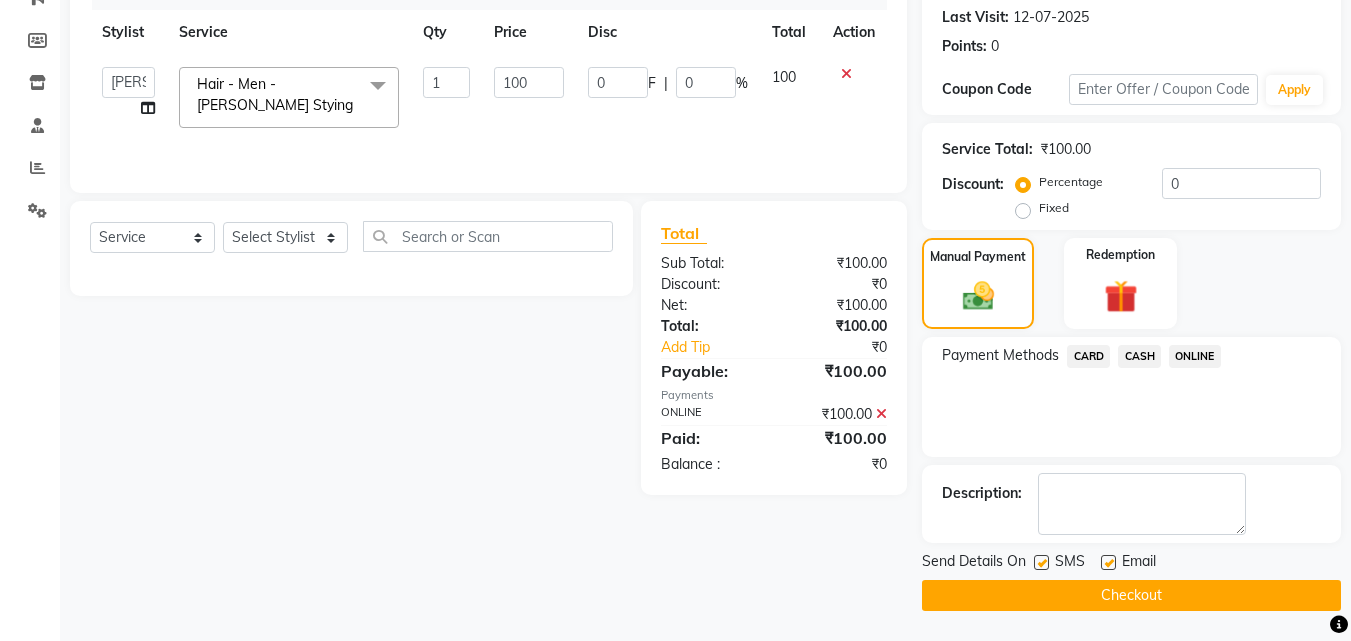 drag, startPoint x: 1041, startPoint y: 560, endPoint x: 1072, endPoint y: 562, distance: 31.06445 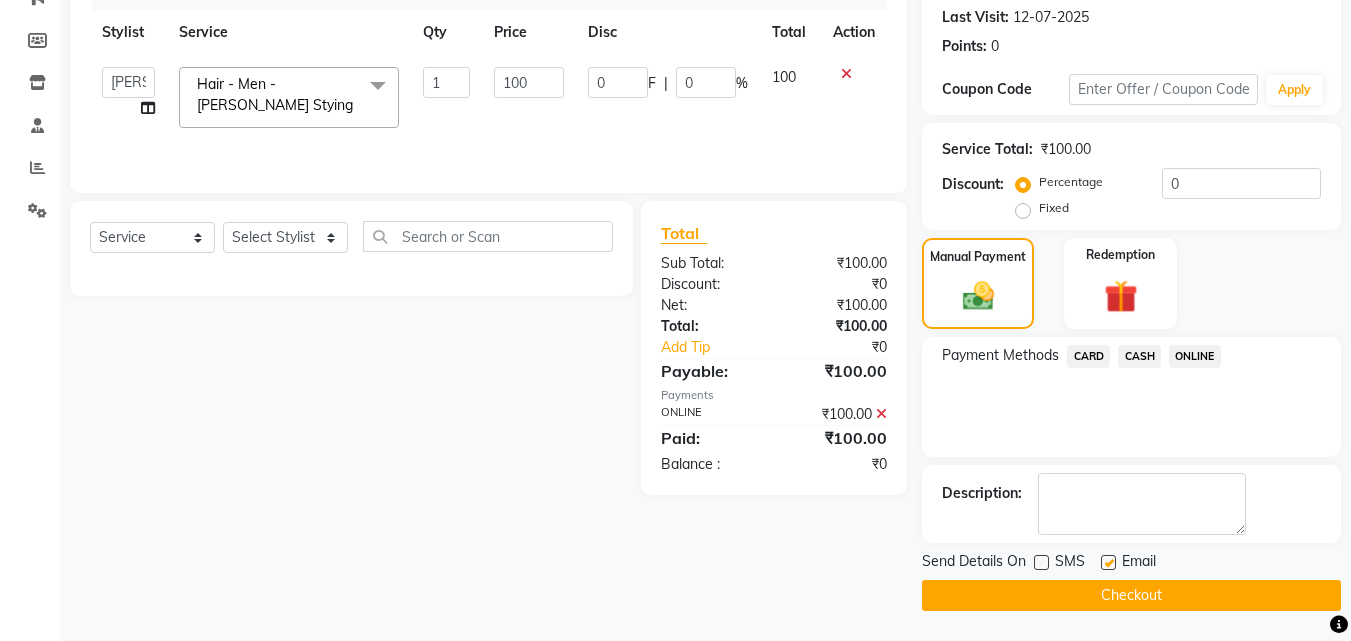 click 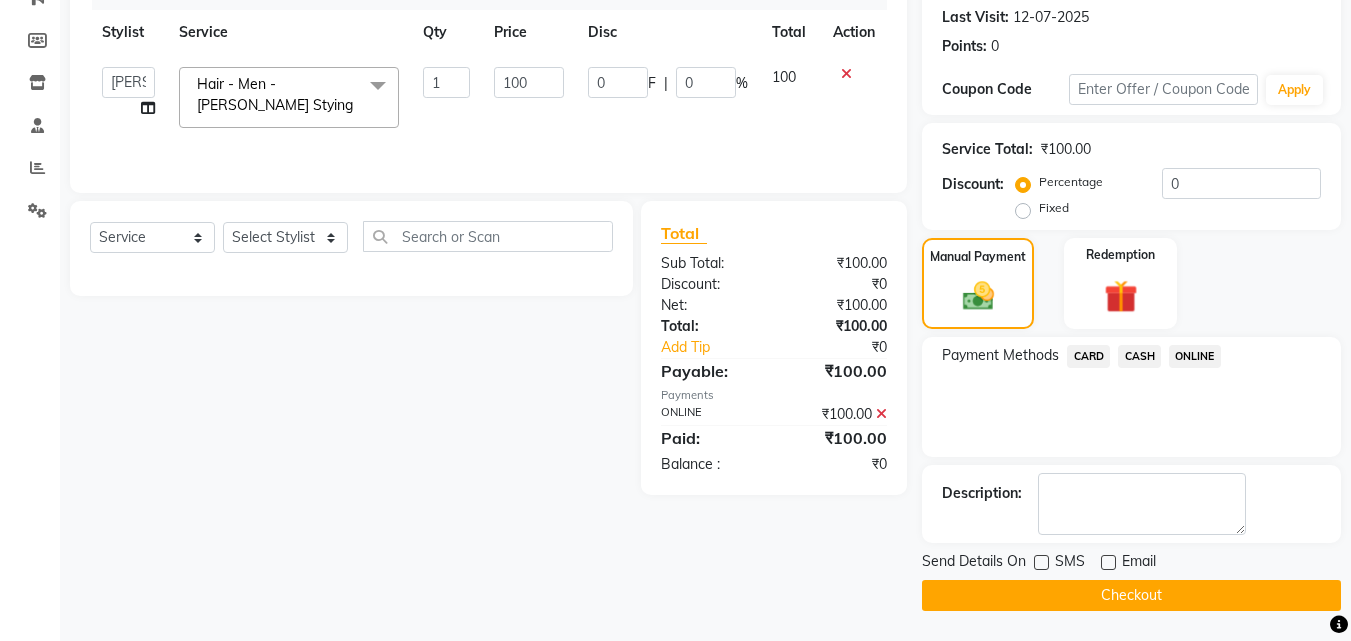 click on "Checkout" 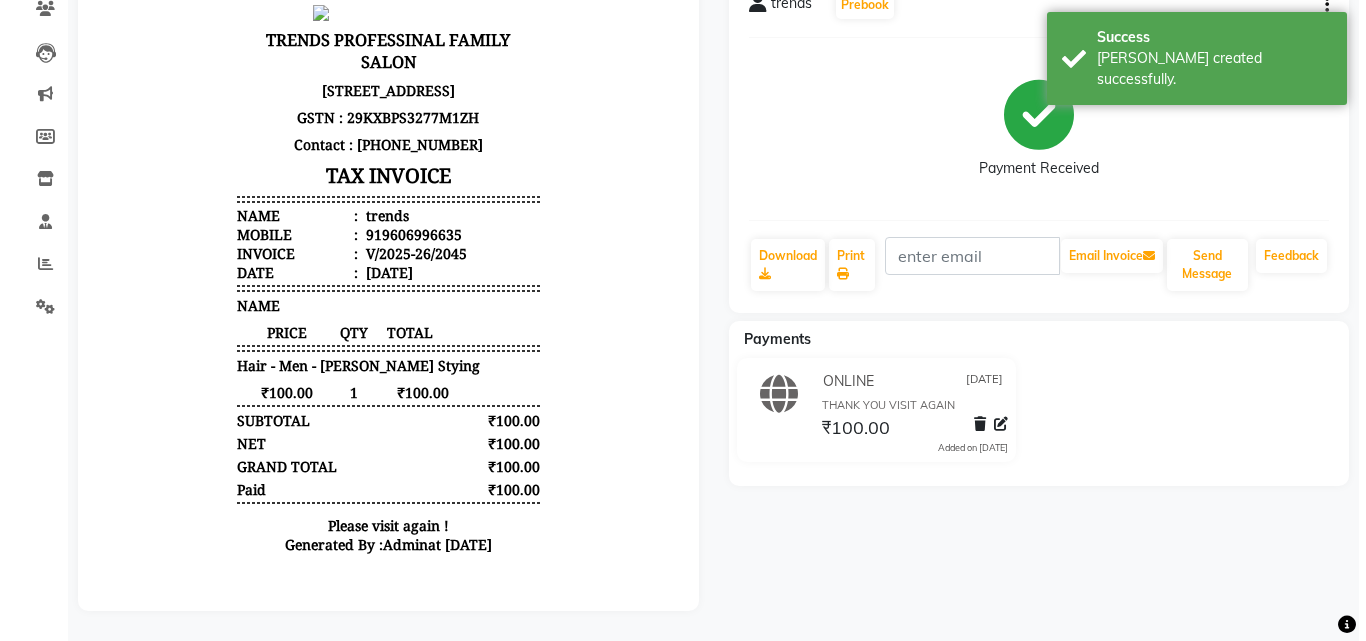 scroll, scrollTop: 0, scrollLeft: 0, axis: both 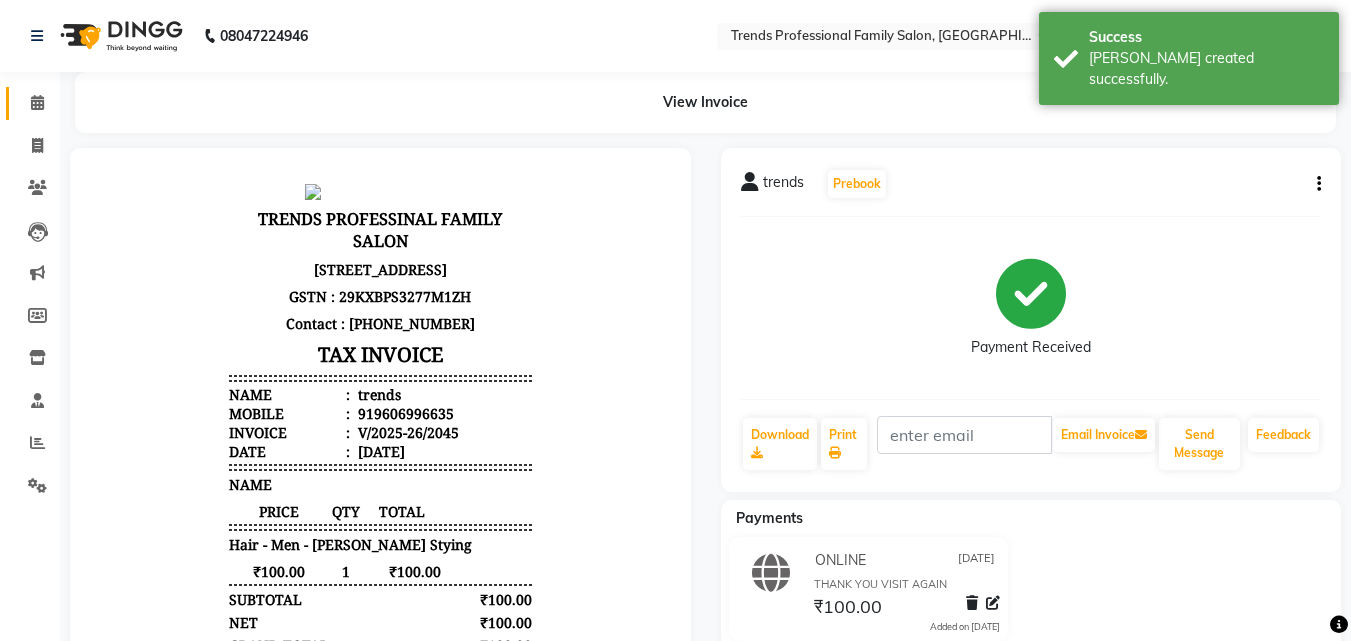 click on "Calendar" 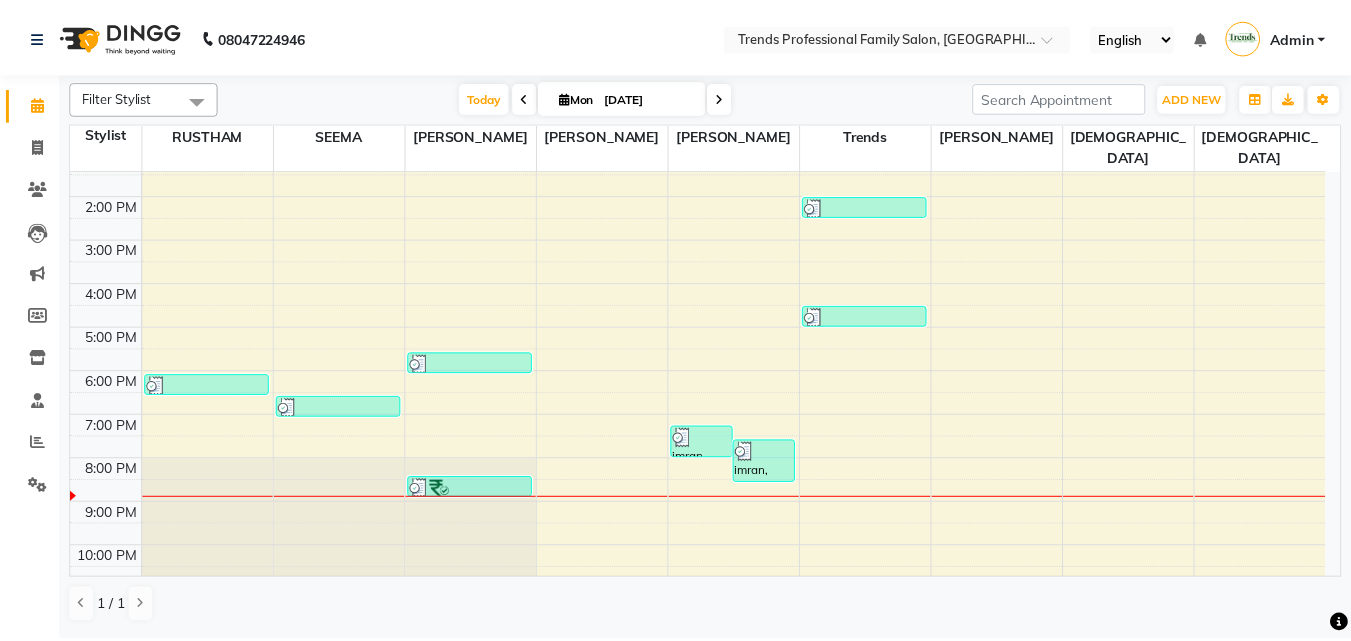 scroll, scrollTop: 274, scrollLeft: 0, axis: vertical 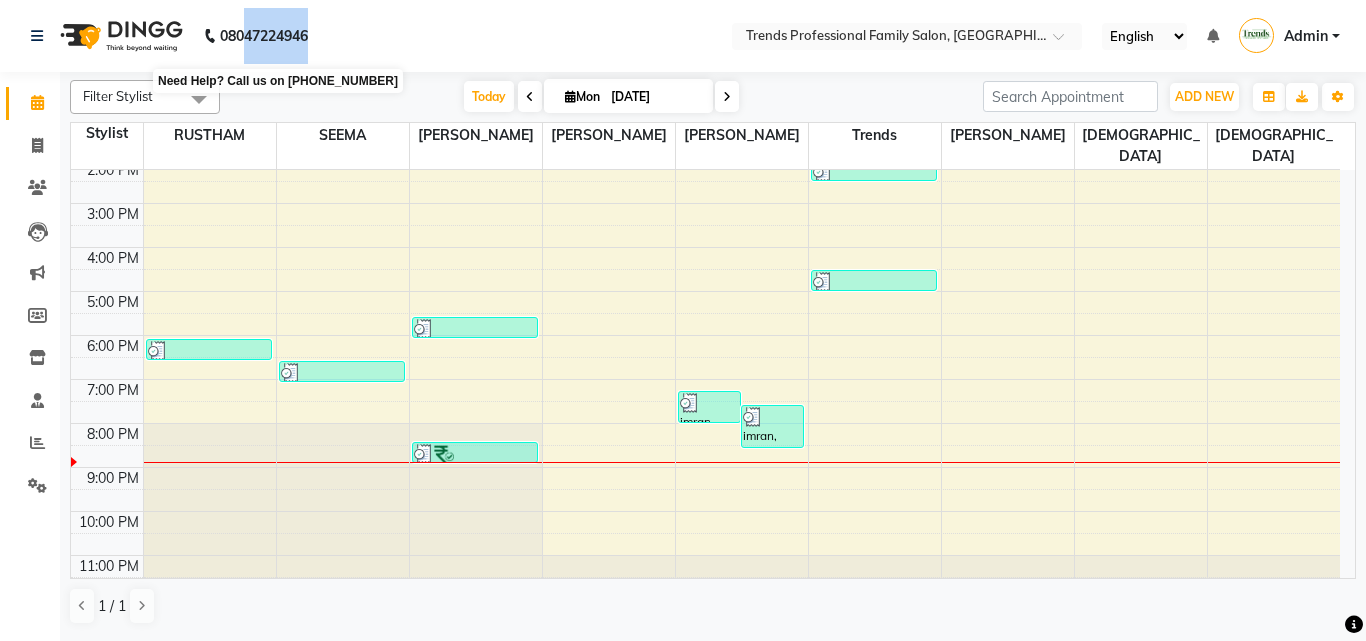 drag, startPoint x: 320, startPoint y: 20, endPoint x: 246, endPoint y: 36, distance: 75.70998 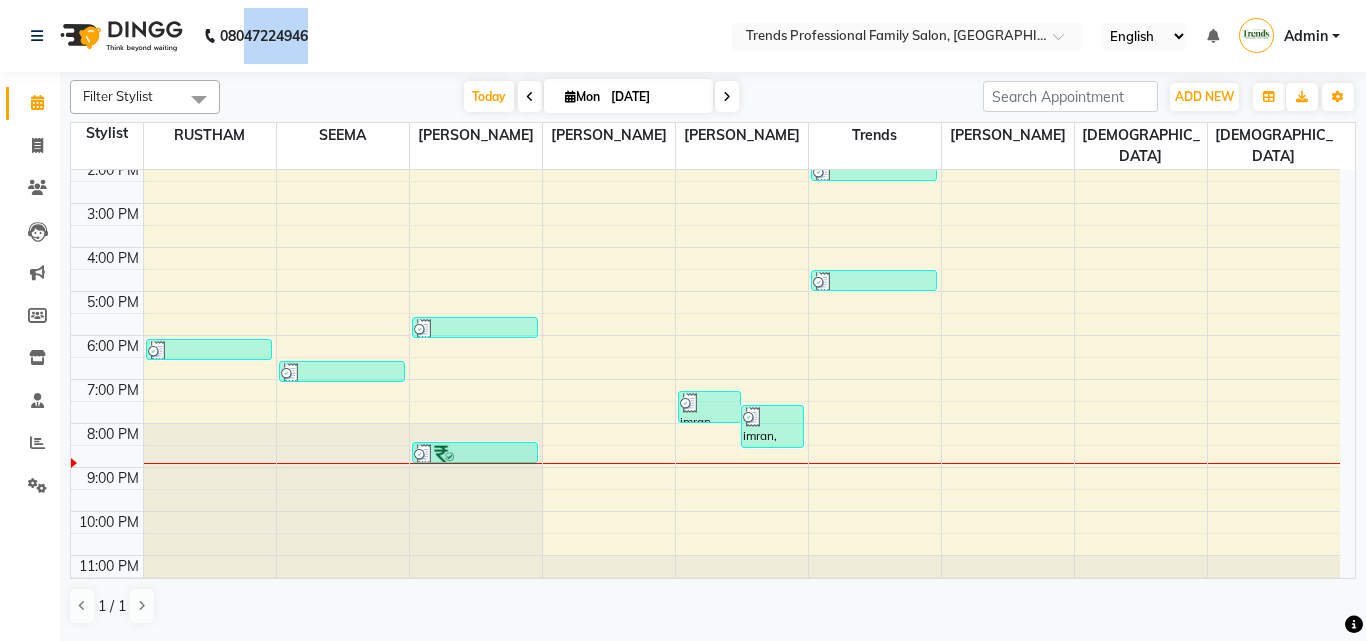click on "08047224946 Select Location × Trends Professional Family Salon, Nelamangala English ENGLISH Español العربية मराठी हिंदी ગુજરાતી தமிழ் 中文 Notifications nothing to show Admin Manage Profile Change Password Sign out  Version:3.15.4" 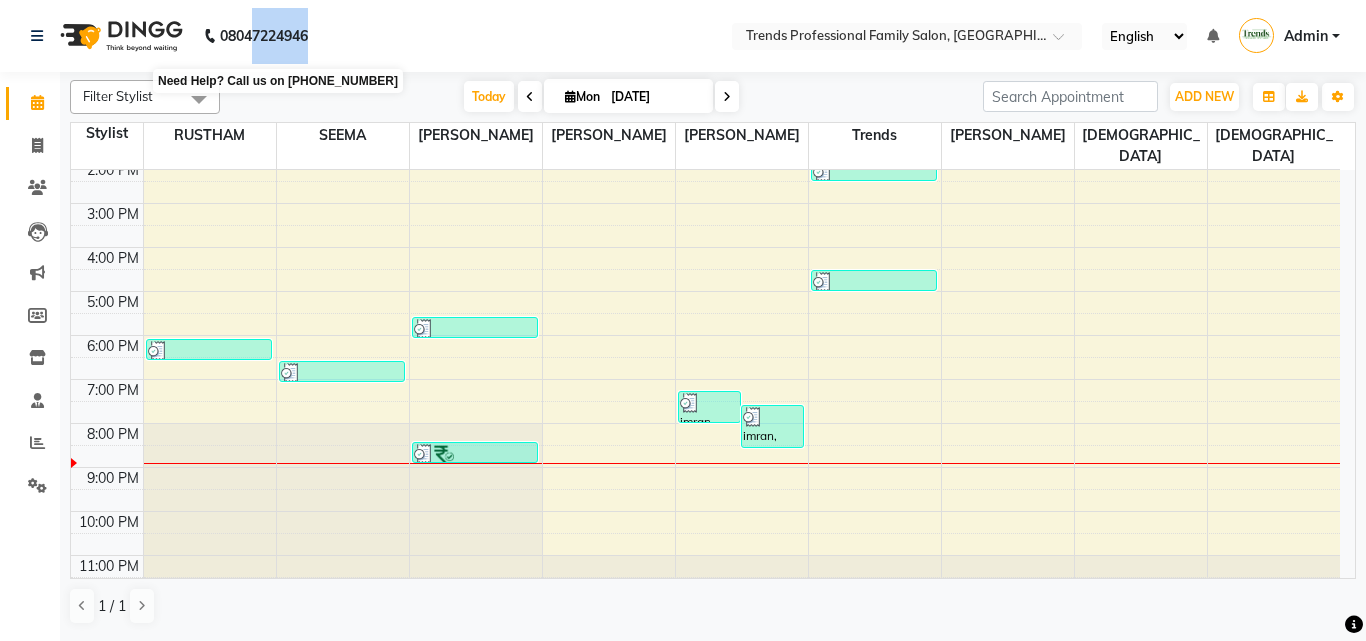 drag, startPoint x: 367, startPoint y: 23, endPoint x: 252, endPoint y: 52, distance: 118.60017 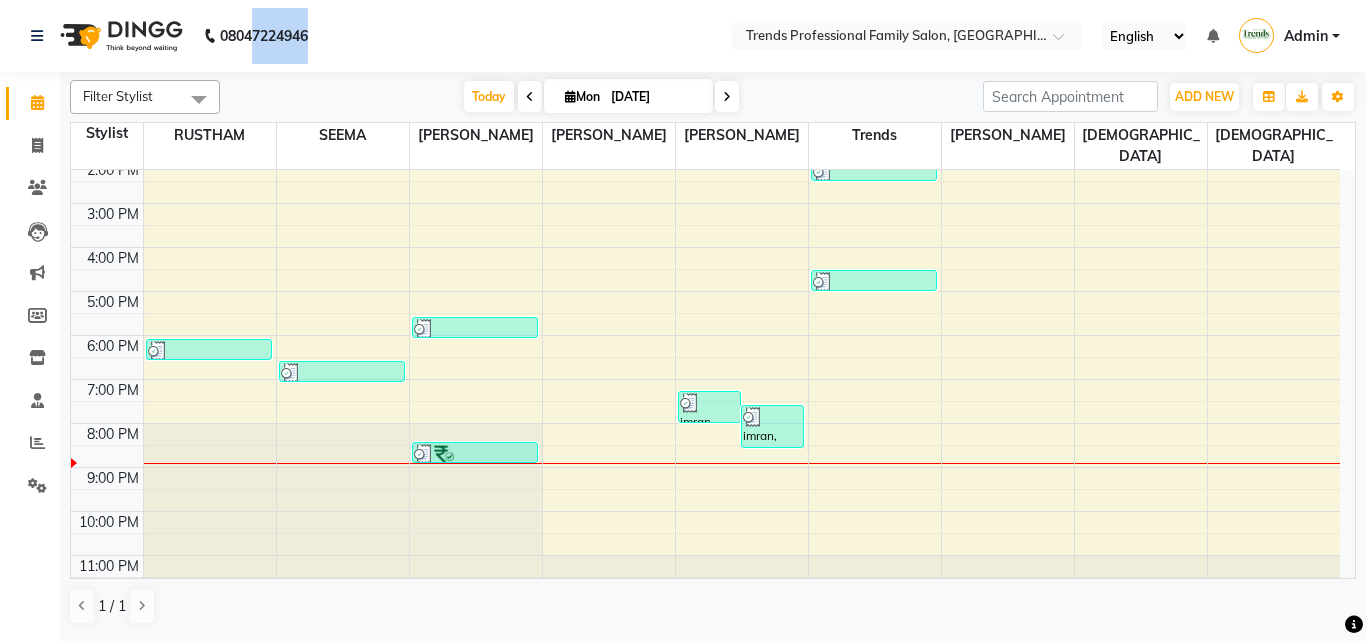 click on "08047224946 Select Location × Trends Professional Family Salon, Nelamangala English ENGLISH Español العربية मराठी हिंदी ગુજરાતી தமிழ் 中文 Notifications nothing to show Admin Manage Profile Change Password Sign out  Version:3.15.4" 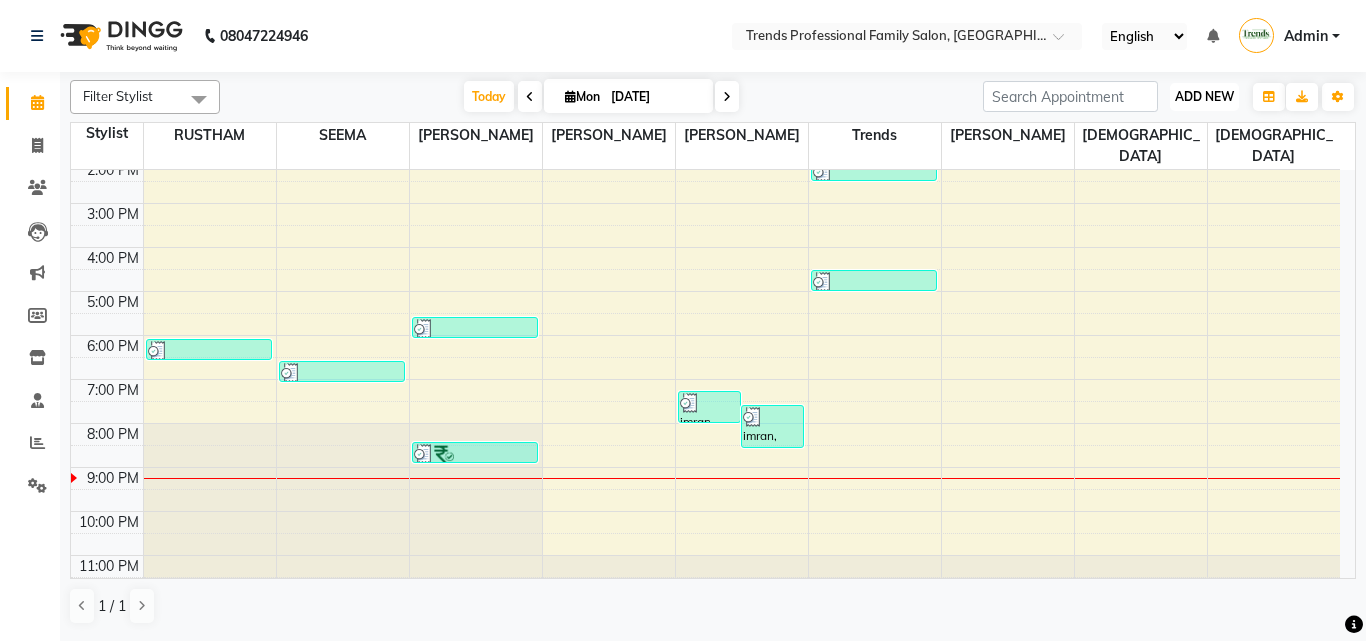 click on "ADD NEW" at bounding box center (1204, 96) 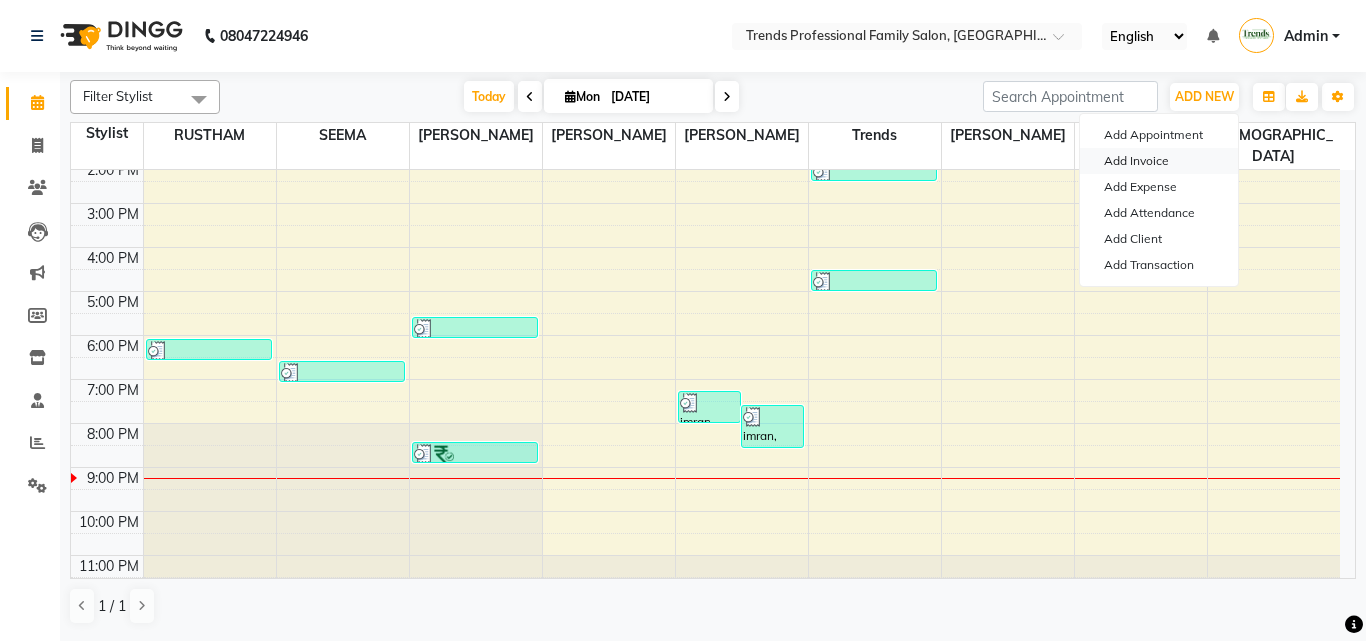 click on "Add Invoice" at bounding box center [1159, 161] 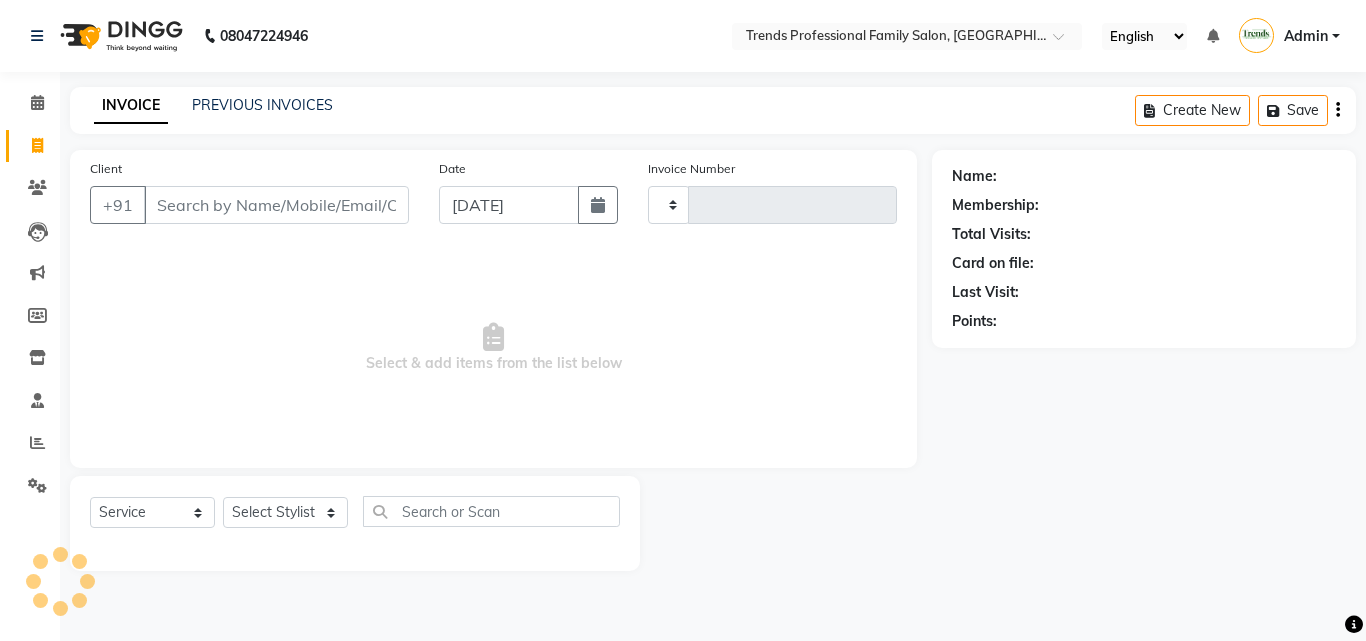 type on "2046" 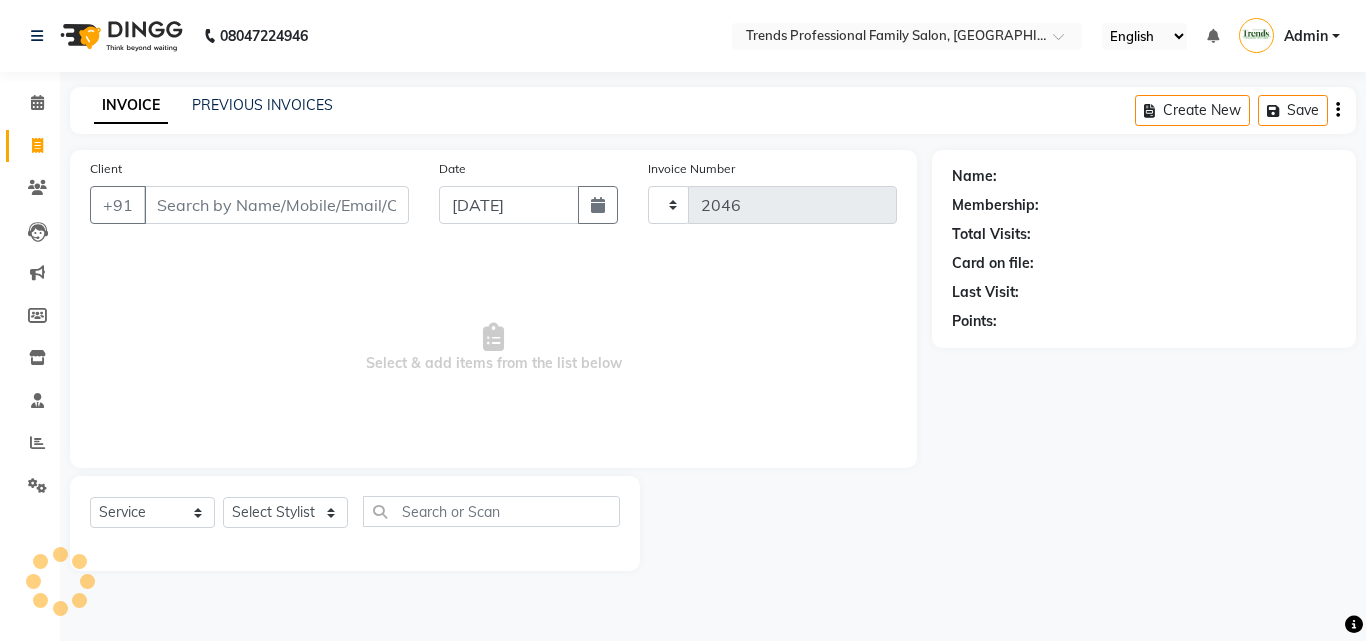 select on "7345" 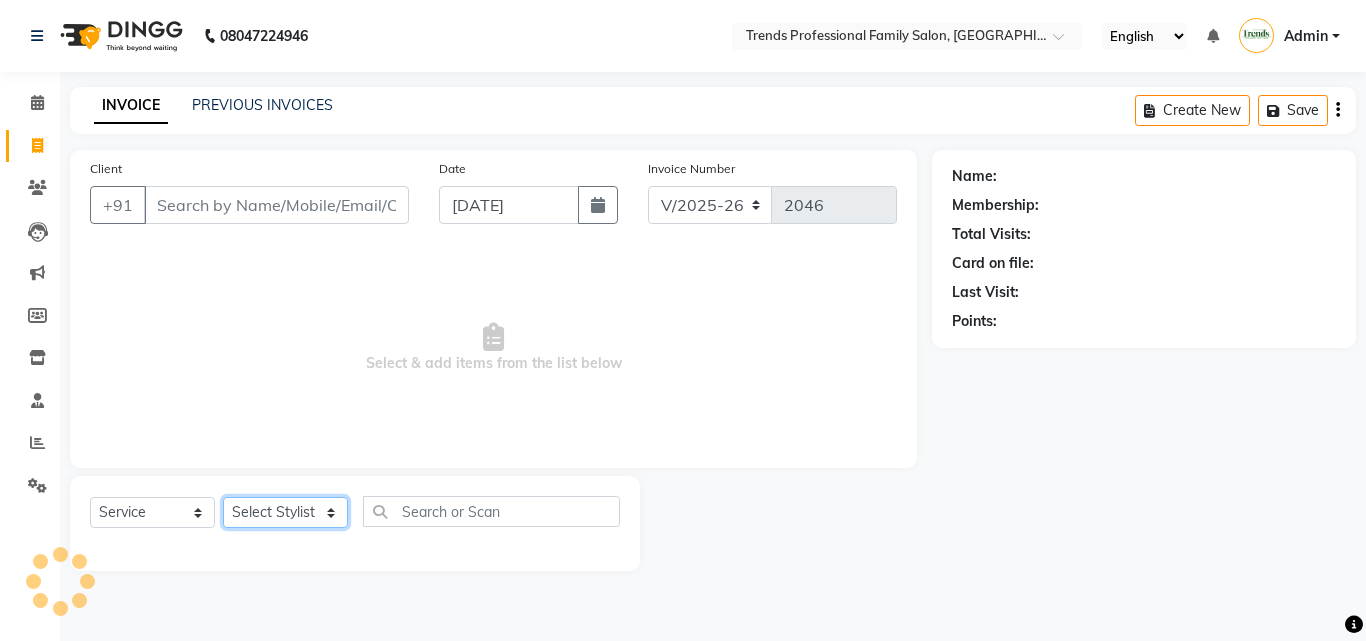 click on "Select Stylist" 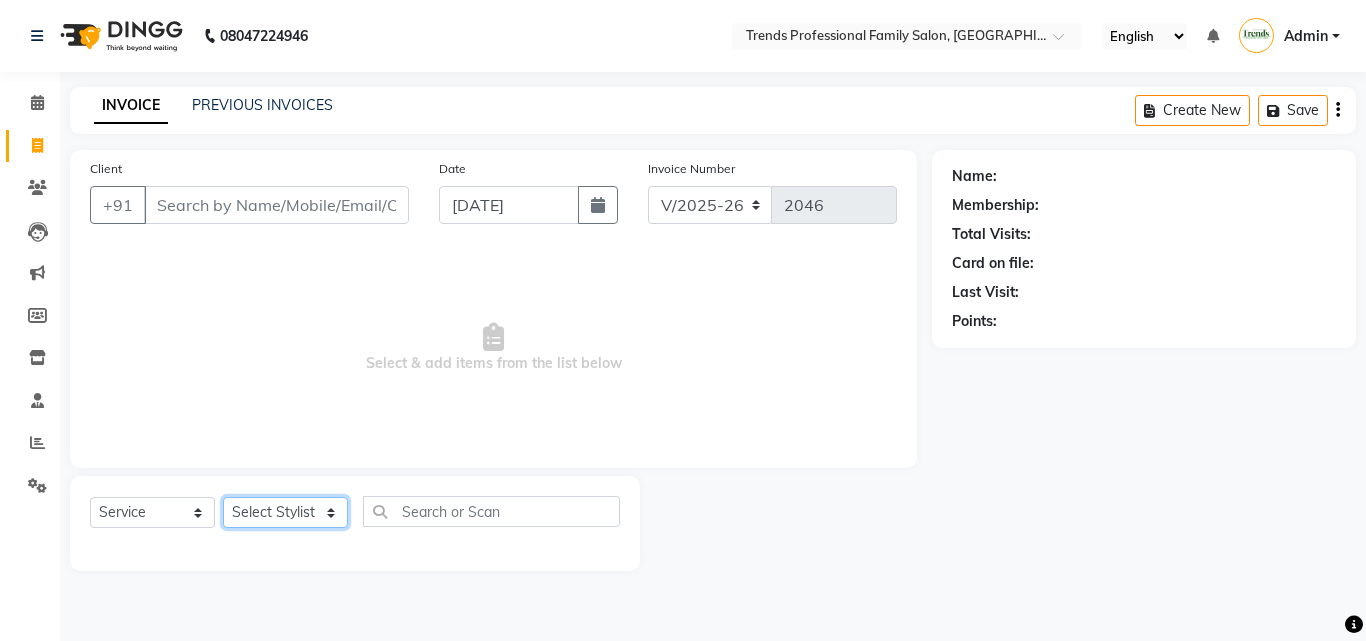 select on "84239" 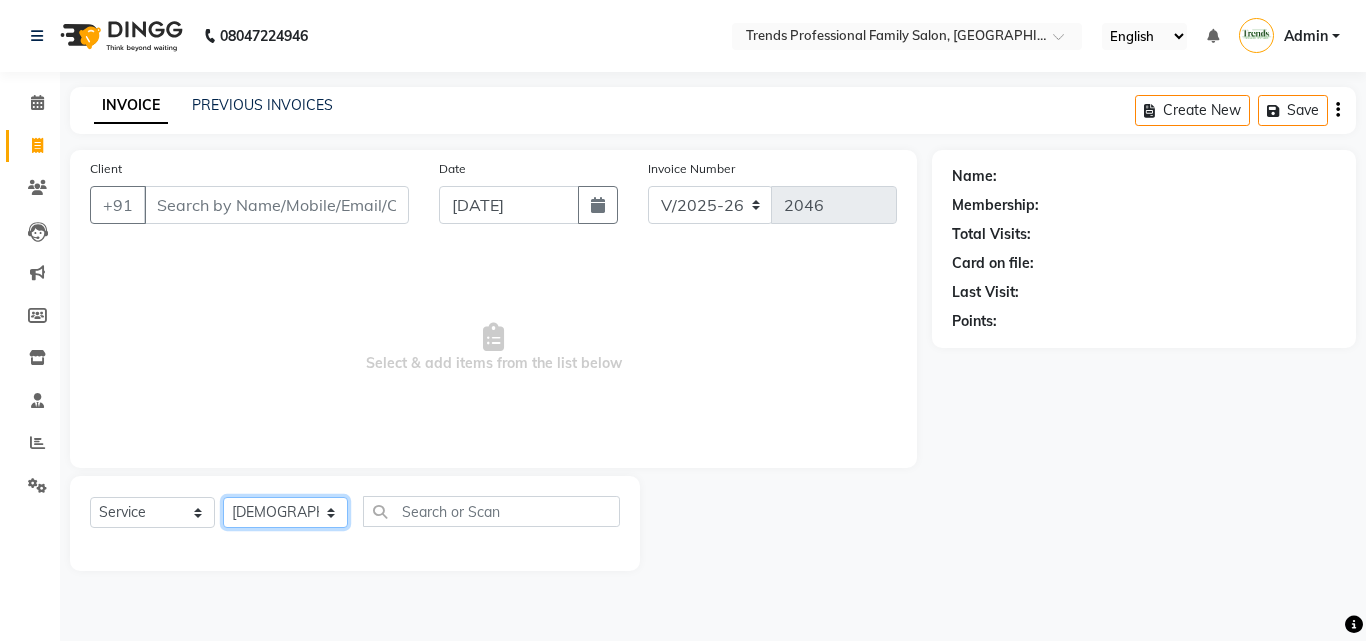 click on "Select Stylist [PERSON_NAME] [PERSON_NAME] [PERSON_NAME] [PERSON_NAME] [DEMOGRAPHIC_DATA][PERSON_NAME] Sumika Trends" 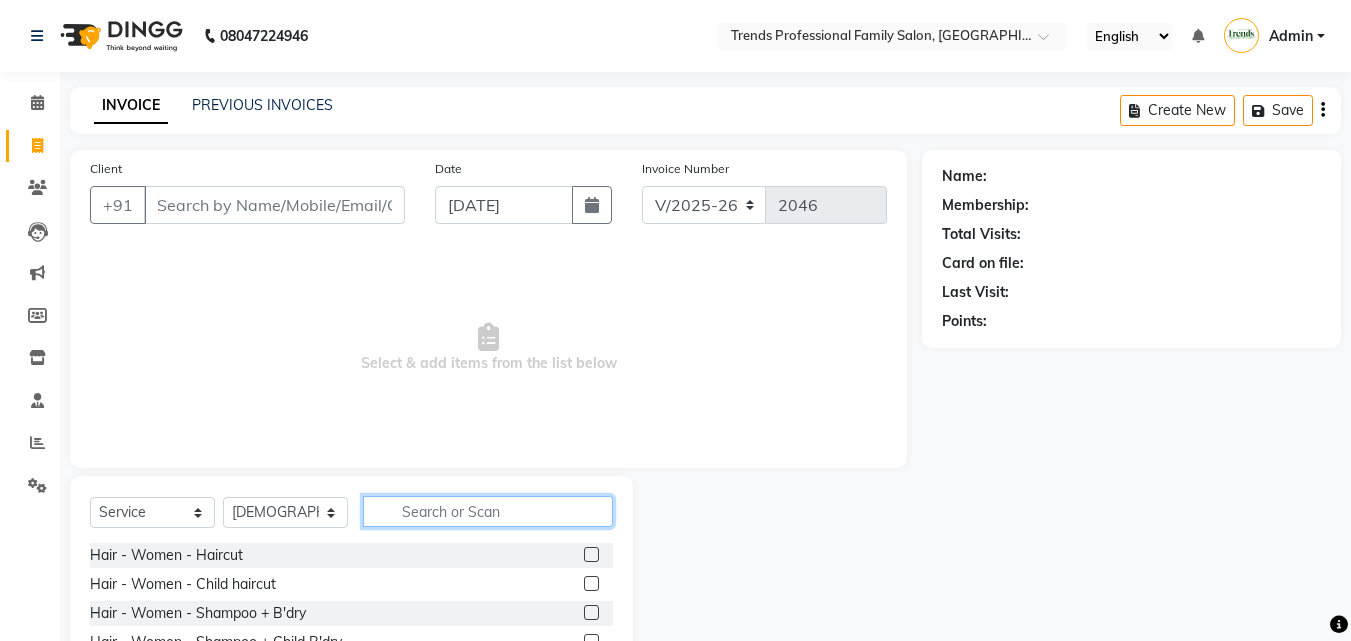 click 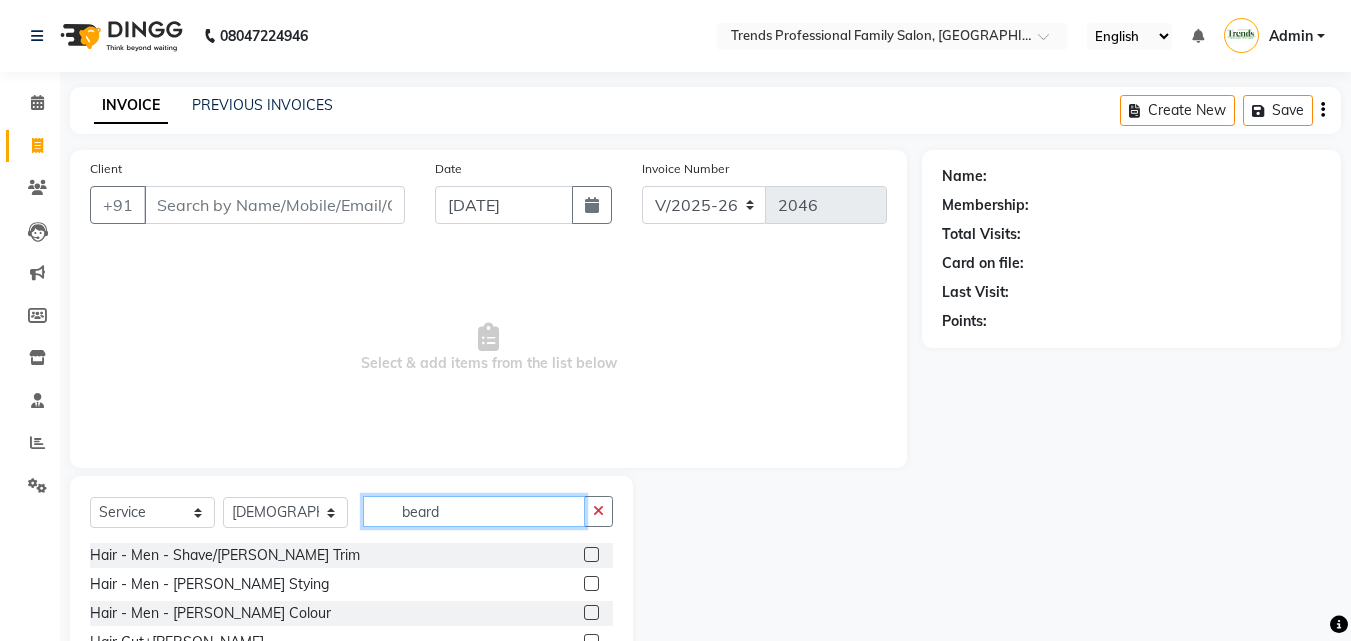 scroll, scrollTop: 76, scrollLeft: 0, axis: vertical 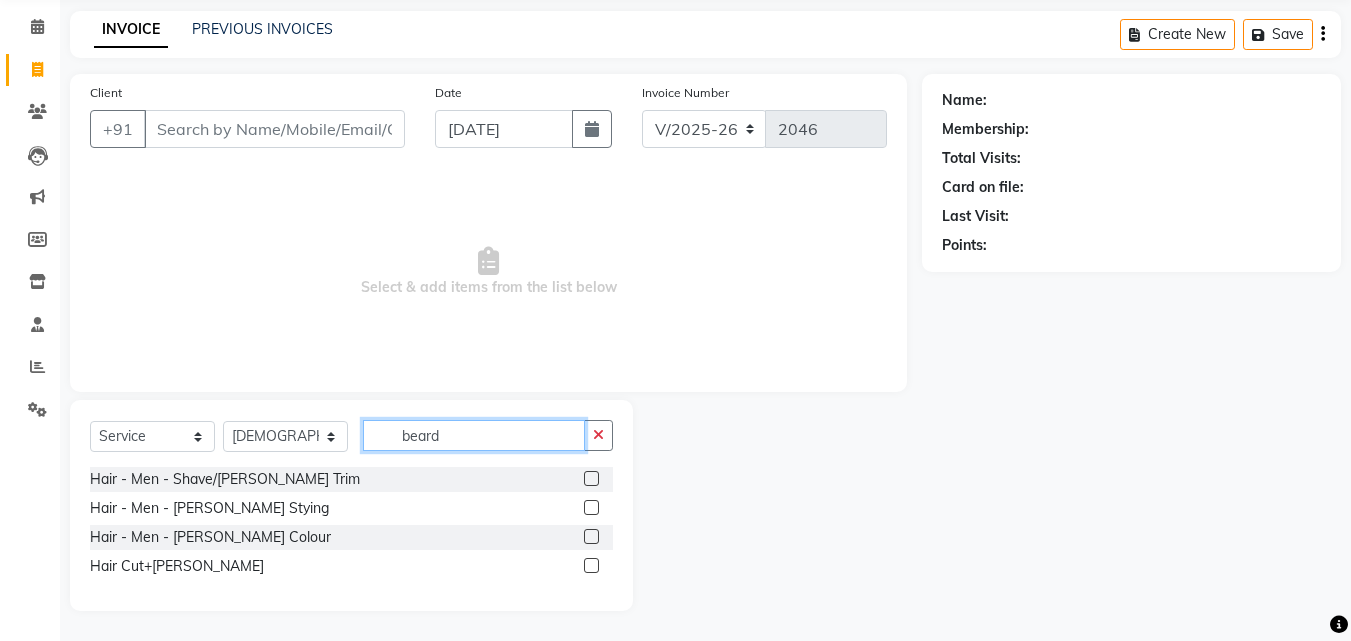 type on "beard" 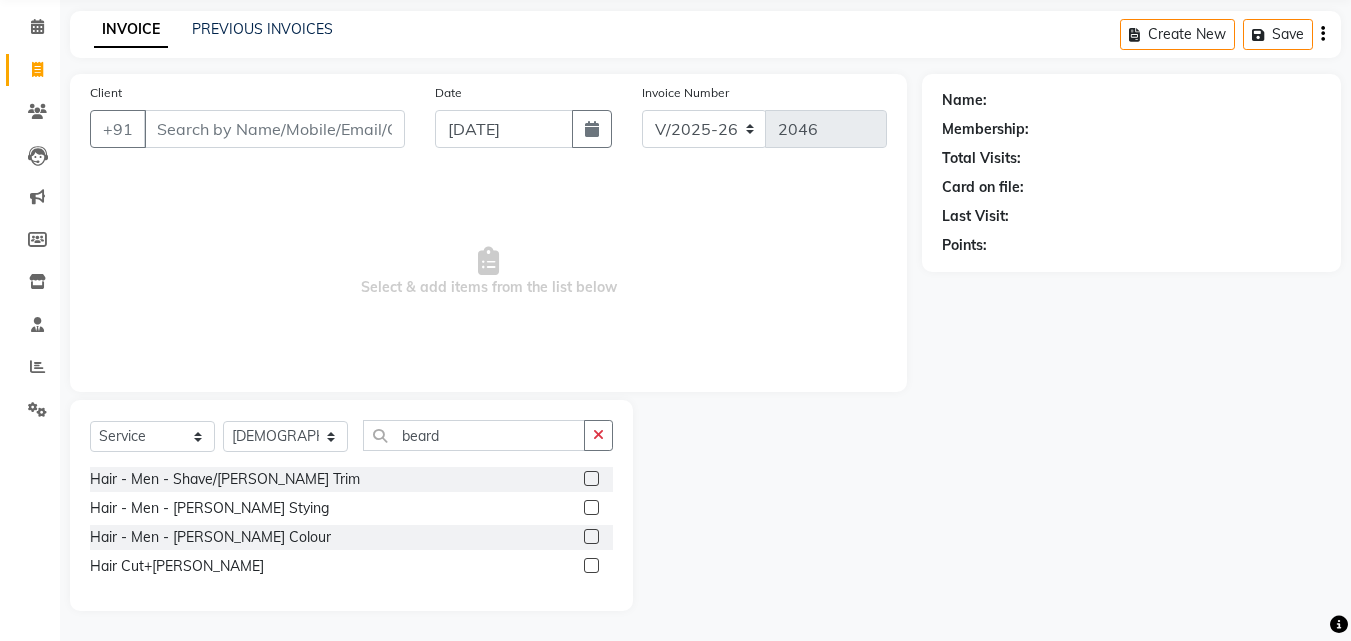 click 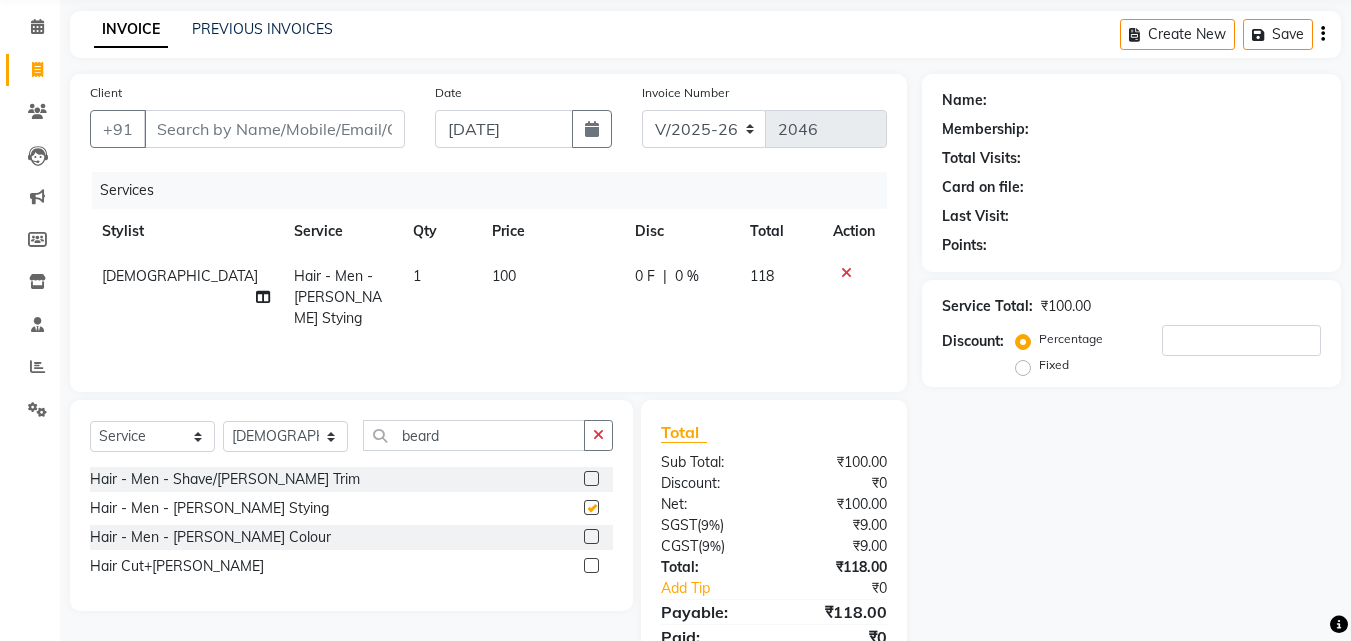 checkbox on "false" 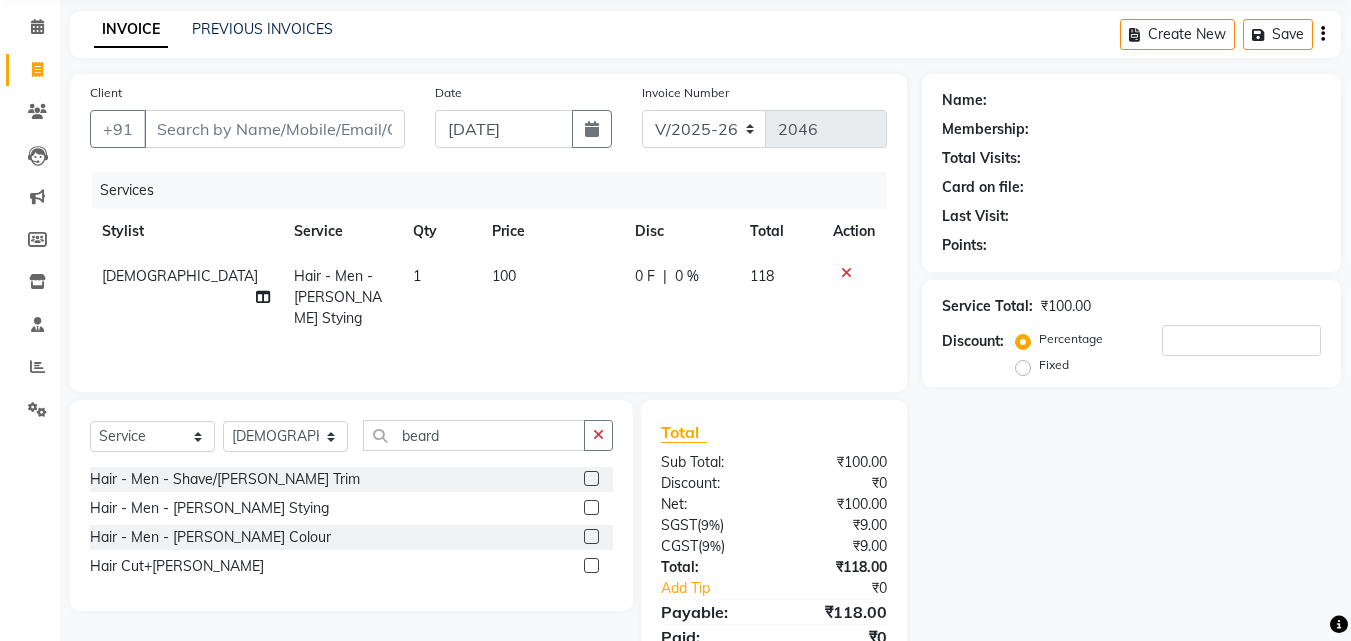scroll, scrollTop: 0, scrollLeft: 0, axis: both 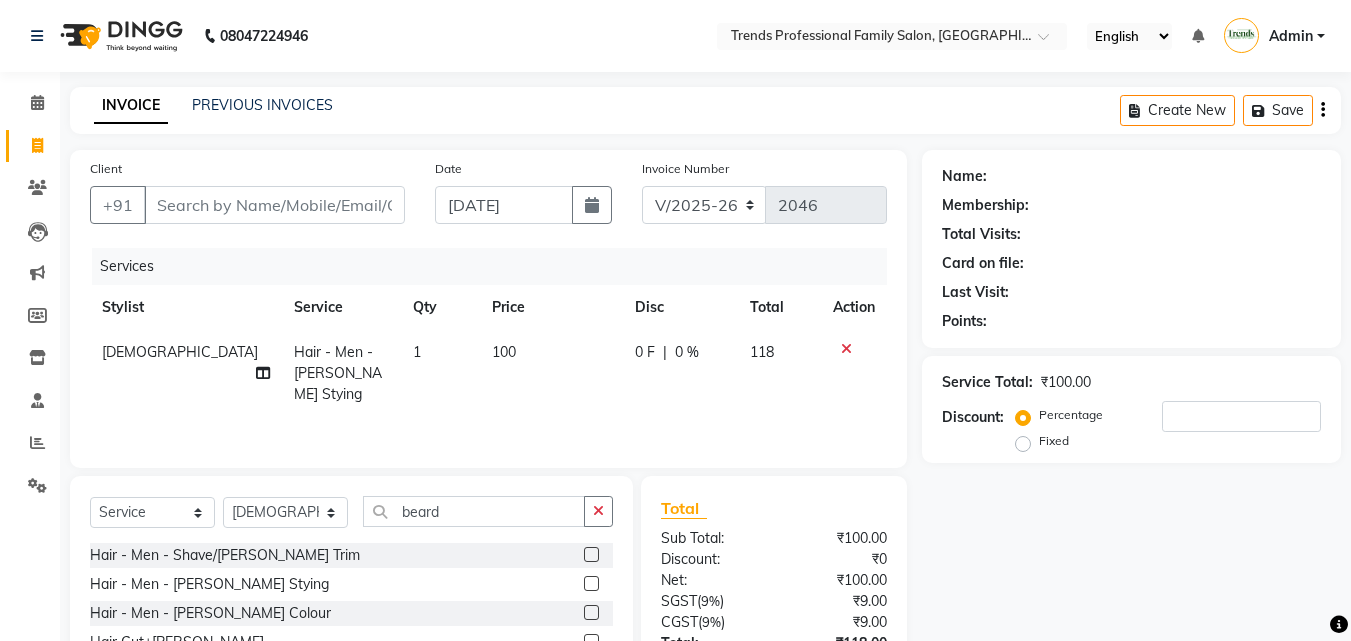 click 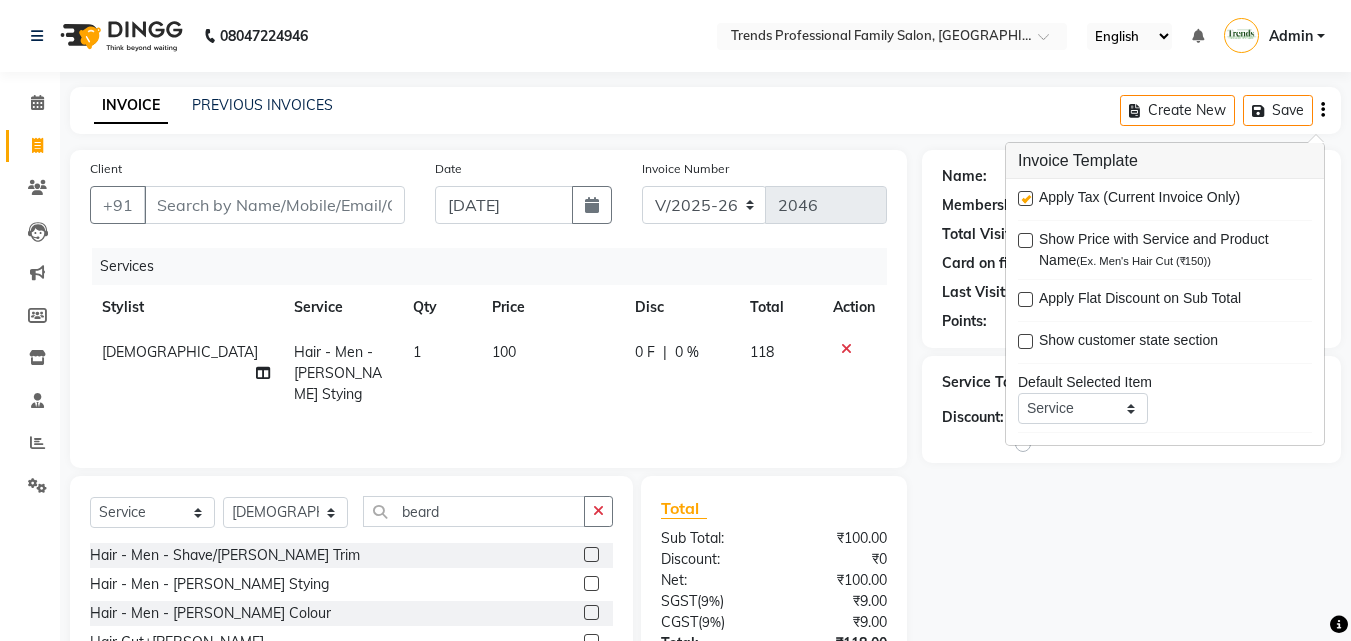 click at bounding box center [1025, 198] 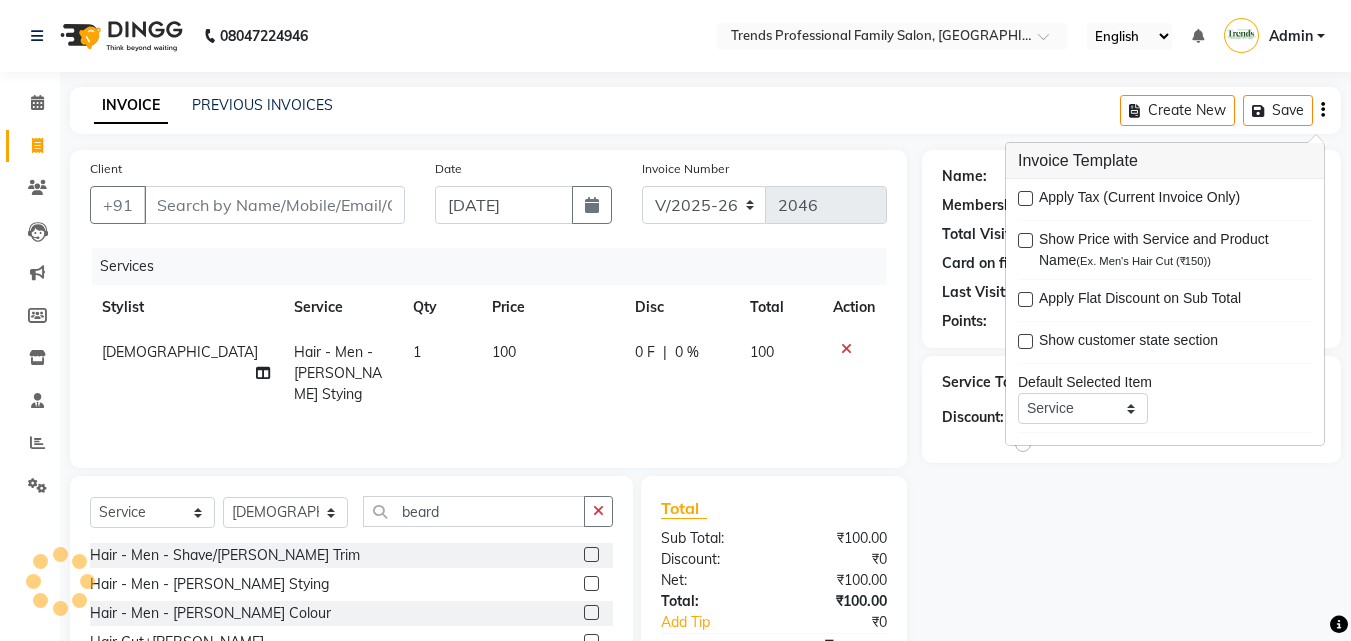 click on "INVOICE PREVIOUS INVOICES Create New   Save" 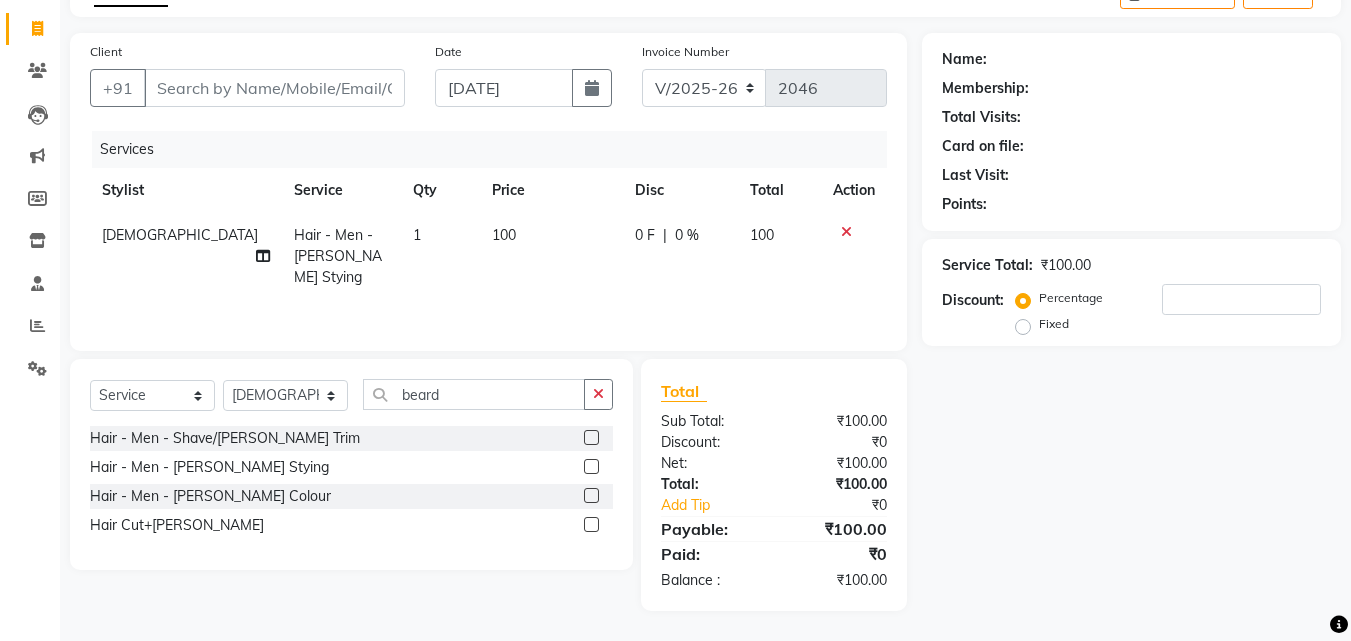 scroll, scrollTop: 0, scrollLeft: 0, axis: both 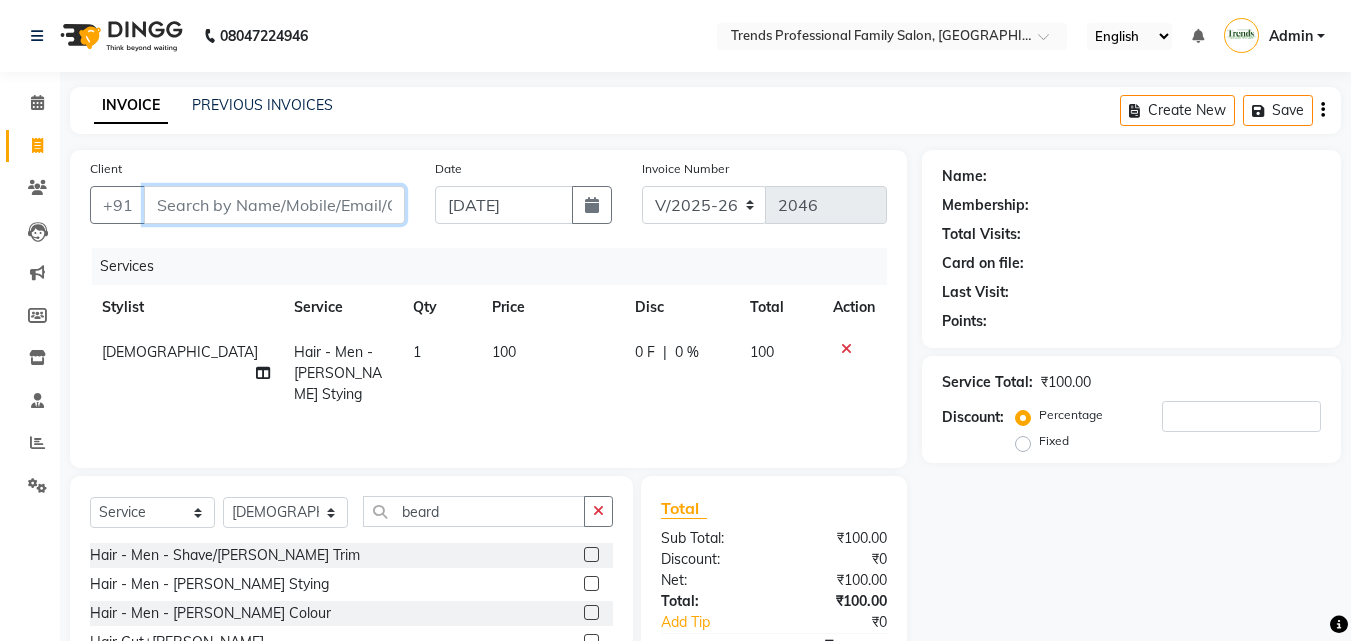 click on "Client" at bounding box center (274, 205) 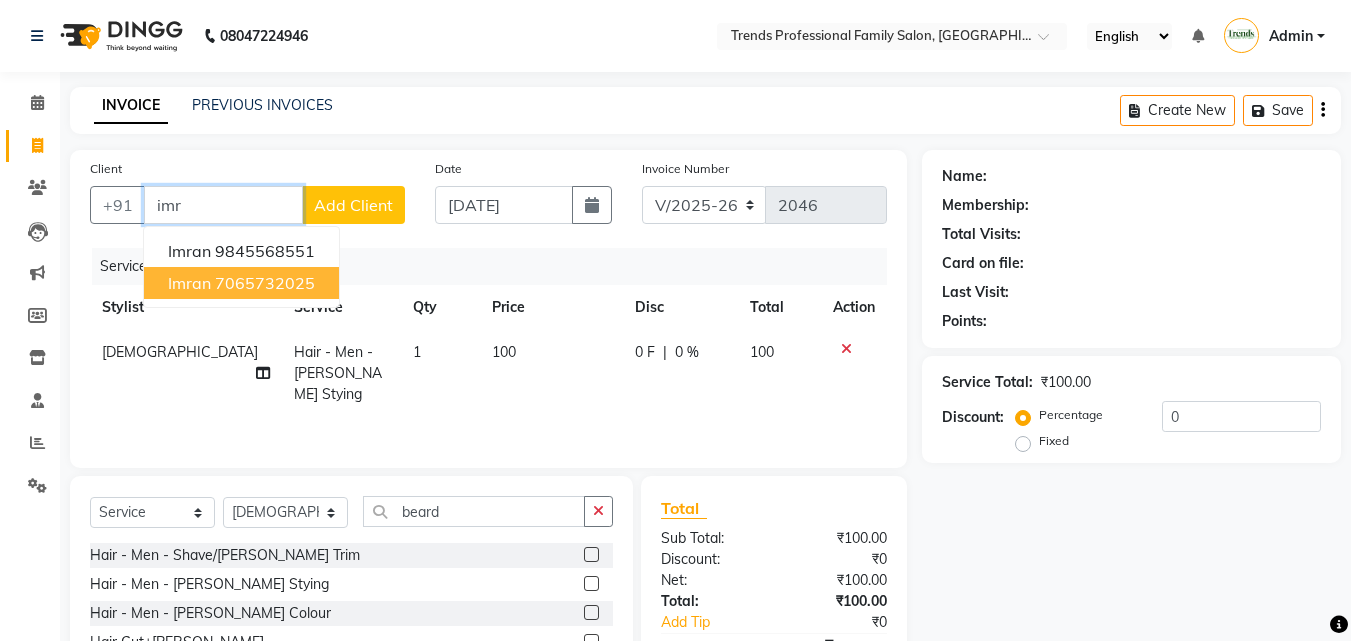 click on "imran  7065732025" at bounding box center (241, 283) 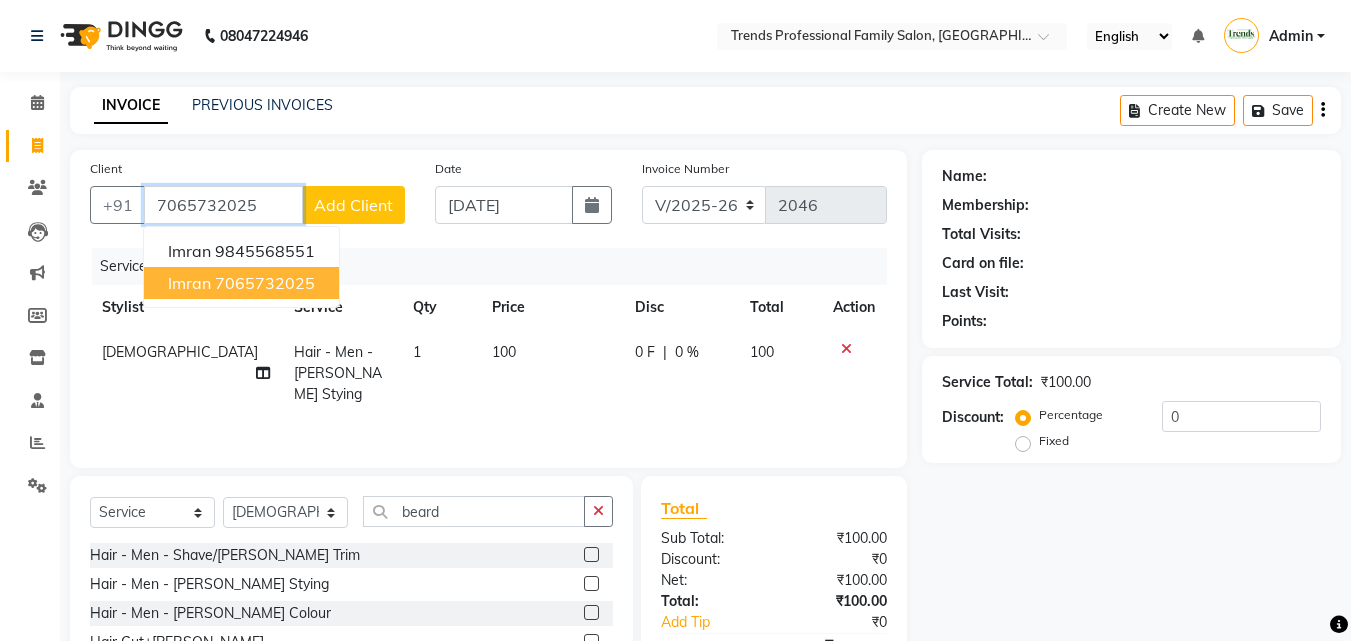 type on "7065732025" 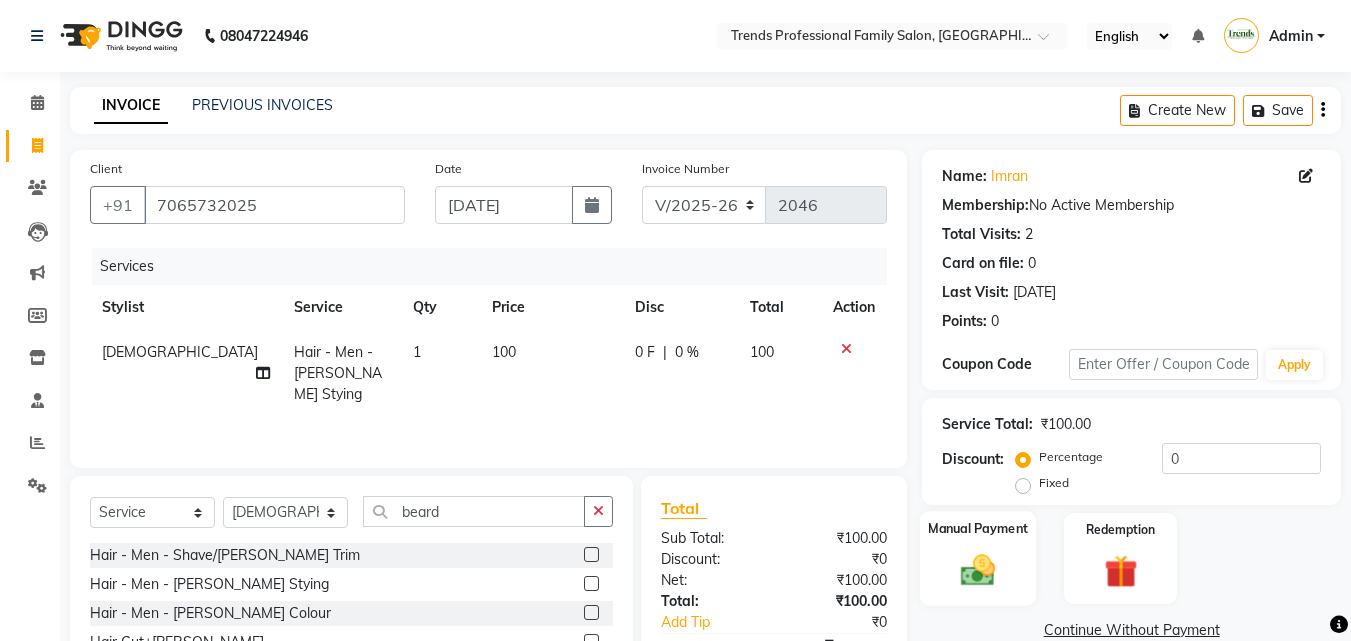 scroll, scrollTop: 117, scrollLeft: 0, axis: vertical 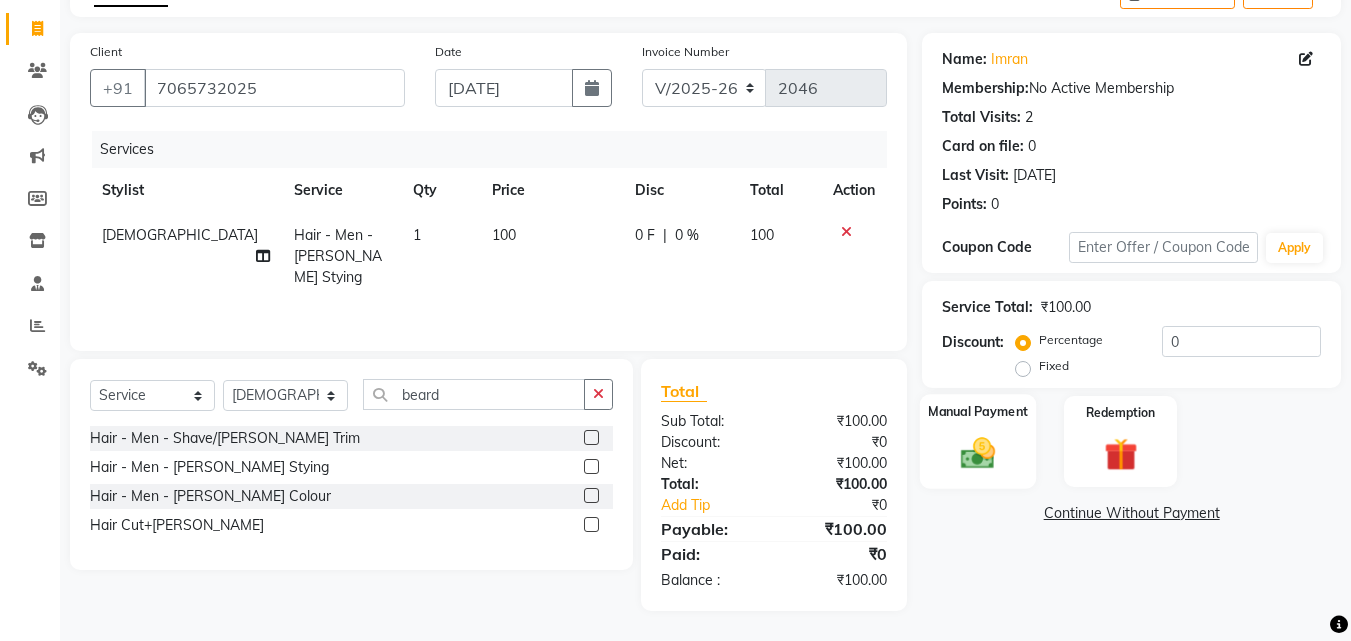 click 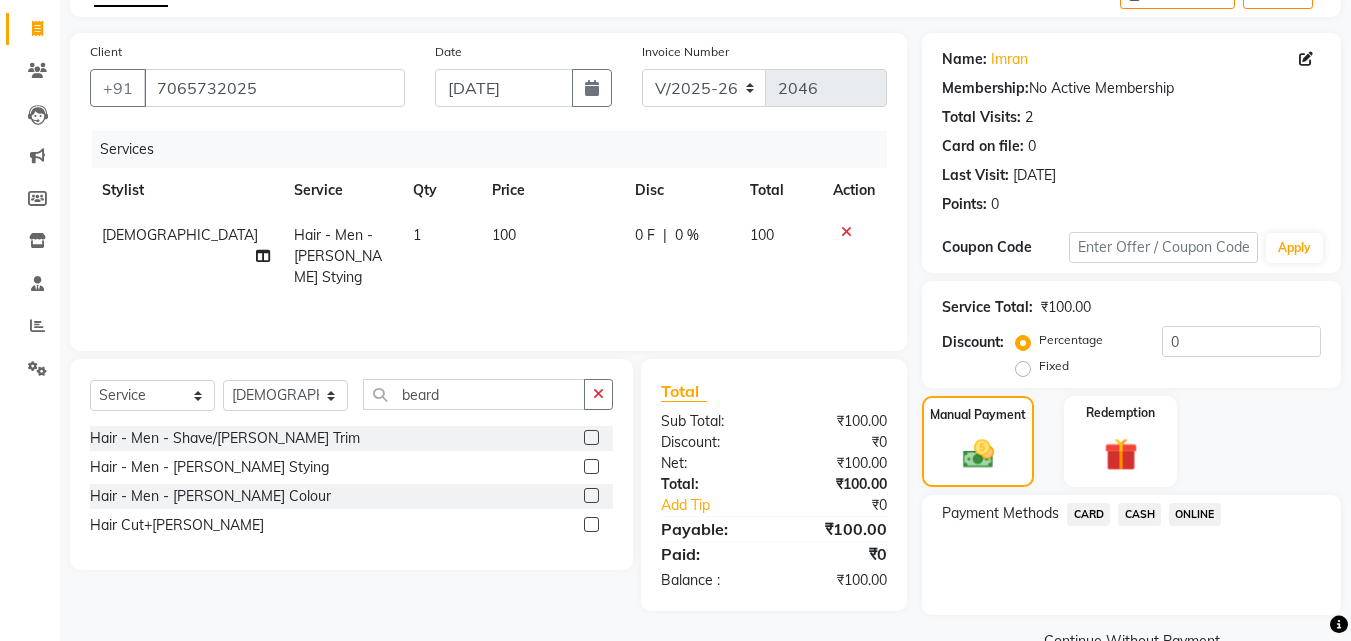 click on "ONLINE" 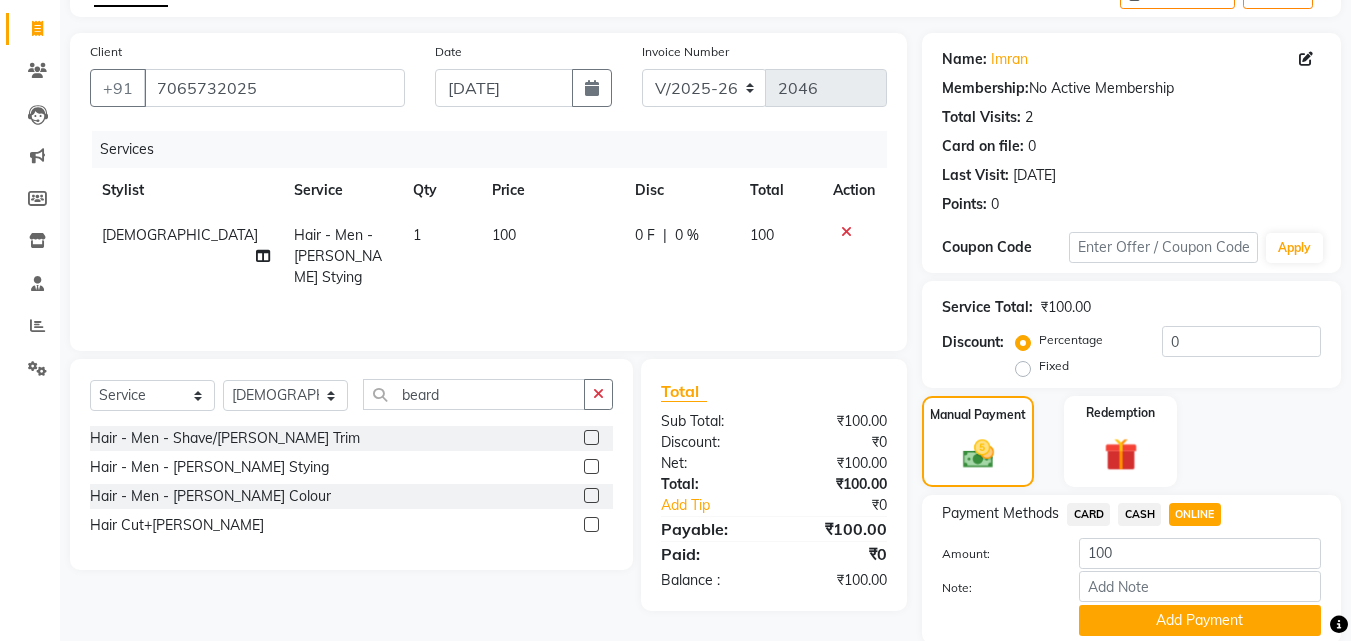 scroll, scrollTop: 191, scrollLeft: 0, axis: vertical 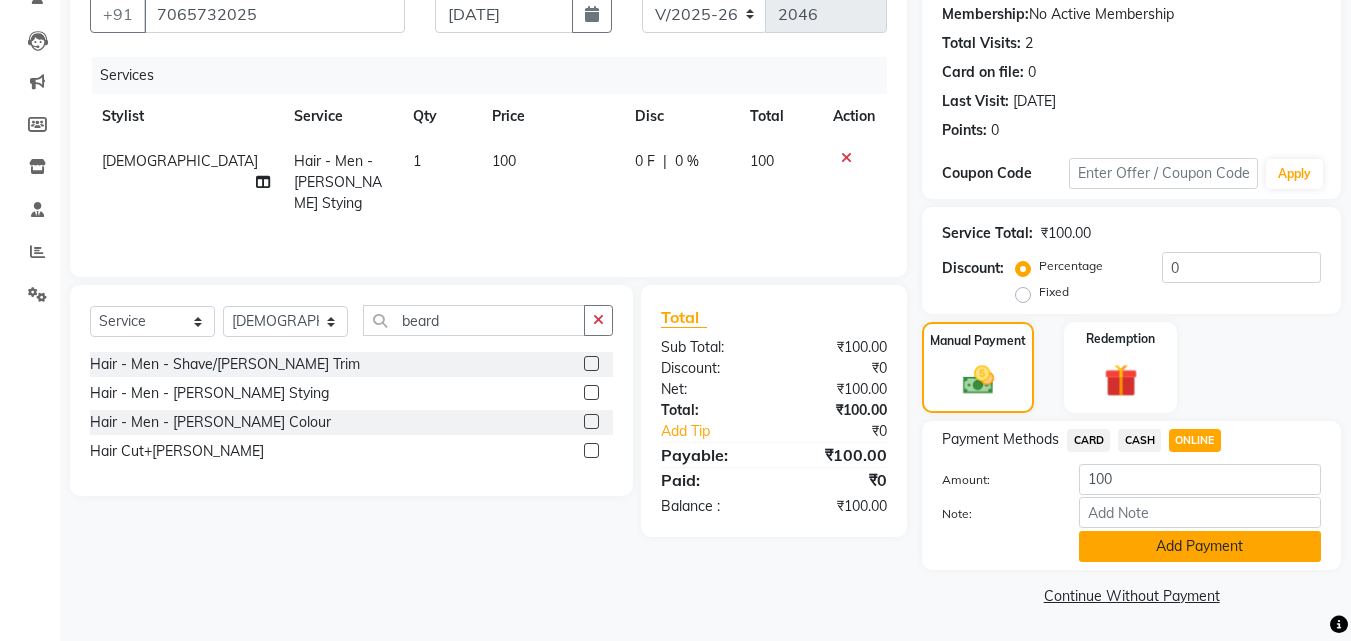 drag, startPoint x: 1143, startPoint y: 545, endPoint x: 1296, endPoint y: 545, distance: 153 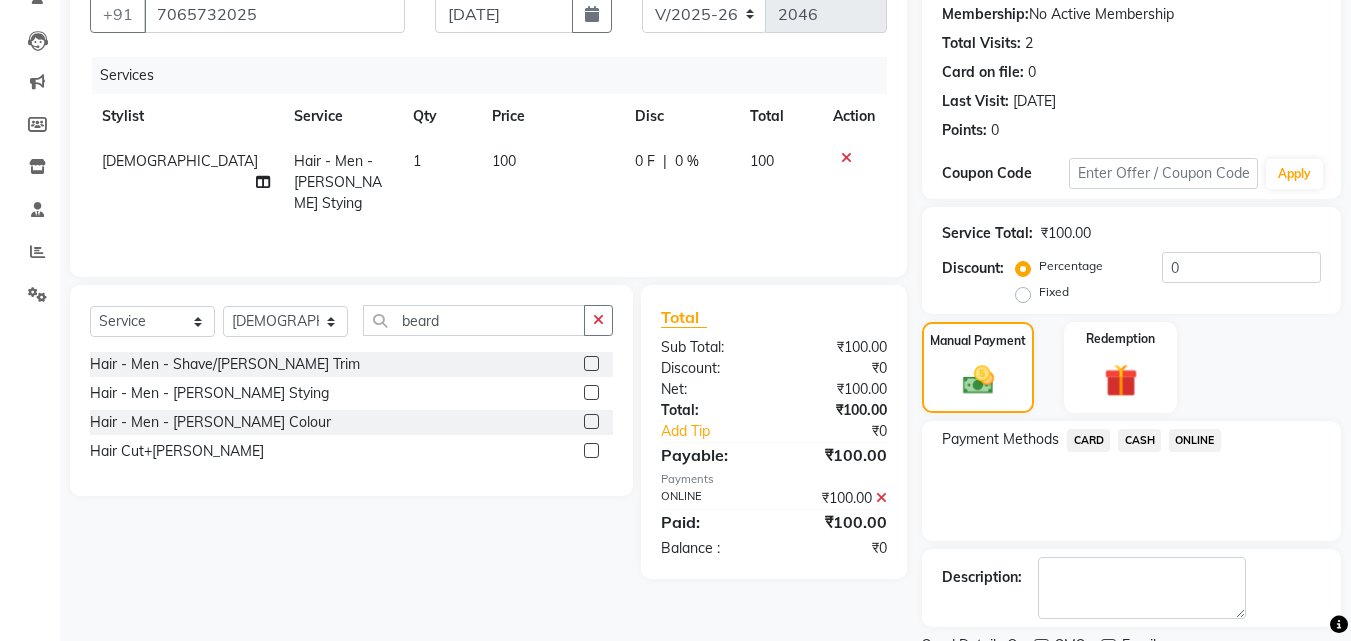 scroll, scrollTop: 275, scrollLeft: 0, axis: vertical 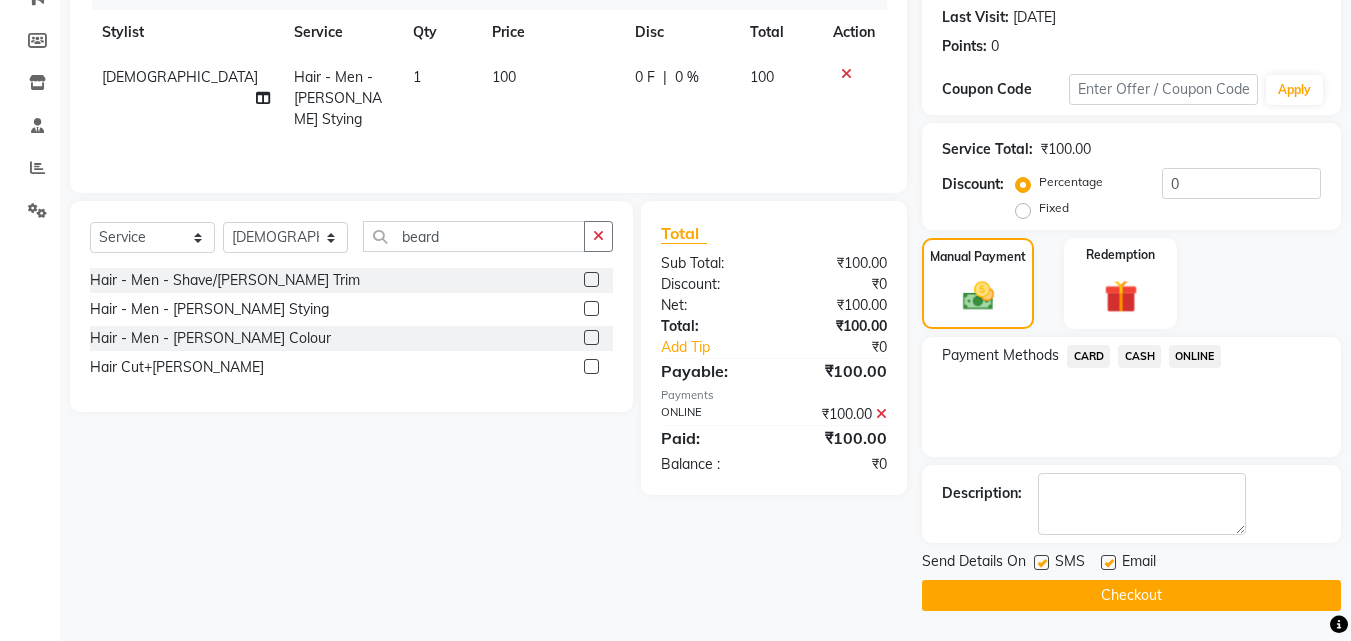 click 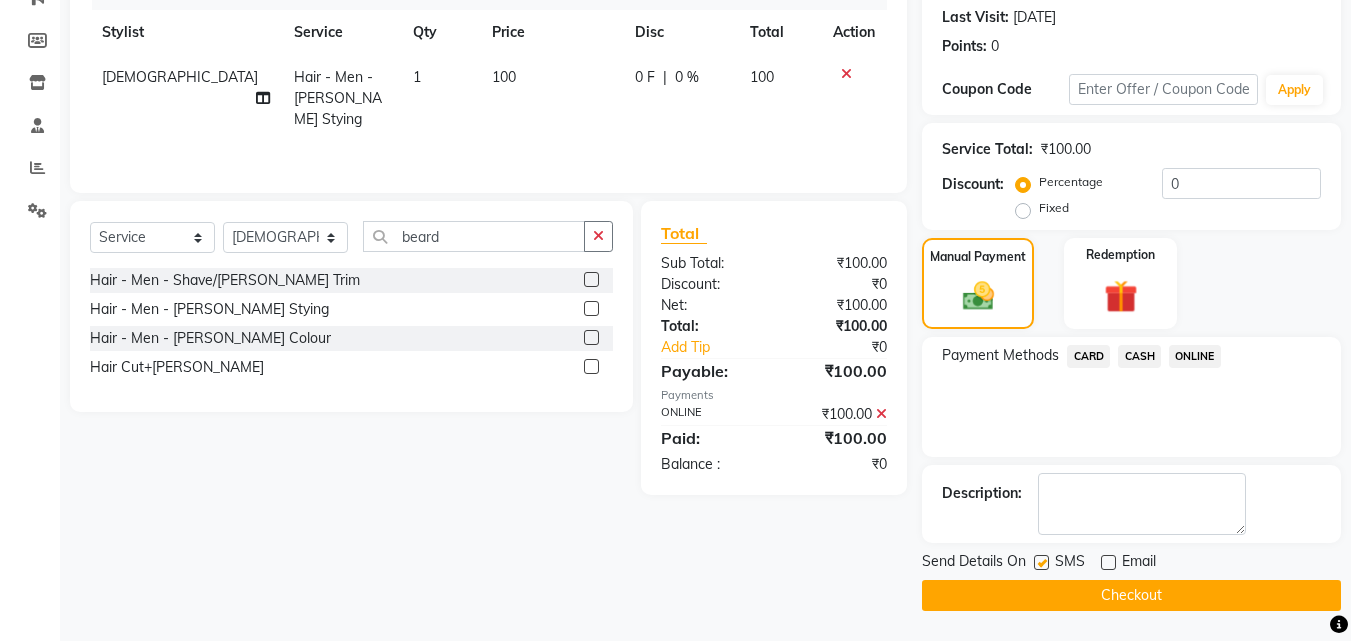 click 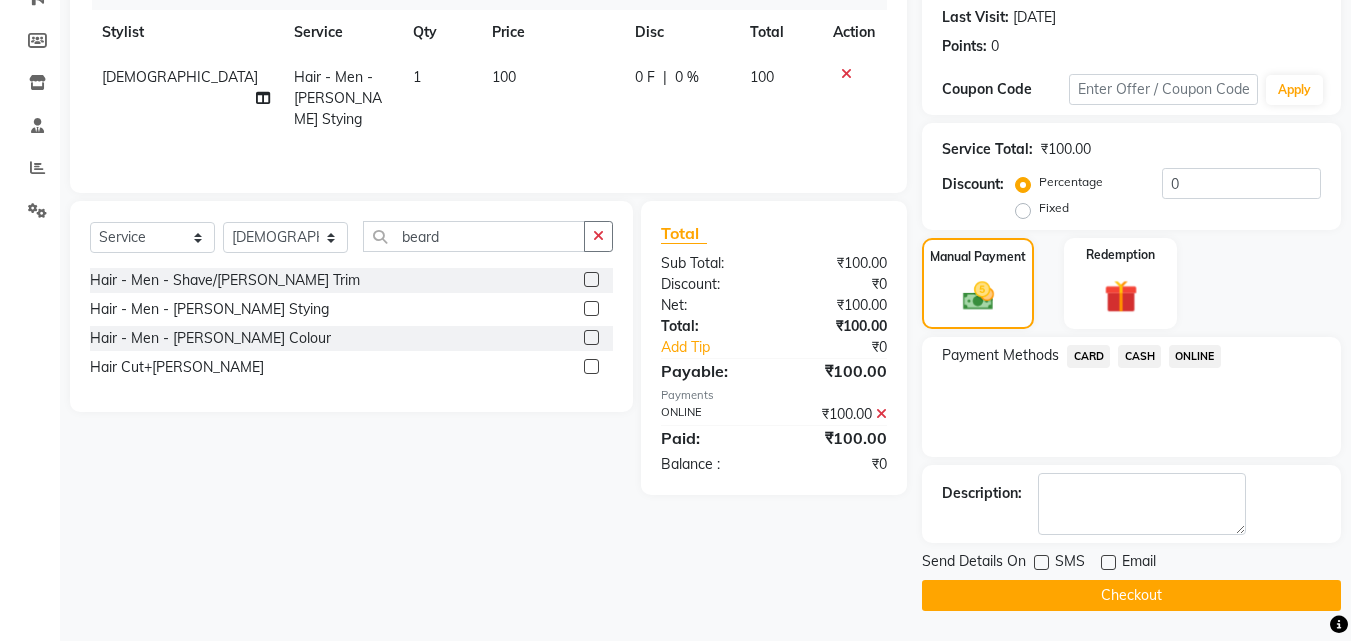 click on "Checkout" 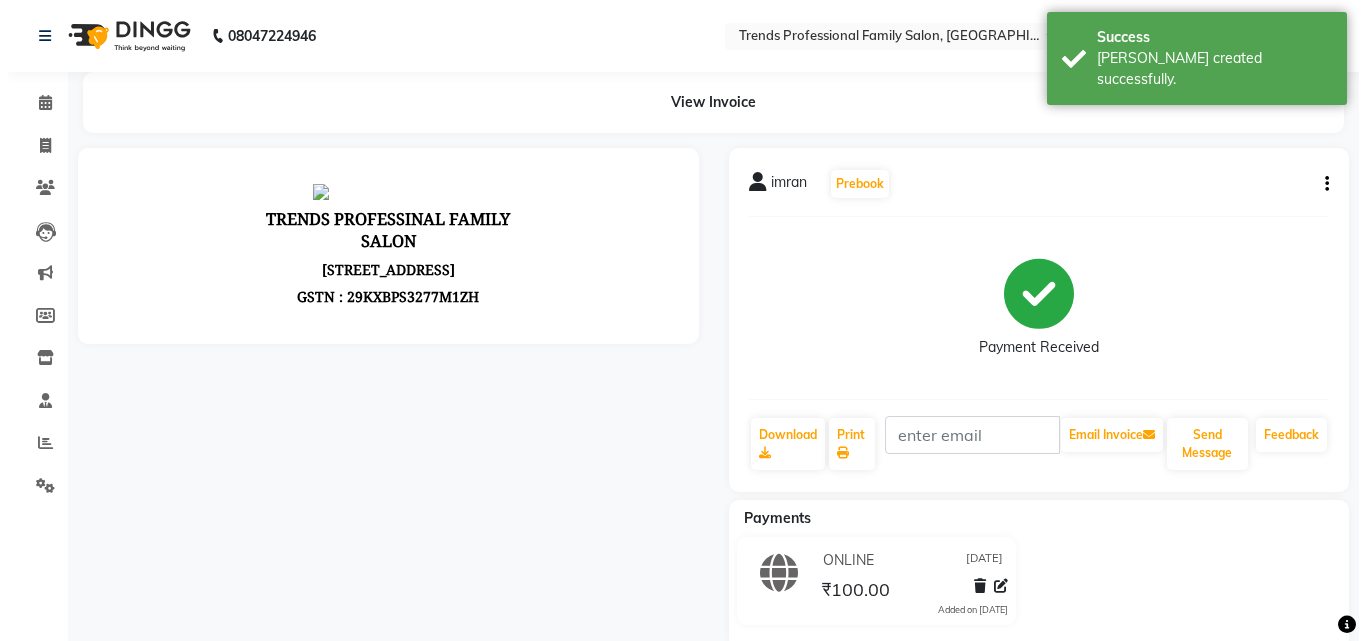 scroll, scrollTop: 0, scrollLeft: 0, axis: both 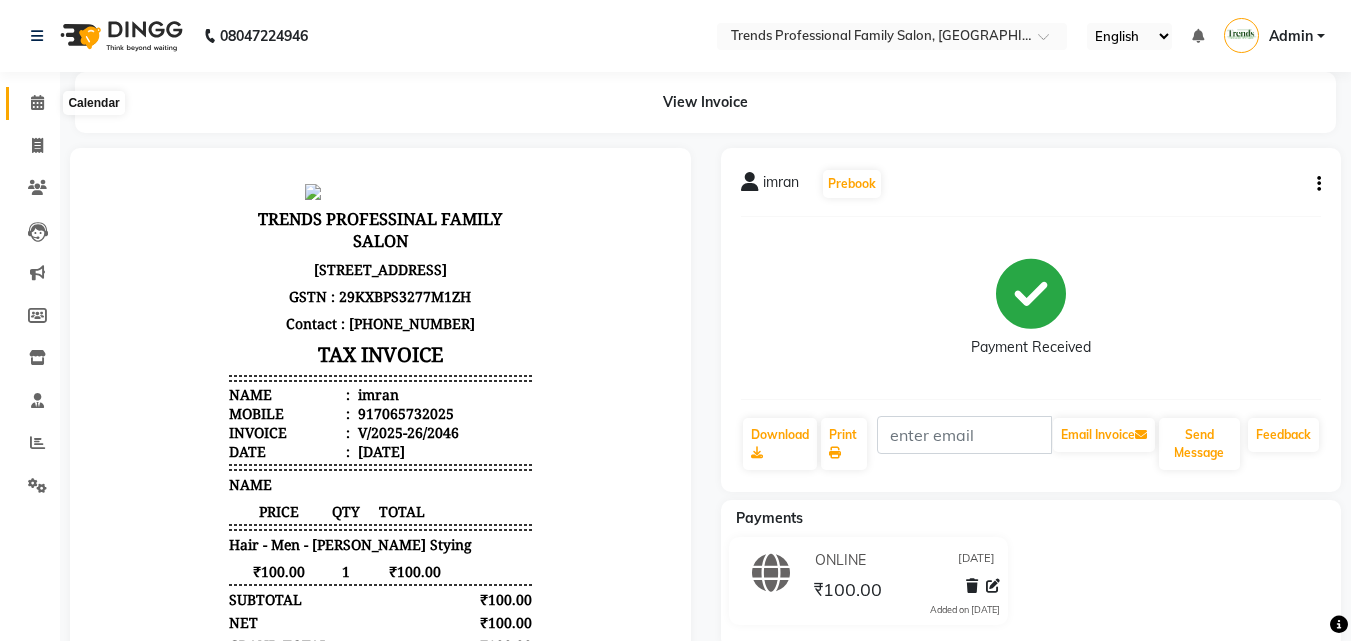 click 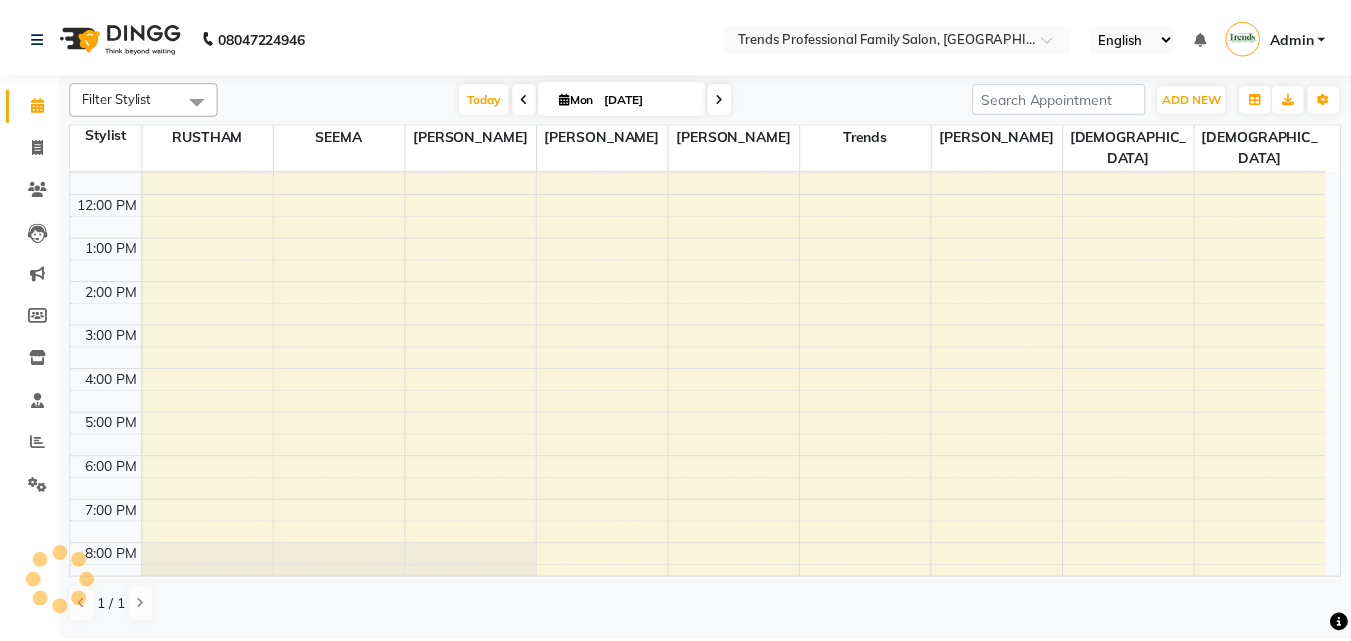 scroll, scrollTop: 274, scrollLeft: 0, axis: vertical 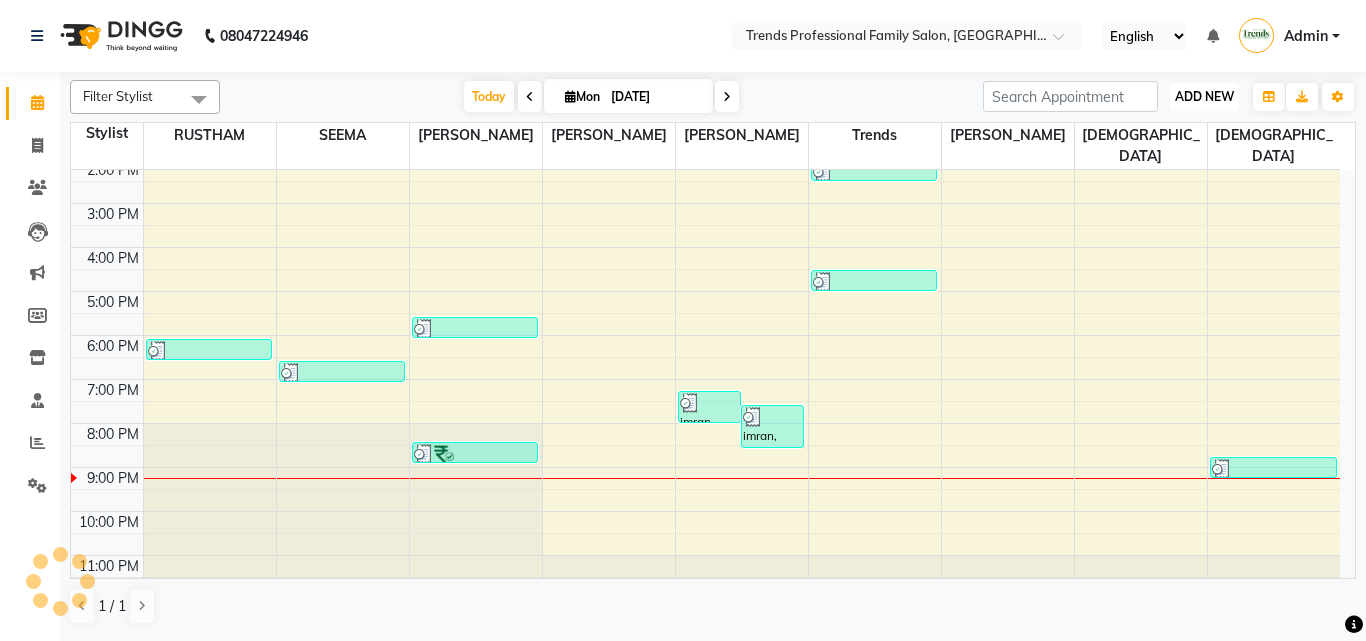 click on "ADD NEW" at bounding box center (1204, 96) 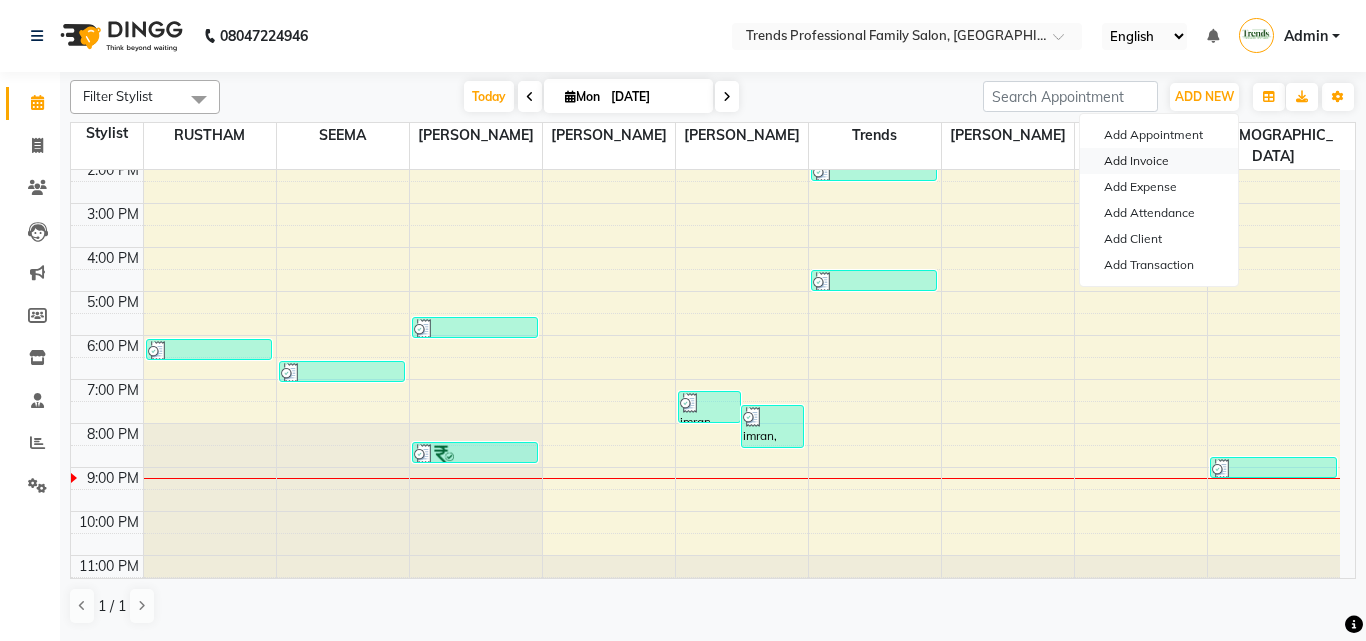 click on "Add Invoice" at bounding box center (1159, 161) 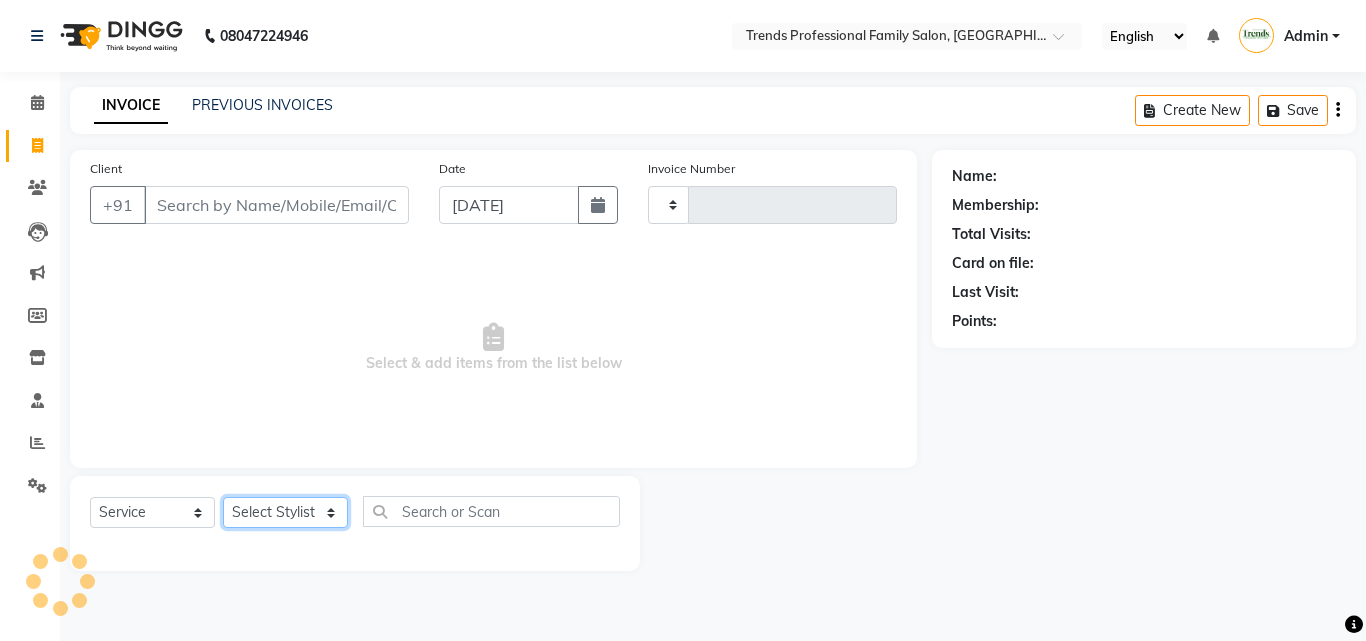 drag, startPoint x: 301, startPoint y: 519, endPoint x: 328, endPoint y: 451, distance: 73.1642 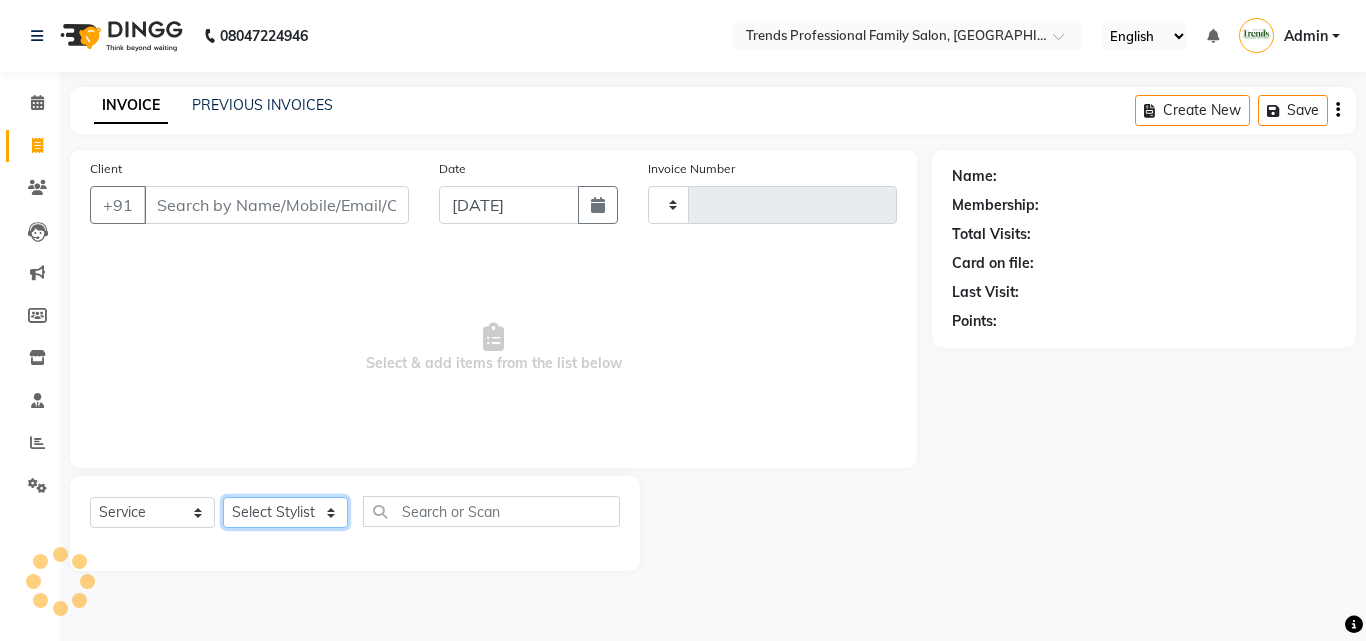 type on "2047" 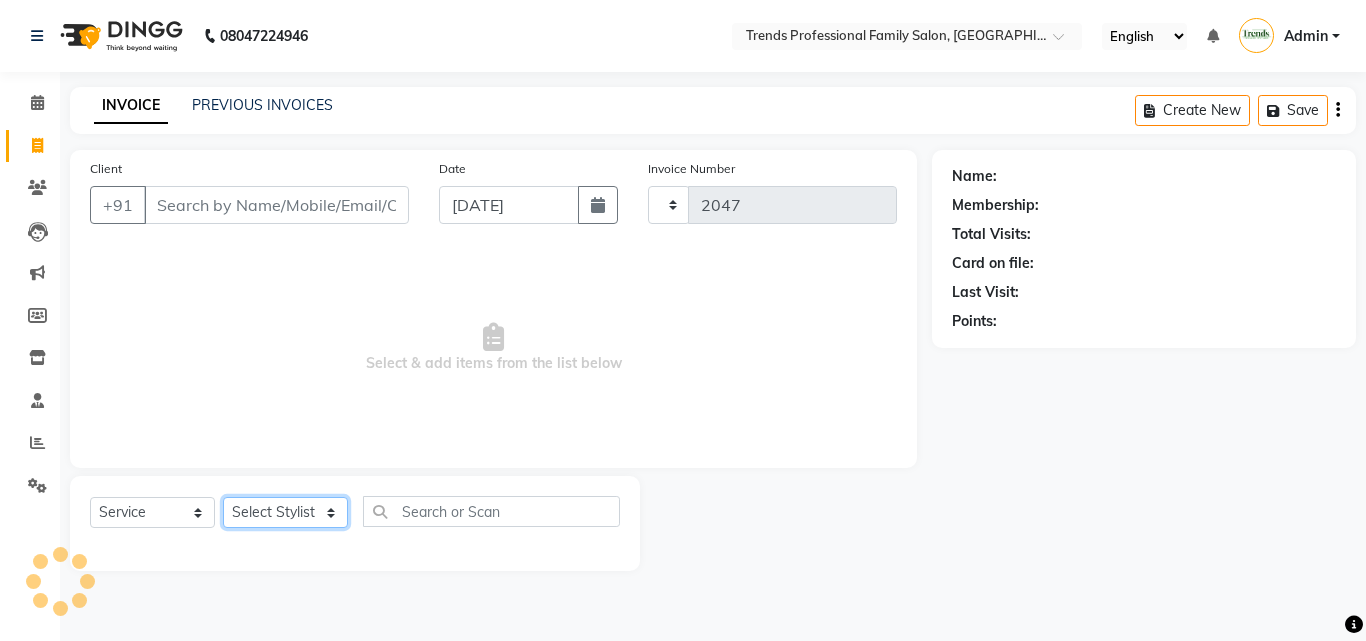 select on "7345" 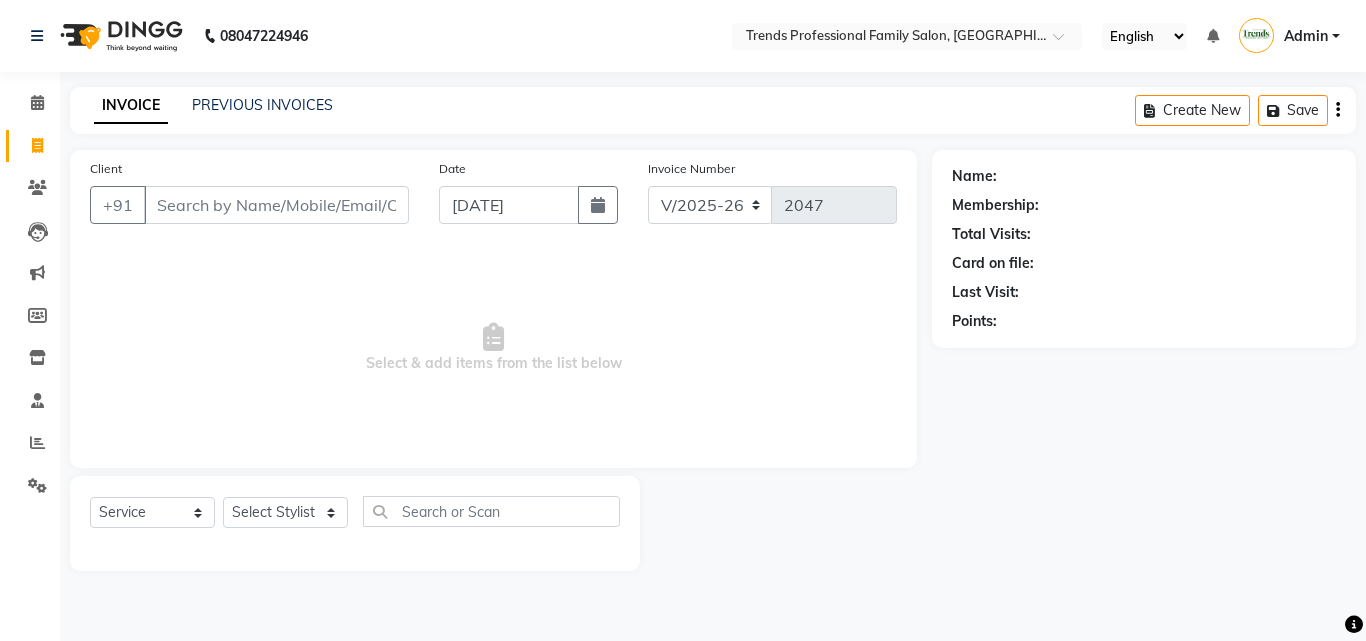 click on "Client +91 Date [DATE] Invoice Number V/2025 V/[PHONE_NUMBER]  Select & add items from the list below" 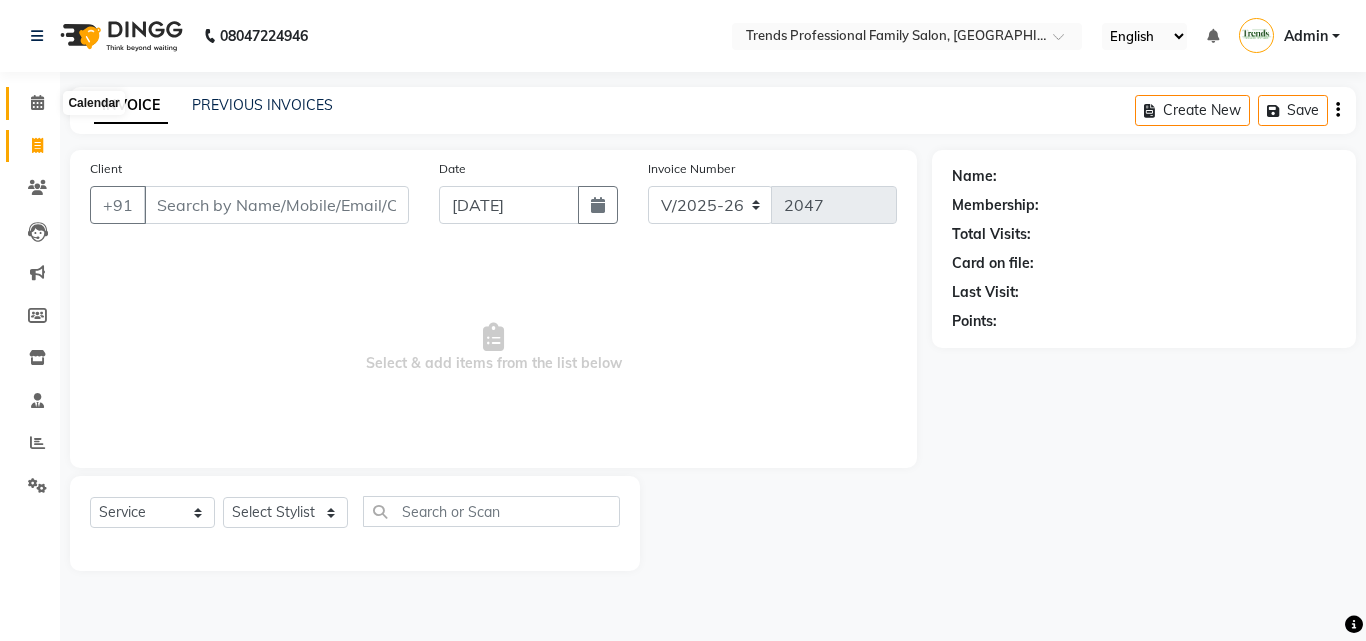 click 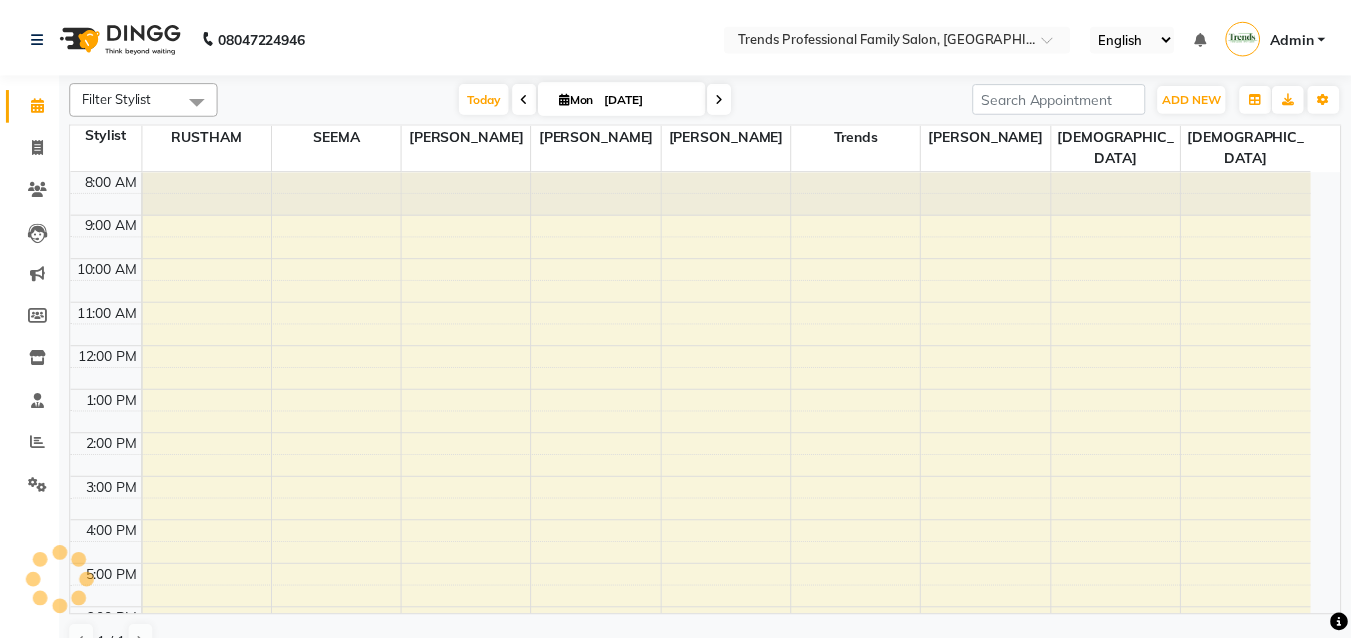 scroll, scrollTop: 0, scrollLeft: 0, axis: both 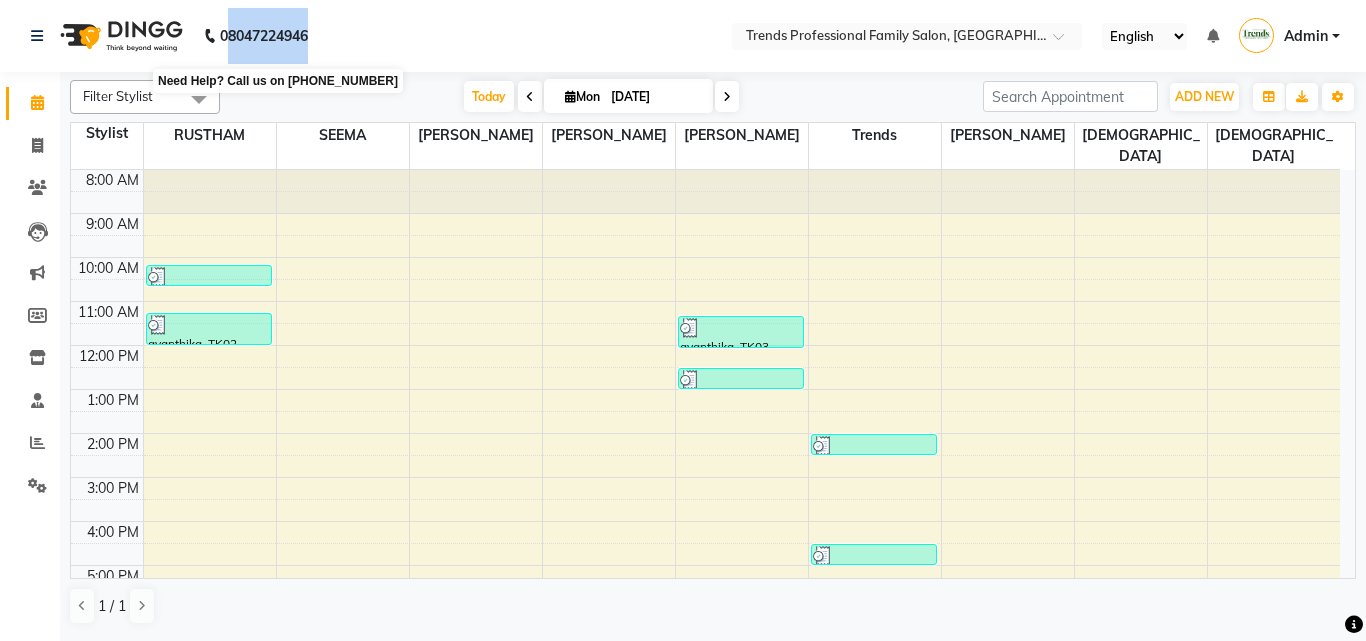 drag, startPoint x: 356, startPoint y: 45, endPoint x: 231, endPoint y: 38, distance: 125.19585 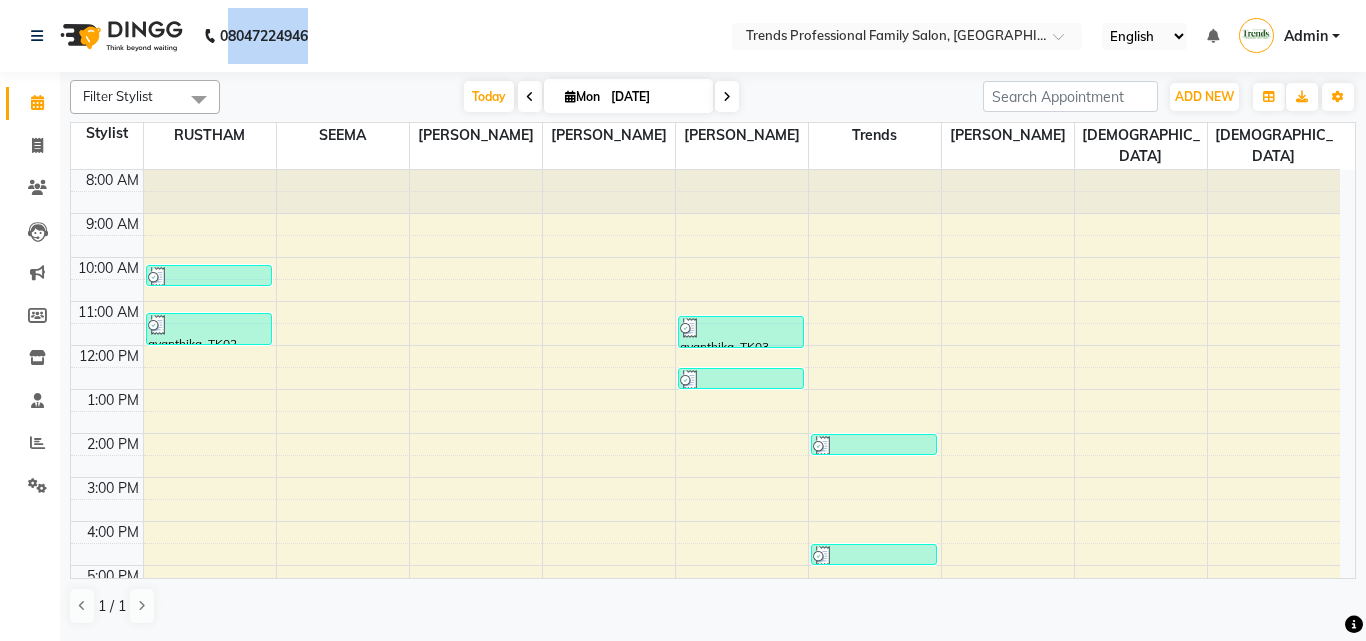 click on "08047224946 Select Location × Trends Professional Family Salon, Nelamangala English ENGLISH Español العربية मराठी हिंदी ગુજરાતી தமிழ் 中文 Notifications nothing to show Admin Manage Profile Change Password Sign out  Version:3.15.4" 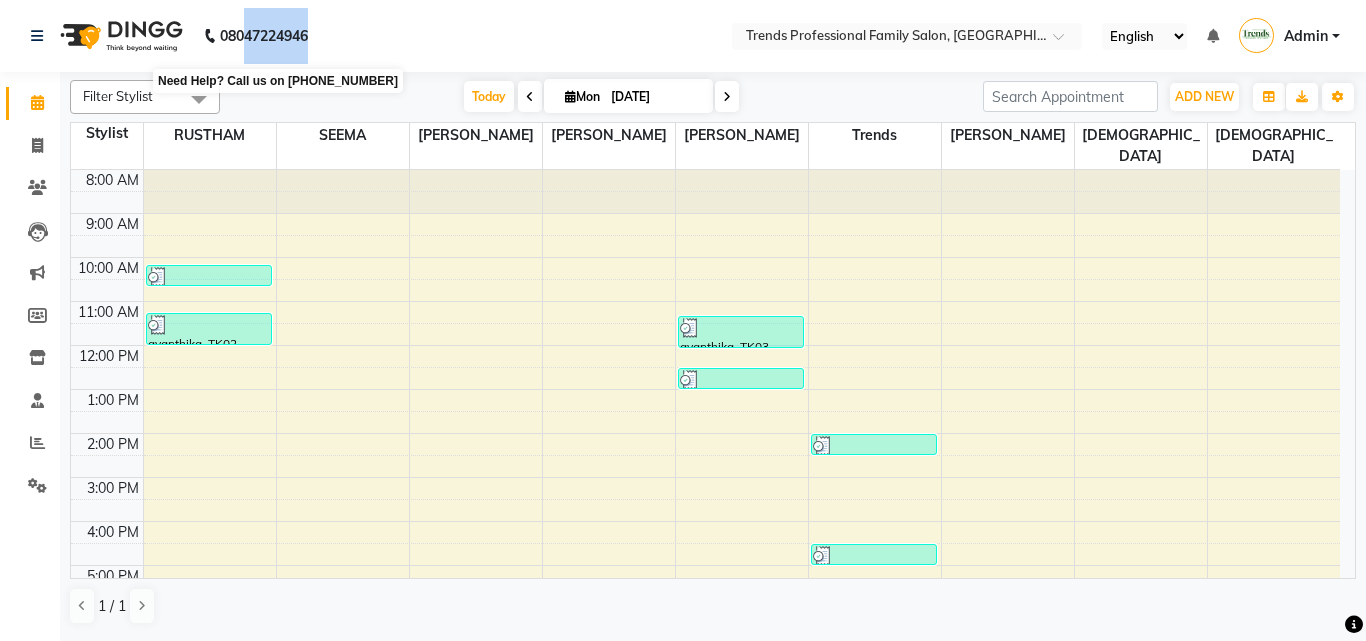 drag, startPoint x: 401, startPoint y: 47, endPoint x: 243, endPoint y: 60, distance: 158.5339 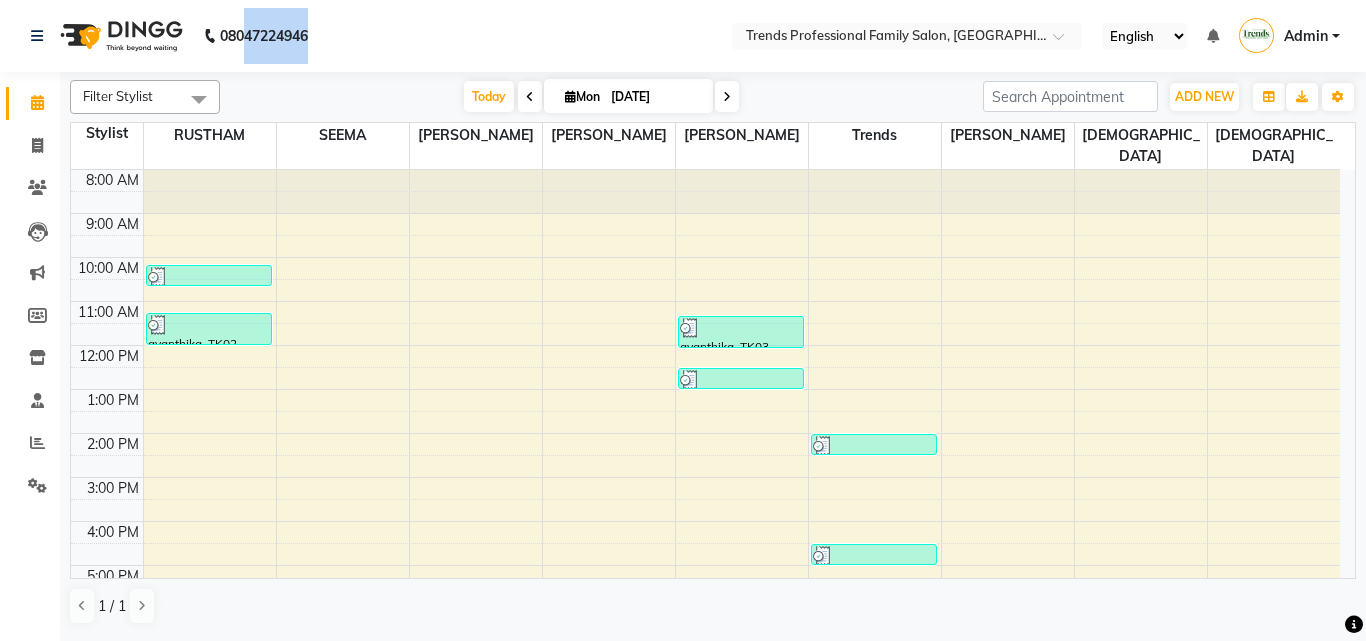 click on "08047224946 Select Location × Trends Professional Family Salon, Nelamangala English ENGLISH Español العربية मराठी हिंदी ગુજરાતી தமிழ் 中文 Notifications nothing to show Admin Manage Profile Change Password Sign out  Version:3.15.4" 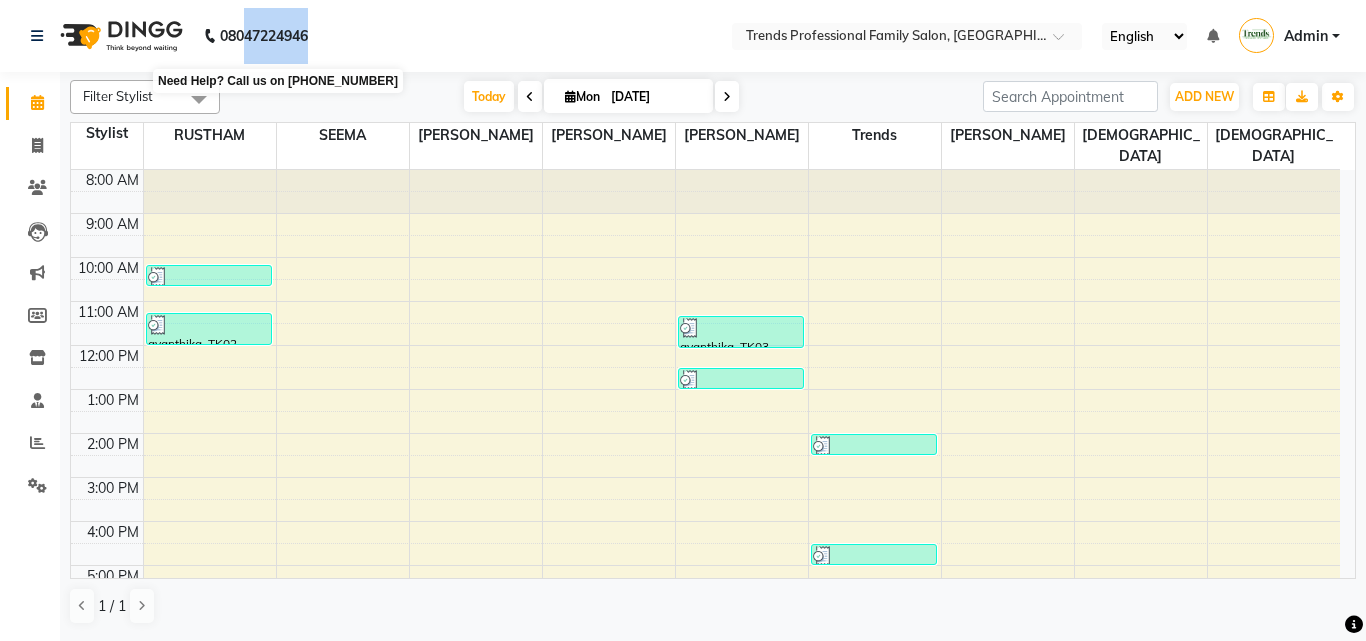 drag, startPoint x: 378, startPoint y: 27, endPoint x: 249, endPoint y: 40, distance: 129.65338 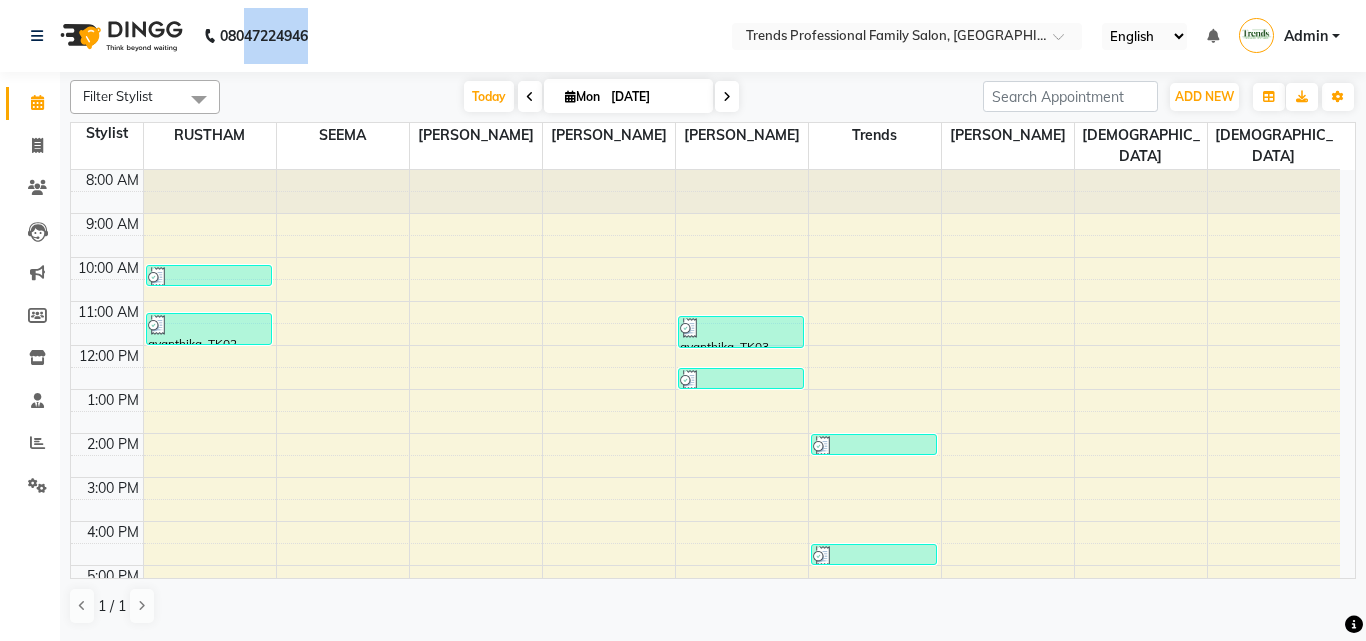 click on "08047224946" 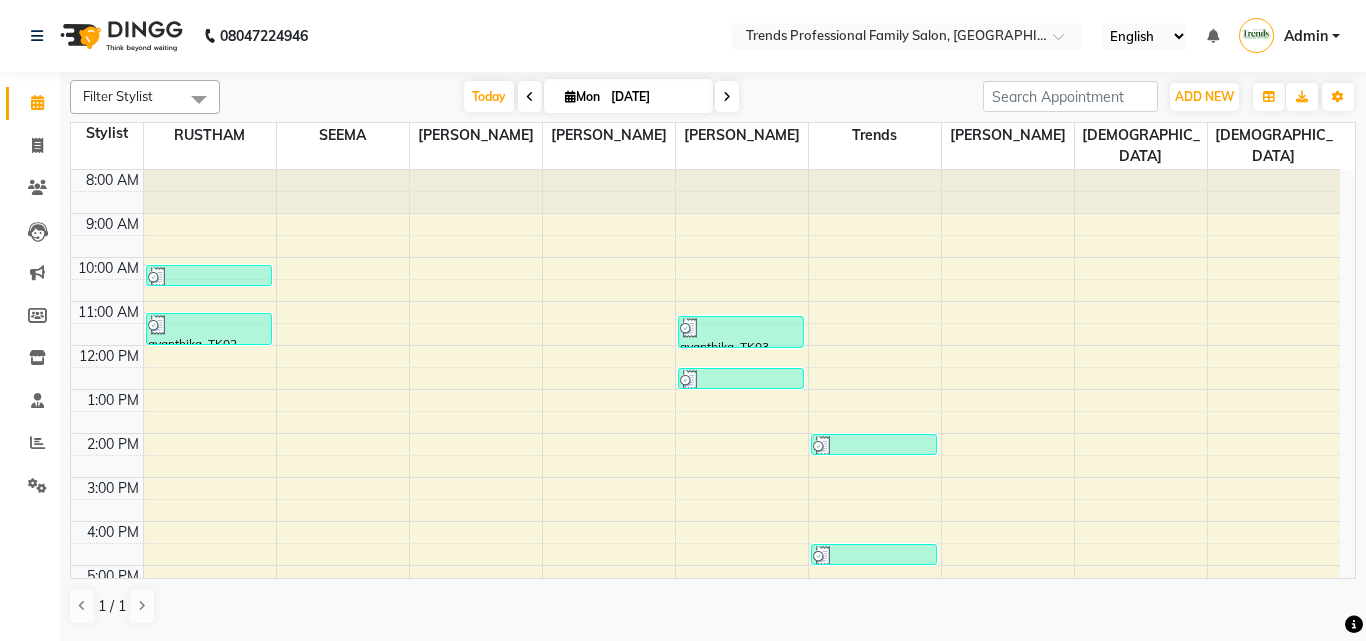 click on "08047224946" 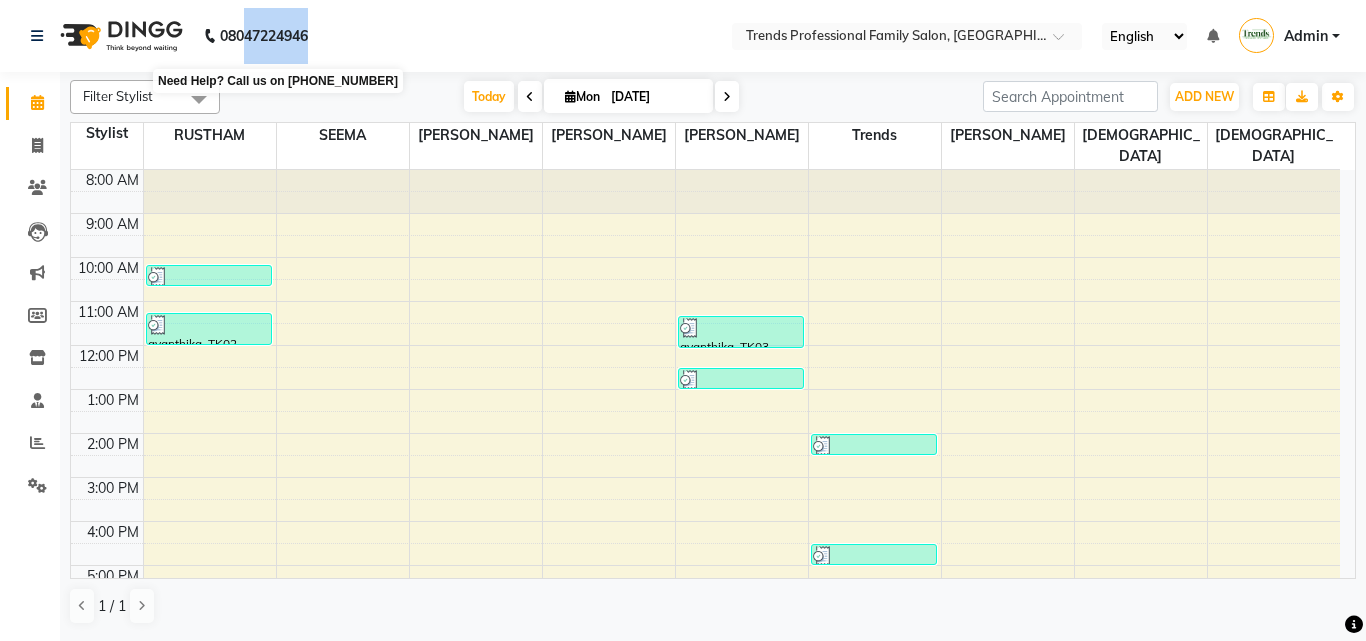 drag, startPoint x: 264, startPoint y: 36, endPoint x: 245, endPoint y: 39, distance: 19.235384 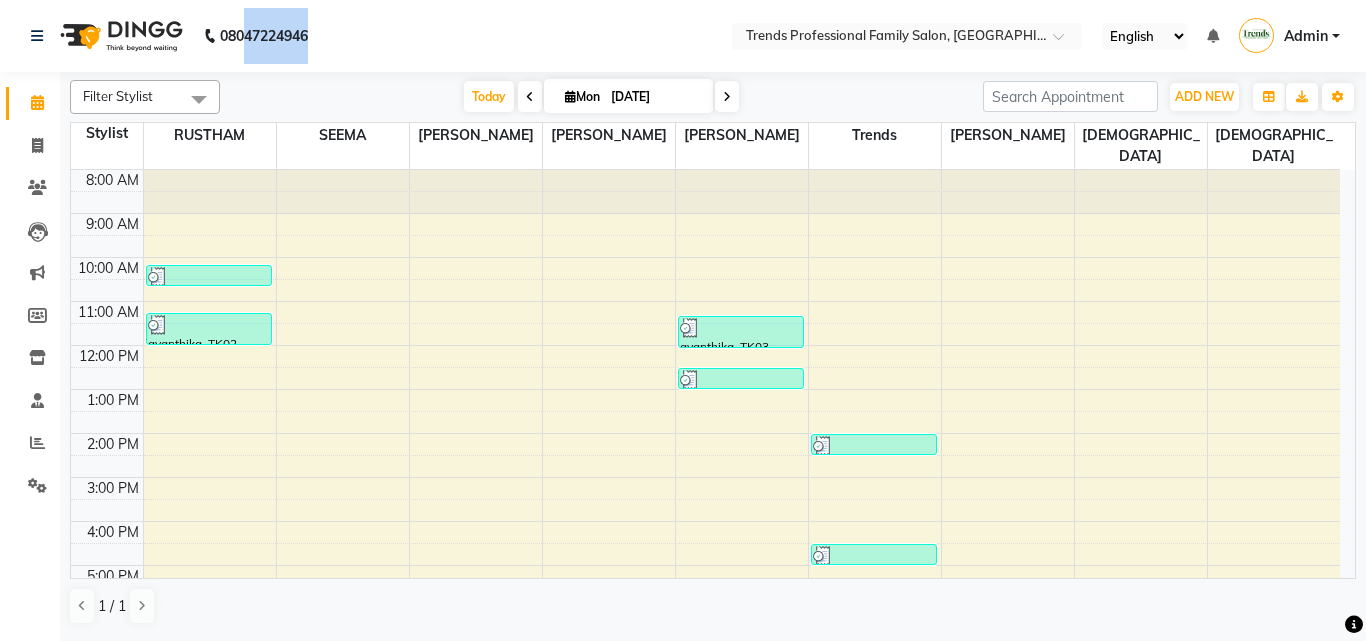 click on "08047224946 Select Location × Trends Professional Family Salon, Nelamangala English ENGLISH Español العربية मराठी हिंदी ગુજરાતી தமிழ் 中文 Notifications nothing to show Admin Manage Profile Change Password Sign out  Version:3.15.4" 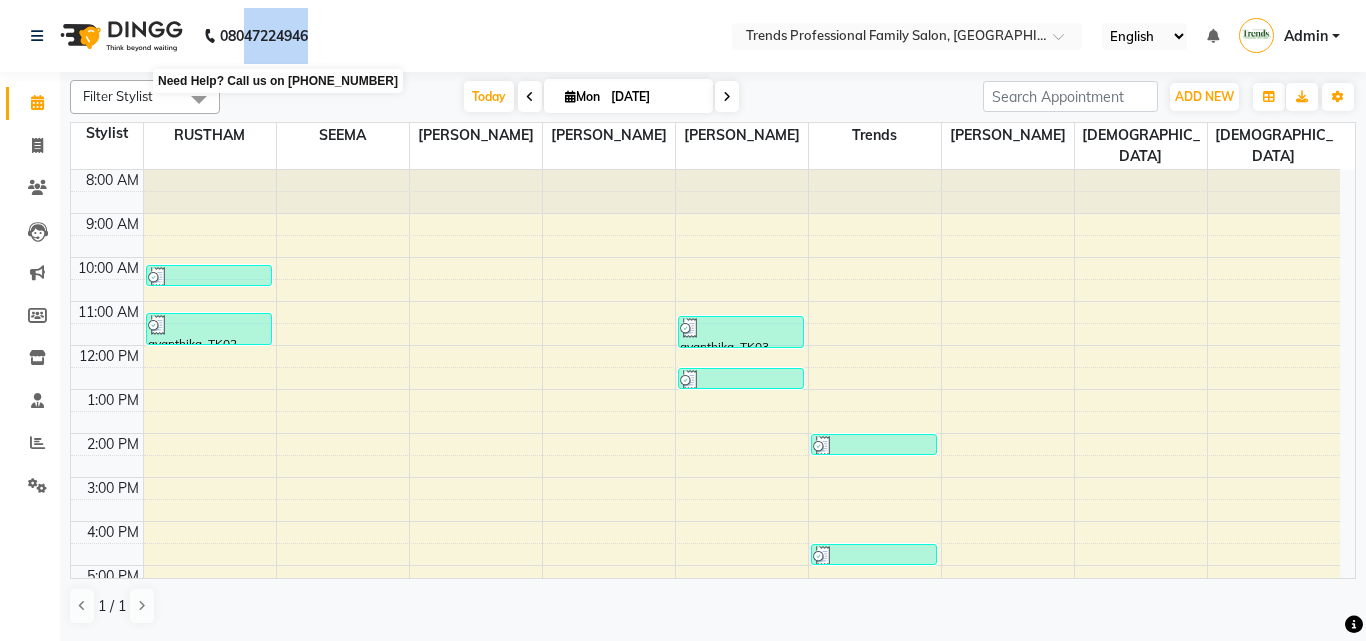 drag, startPoint x: 349, startPoint y: 23, endPoint x: 247, endPoint y: 31, distance: 102.31325 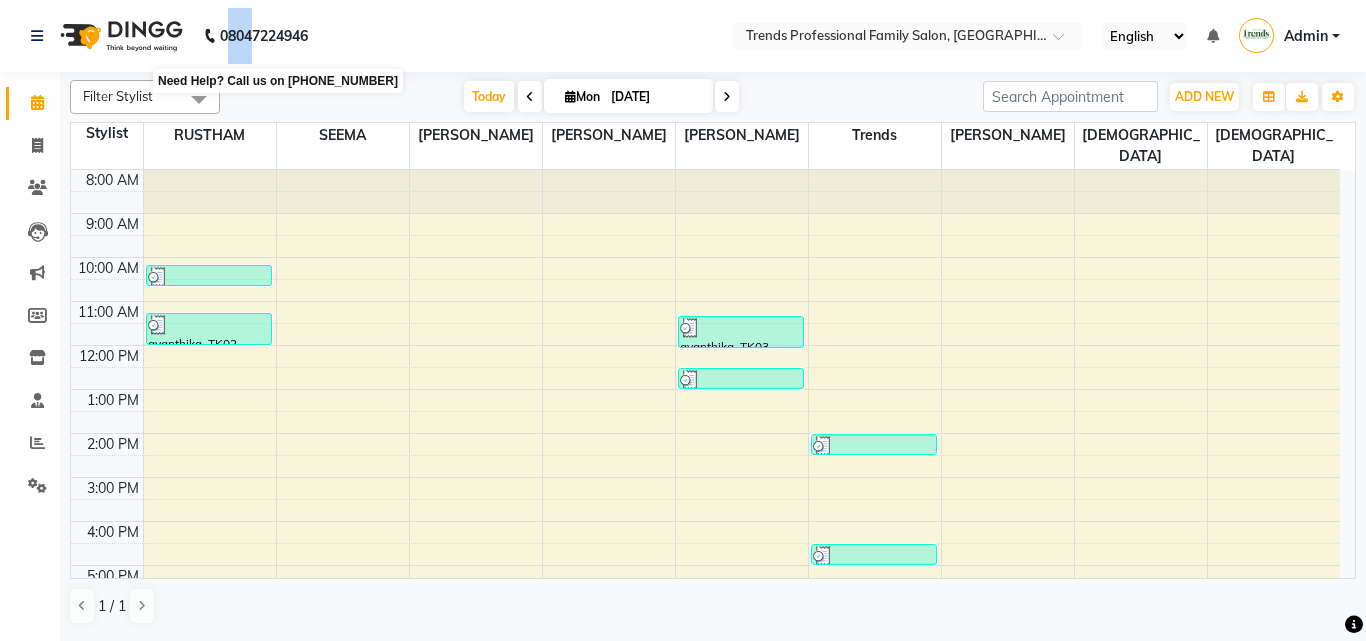 drag, startPoint x: 231, startPoint y: 28, endPoint x: 254, endPoint y: 29, distance: 23.021729 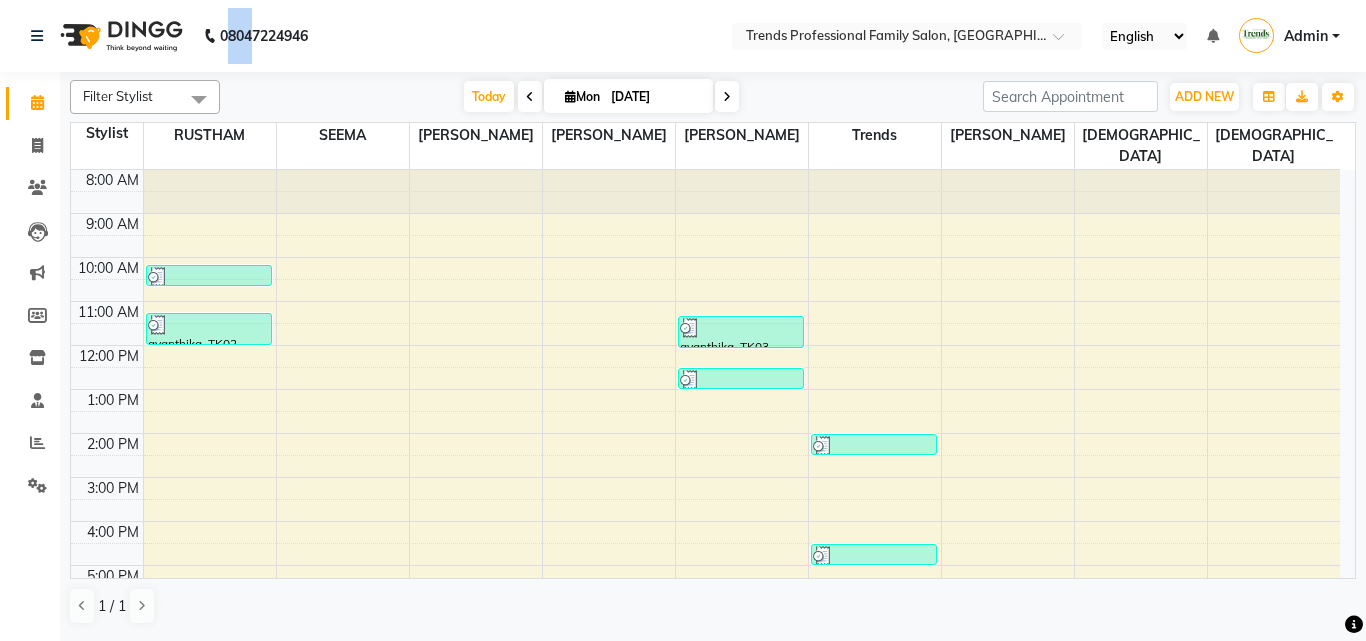 click on "08047224946" 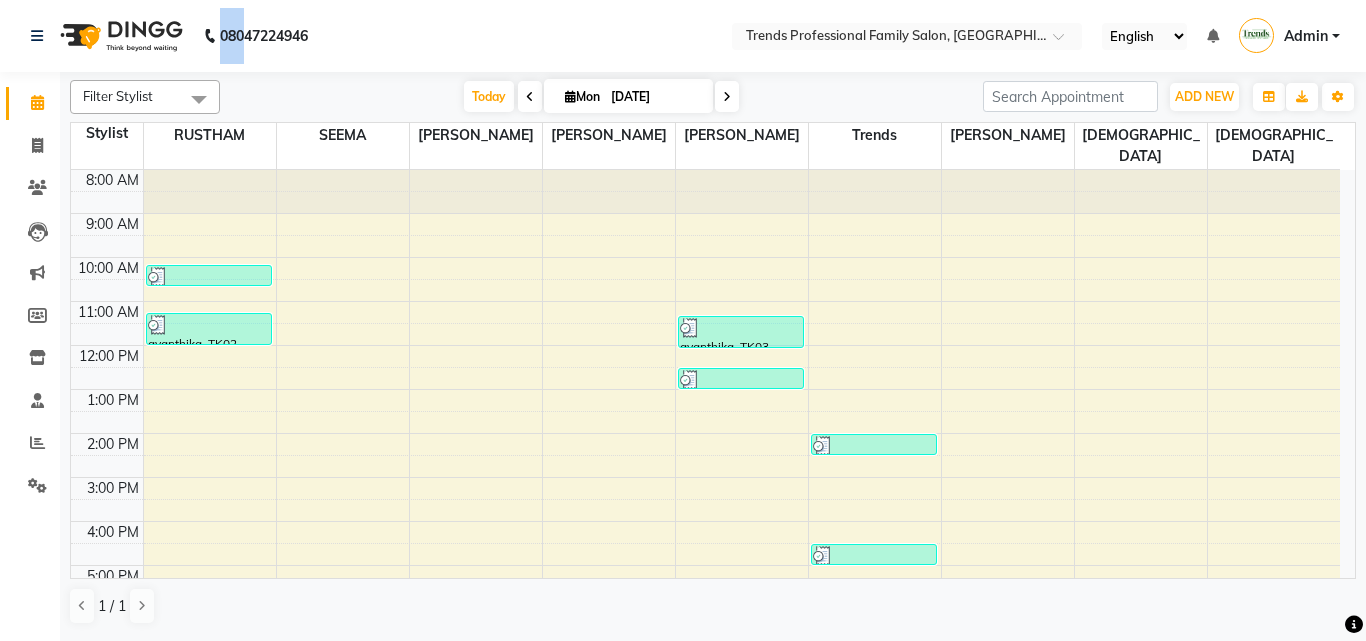 drag, startPoint x: 222, startPoint y: 24, endPoint x: 249, endPoint y: 27, distance: 27.166155 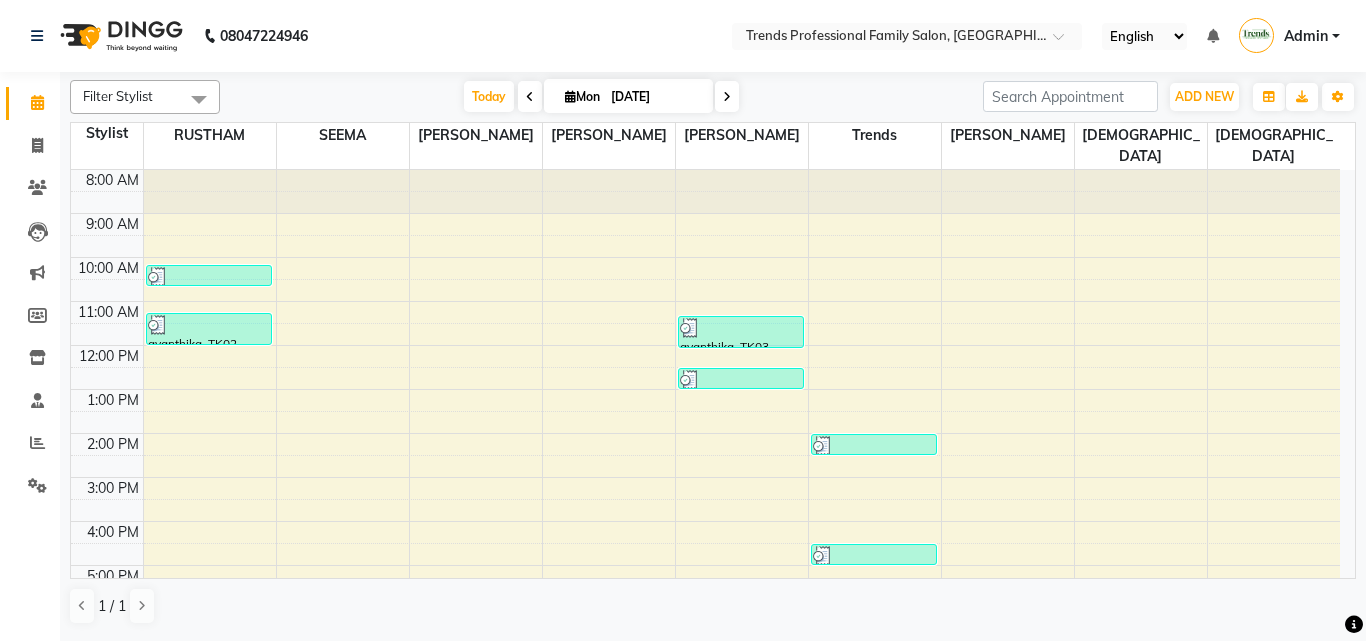 click on "08047224946" 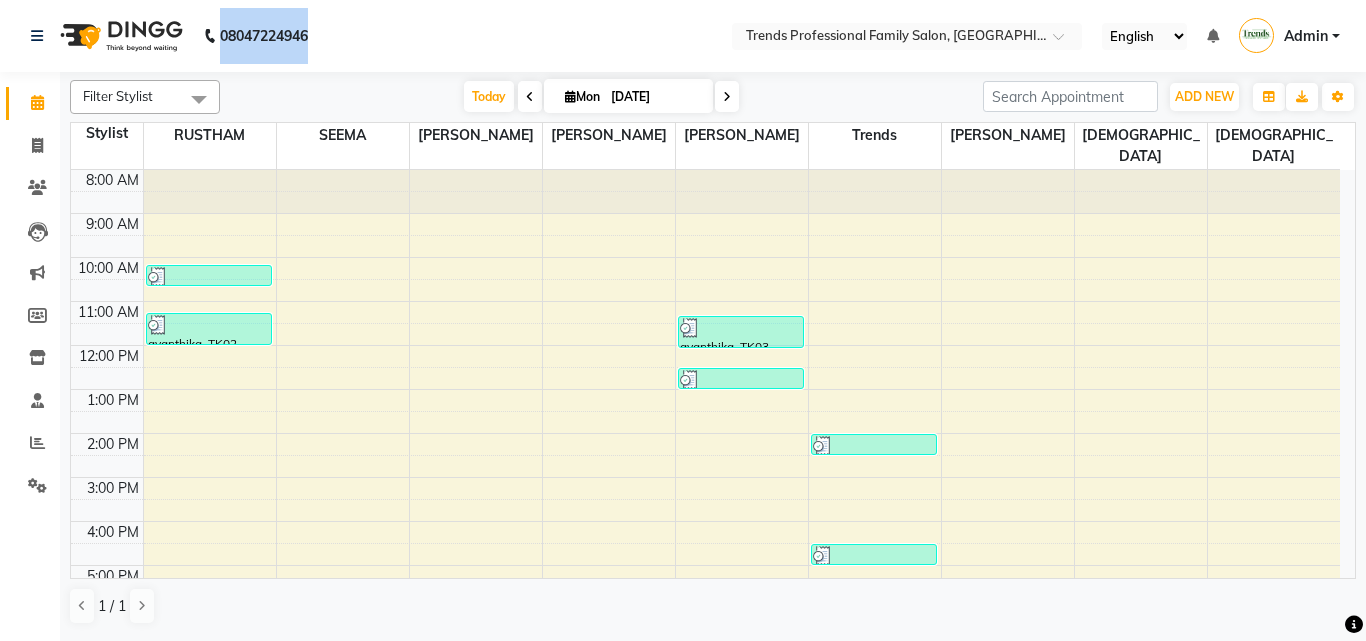 drag, startPoint x: 254, startPoint y: 27, endPoint x: 238, endPoint y: 28, distance: 16.03122 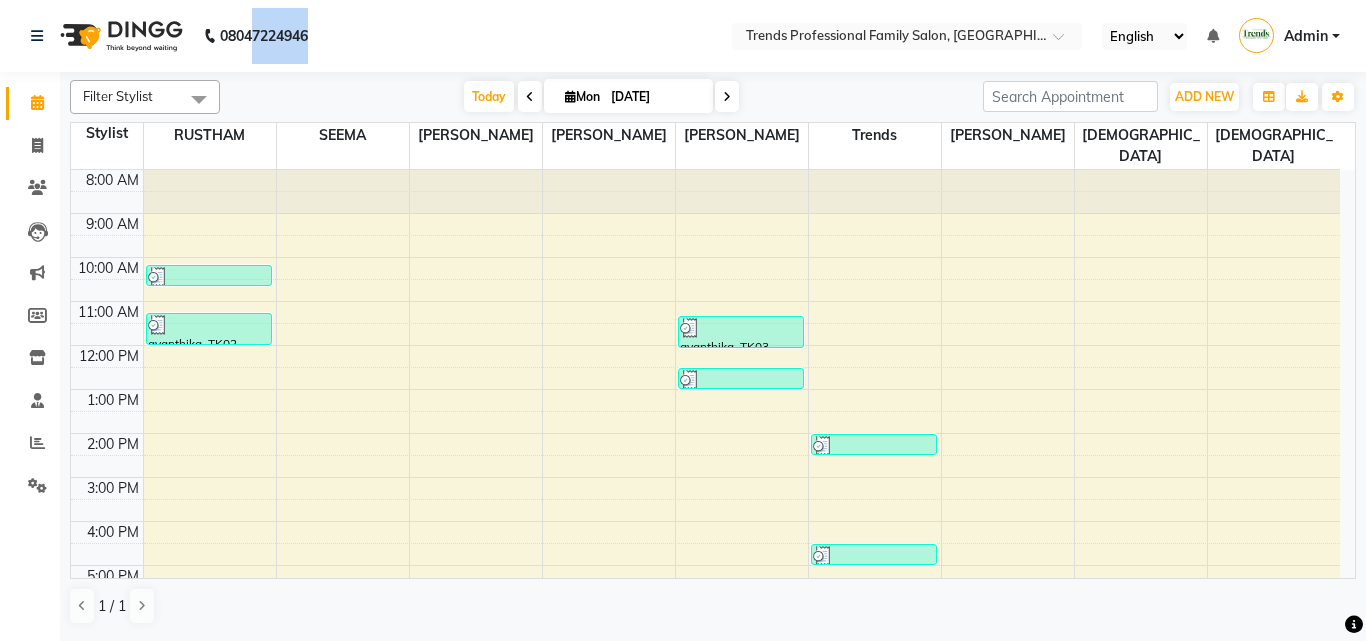 drag, startPoint x: 256, startPoint y: 31, endPoint x: 313, endPoint y: 26, distance: 57.21888 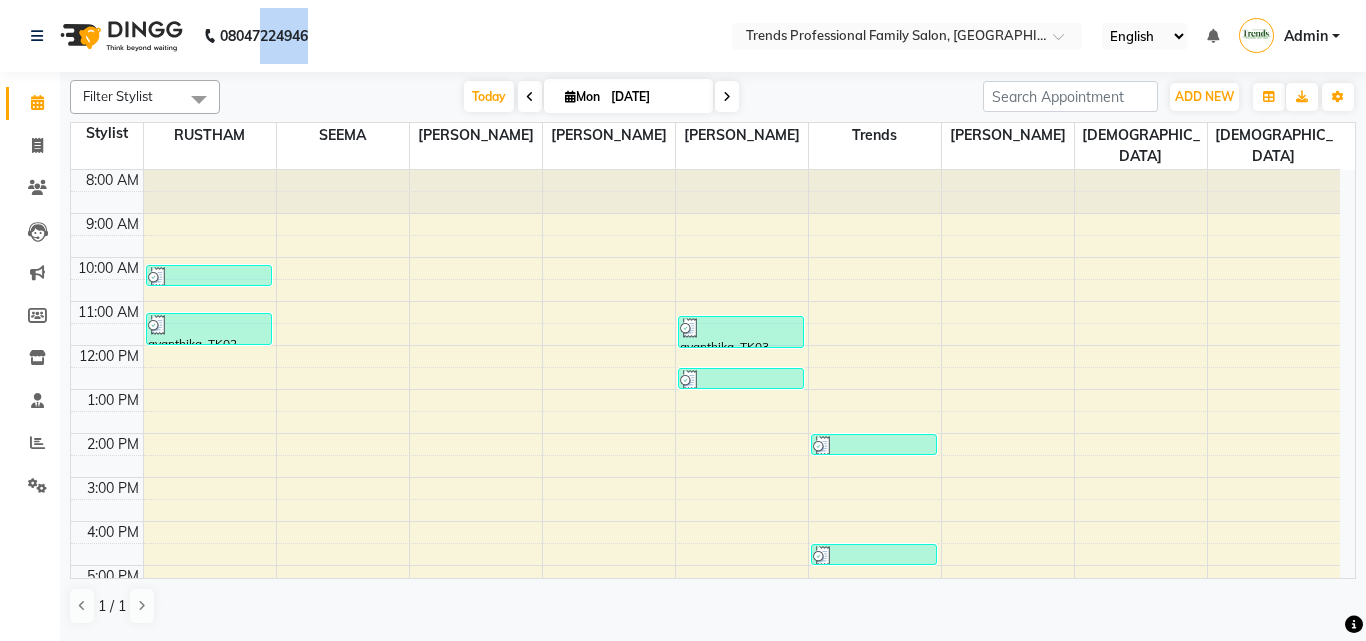 drag, startPoint x: 264, startPoint y: 31, endPoint x: 308, endPoint y: 33, distance: 44.04543 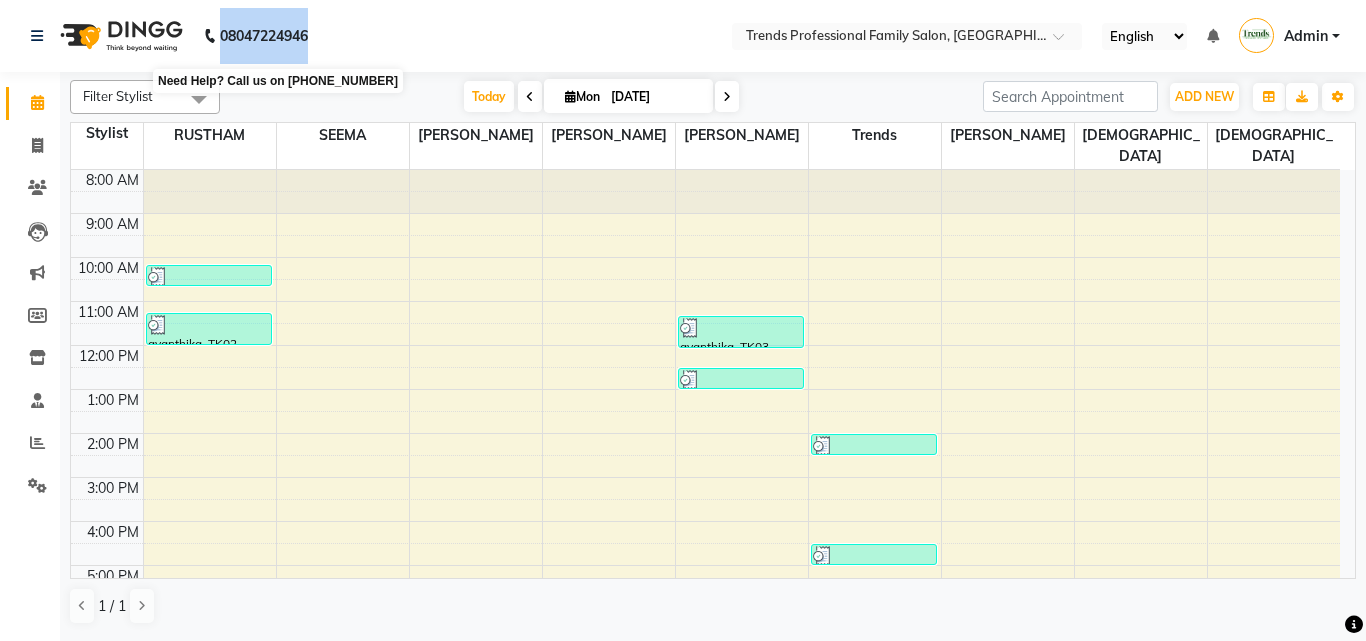 drag, startPoint x: 322, startPoint y: 30, endPoint x: 259, endPoint y: 34, distance: 63.126858 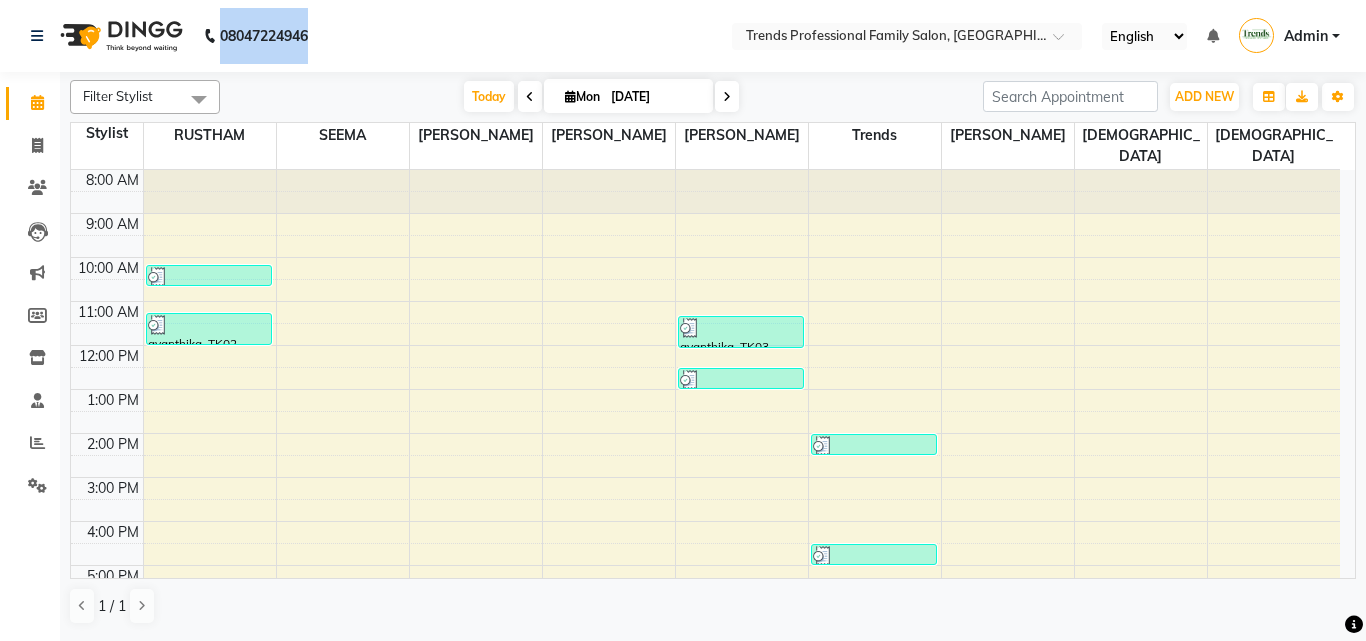 click on "08047224946 Select Location × Trends Professional Family Salon, Nelamangala English ENGLISH Español العربية मराठी हिंदी ગુજરાતી தமிழ் 中文 Notifications nothing to show Admin Manage Profile Change Password Sign out  Version:3.15.4" 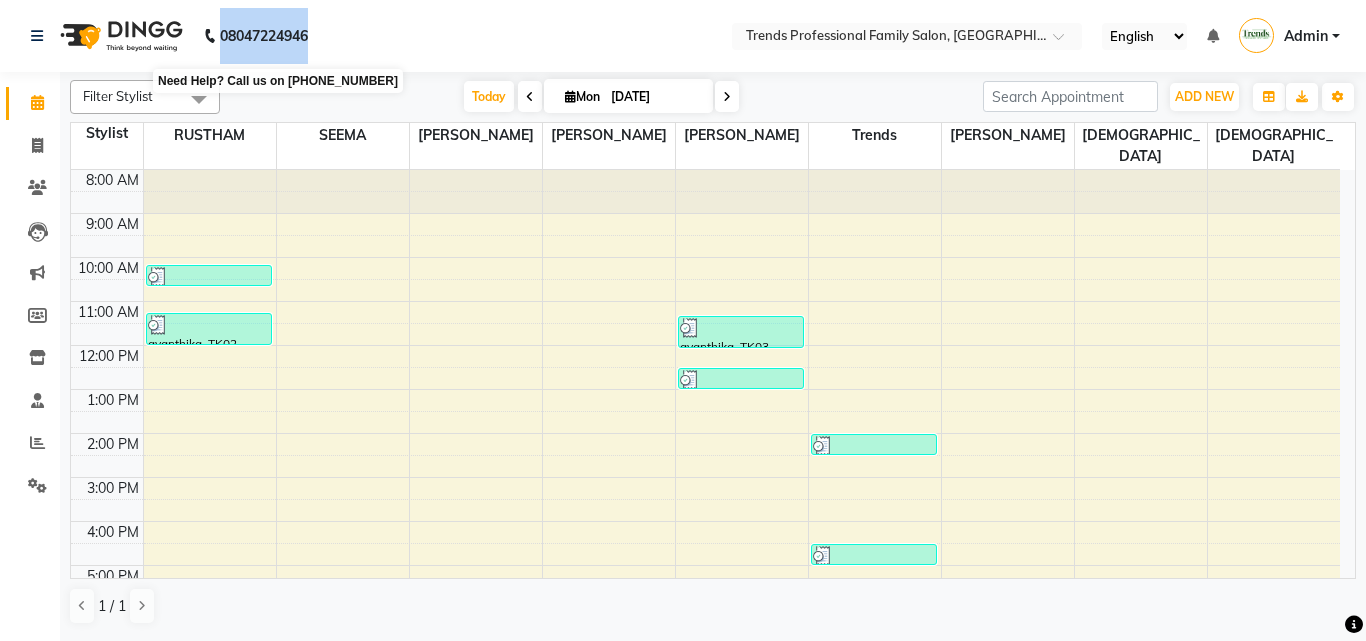 drag, startPoint x: 369, startPoint y: 36, endPoint x: 222, endPoint y: 30, distance: 147.12239 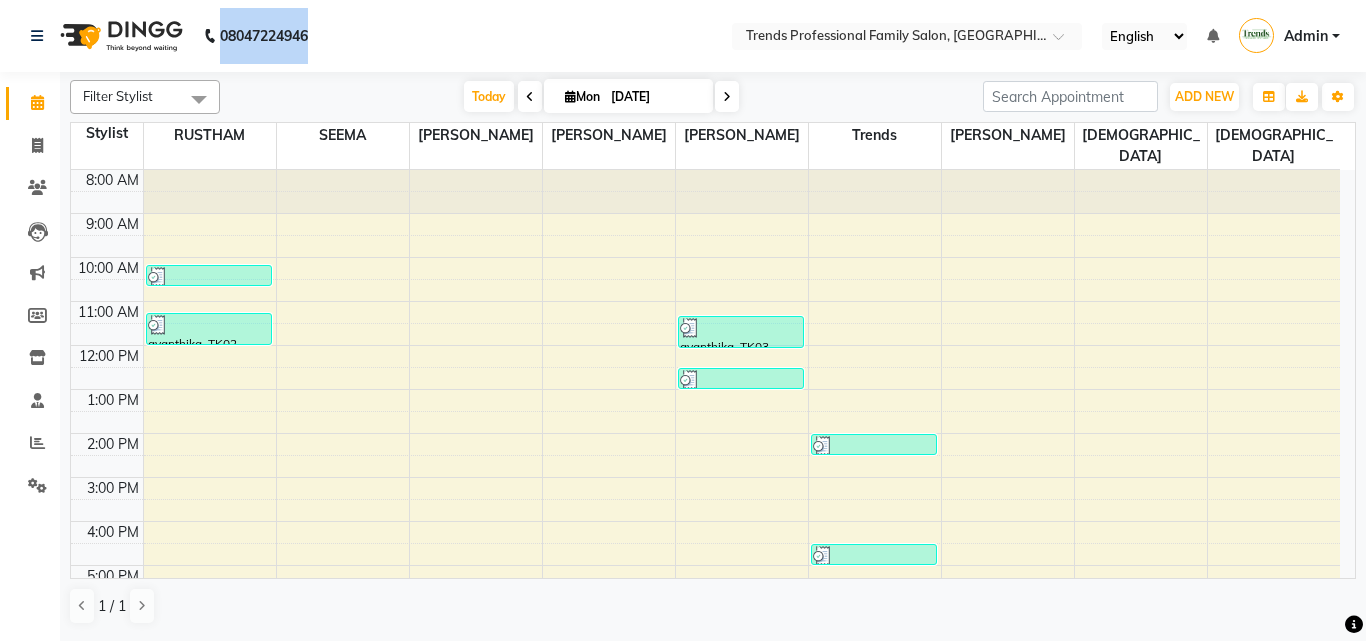click on "08047224946 Select Location × Trends Professional Family Salon, Nelamangala English ENGLISH Español العربية मराठी हिंदी ગુજરાતી தமிழ் 中文 Notifications nothing to show Admin Manage Profile Change Password Sign out  Version:3.15.4" 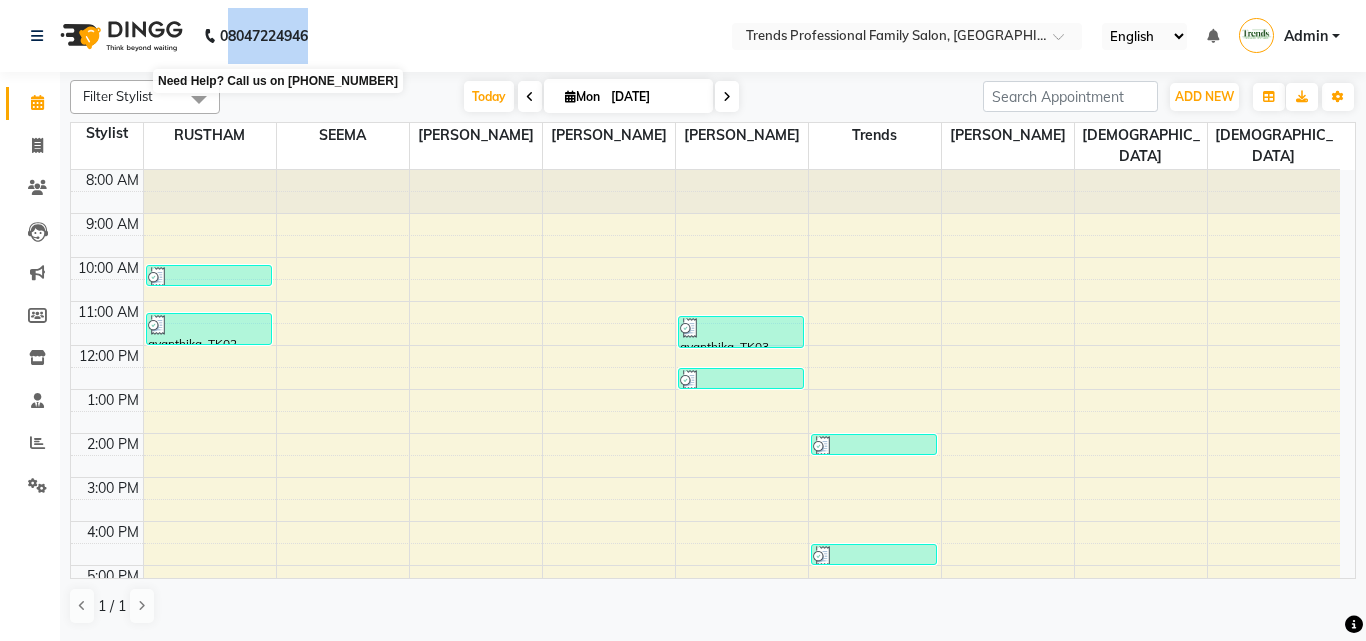 drag, startPoint x: 325, startPoint y: 36, endPoint x: 227, endPoint y: 46, distance: 98.50888 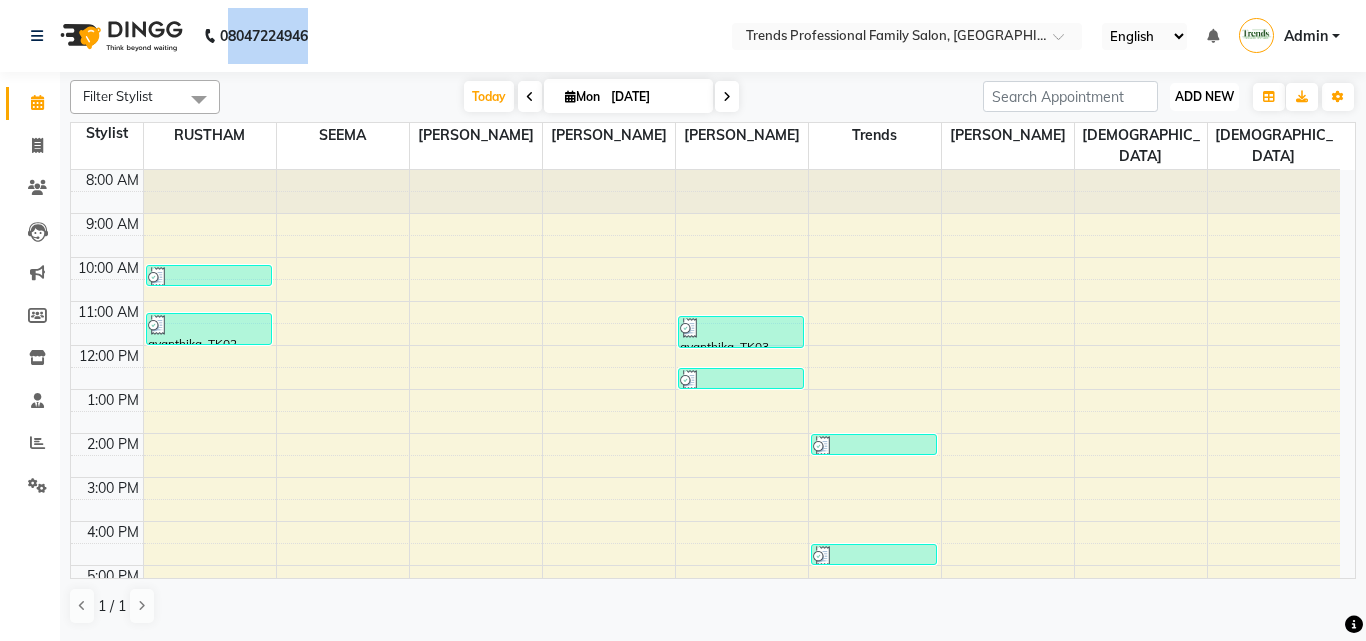 click on "ADD NEW" at bounding box center [1204, 96] 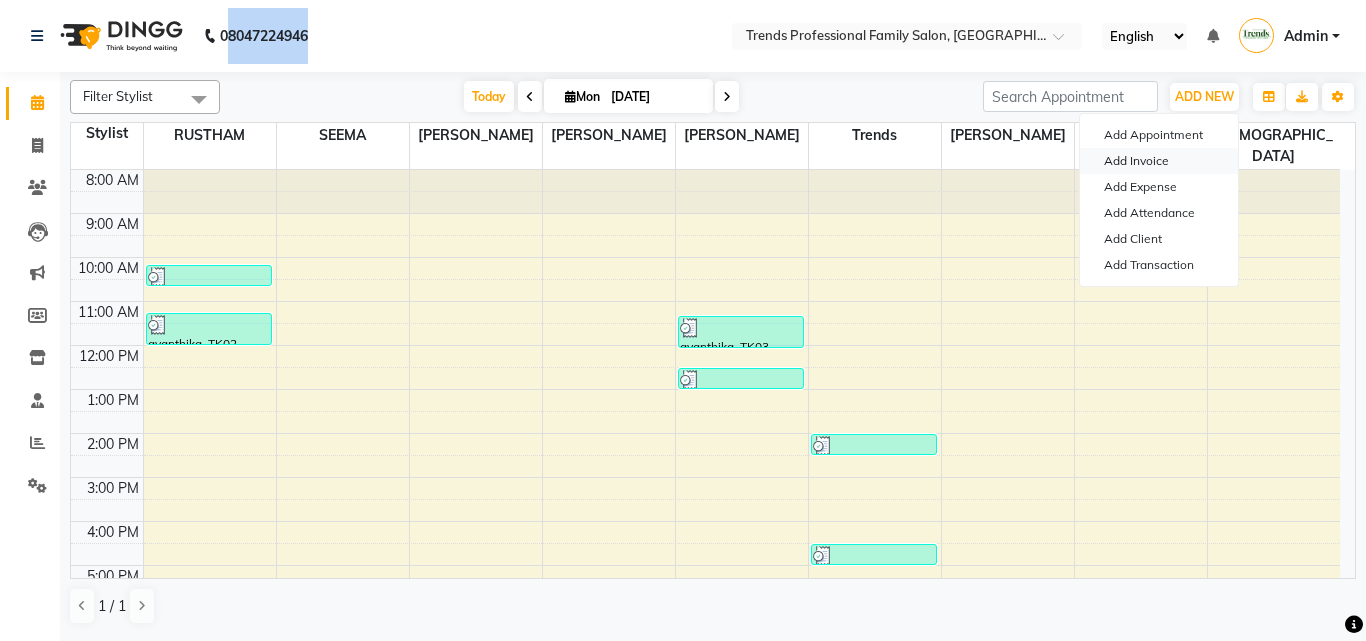 click on "Add Invoice" at bounding box center [1159, 161] 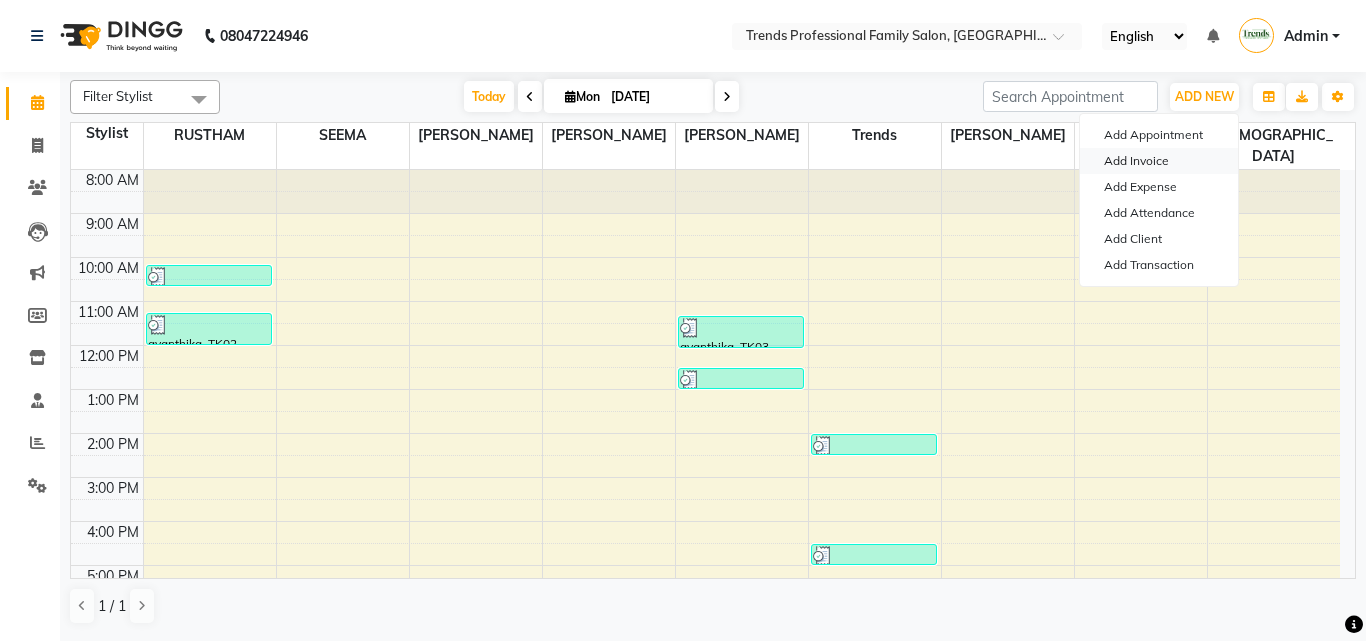 select on "service" 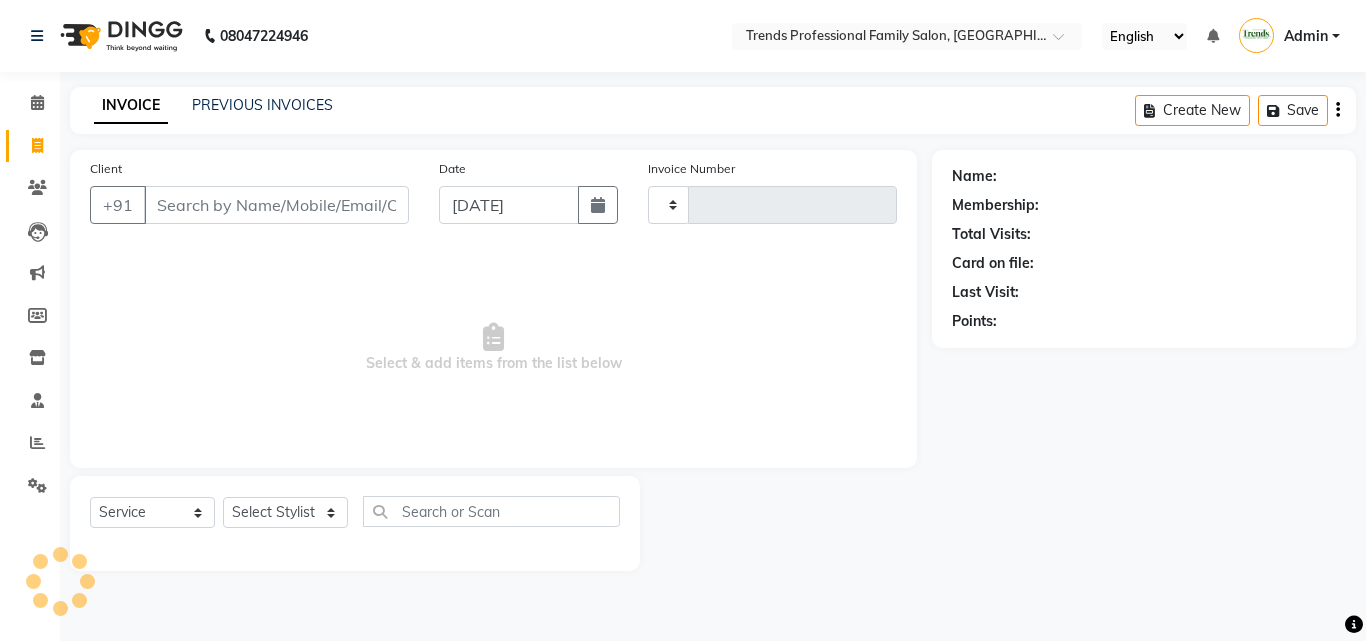 type on "2047" 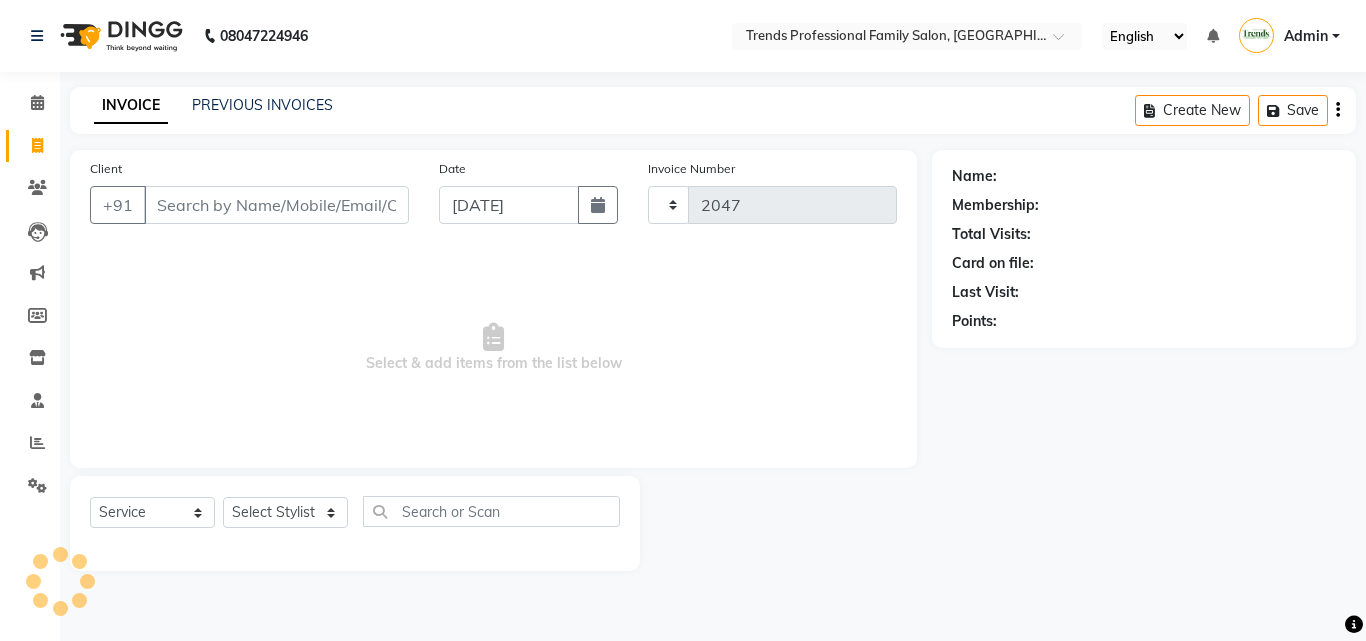 select on "7345" 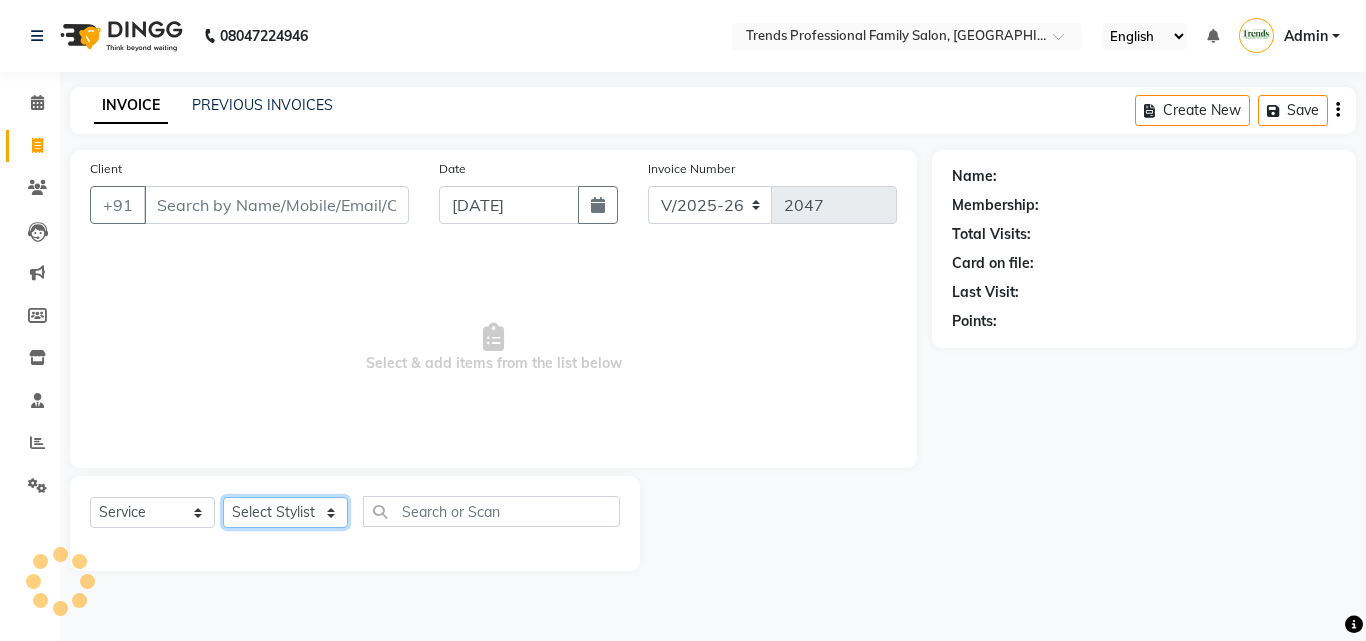click on "Select Stylist [PERSON_NAME] [PERSON_NAME] [PERSON_NAME] [PERSON_NAME] [DEMOGRAPHIC_DATA][PERSON_NAME] Sumika Trends" 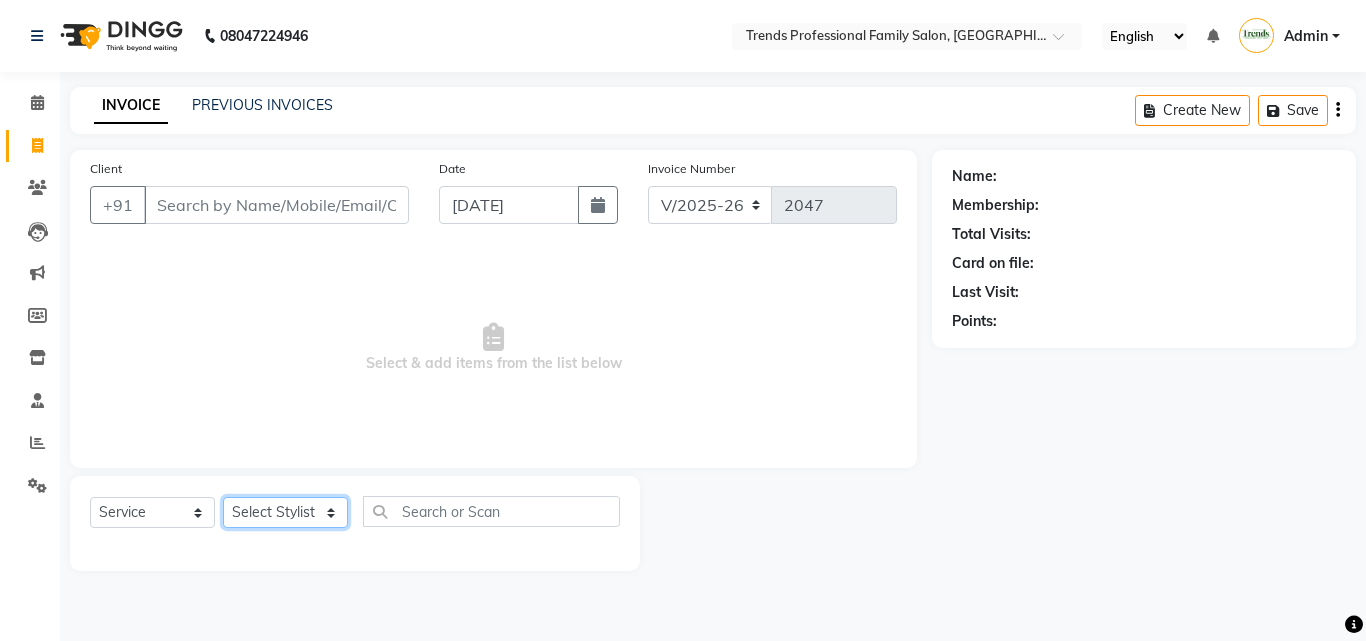 select on "64189" 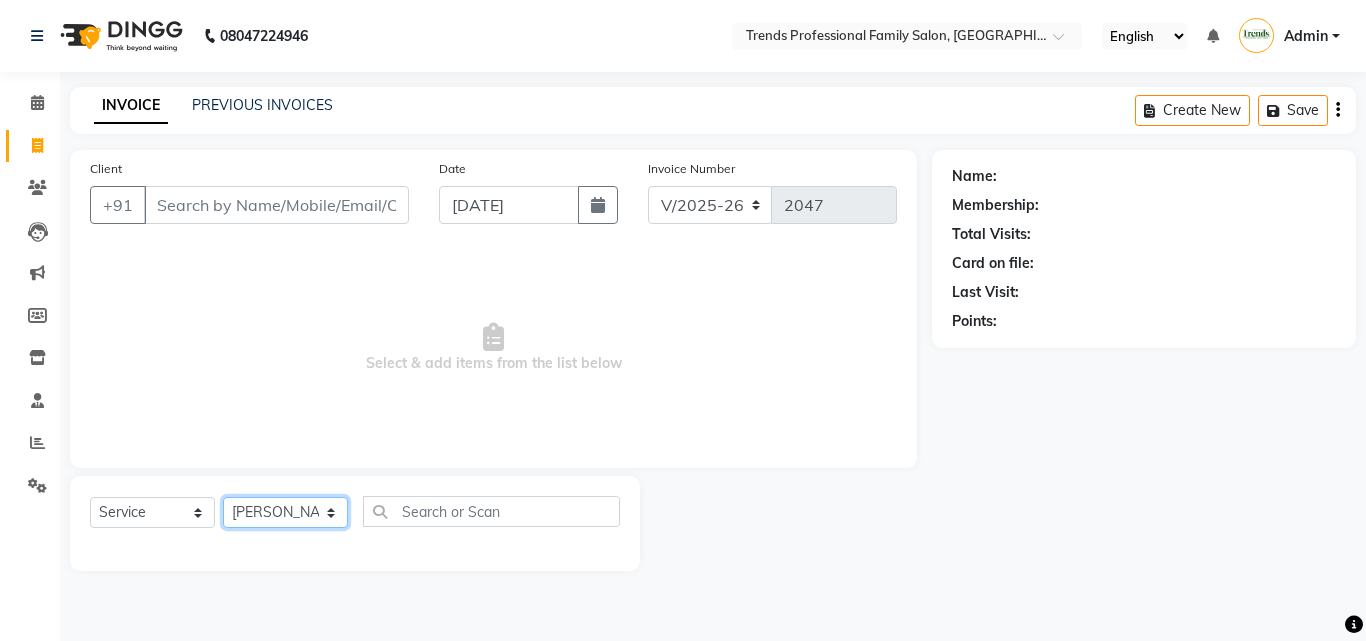 click on "Select Stylist [PERSON_NAME] [PERSON_NAME] [PERSON_NAME] [PERSON_NAME] [DEMOGRAPHIC_DATA][PERSON_NAME] Sumika Trends" 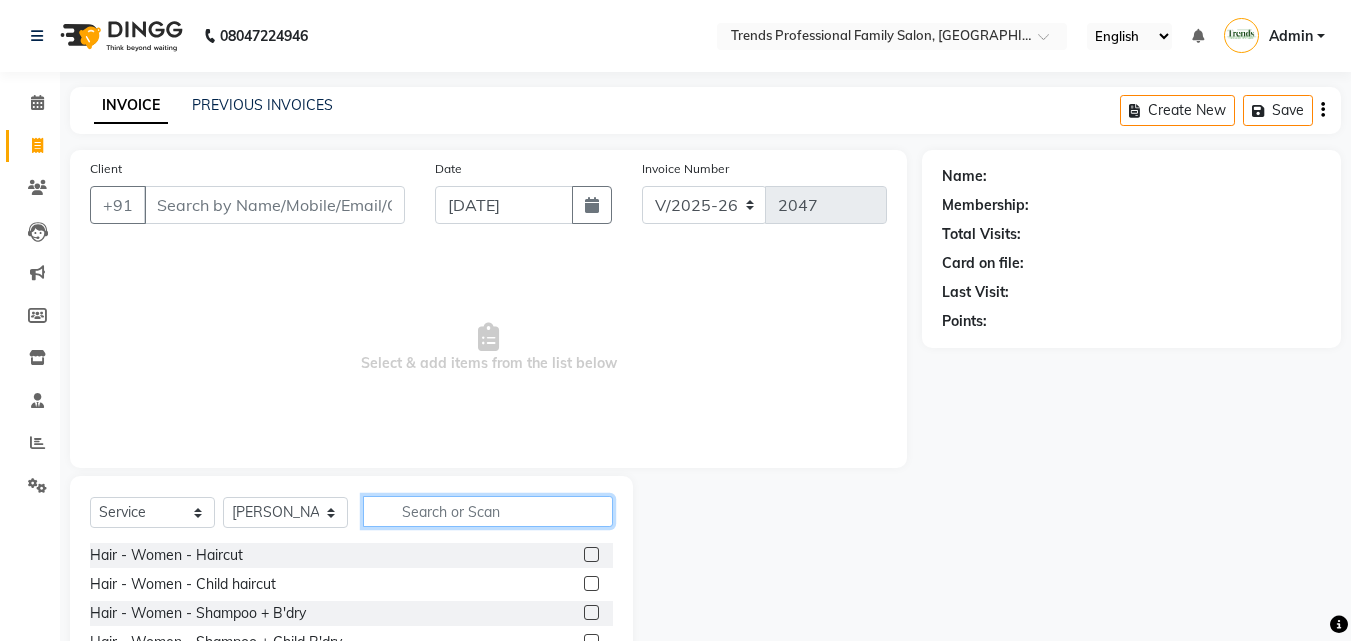 click 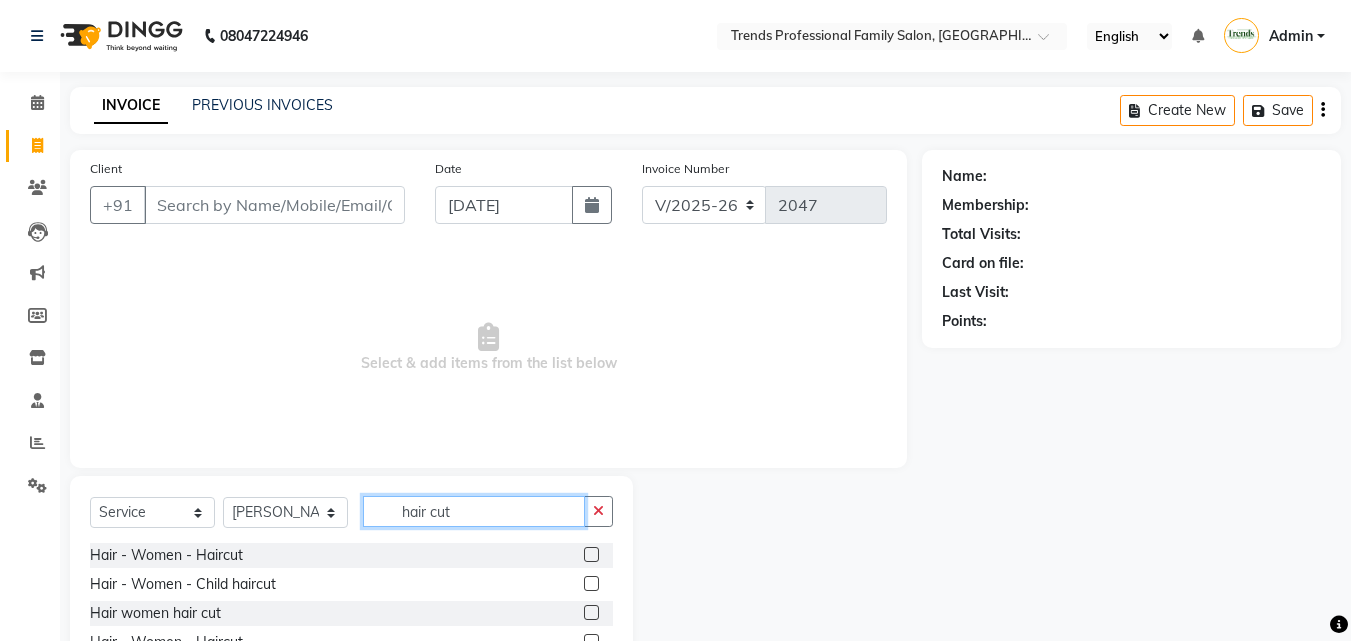 scroll, scrollTop: 160, scrollLeft: 0, axis: vertical 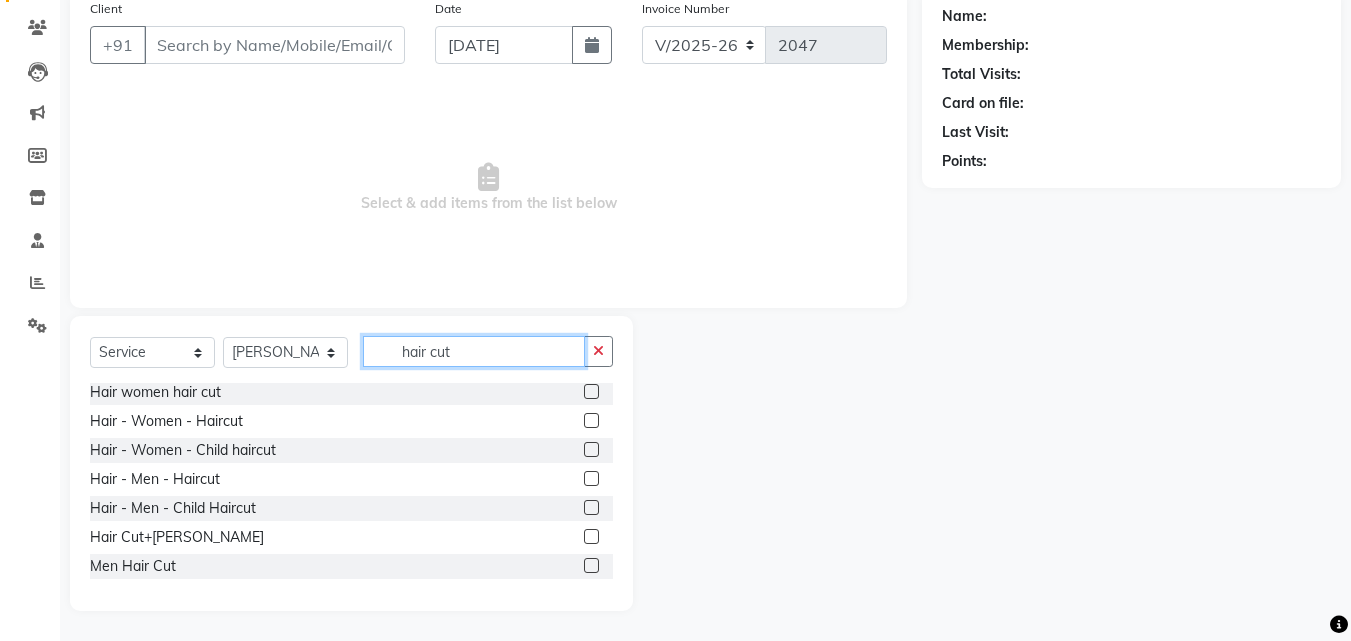 type on "hair cut" 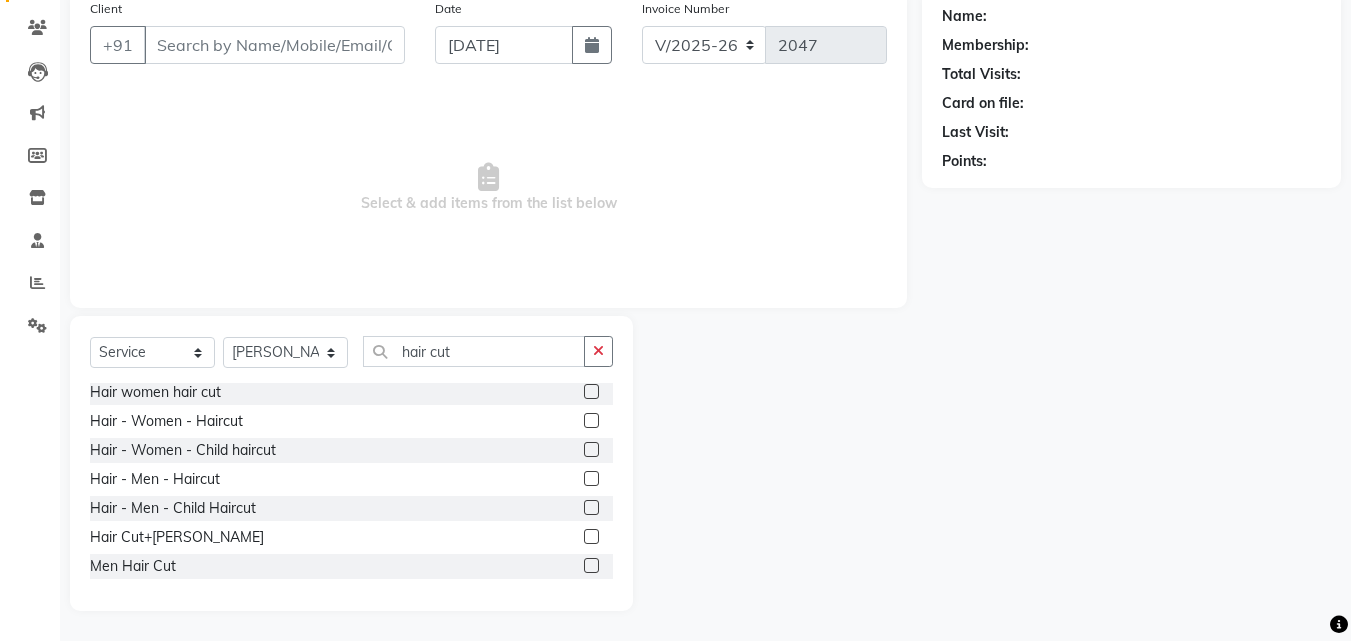 click 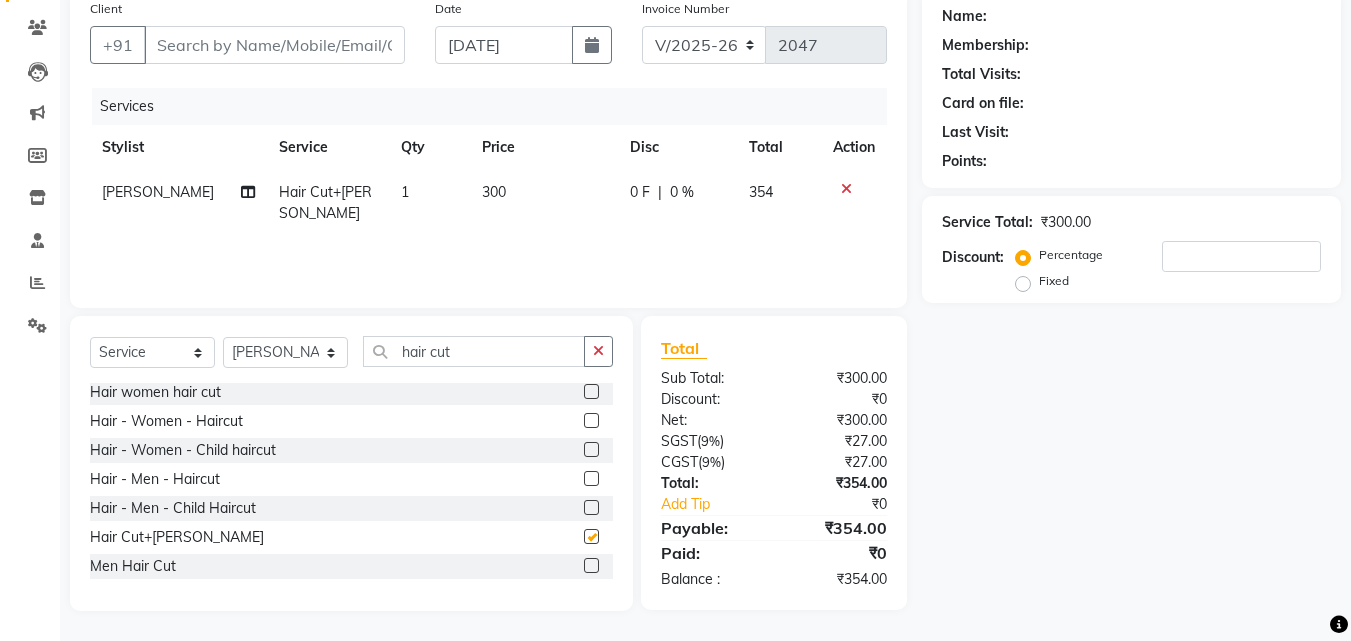 checkbox on "false" 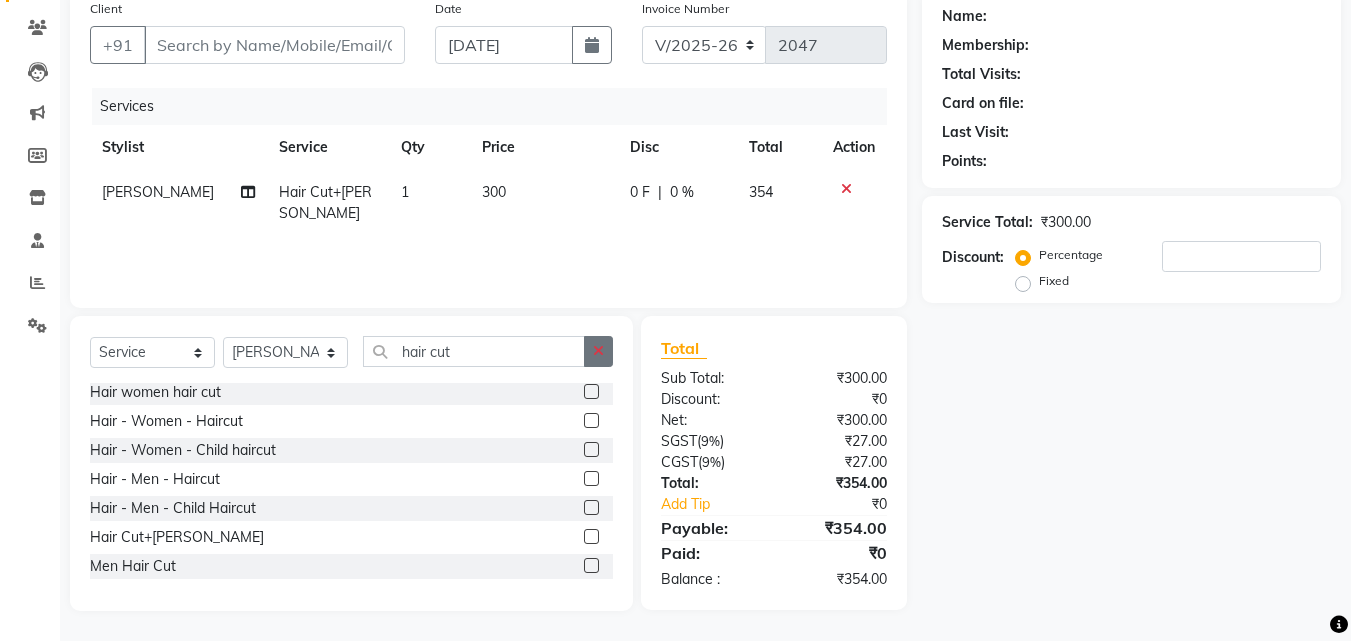 click 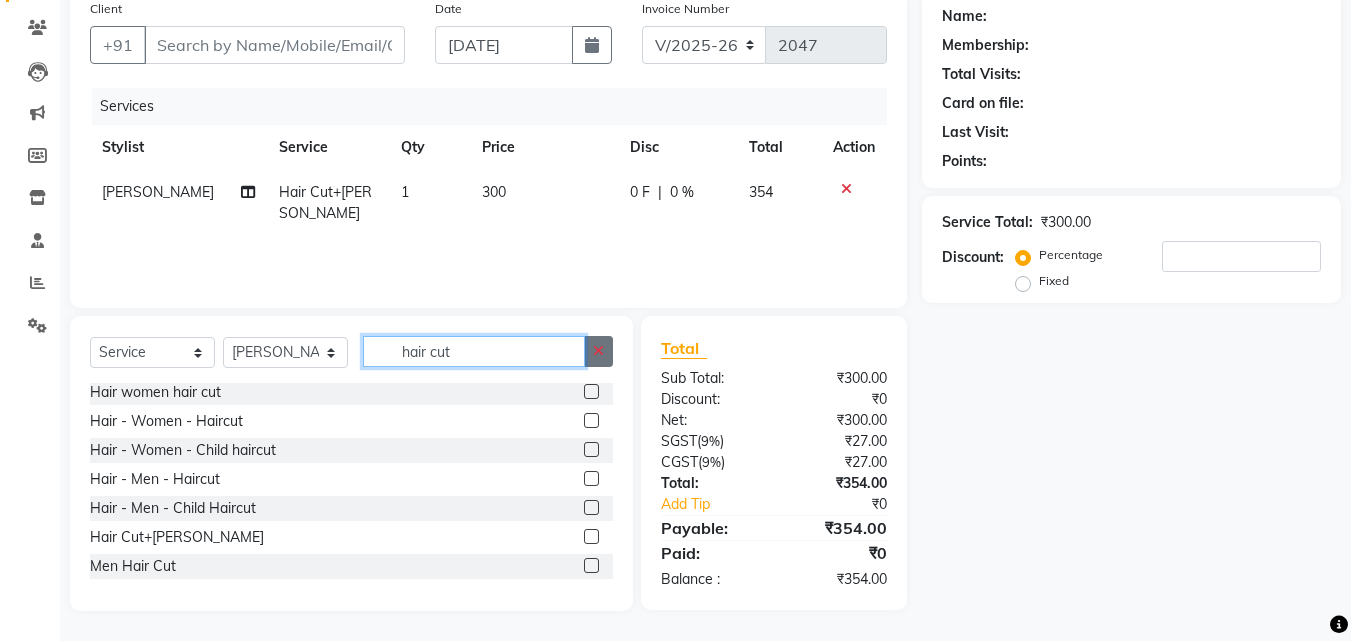 type 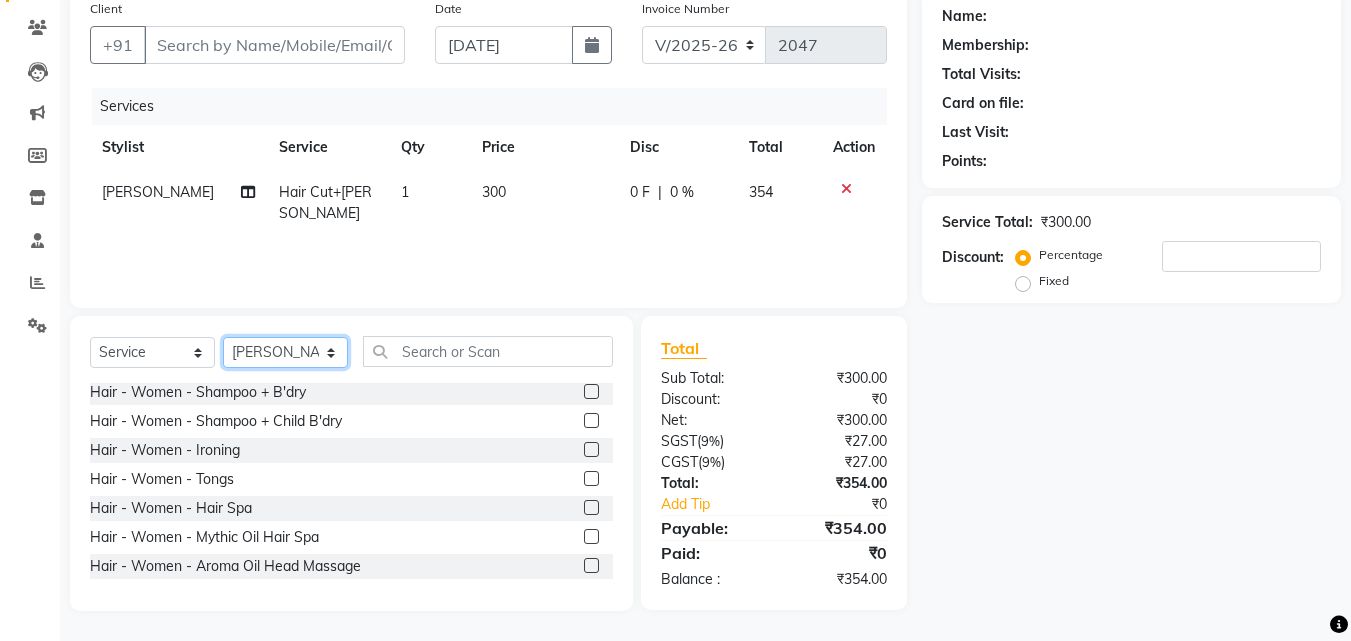 click on "Select Stylist [PERSON_NAME] [PERSON_NAME] [PERSON_NAME] [PERSON_NAME] [DEMOGRAPHIC_DATA][PERSON_NAME] Sumika Trends" 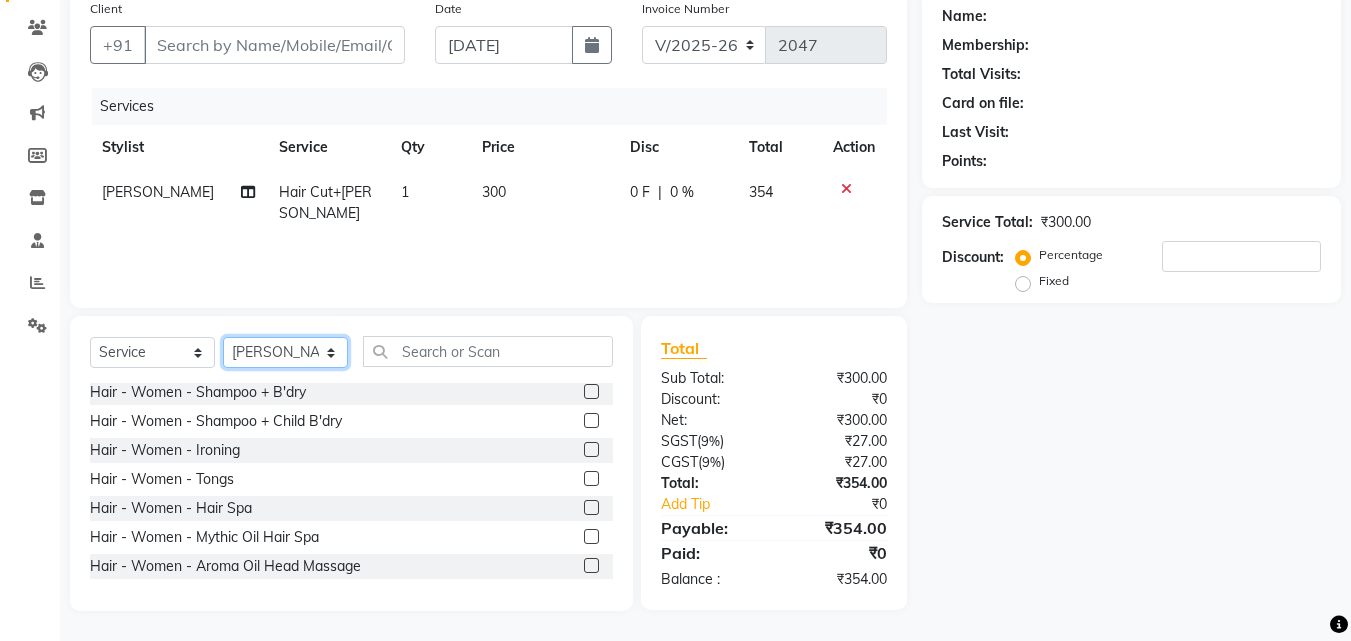 select on "72180" 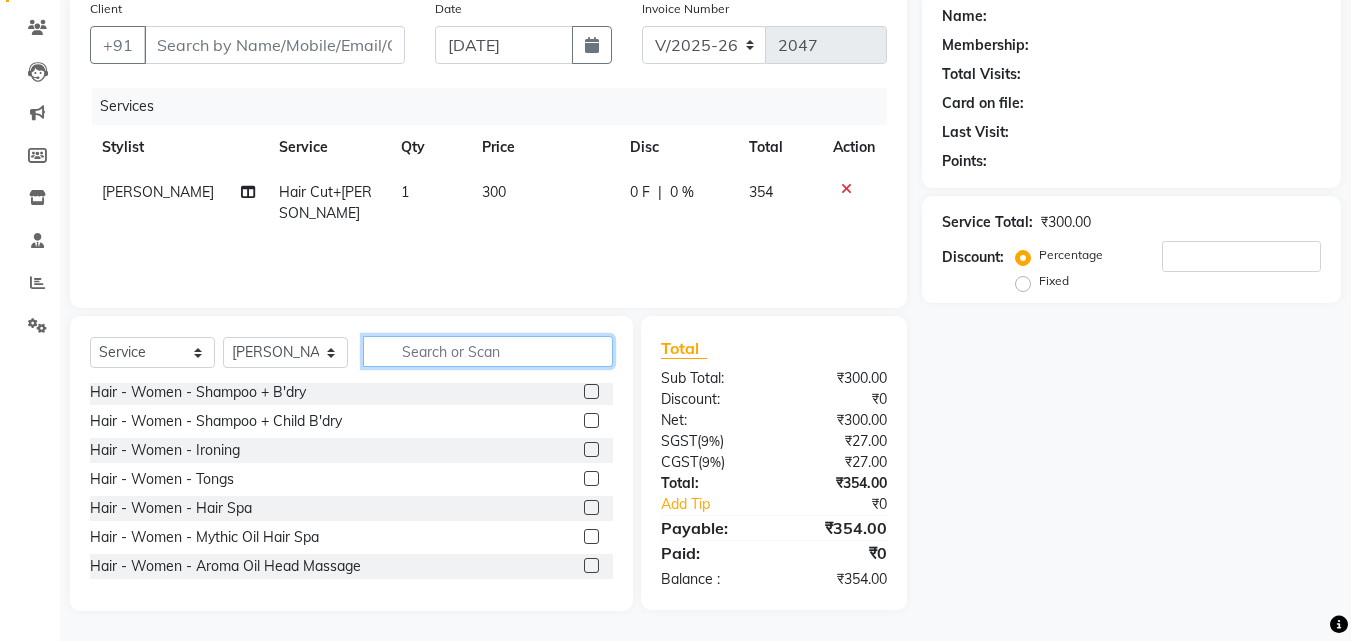 click 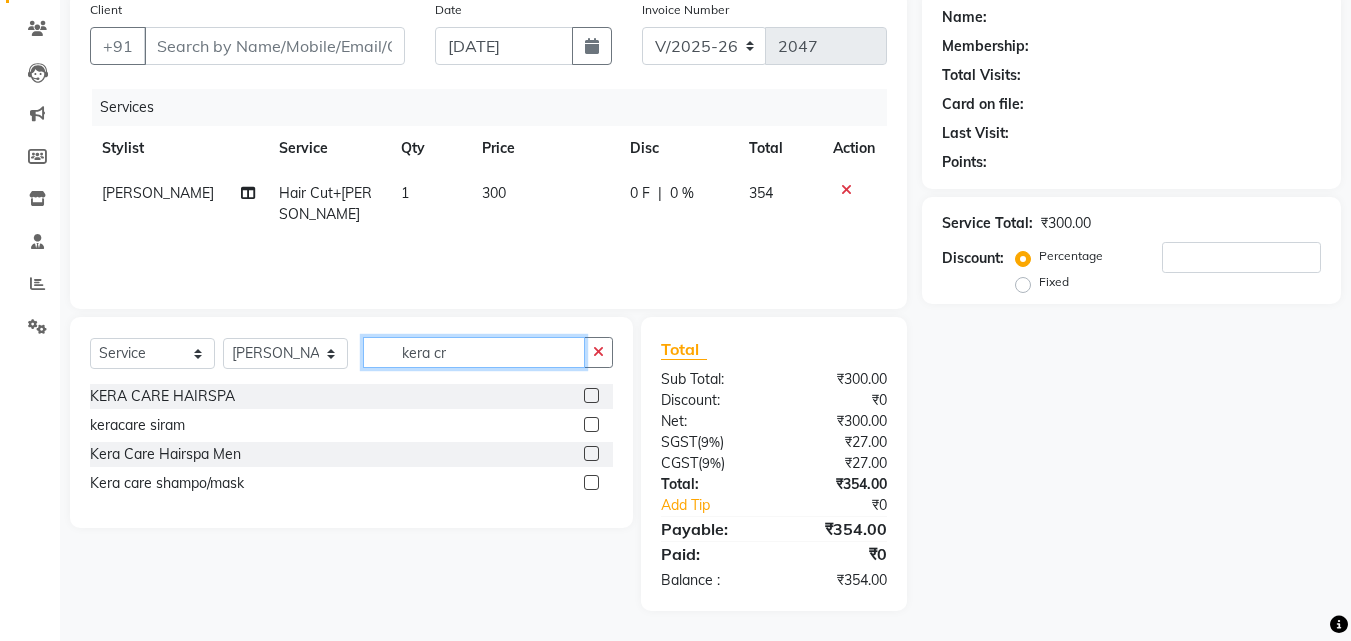 scroll, scrollTop: 0, scrollLeft: 0, axis: both 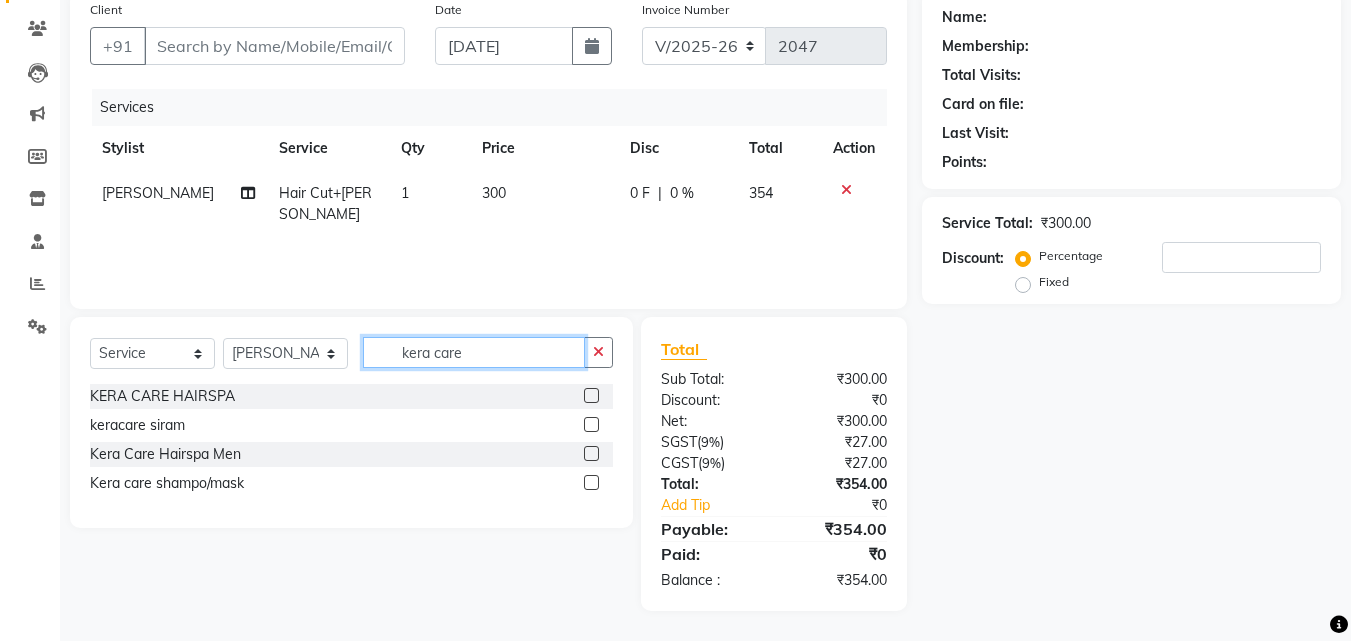 type on "kera care" 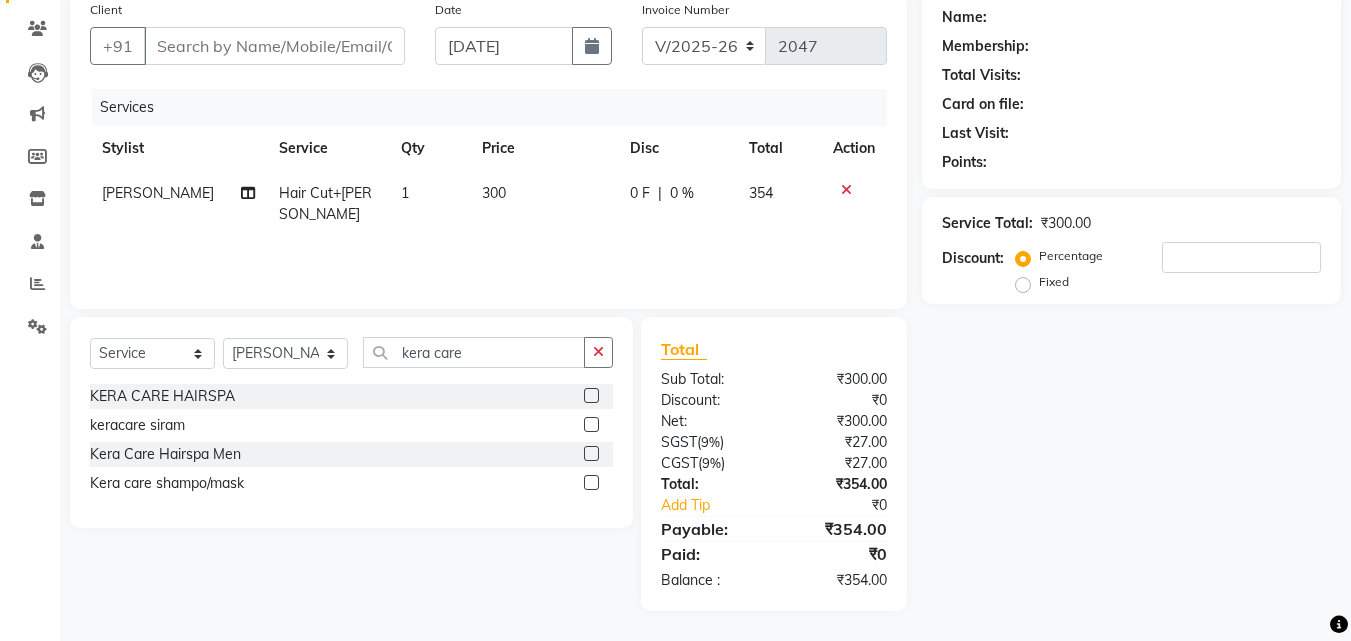 click 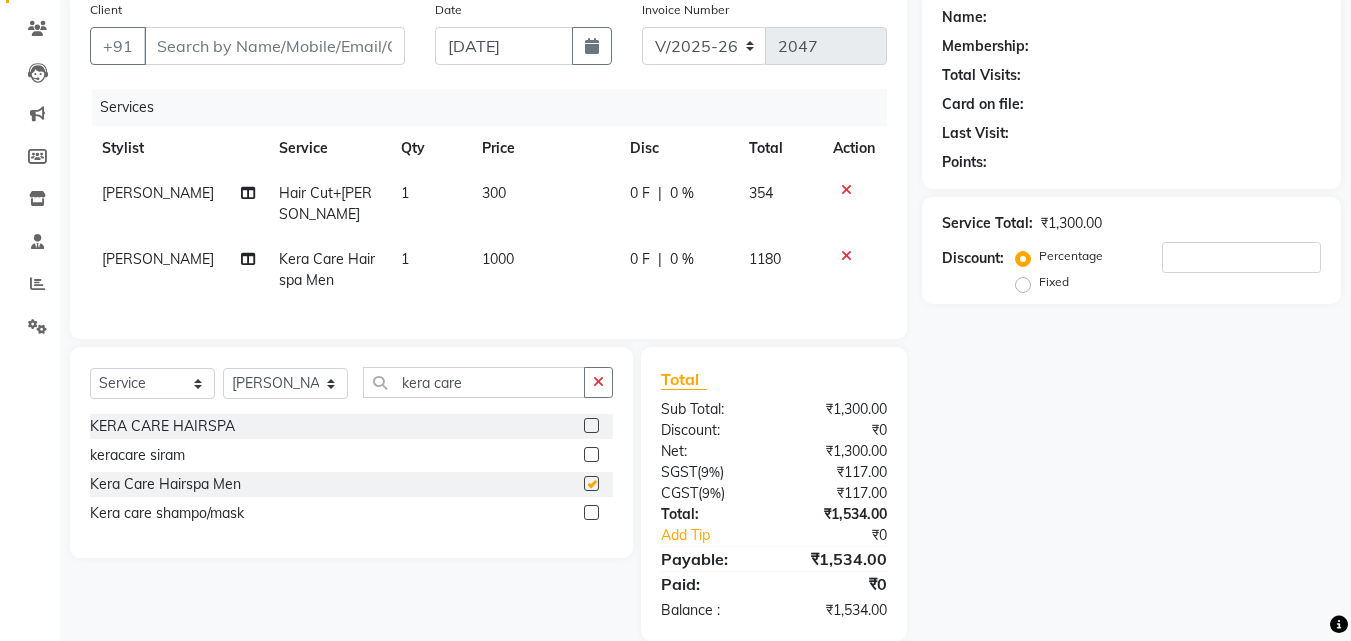 checkbox on "false" 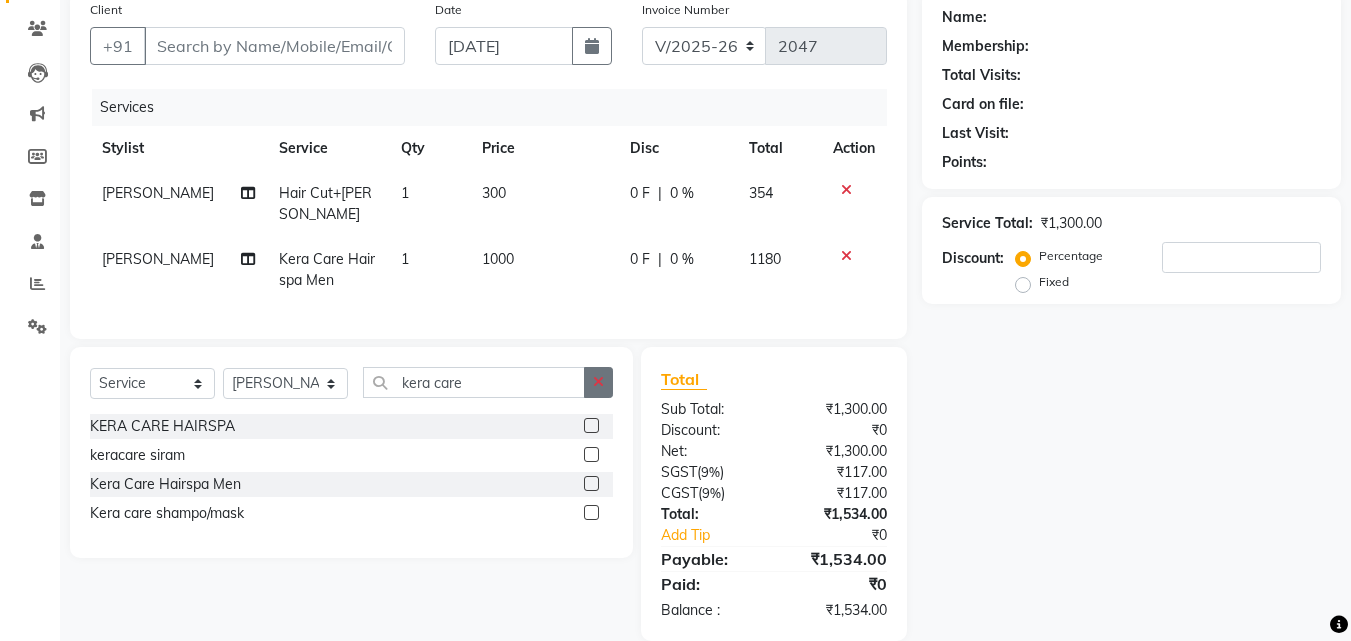 click on "Select  Service  Product  Membership  Package Voucher Prepaid Gift Card  Select Stylist [PERSON_NAME] [PERSON_NAME] [PERSON_NAME] RUSTHAM SEEMA [PERSON_NAME] Sumika Trends kera care KERA CARE HAIRSPA  keracare [PERSON_NAME] Care Hairspa Men  Kera care shampo/mask" 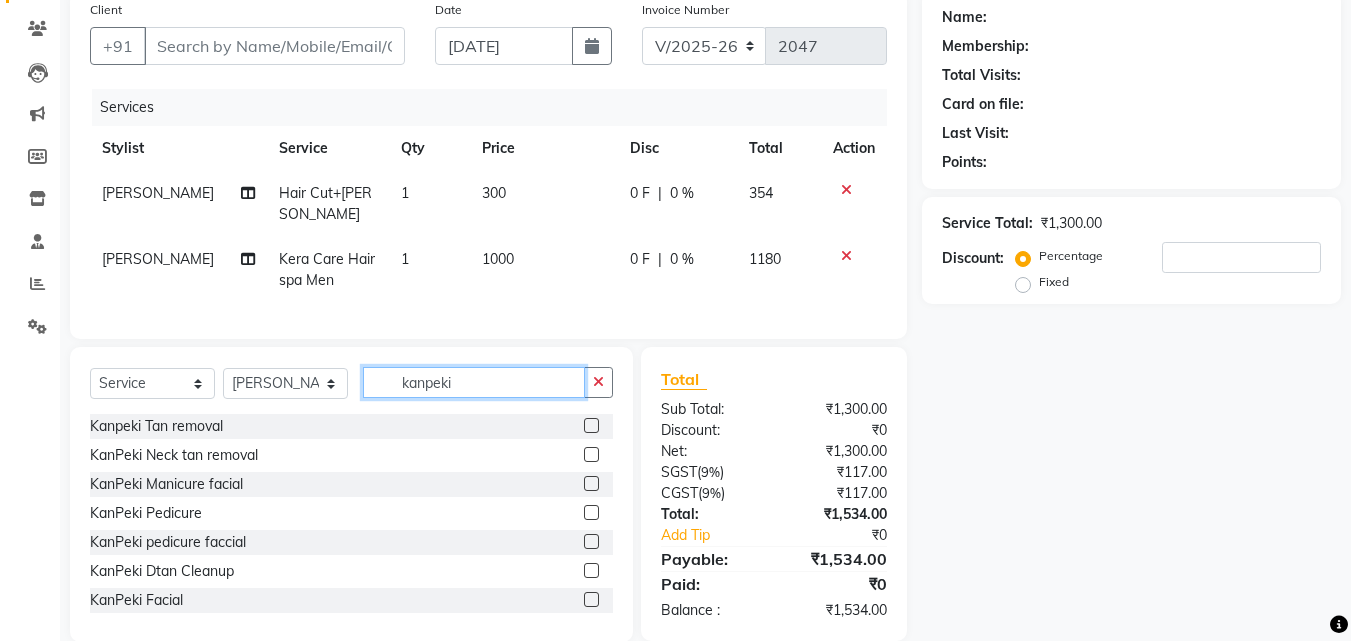 type on "kanpeki" 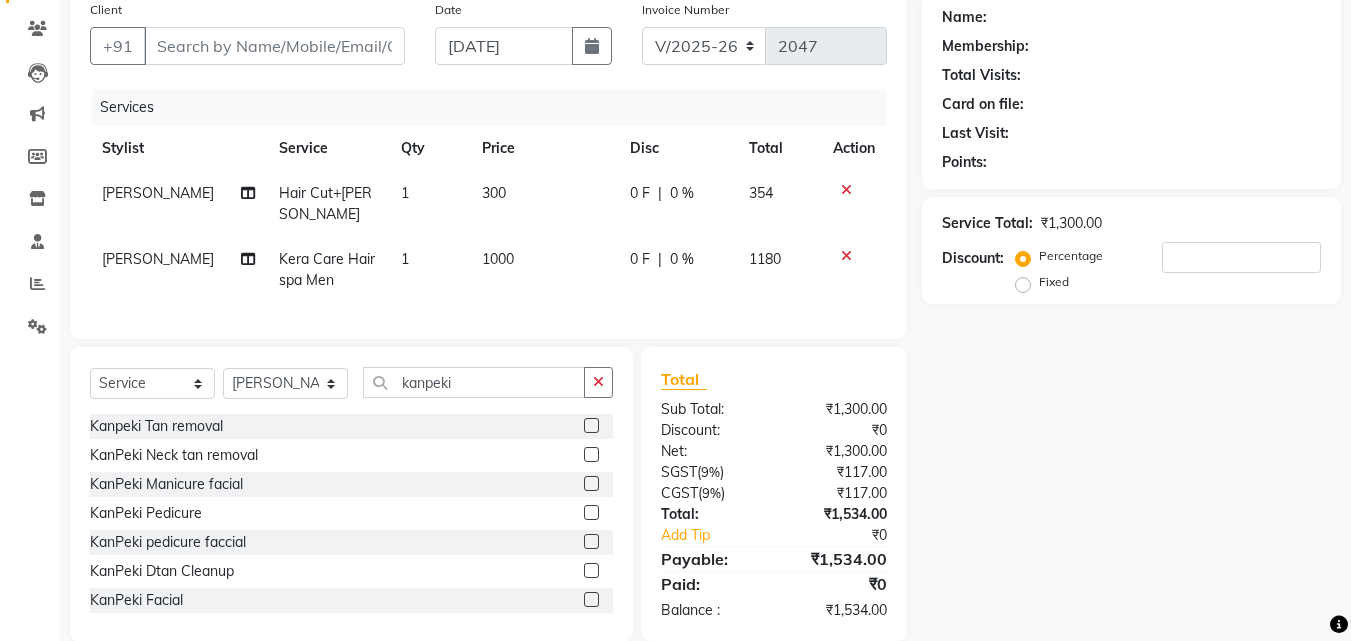click 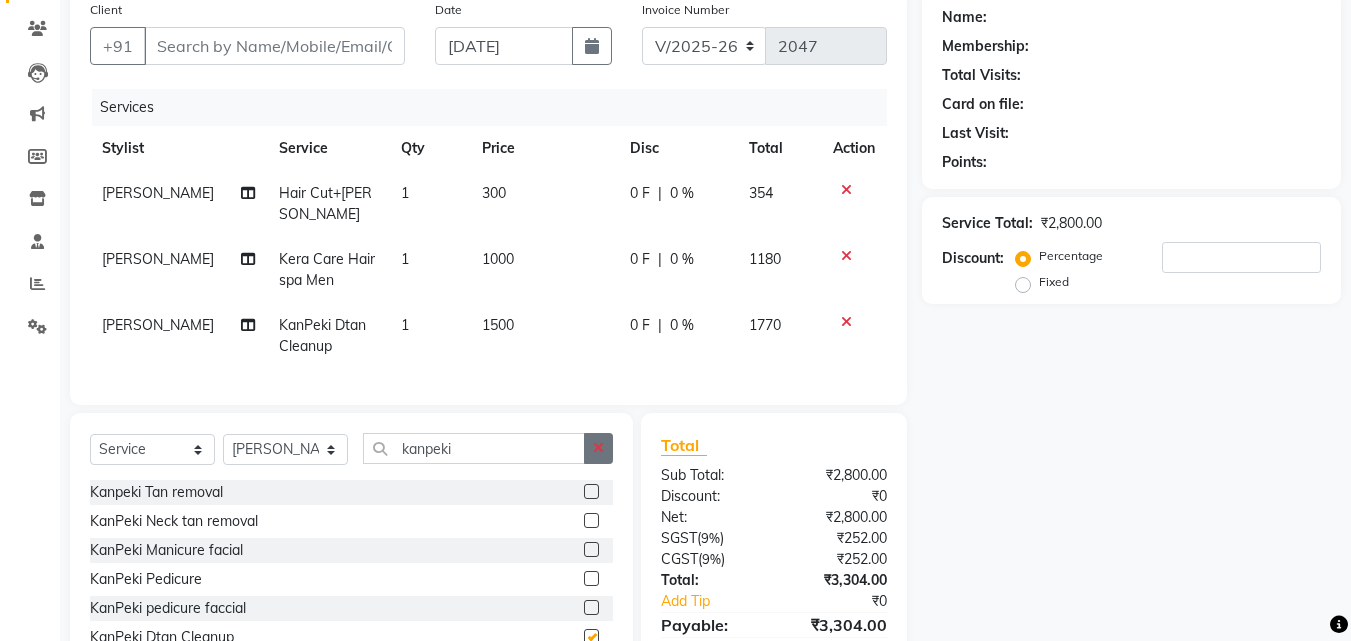 checkbox on "false" 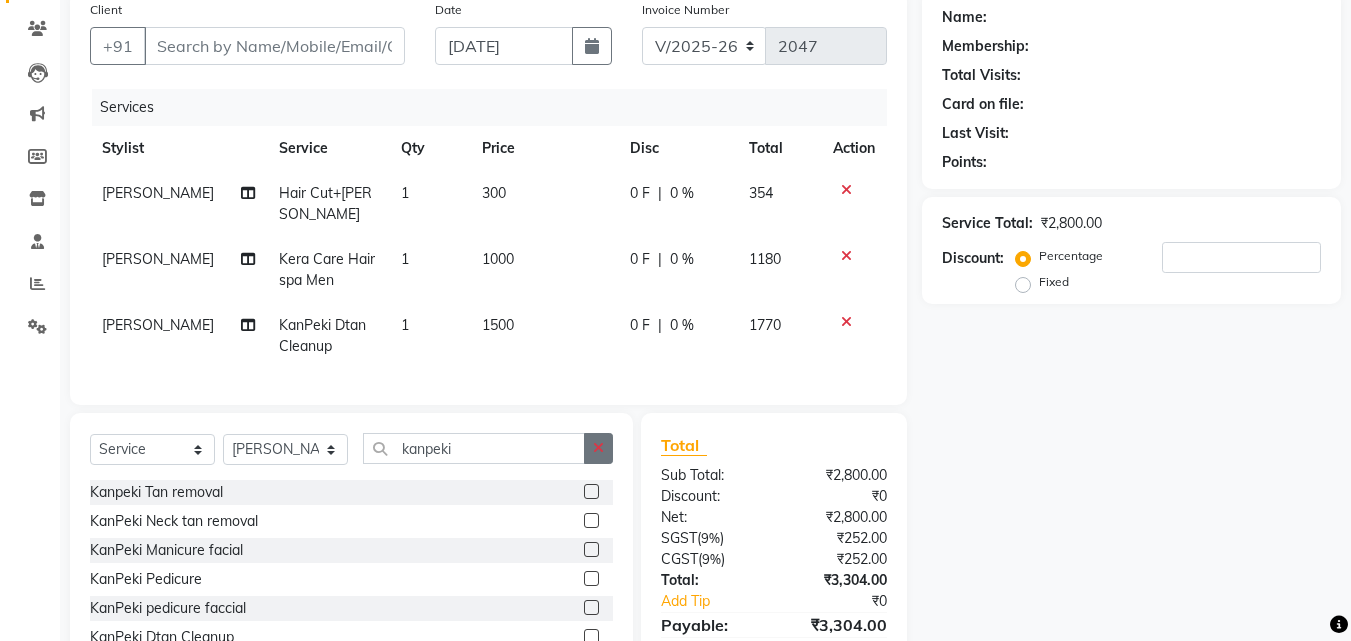 click 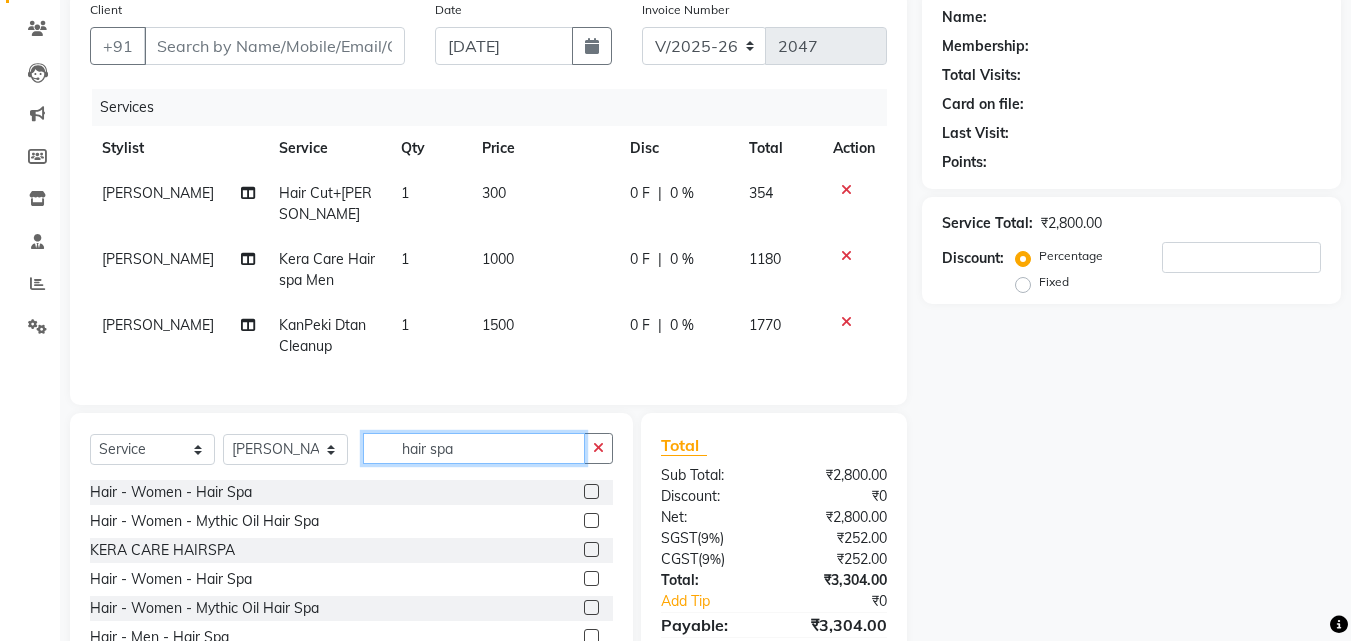 type on "hair spa" 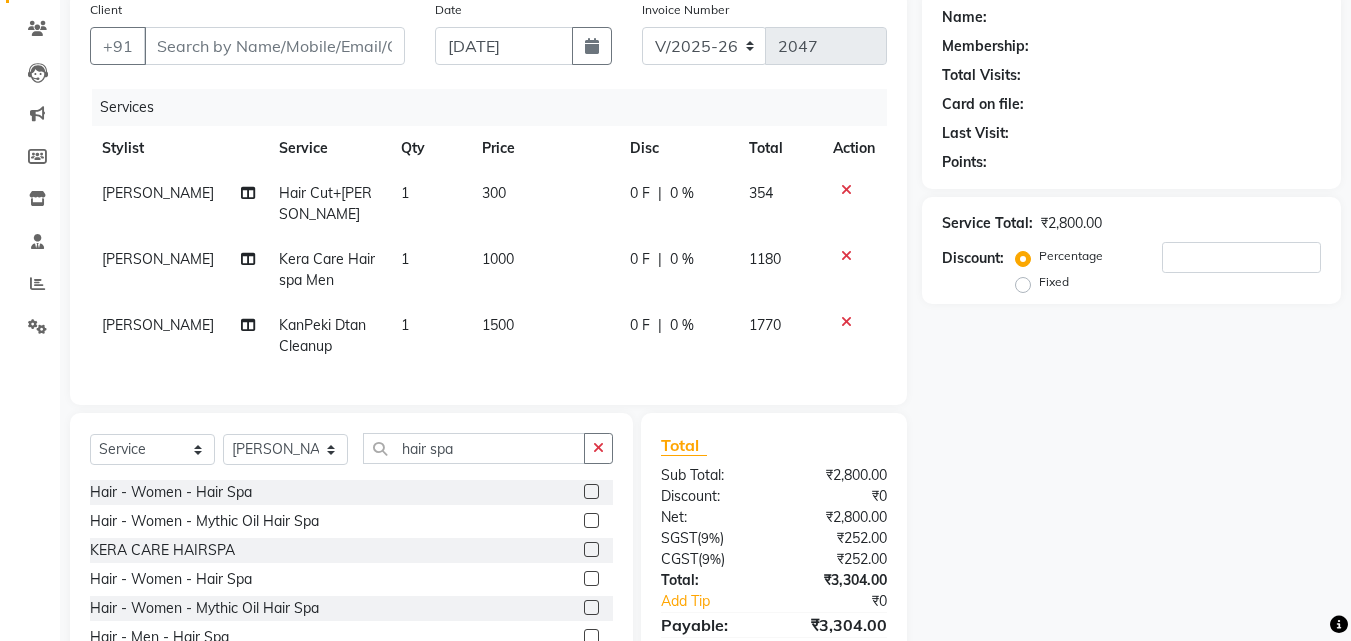 click 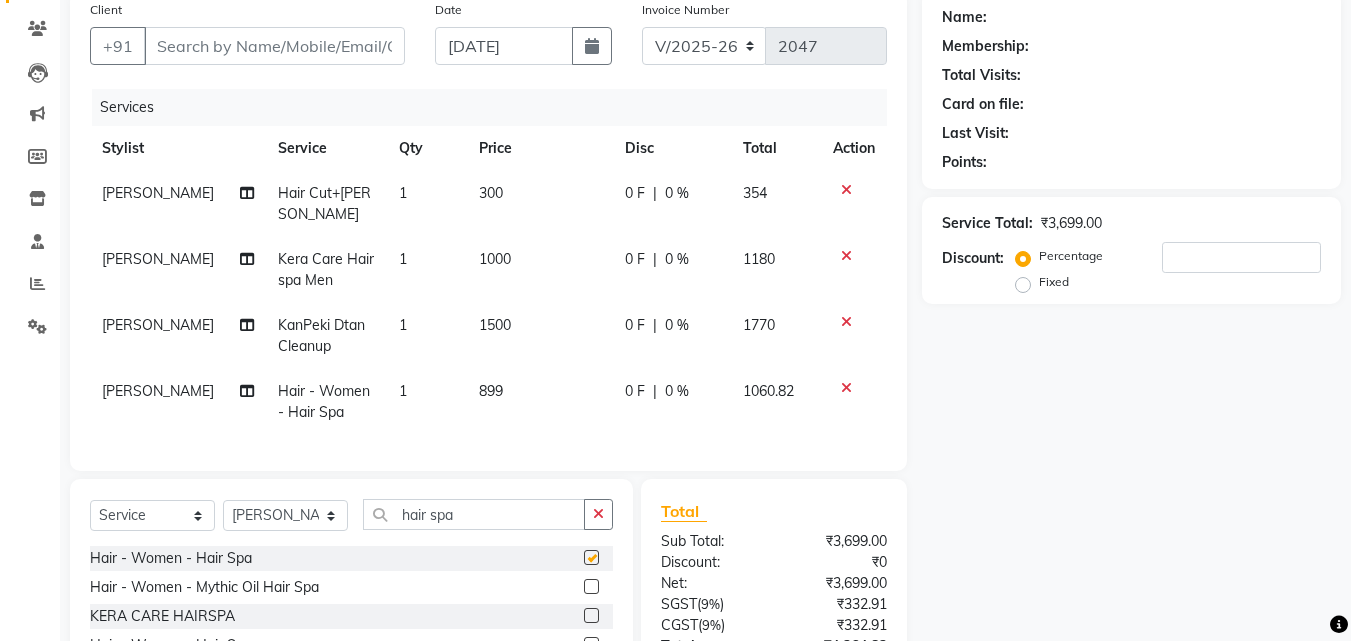 checkbox on "false" 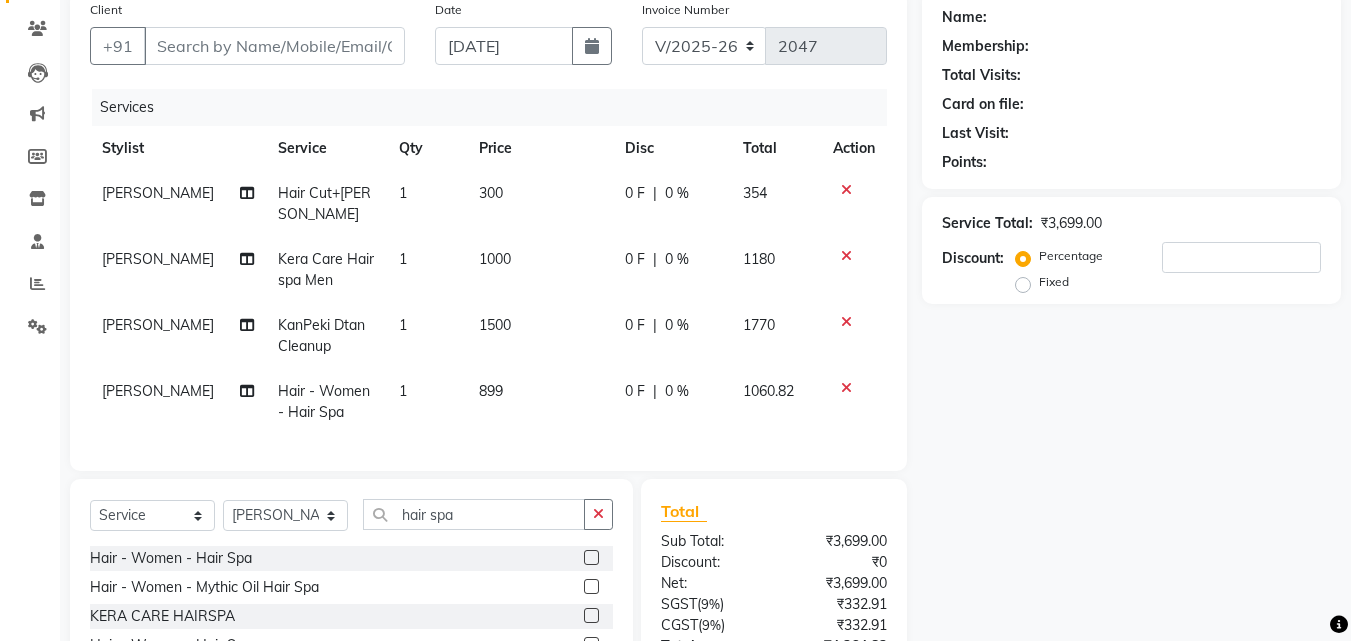 scroll, scrollTop: 337, scrollLeft: 0, axis: vertical 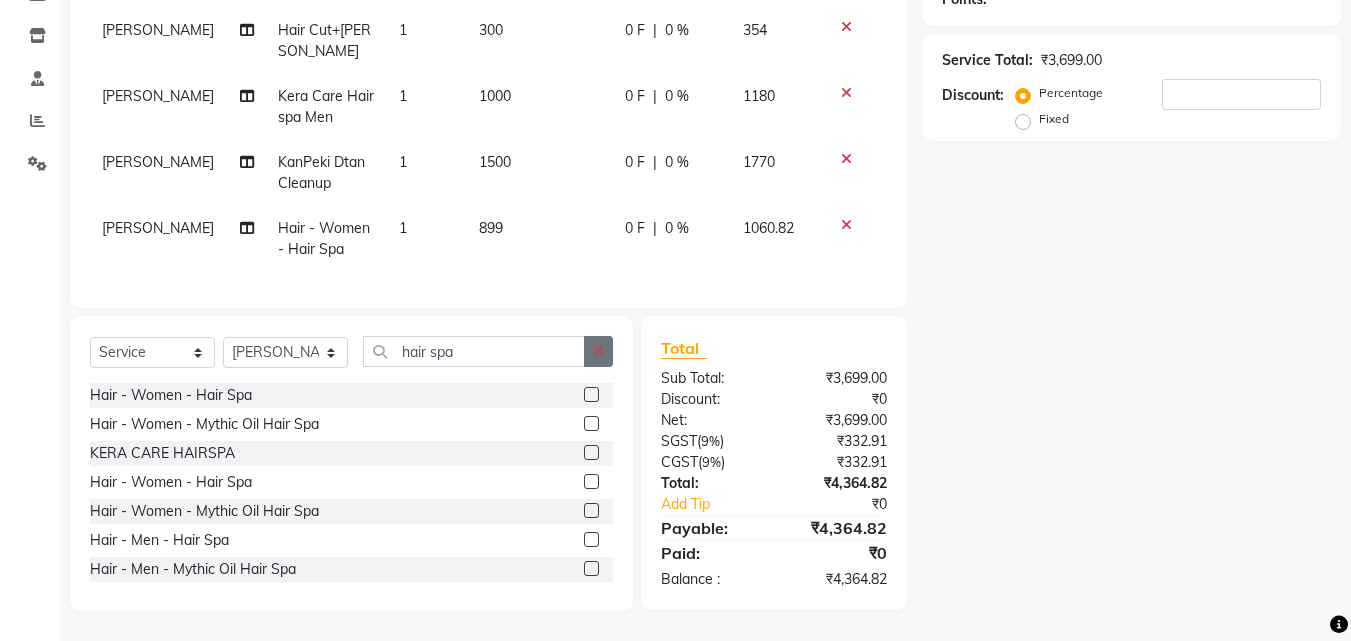 click 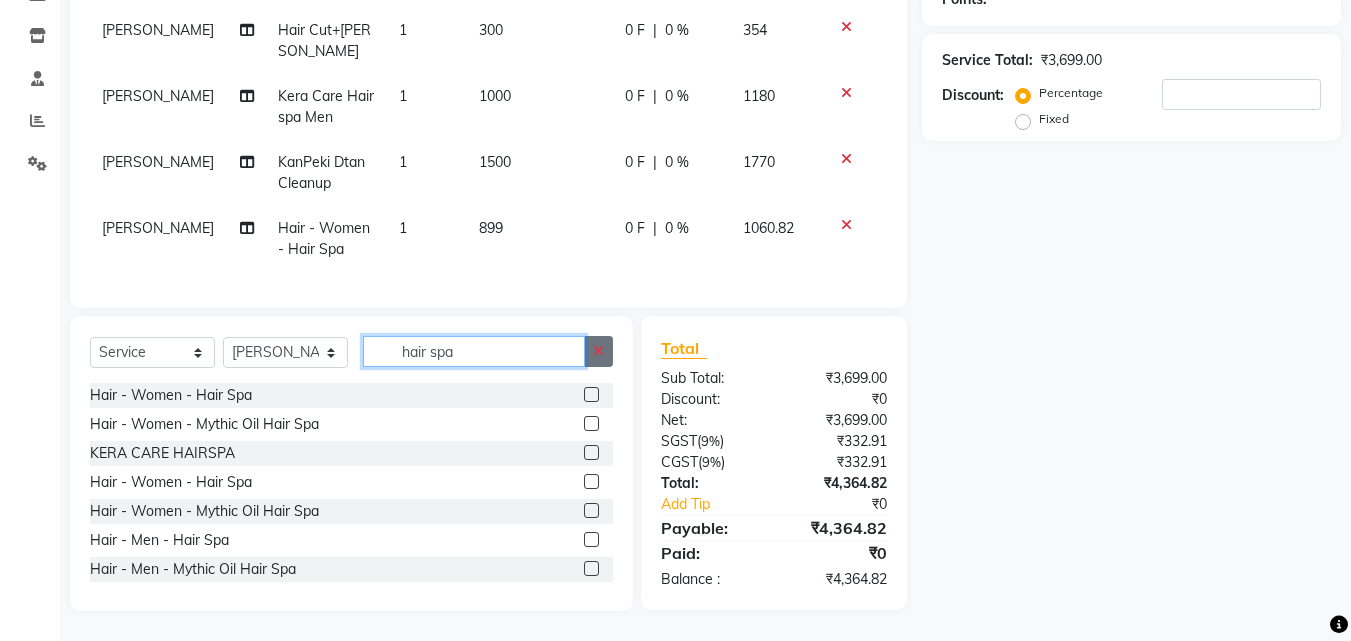 type 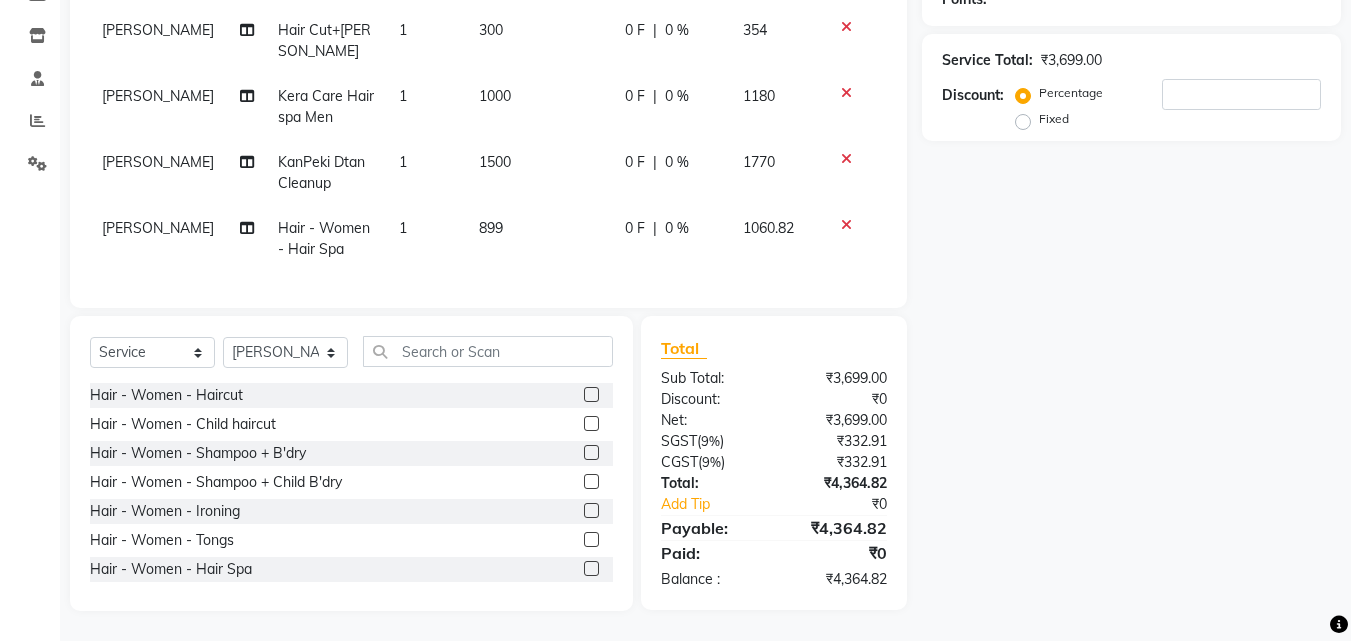 click on "0 %" 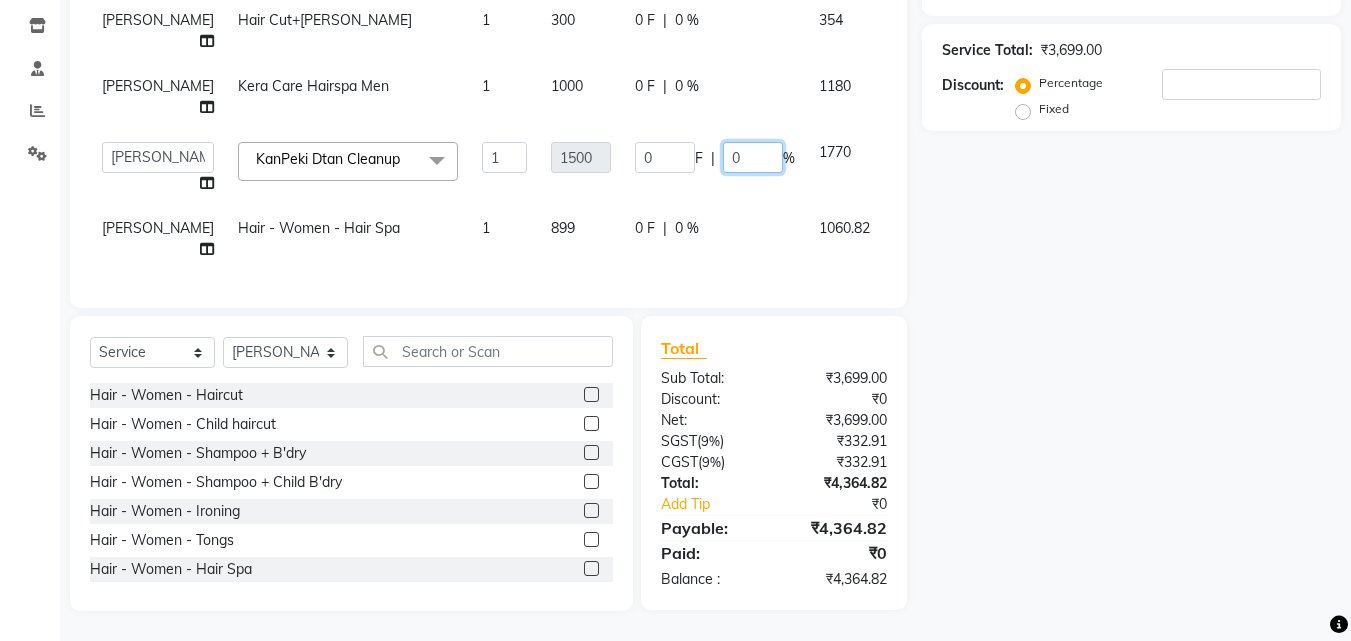 click on "0" 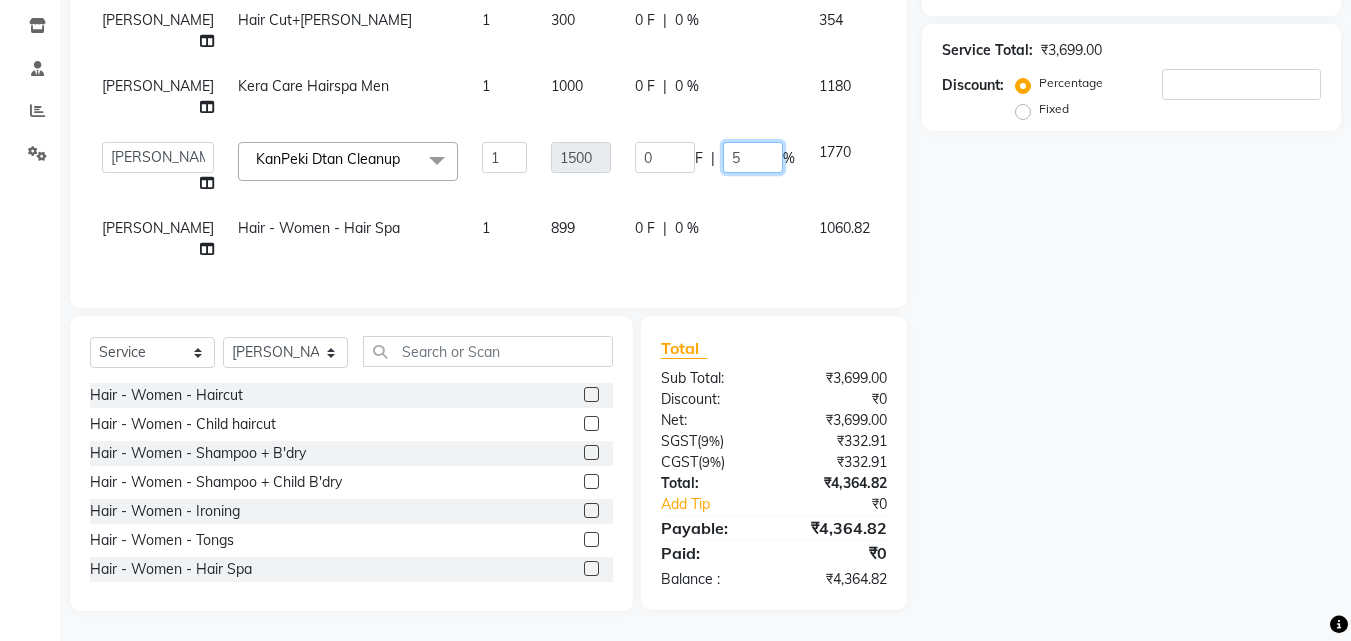 type on "50" 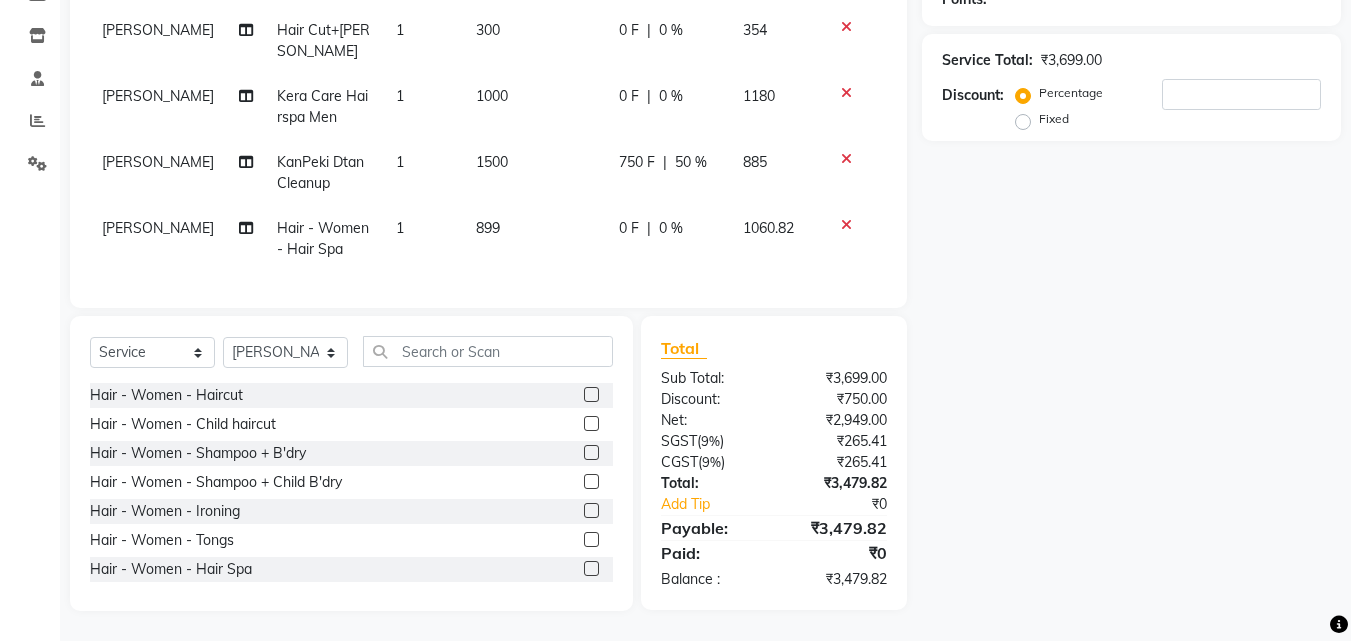 click on "0 %" 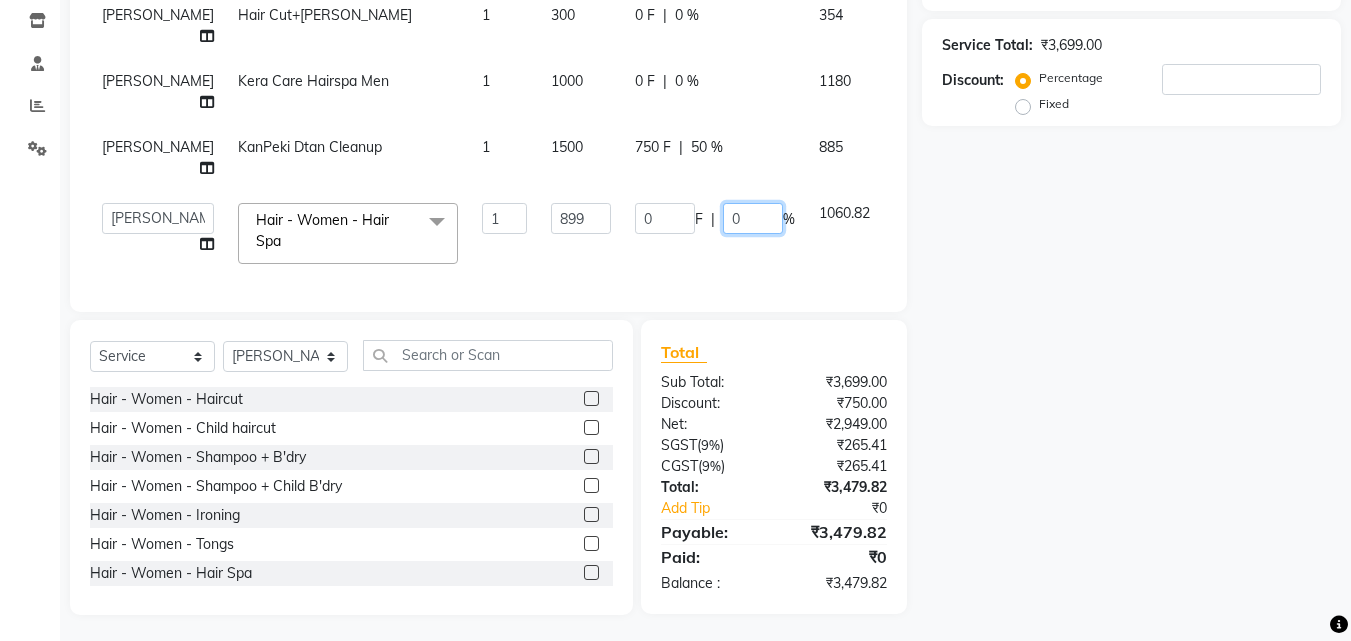 click on "0" 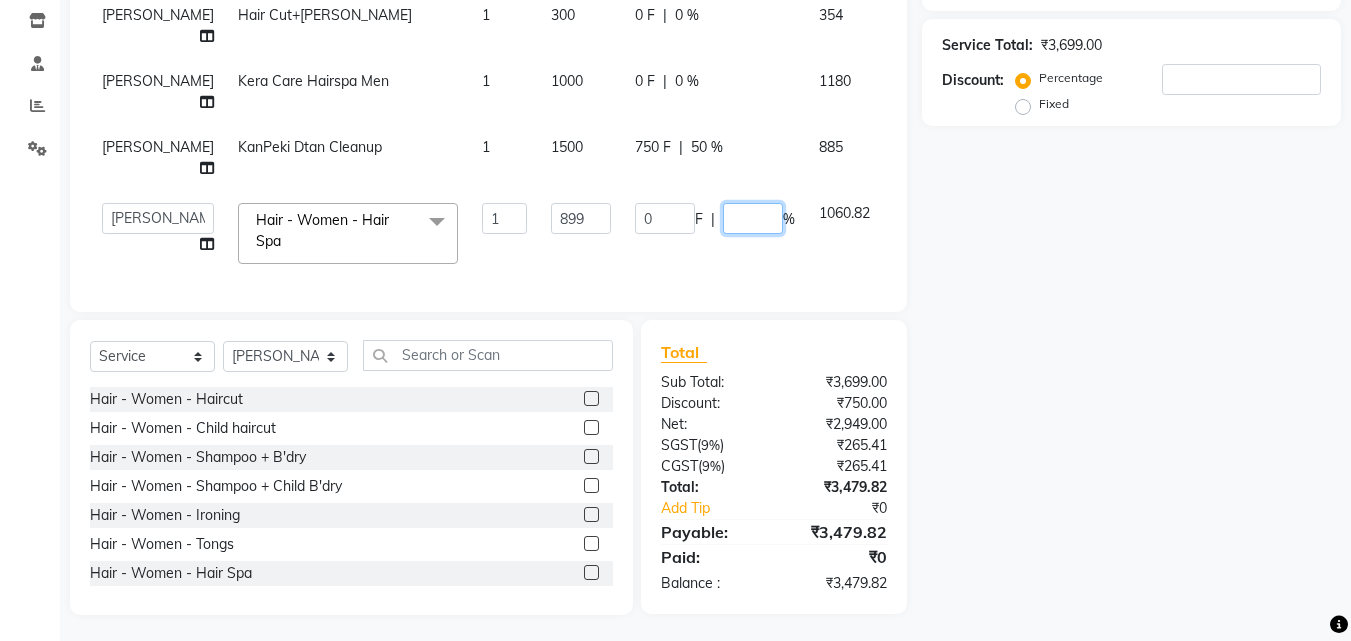 type on "5" 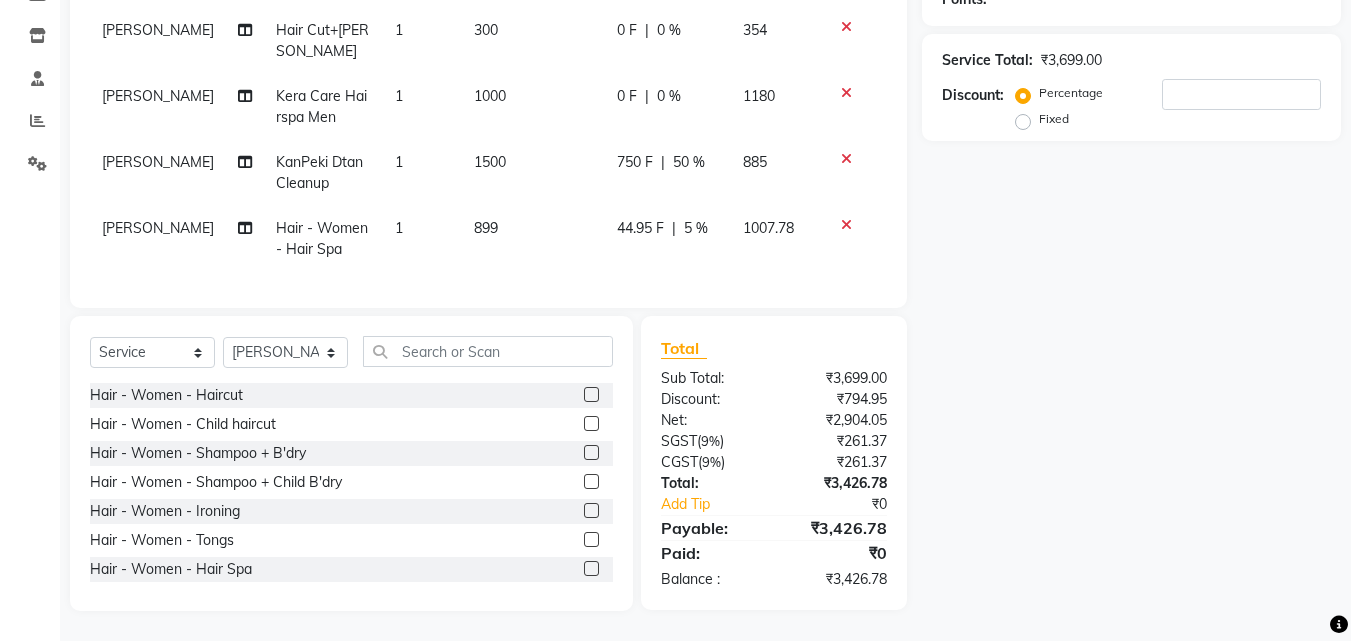 click on "0 F | 0 %" 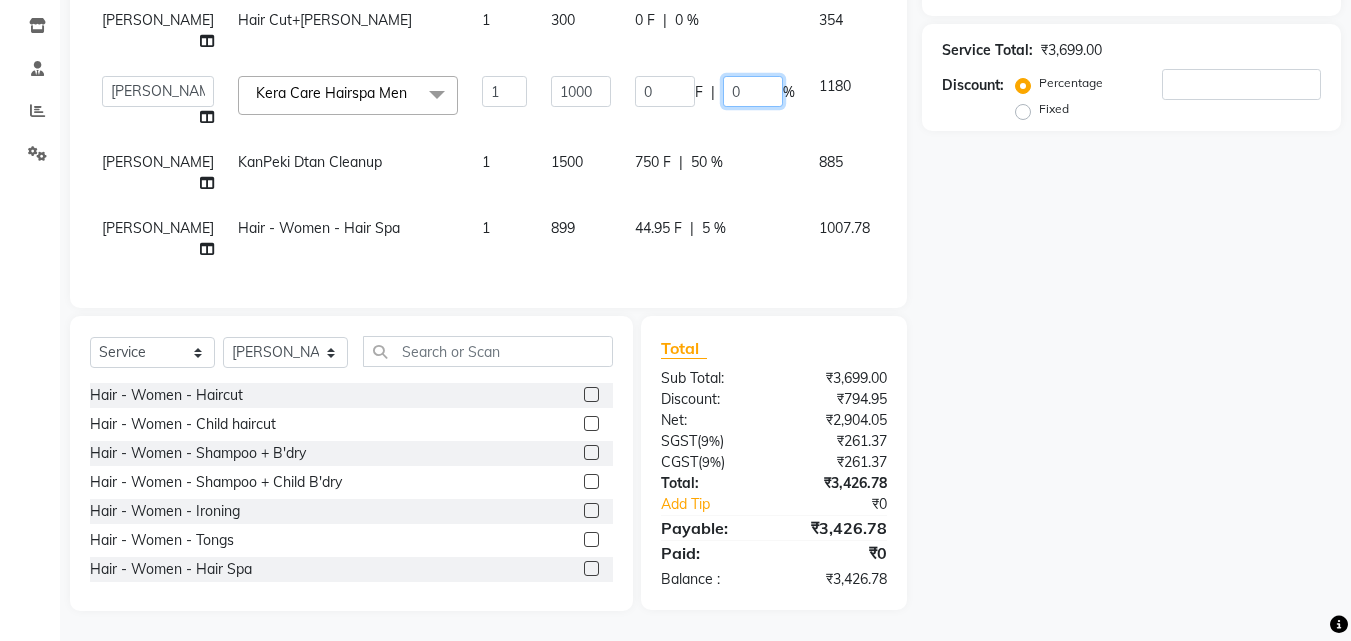 click on "0" 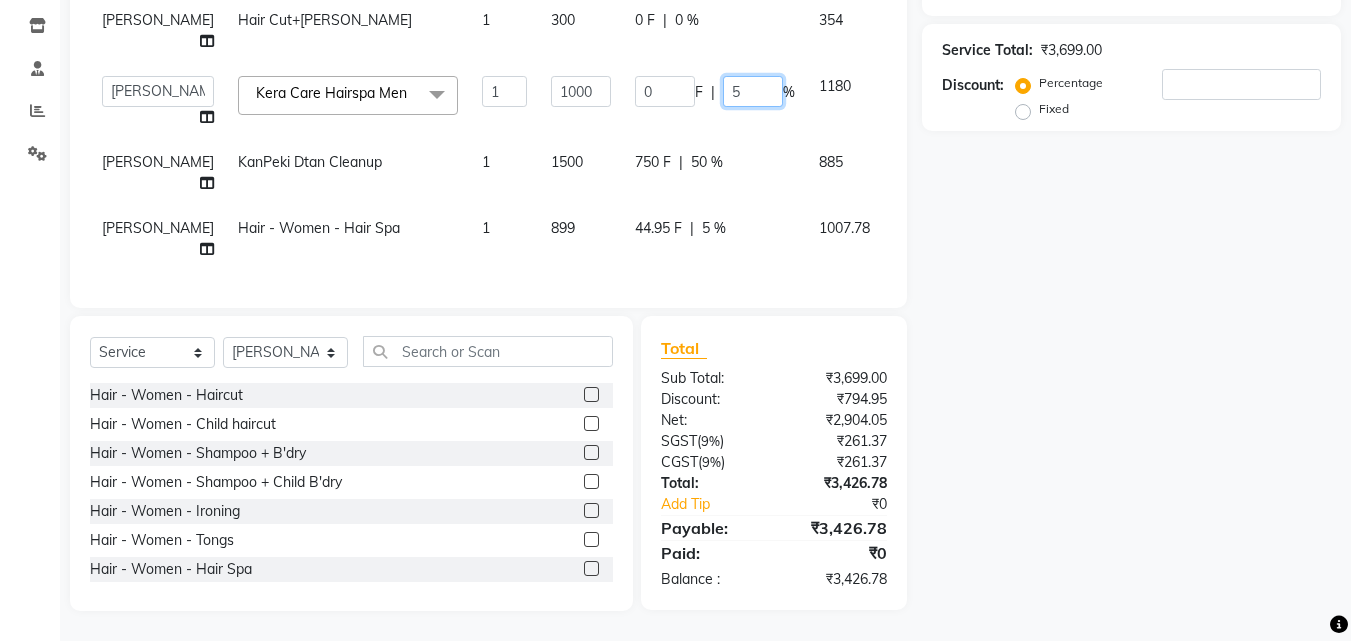 type on "50" 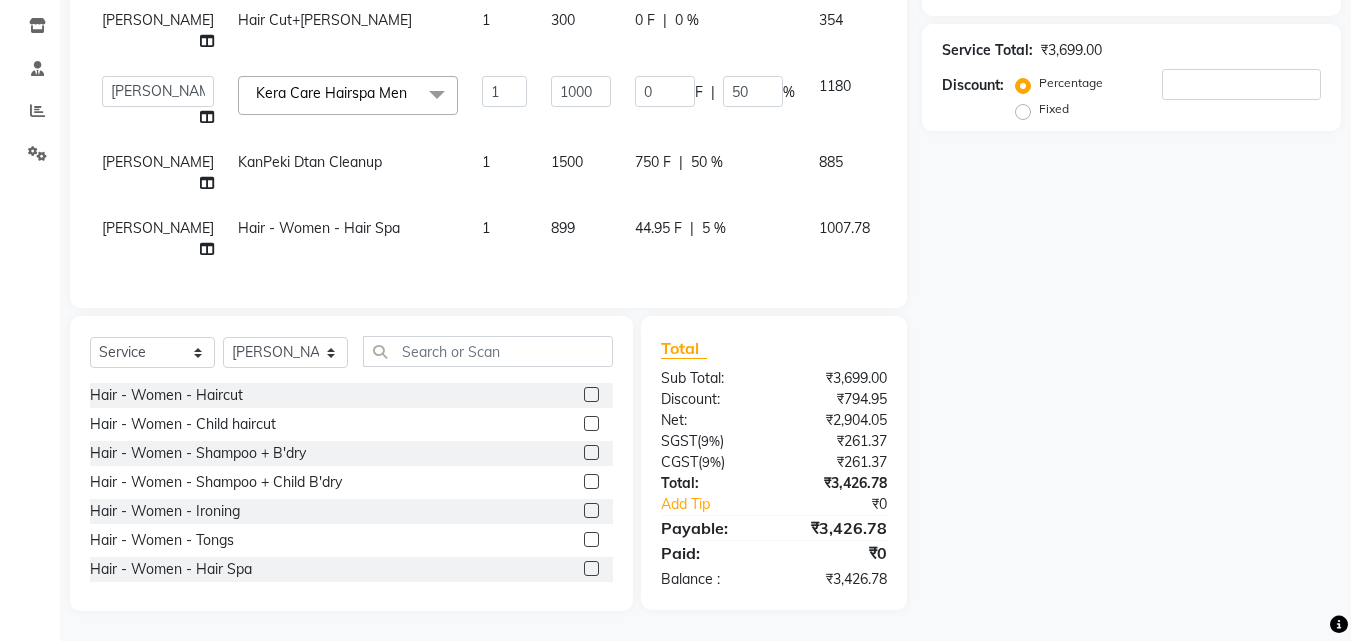 click on "Name: Membership: Total Visits: Card on file: Last Visit:  Points:  Service Total:  ₹3,699.00  Discount:  Percentage   Fixed" 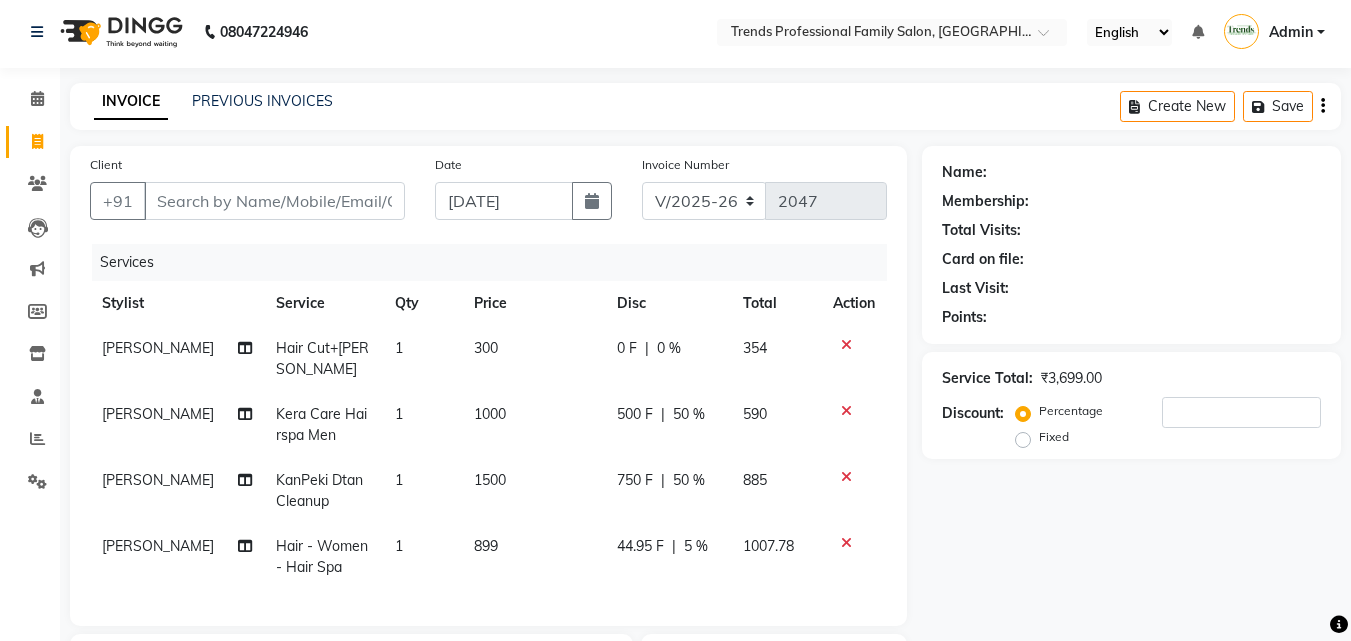 scroll, scrollTop: 337, scrollLeft: 0, axis: vertical 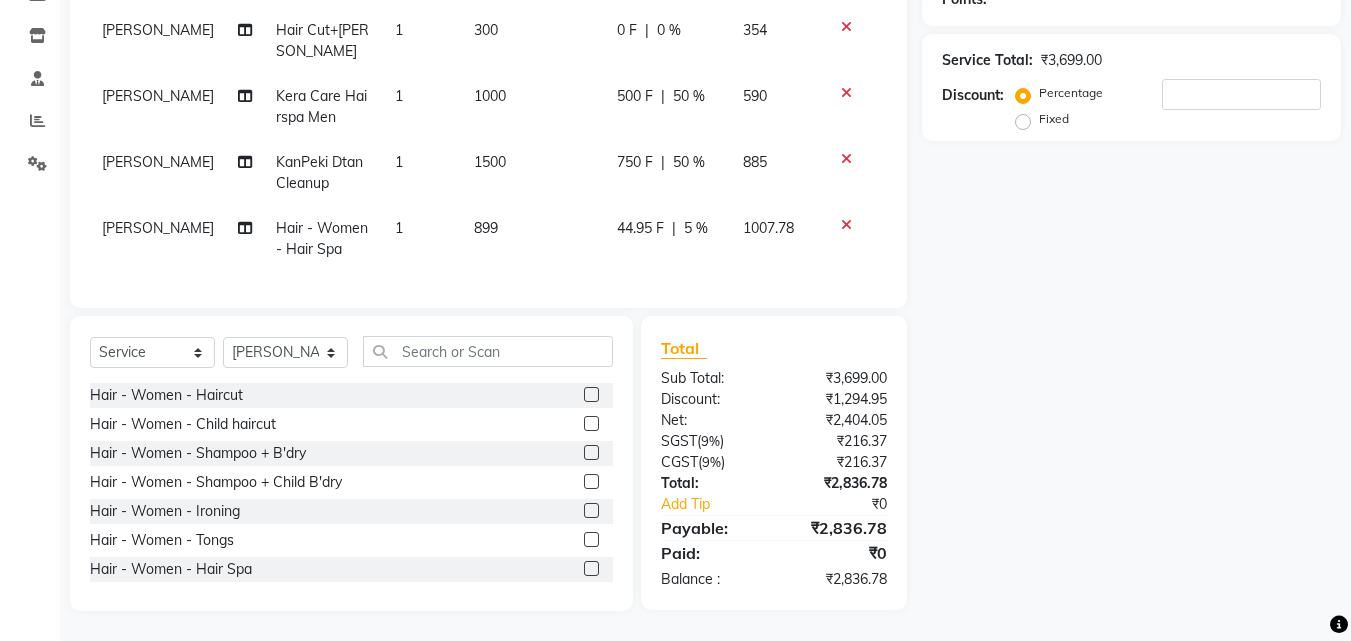 click on "5 %" 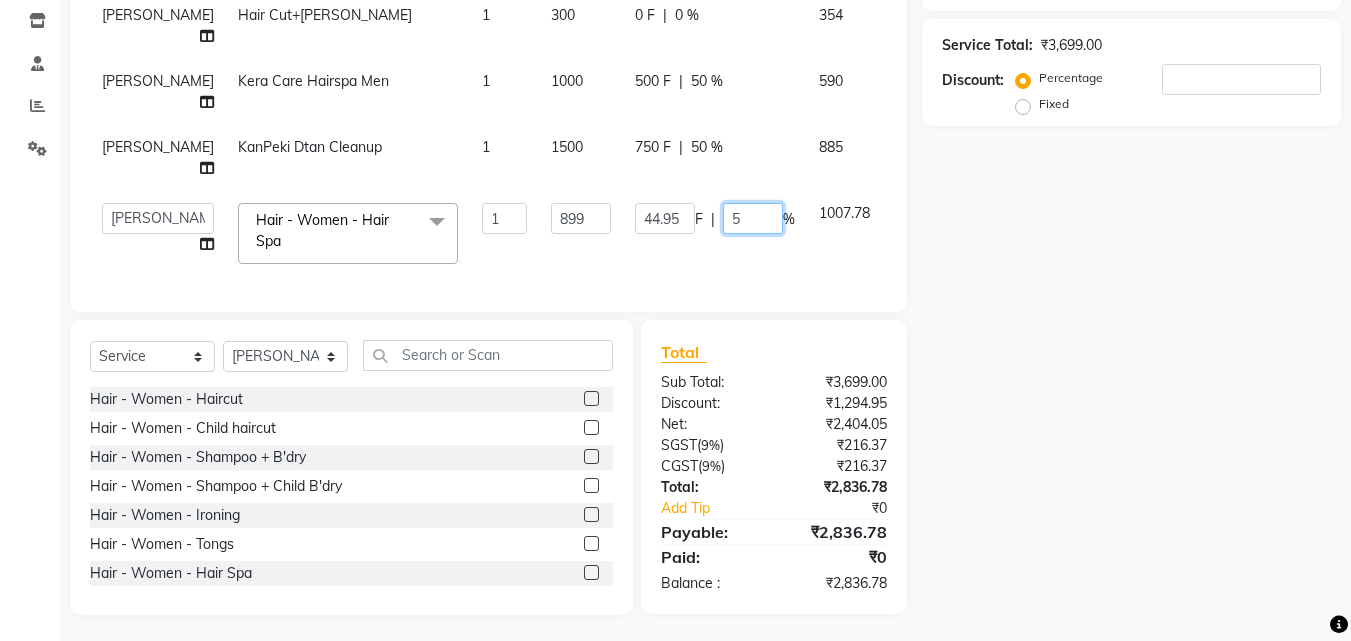click on "5" 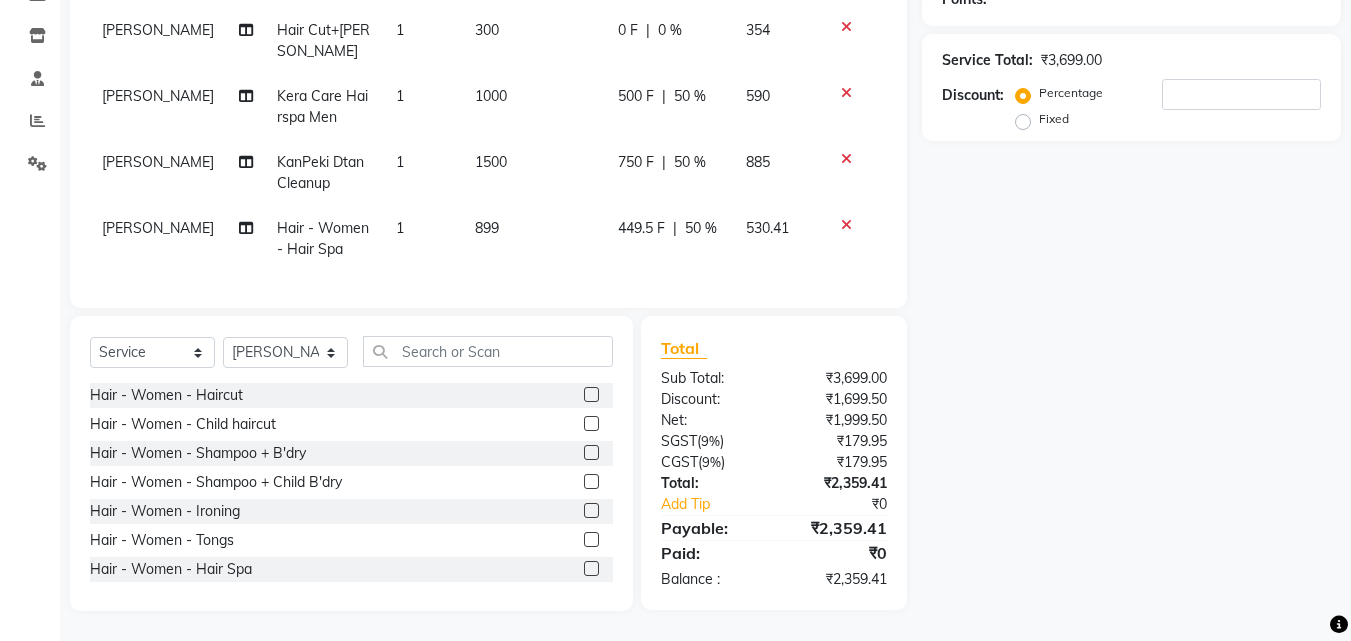click on "Name: Membership: Total Visits: Card on file: Last Visit:  Points:  Service Total:  ₹3,699.00  Discount:  Percentage   Fixed" 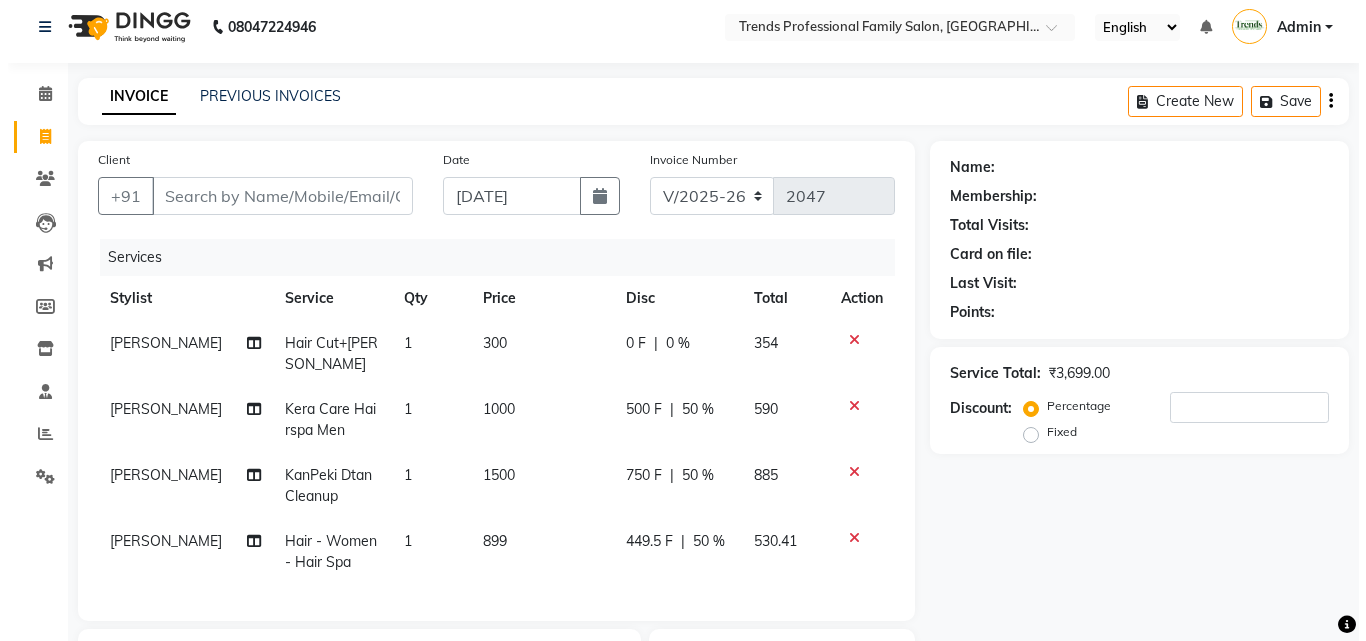 scroll, scrollTop: 0, scrollLeft: 0, axis: both 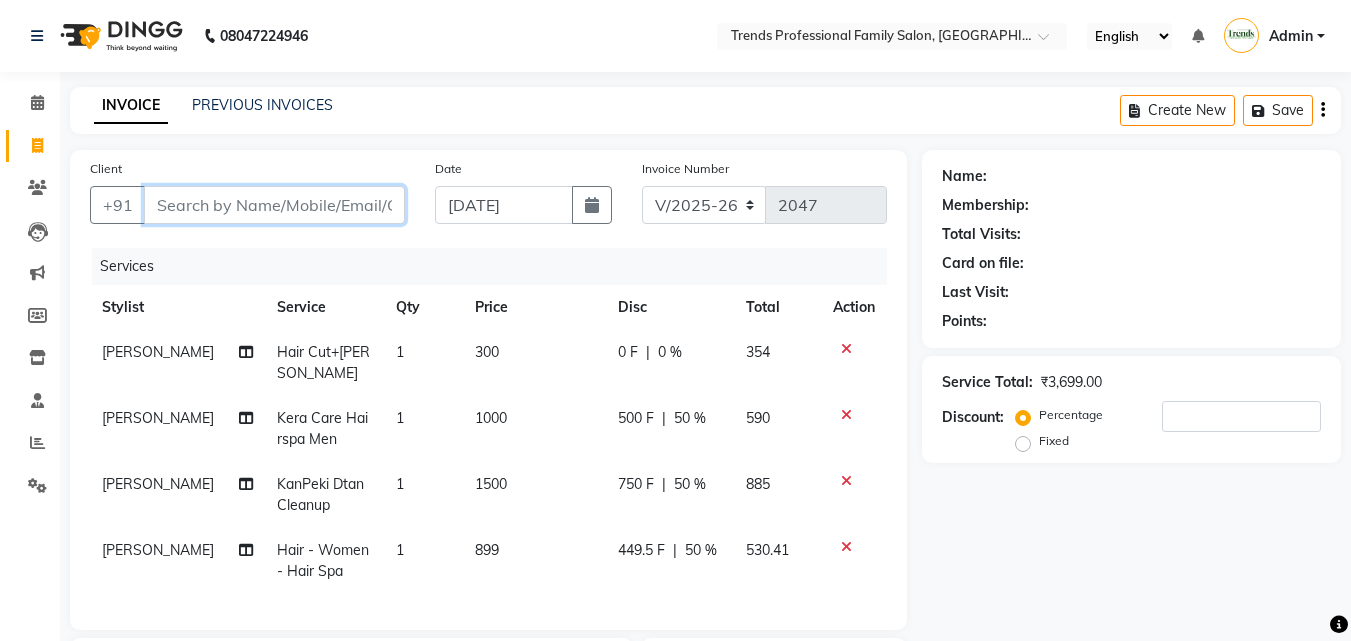click on "Client" at bounding box center [274, 205] 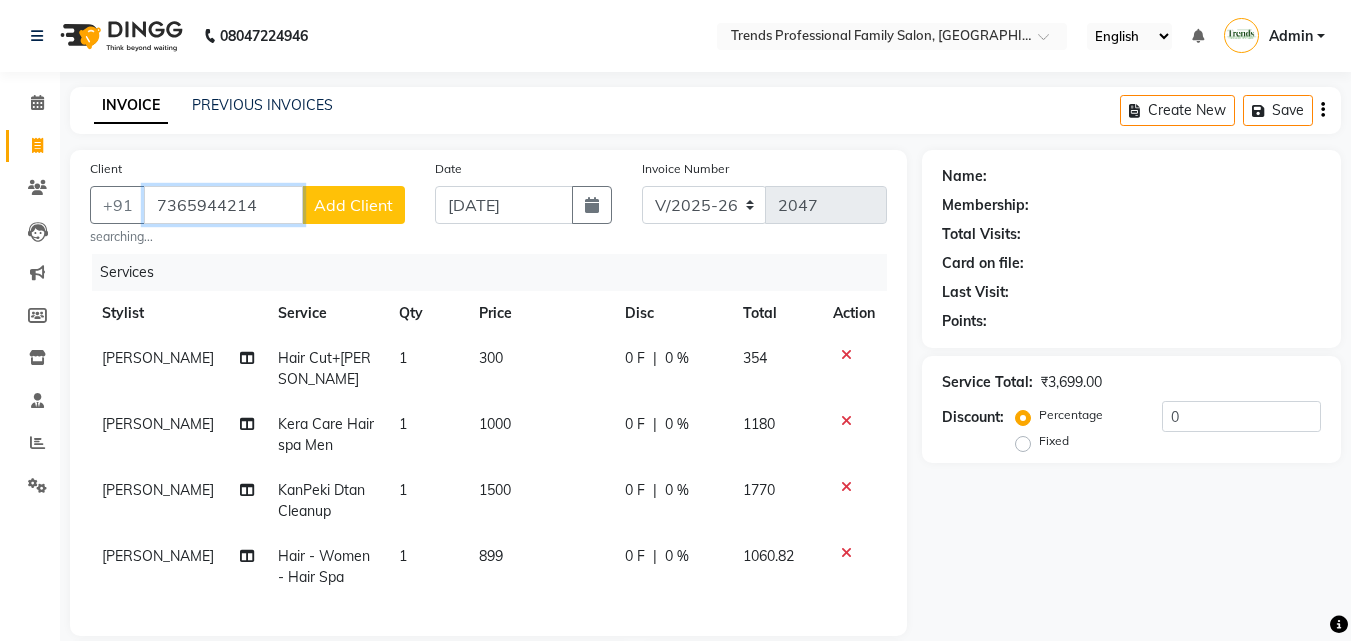 type on "7365944214" 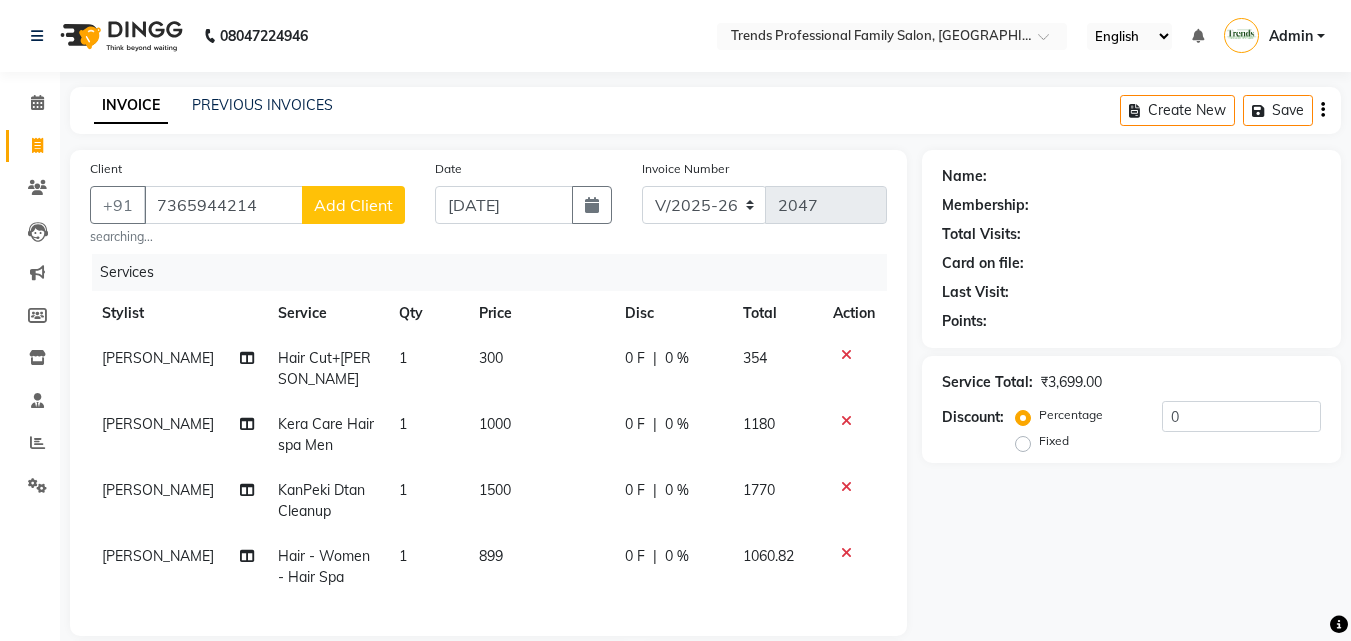 click on "Add Client" 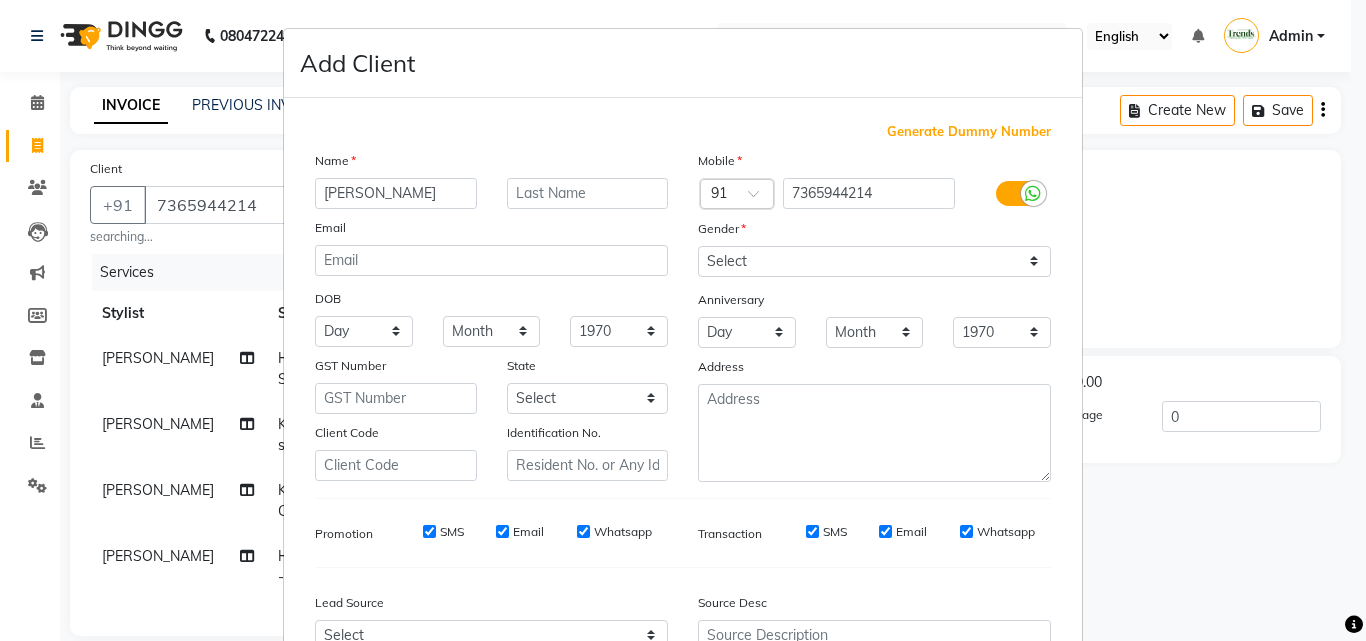 type on "[PERSON_NAME]" 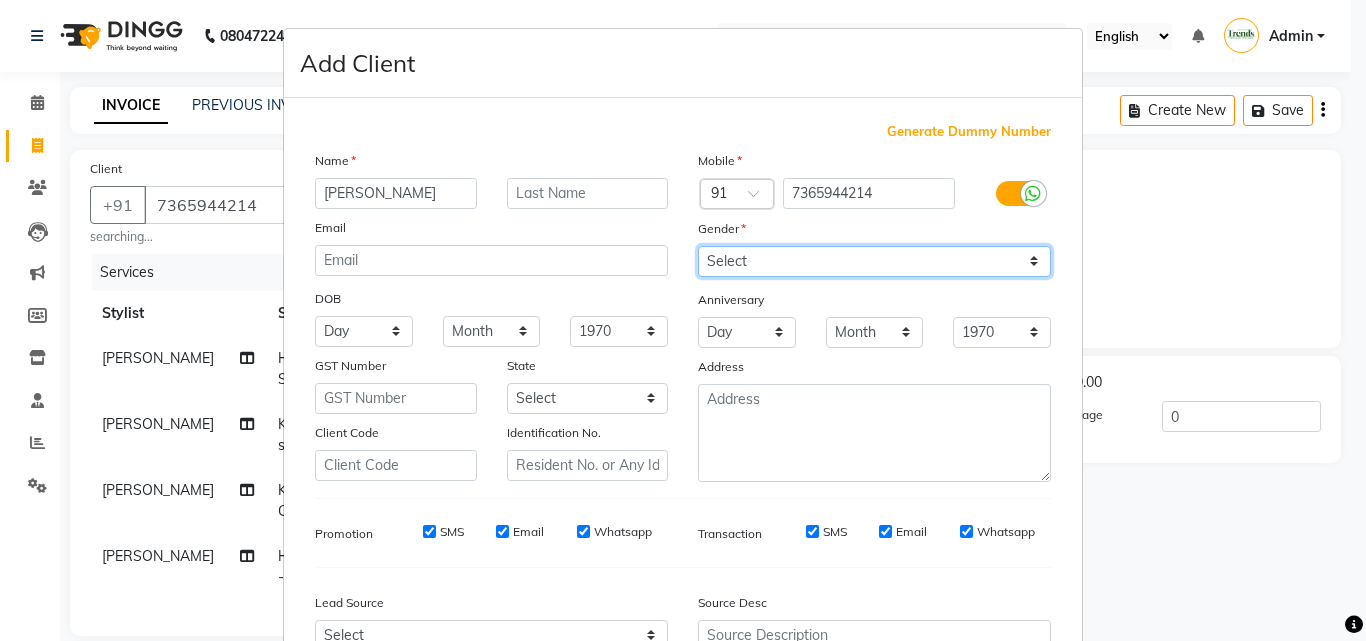 click on "Select [DEMOGRAPHIC_DATA] [DEMOGRAPHIC_DATA] Other Prefer Not To Say" at bounding box center (874, 261) 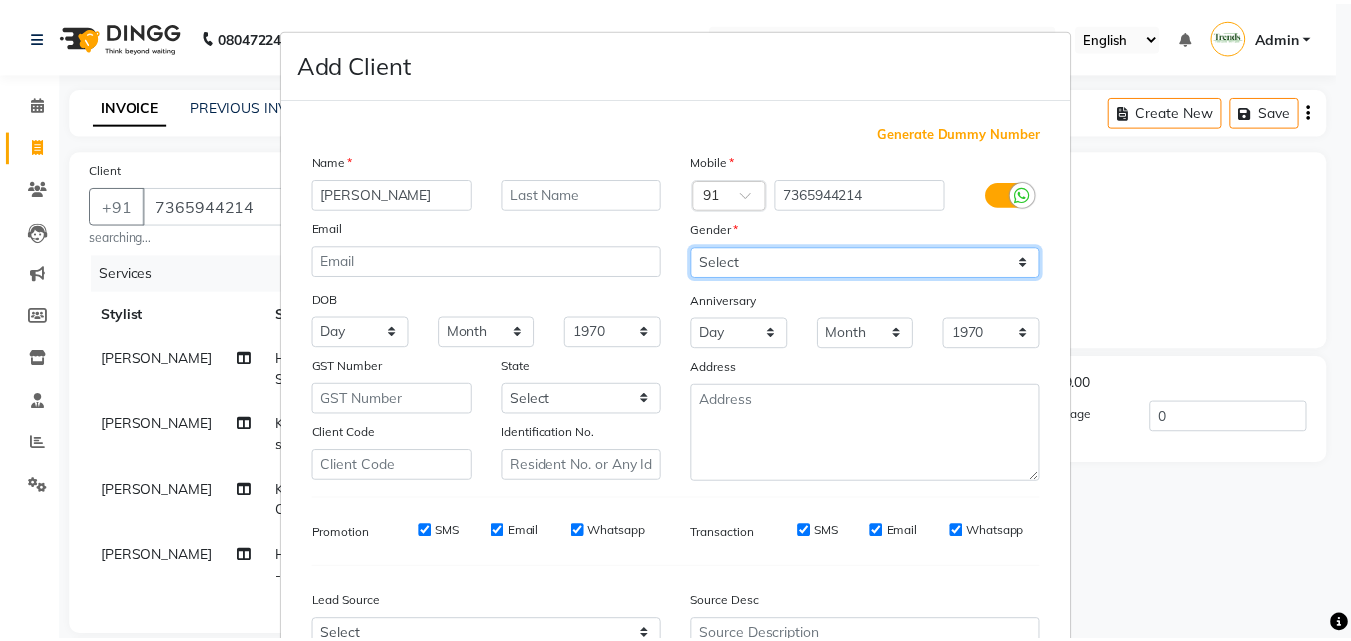 scroll, scrollTop: 208, scrollLeft: 0, axis: vertical 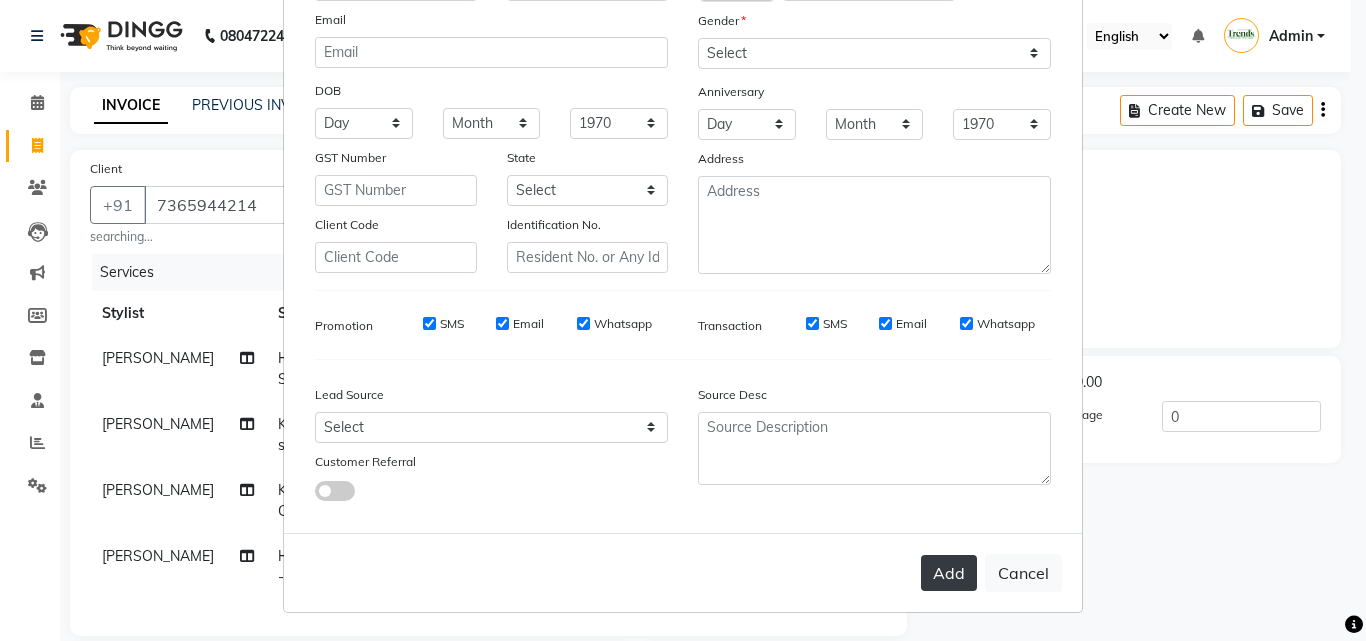 click on "Add" at bounding box center [949, 573] 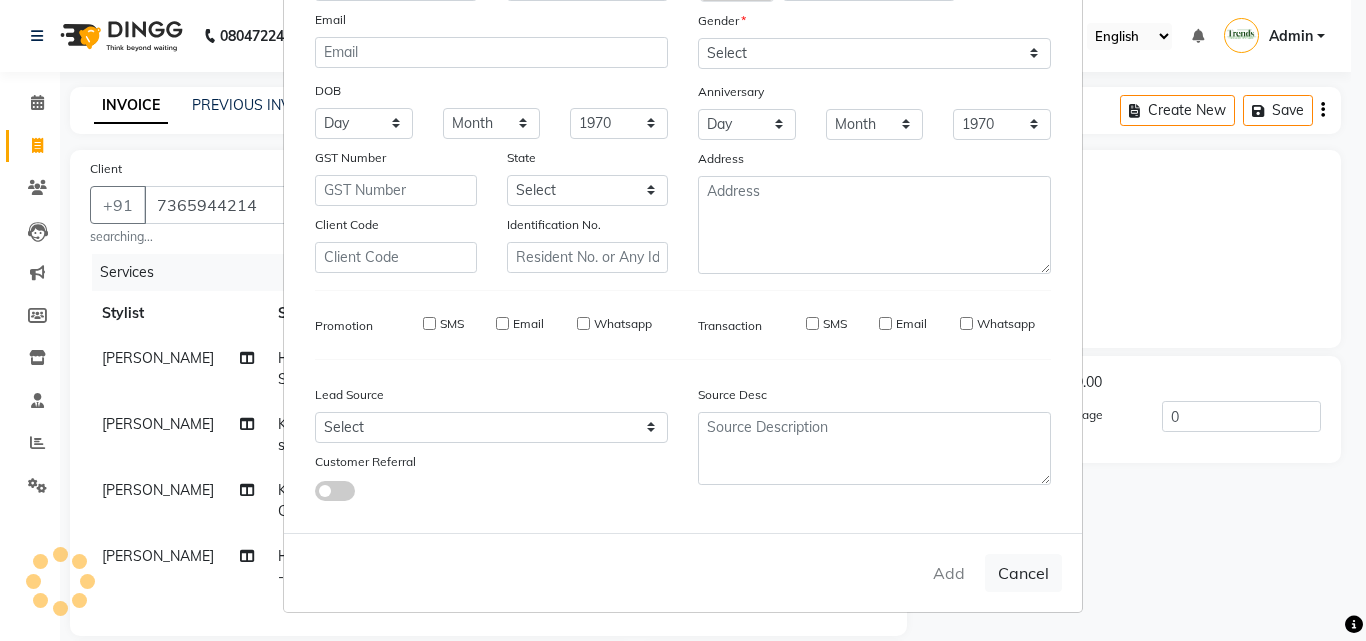 type 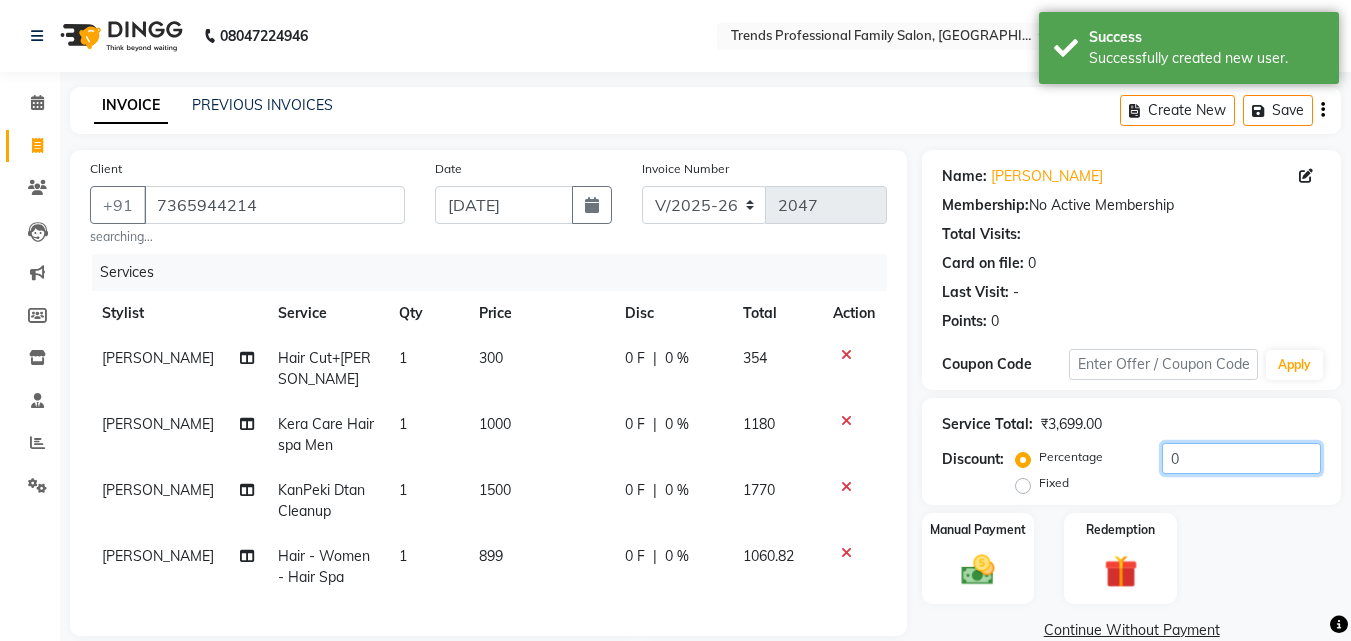 click on "0" 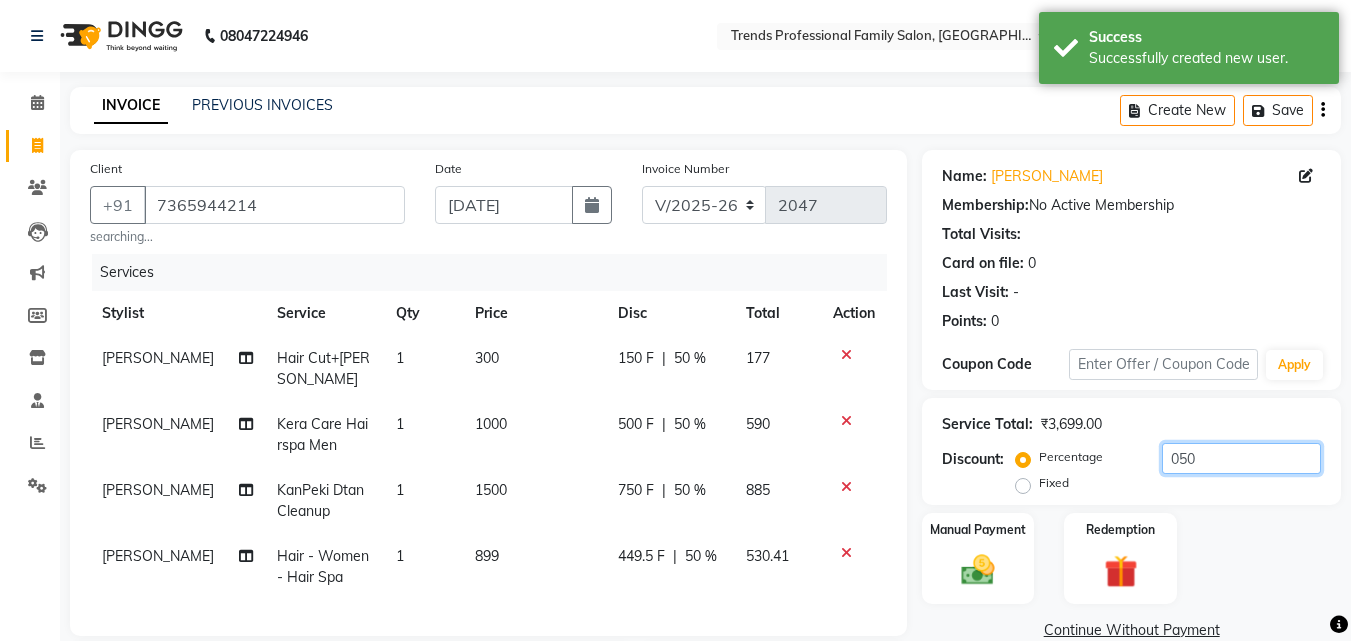 scroll, scrollTop: 343, scrollLeft: 0, axis: vertical 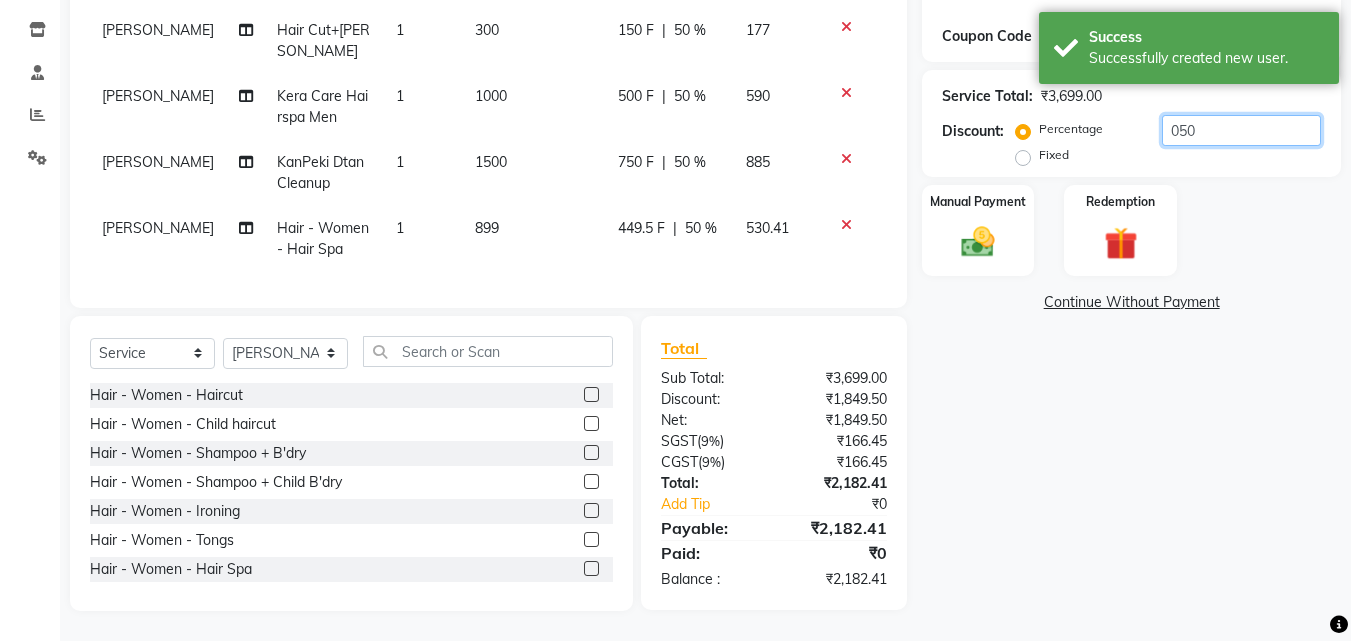 type on "050" 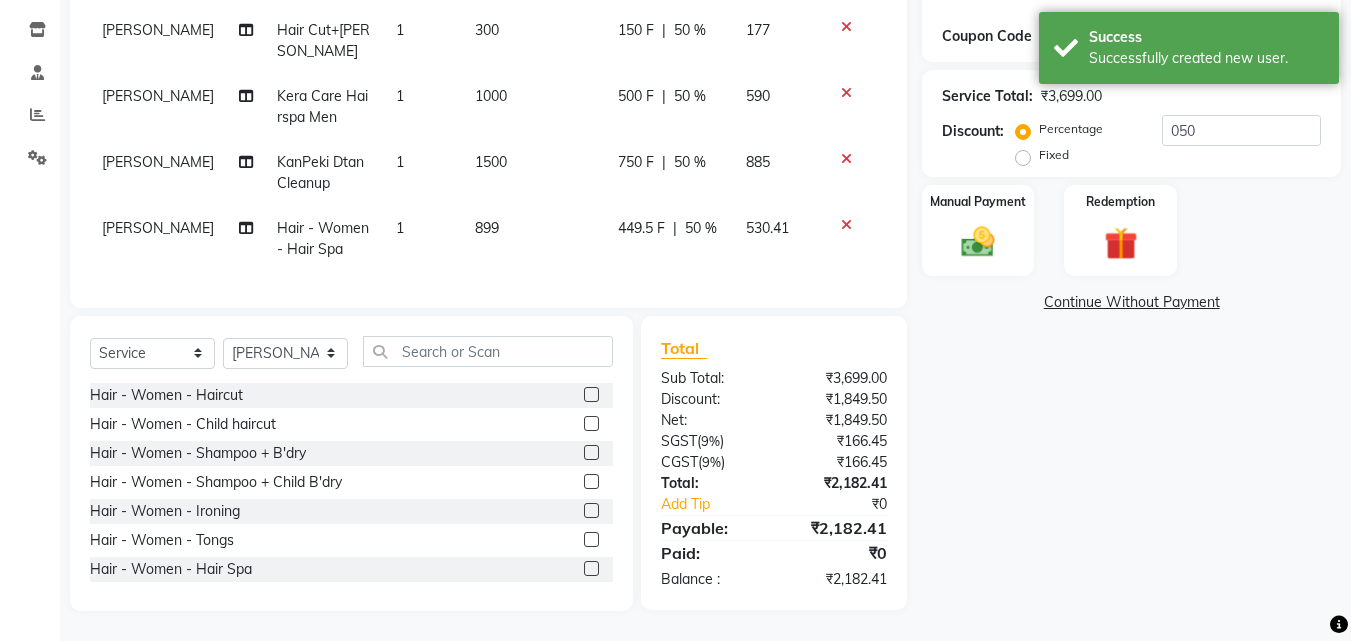 click on "Name: [PERSON_NAME]  Membership:  No Active Membership  Total Visits:   Card on file:  0 Last Visit:   - Points:   0  Coupon Code Apply Service Total:  ₹3,699.00  Discount:  Percentage   Fixed  050 Manual Payment Redemption  Continue Without Payment" 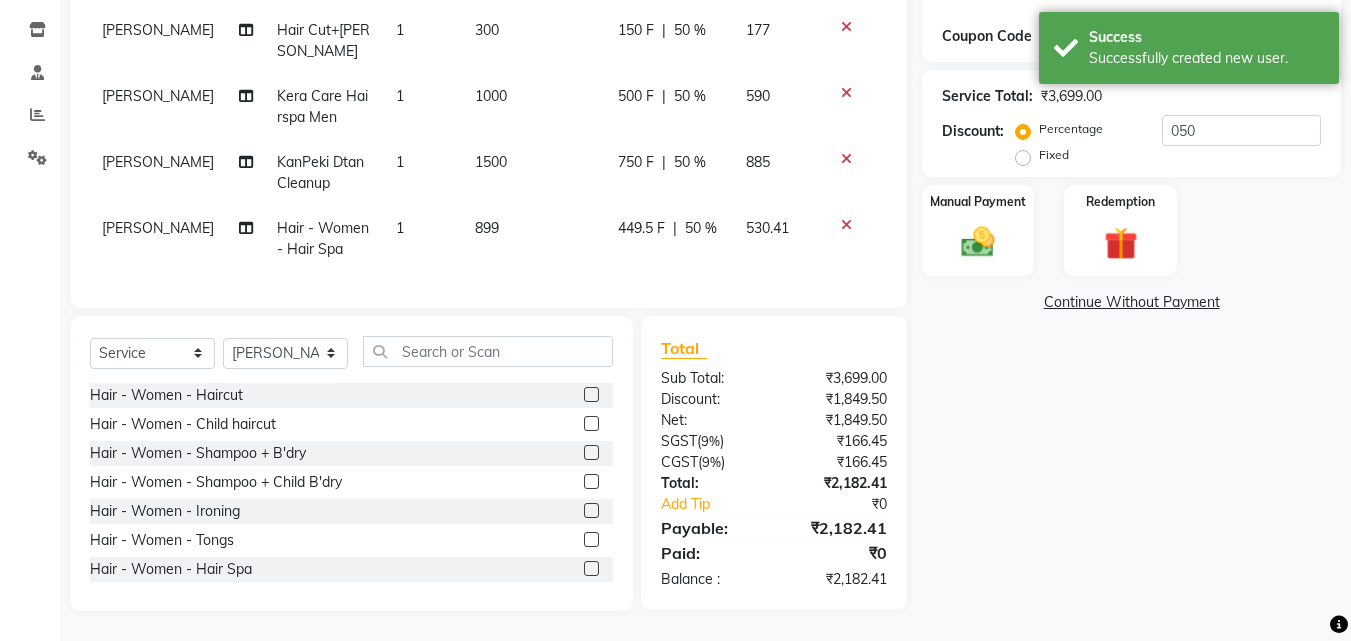 scroll, scrollTop: 10, scrollLeft: 0, axis: vertical 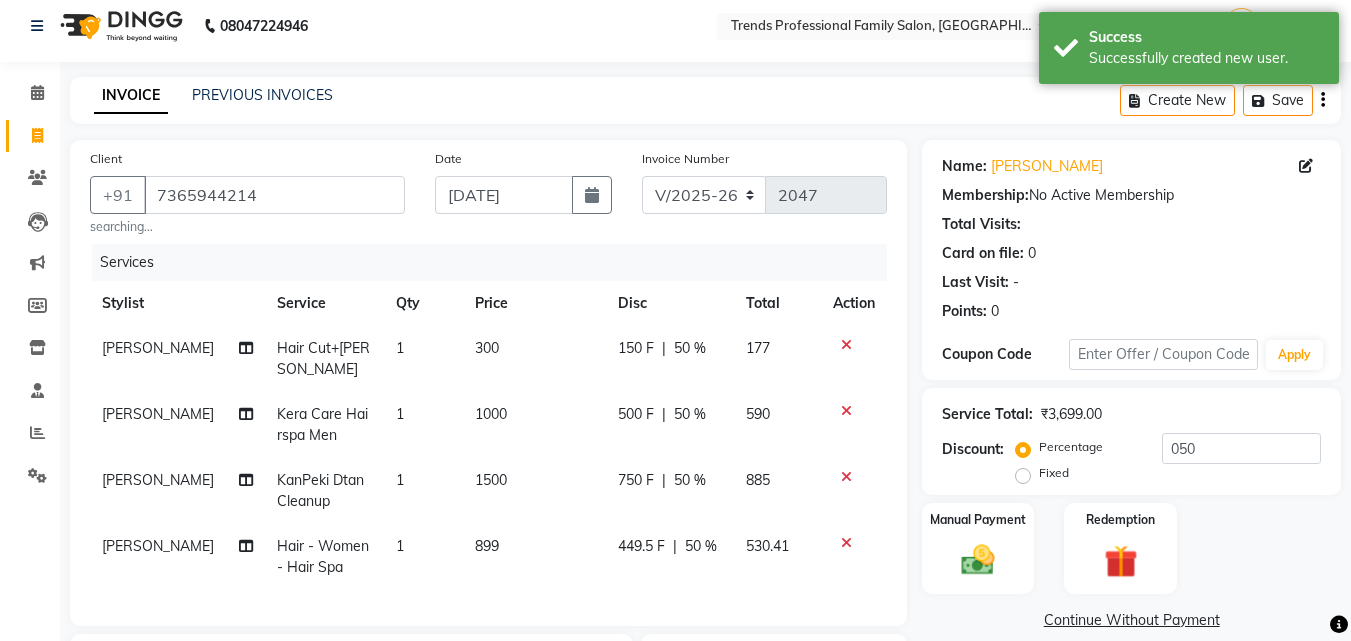 click on "50 %" 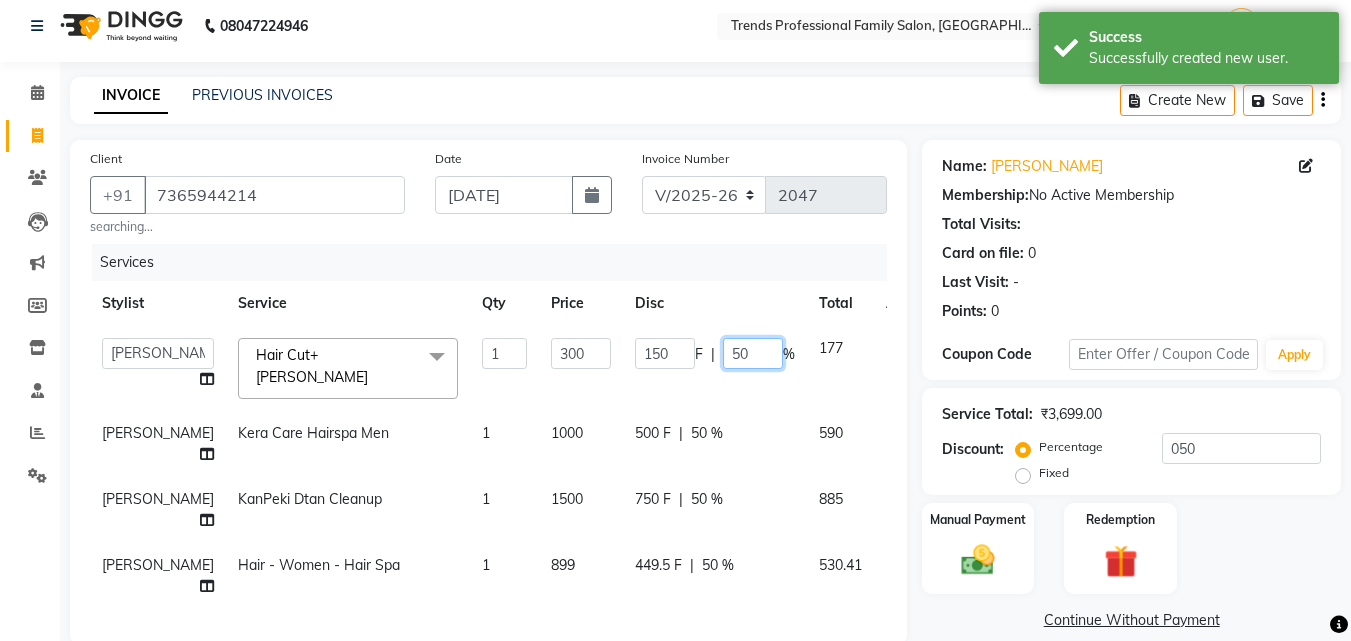 click on "50" 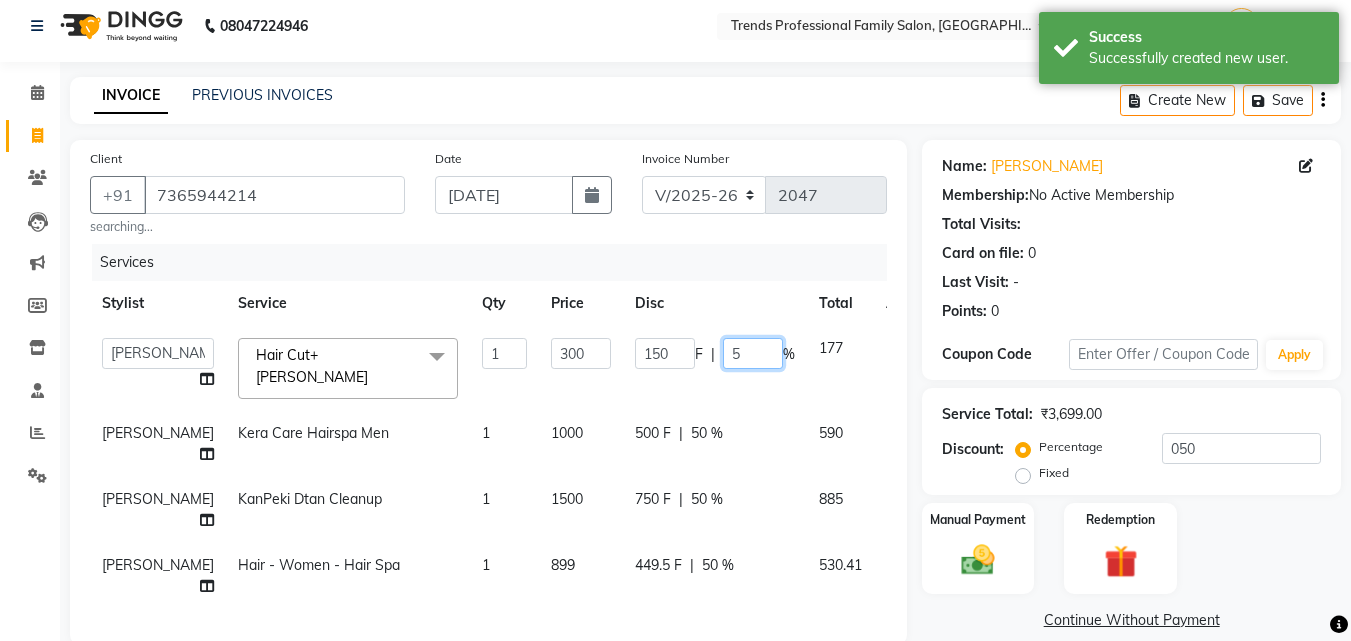 type 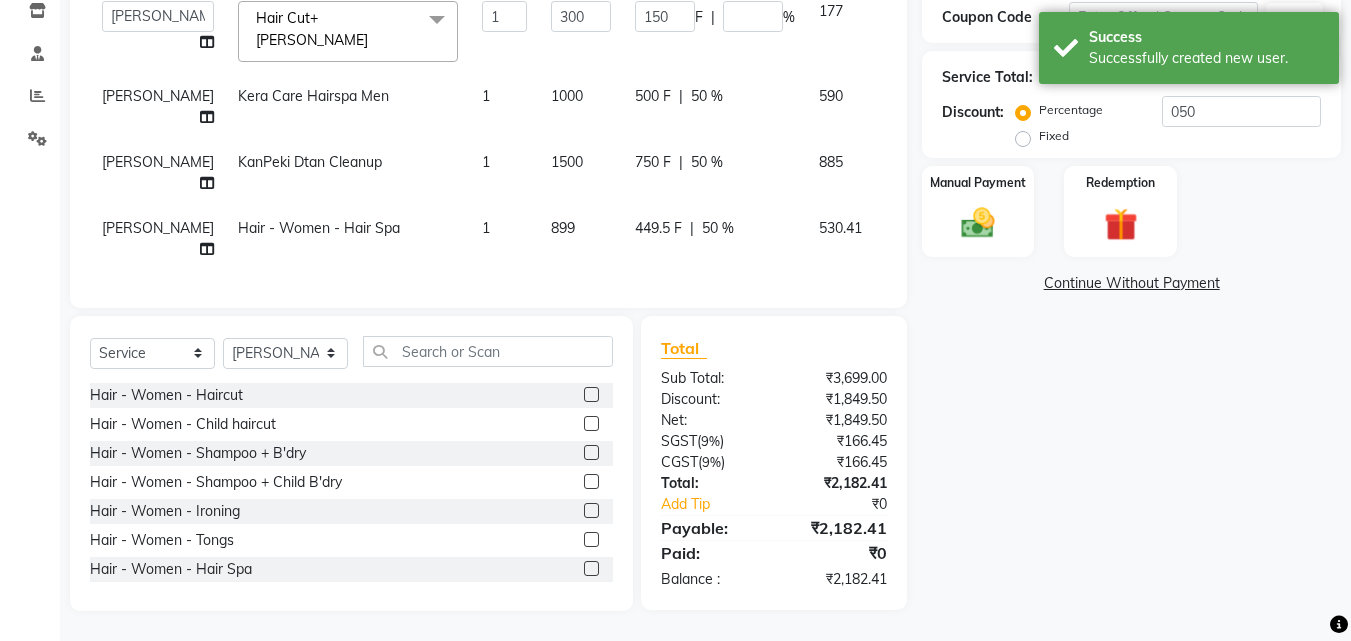 click on "Name: [PERSON_NAME]  Membership:  No Active Membership  Total Visits:   Card on file:  0 Last Visit:   - Points:   0  Coupon Code Apply Service Total:  ₹3,699.00  Discount:  Percentage   Fixed  050 Manual Payment Redemption  Continue Without Payment" 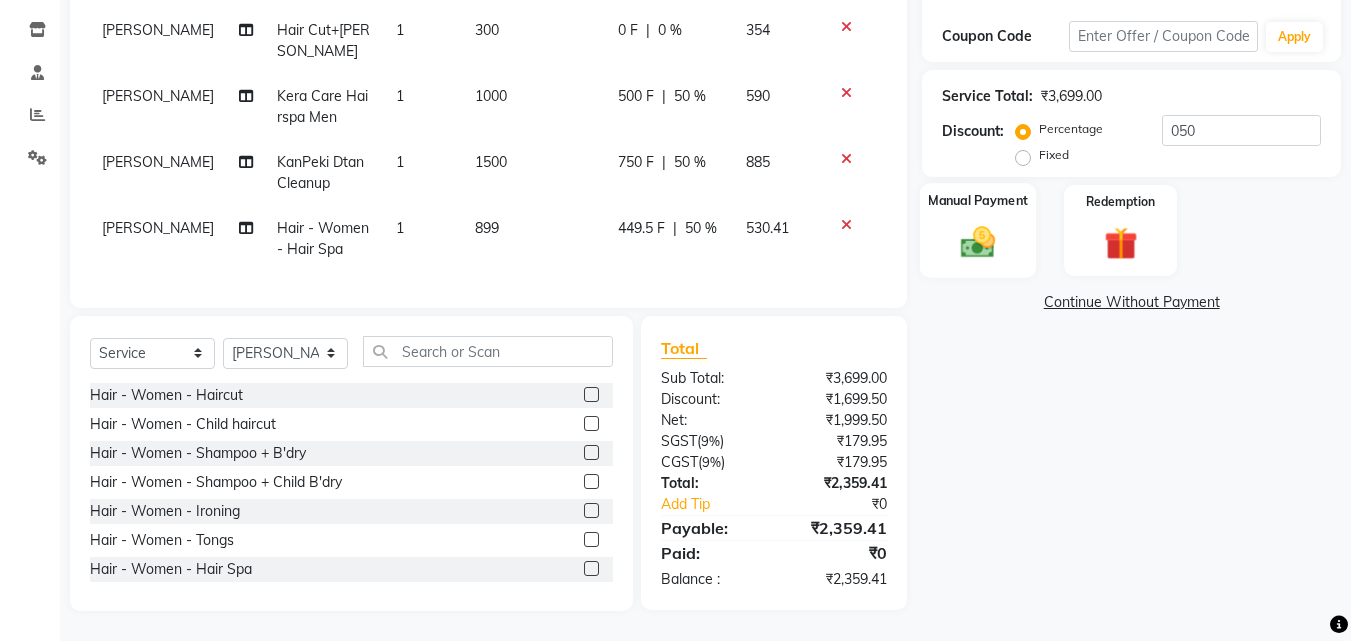 click 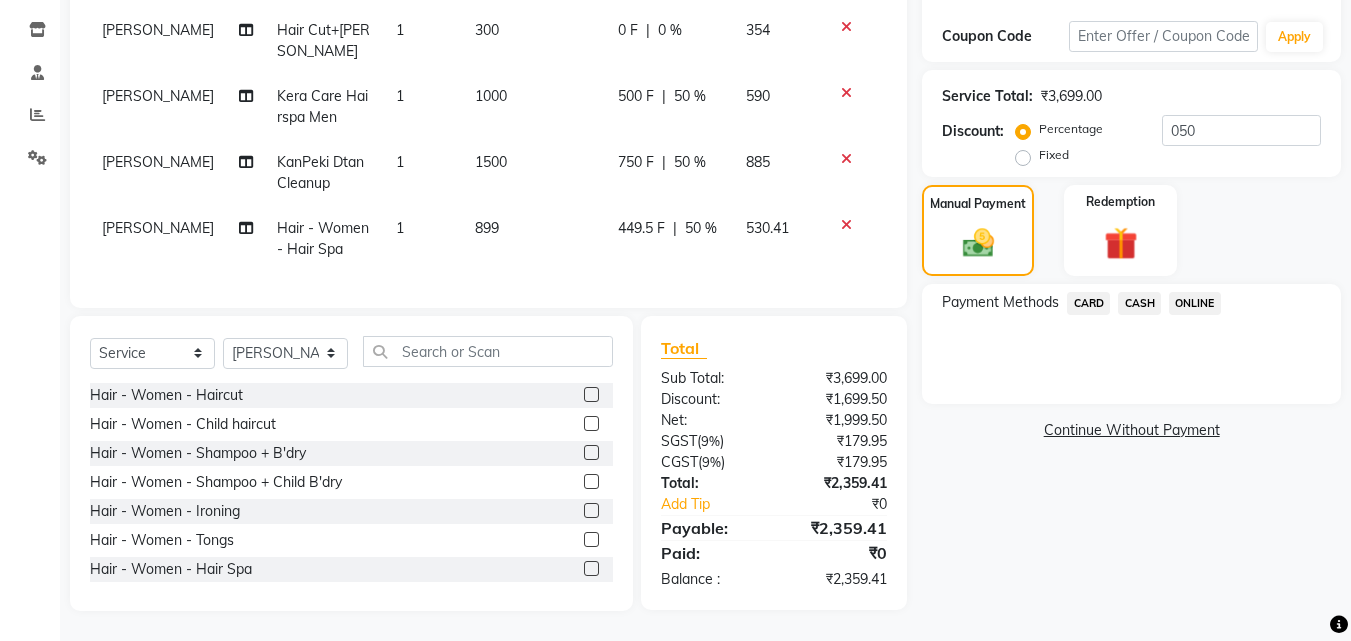 click on "ONLINE" 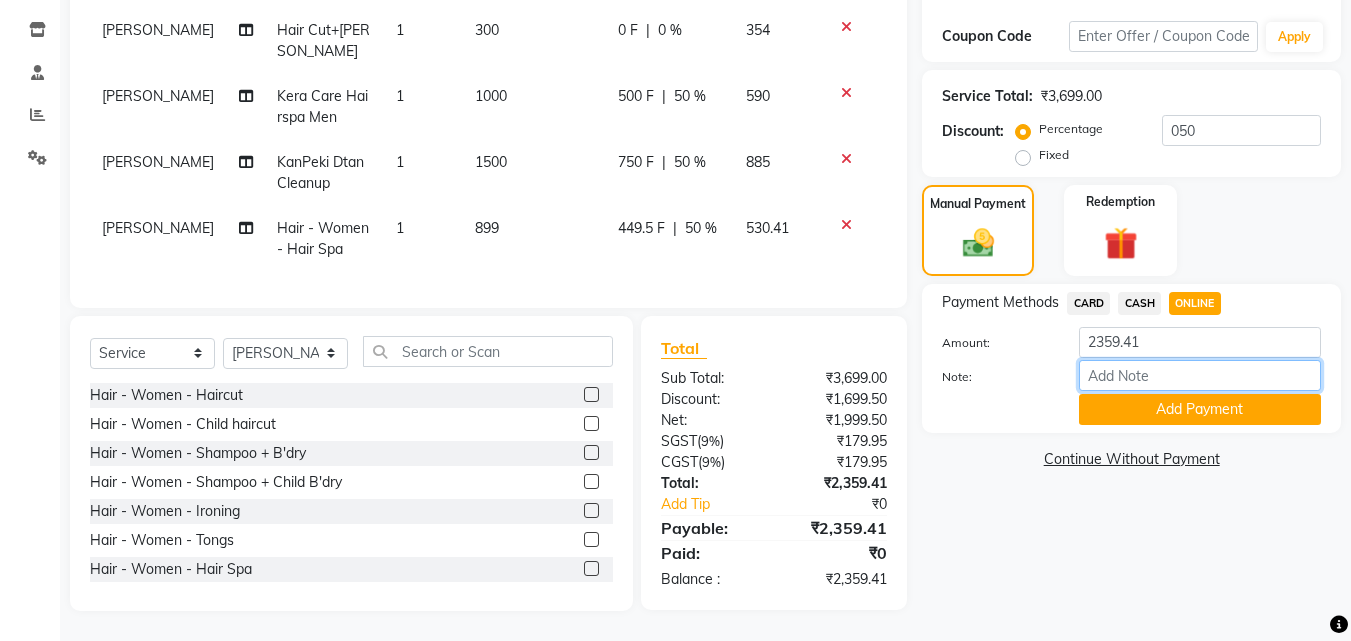 drag, startPoint x: 1142, startPoint y: 354, endPoint x: 1161, endPoint y: 366, distance: 22.472204 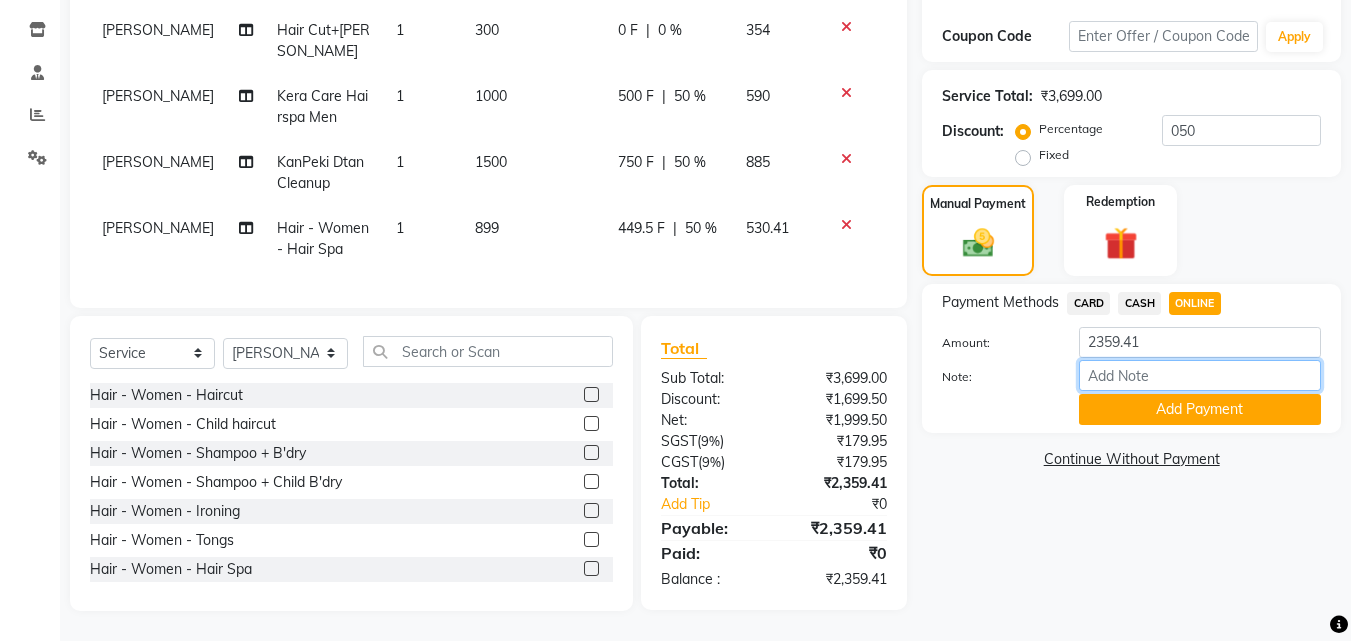 type on "THANK YOU VISIT AGAIN" 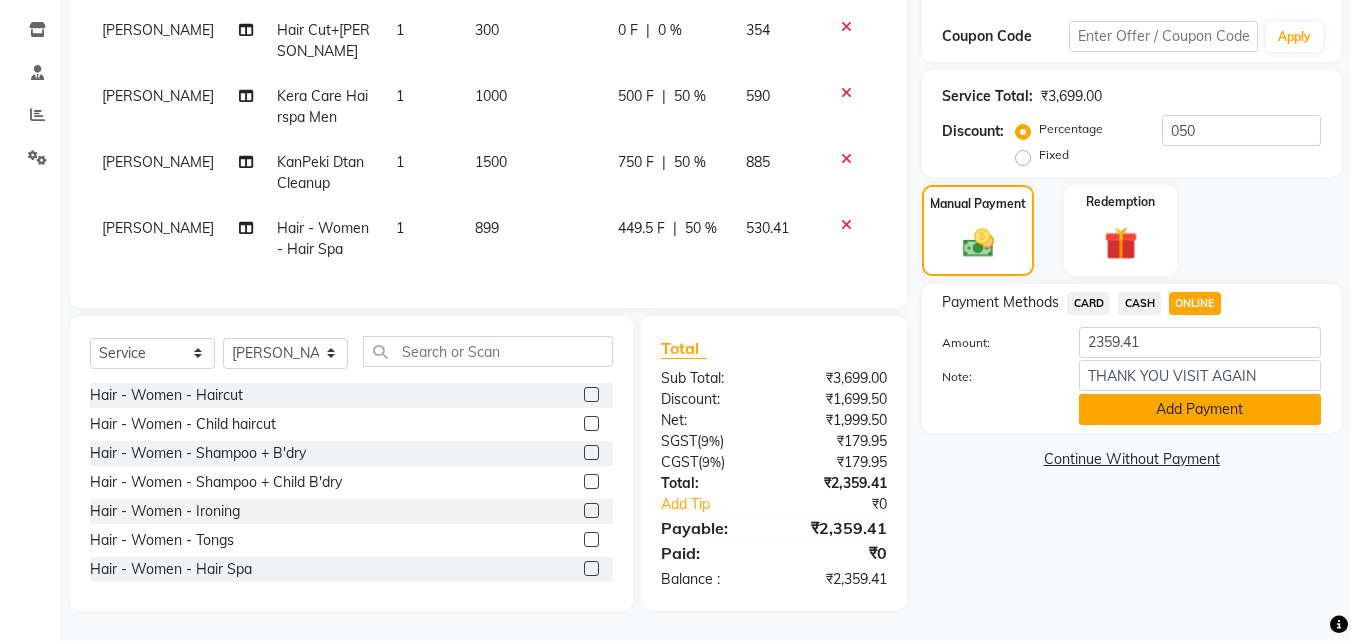 click on "Add Payment" 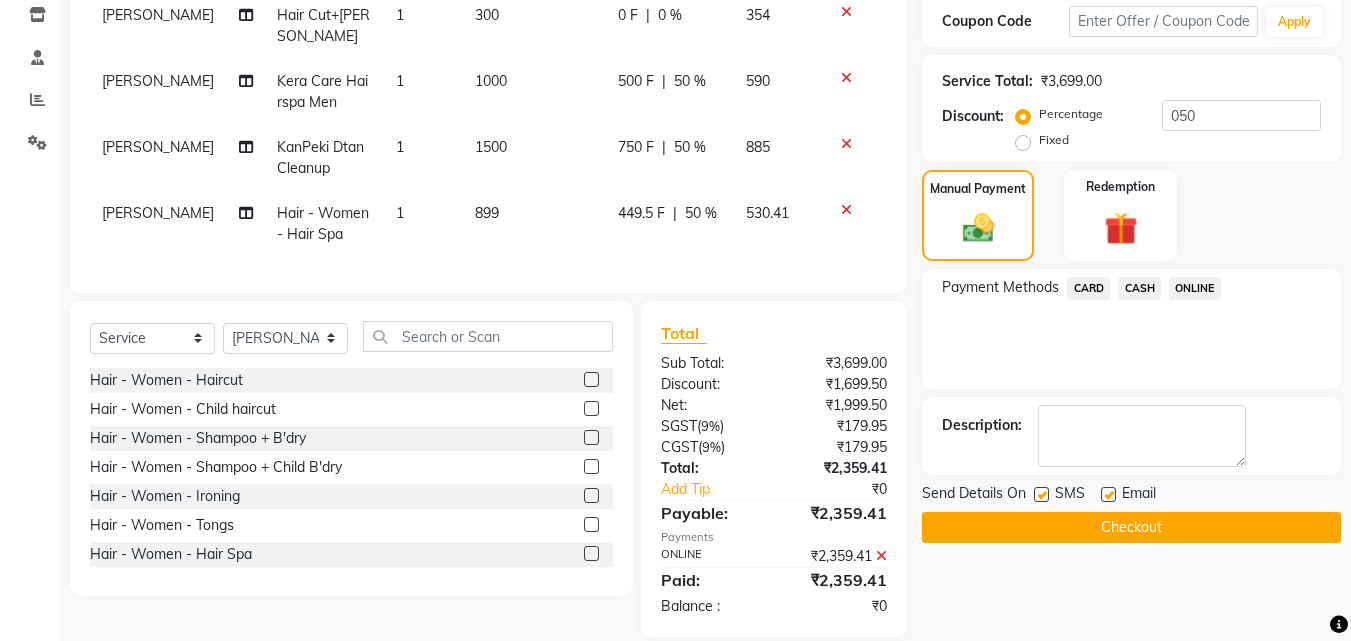 scroll, scrollTop: 384, scrollLeft: 0, axis: vertical 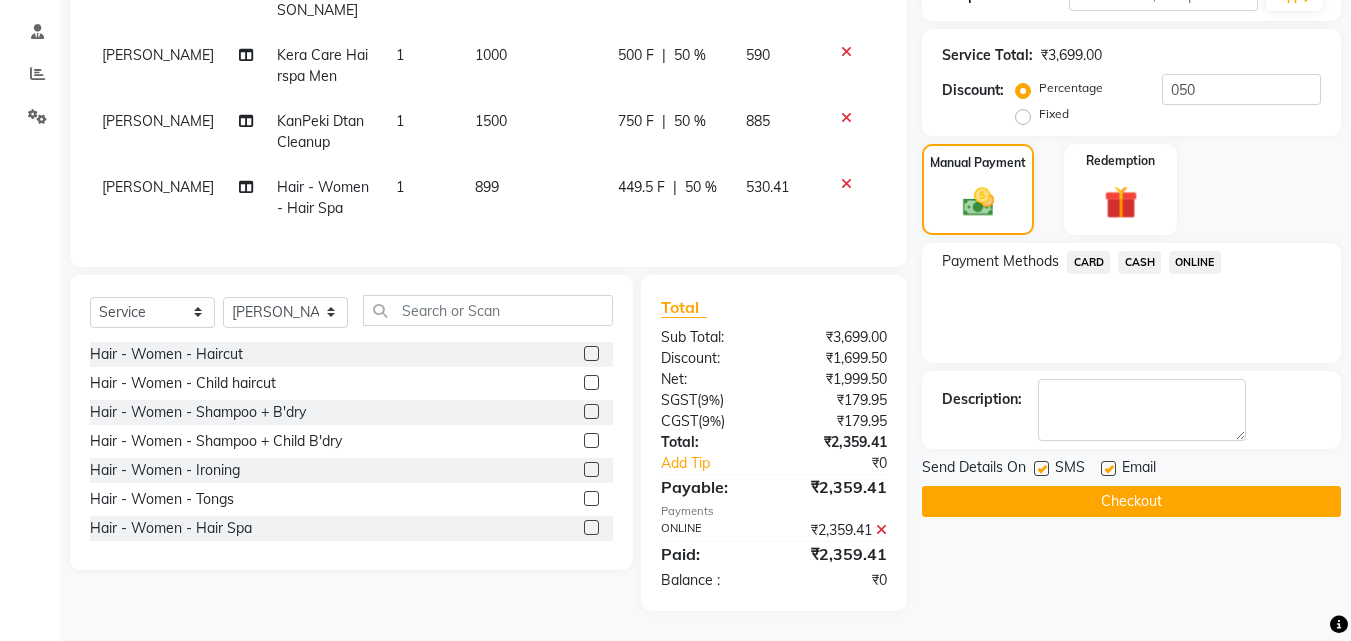 click 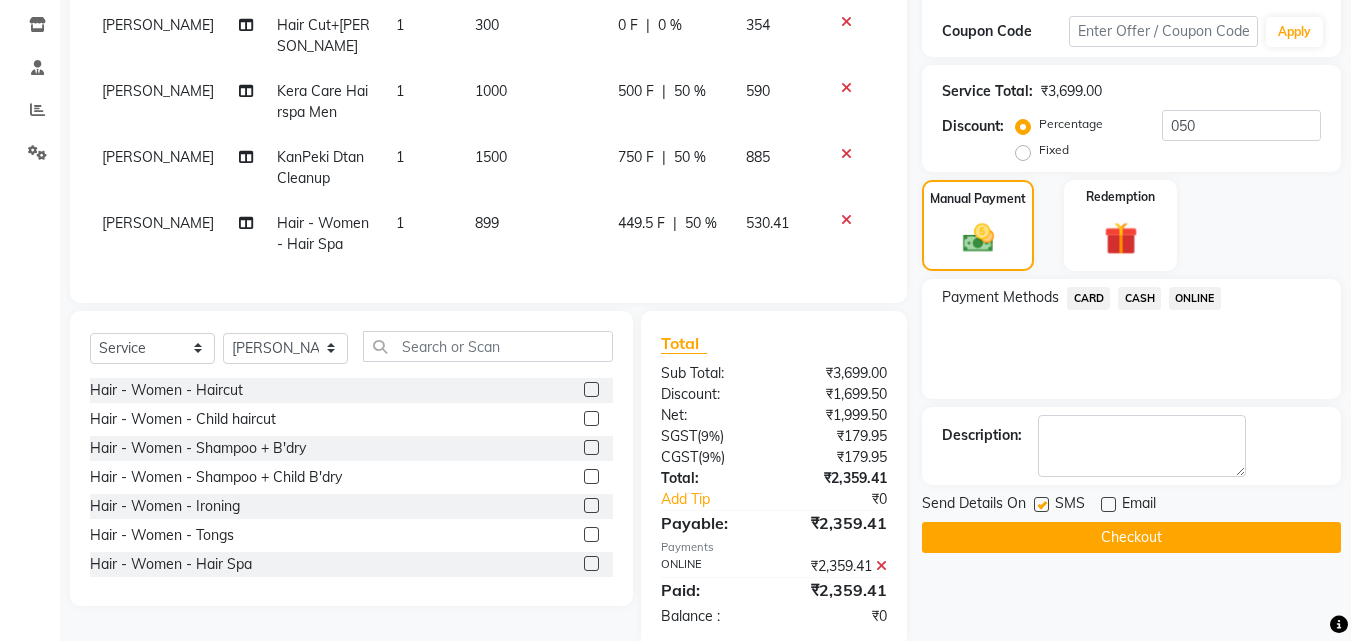 scroll, scrollTop: 0, scrollLeft: 0, axis: both 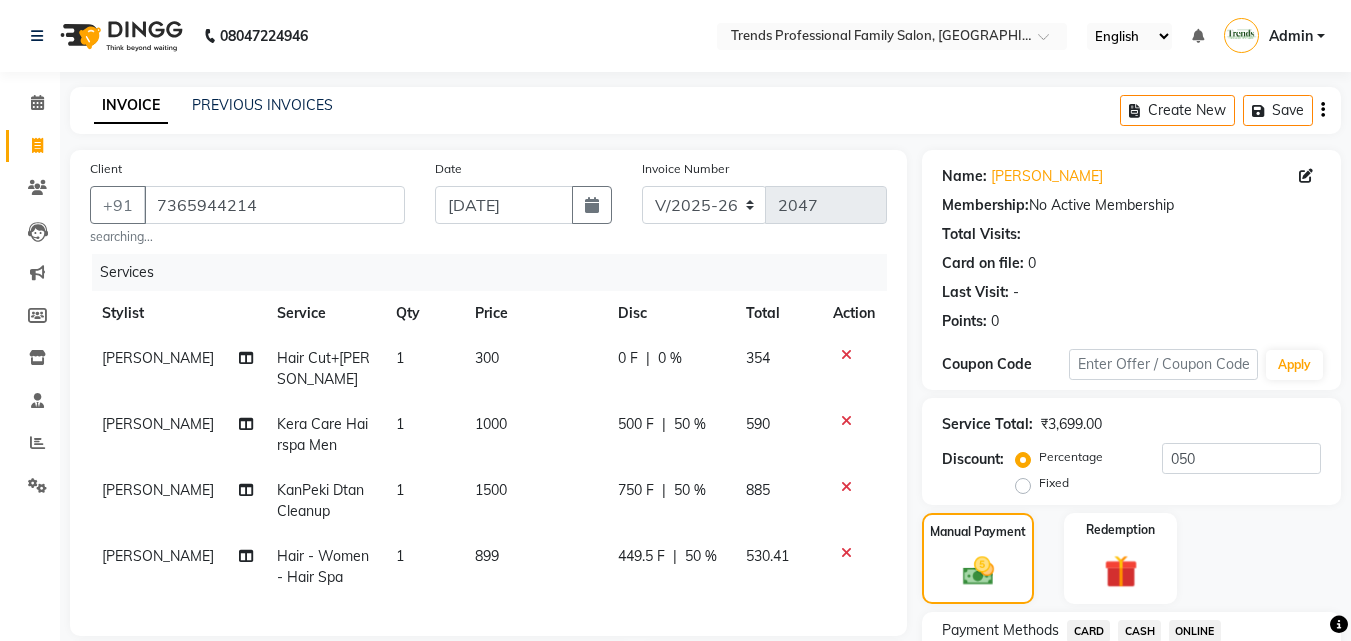 click on "[PERSON_NAME]" 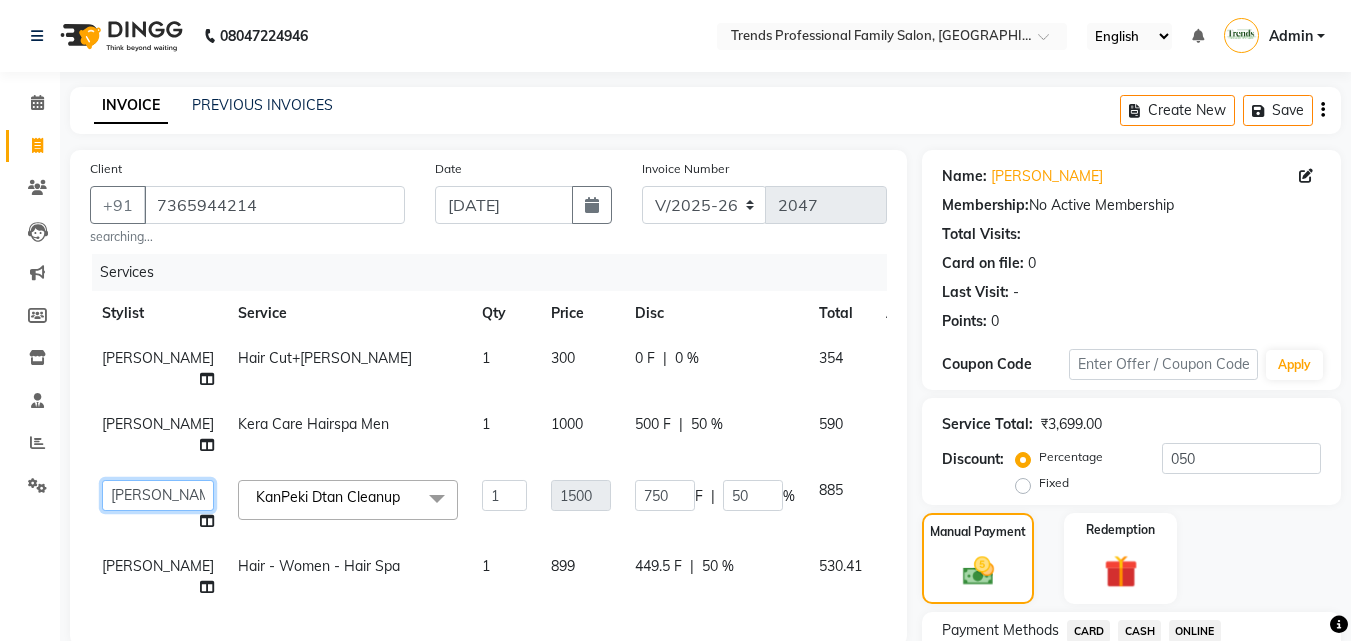 click on "[PERSON_NAME]   [PERSON_NAME]   [PERSON_NAME]   RUSTHAM   [PERSON_NAME]   [DEMOGRAPHIC_DATA][PERSON_NAME][DEMOGRAPHIC_DATA]   Trends" 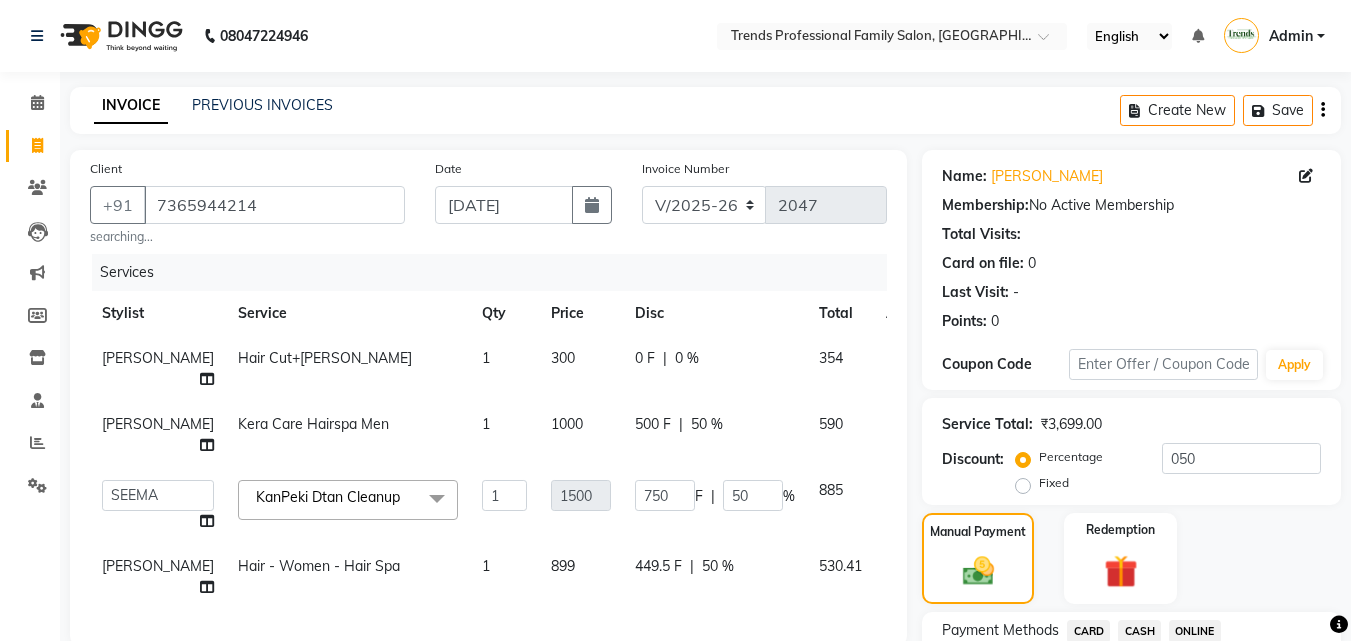 select on "63524" 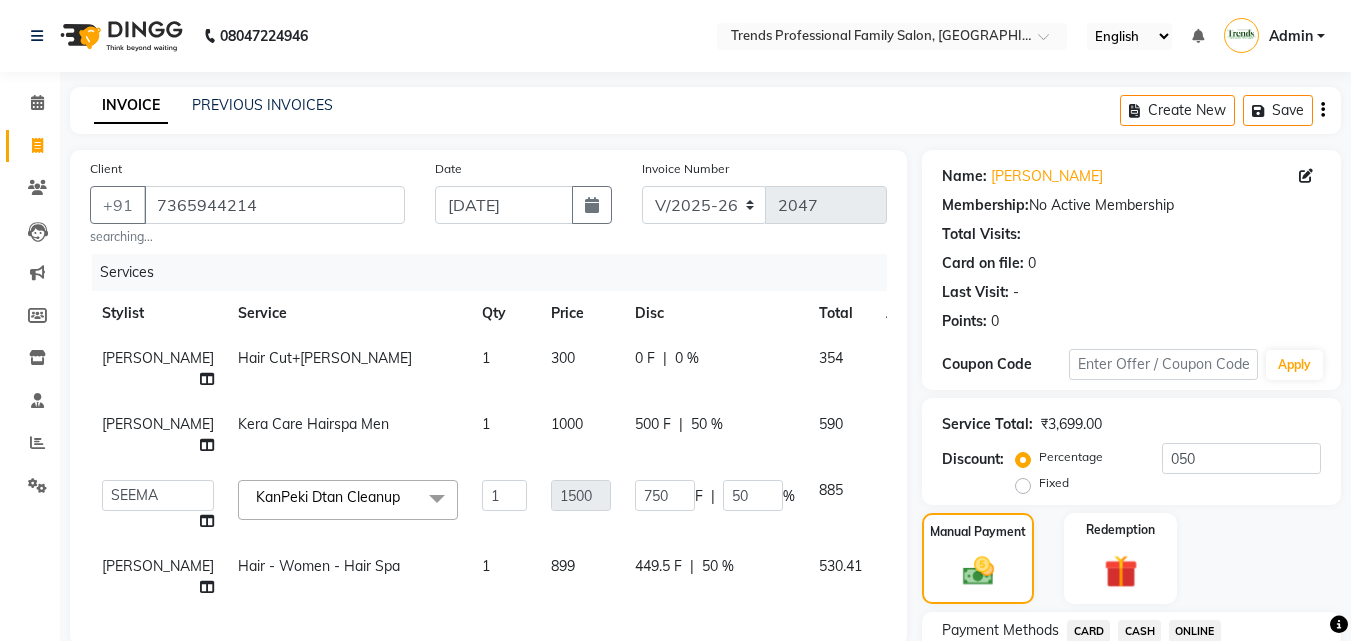 click on "[PERSON_NAME]" 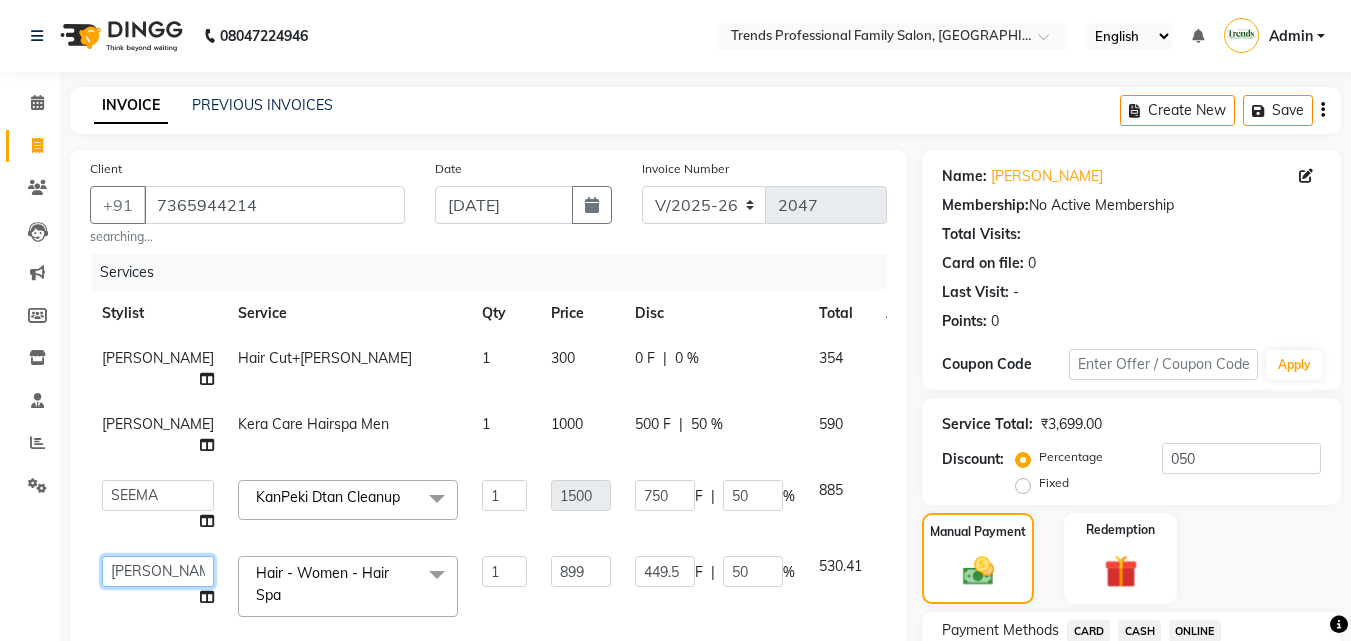 click on "[PERSON_NAME]   [PERSON_NAME]   [PERSON_NAME]   RUSTHAM   [PERSON_NAME]   [DEMOGRAPHIC_DATA][PERSON_NAME][DEMOGRAPHIC_DATA]   Trends" 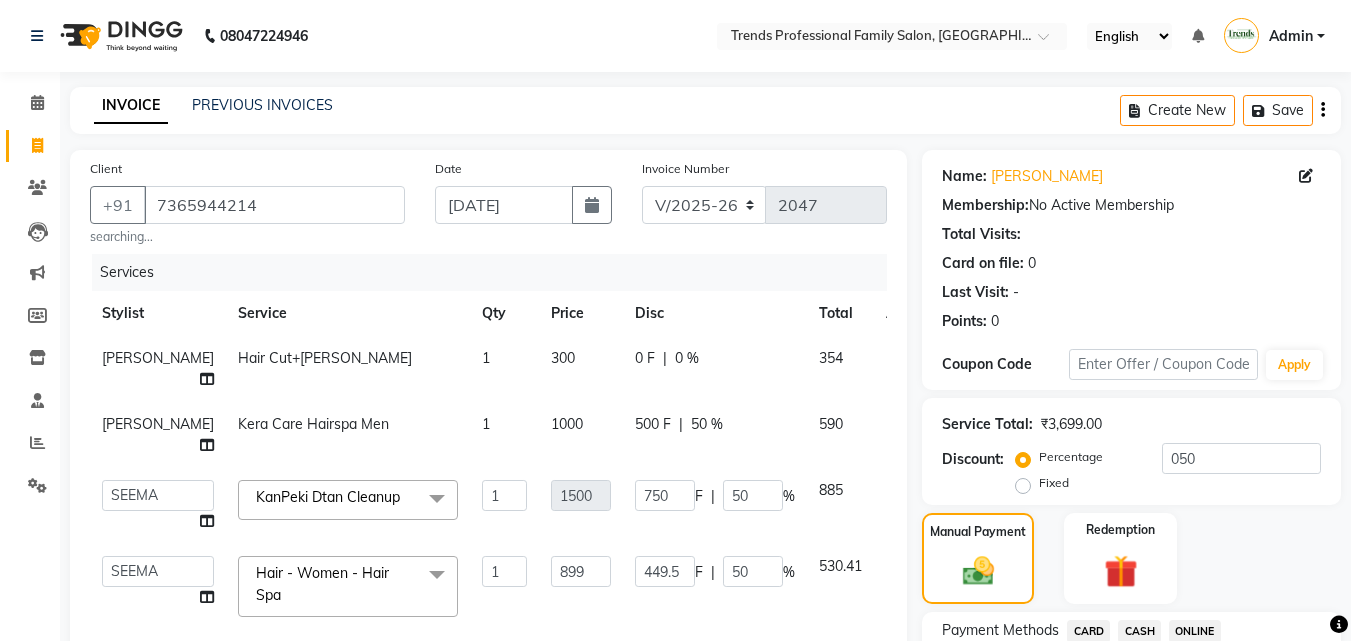 select on "63524" 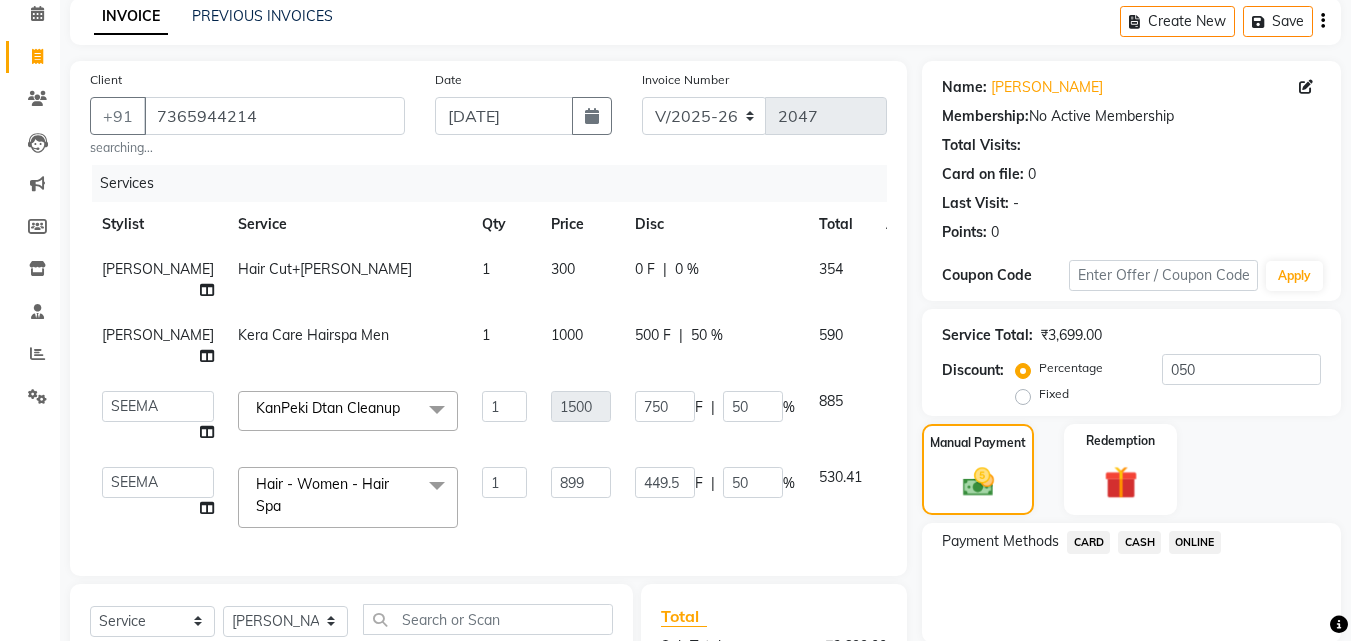 scroll, scrollTop: 413, scrollLeft: 0, axis: vertical 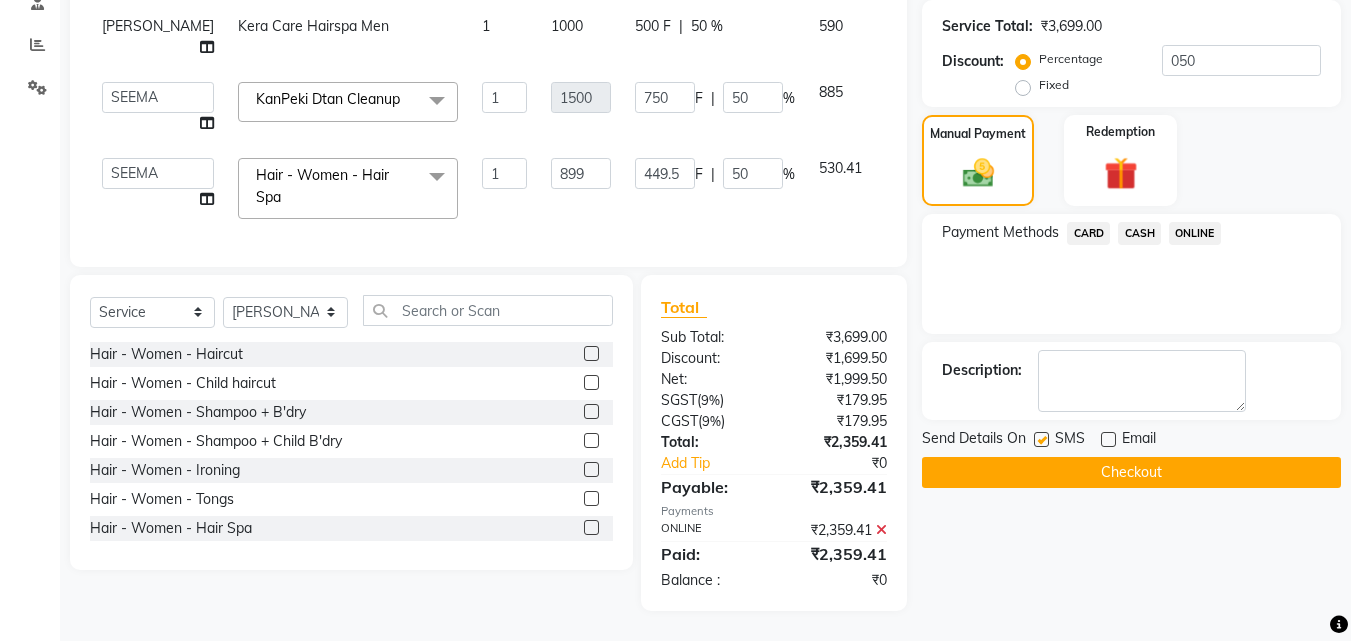 click on "Checkout" 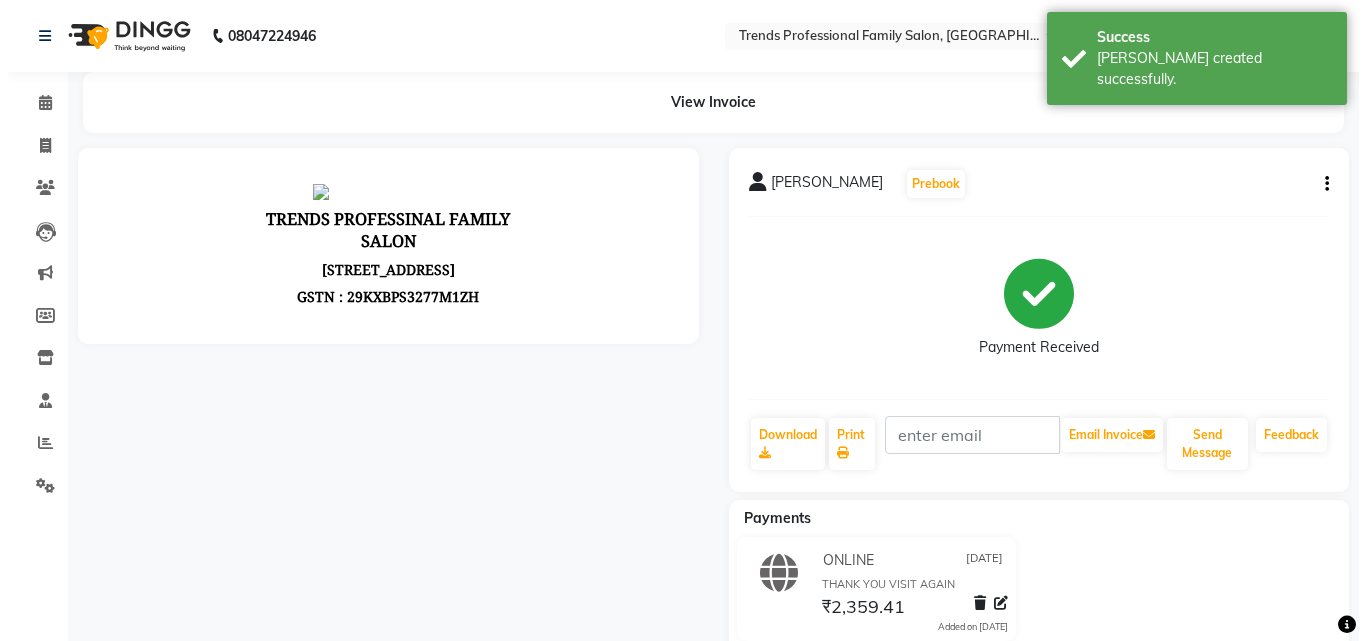 scroll, scrollTop: 0, scrollLeft: 0, axis: both 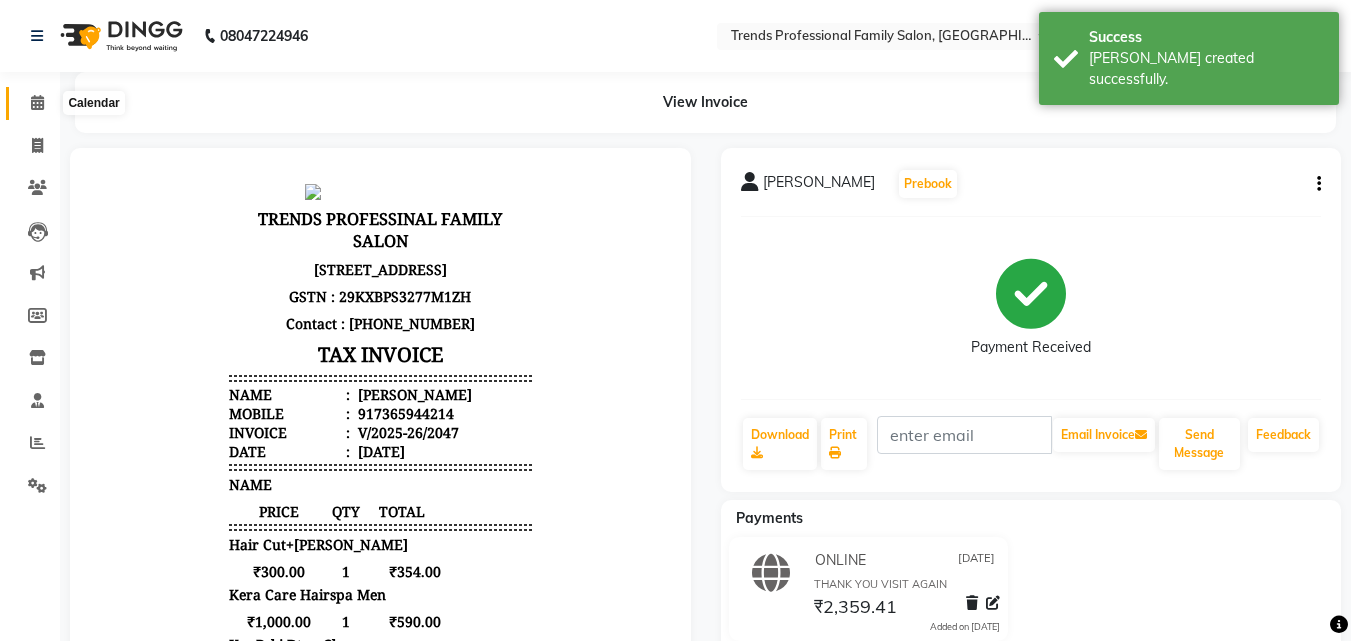 click 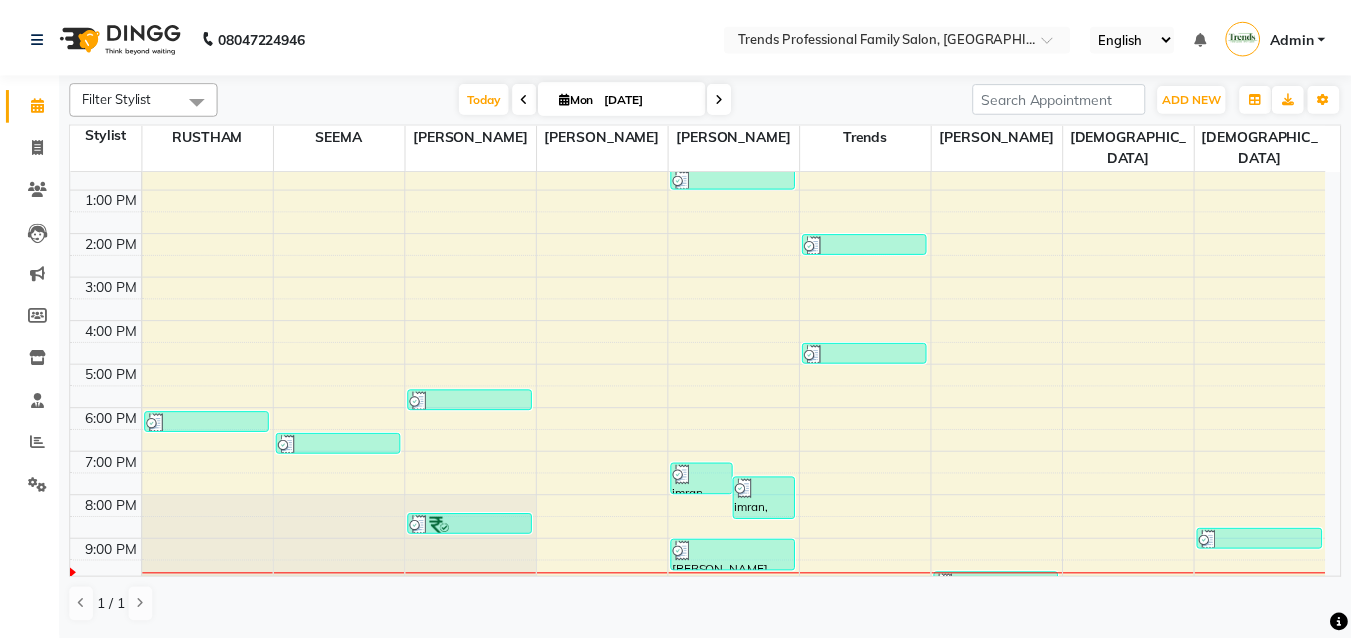scroll, scrollTop: 274, scrollLeft: 0, axis: vertical 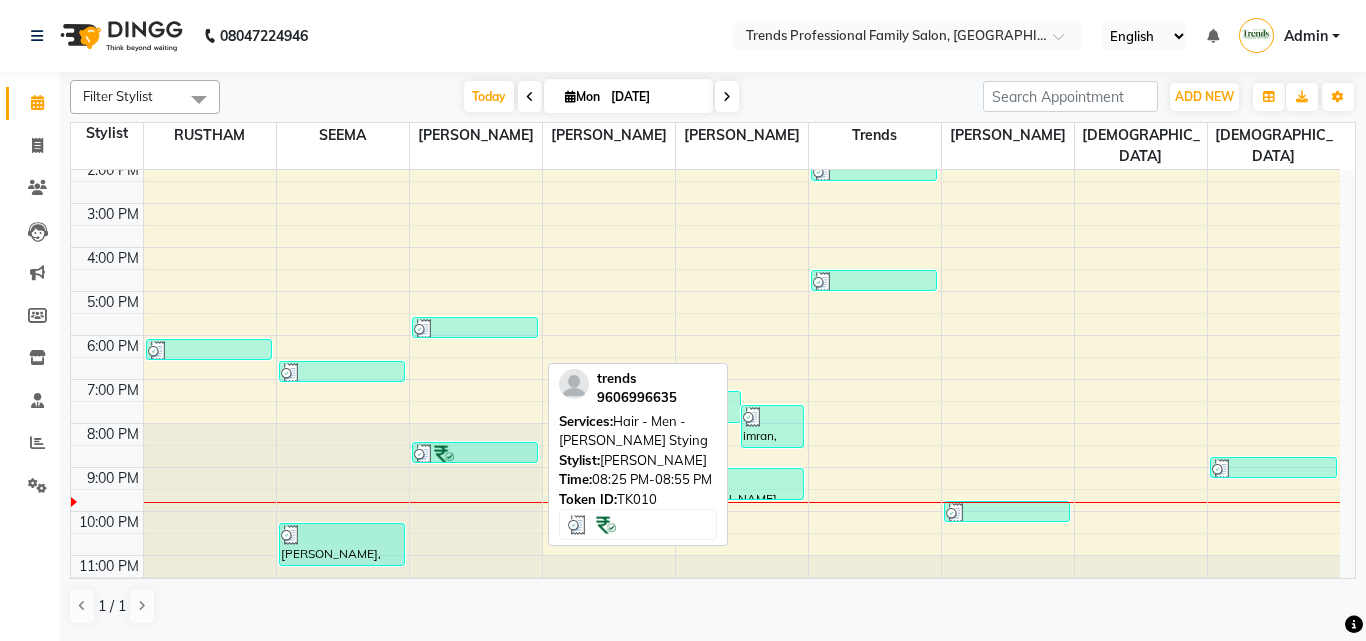 click at bounding box center [475, 454] 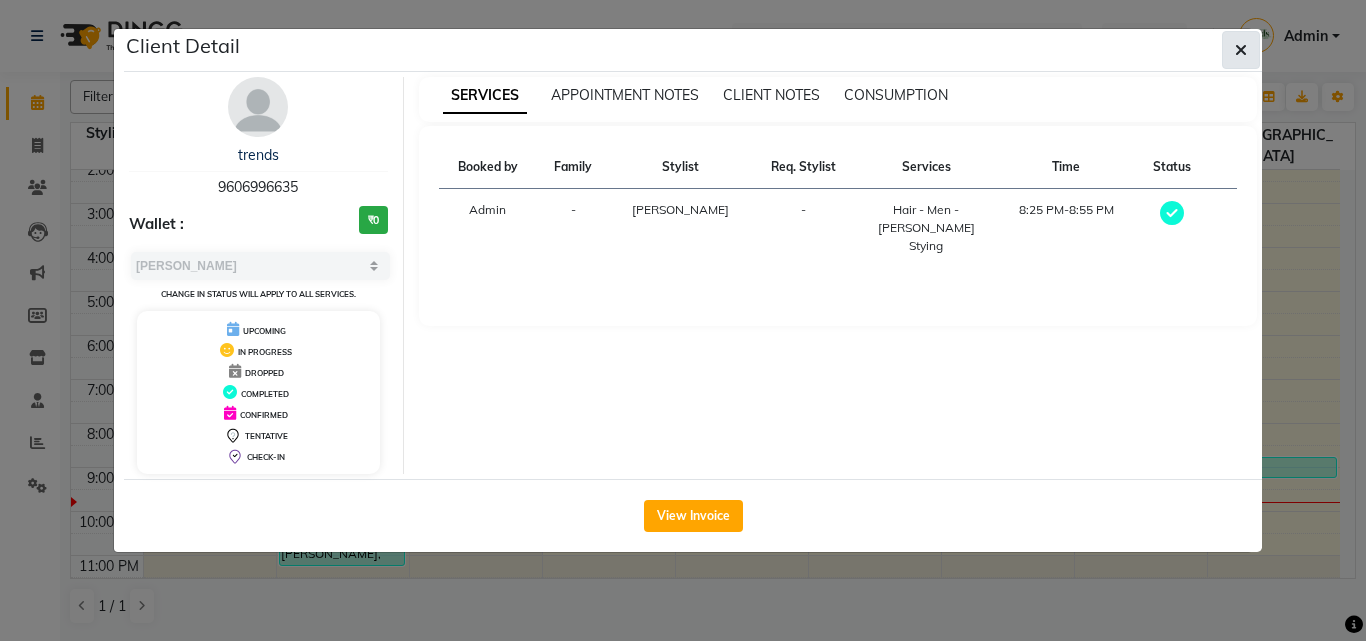 click 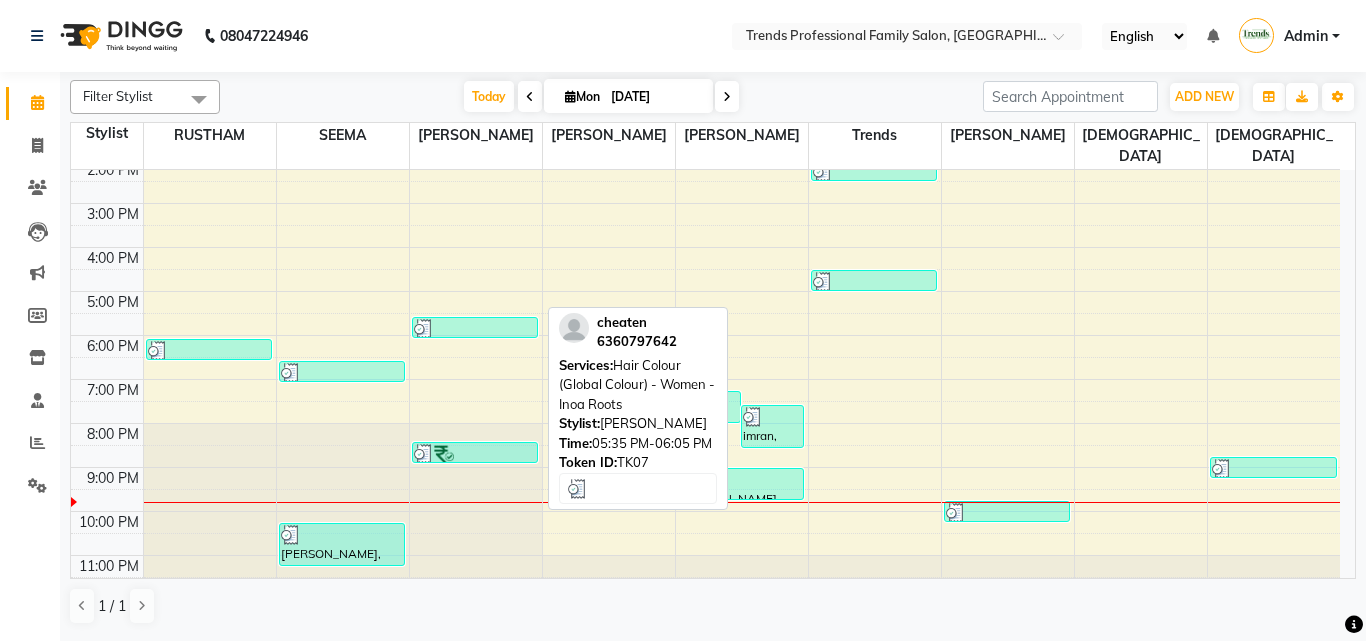 click at bounding box center [475, 329] 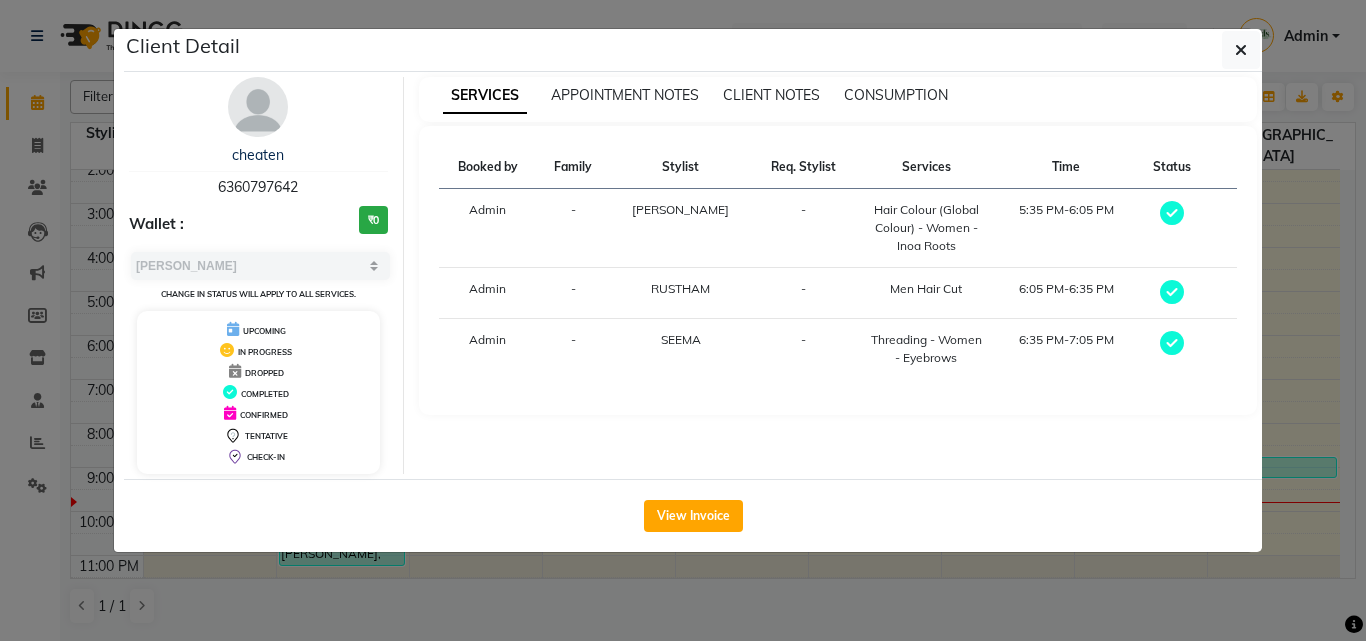 click on "View Invoice" 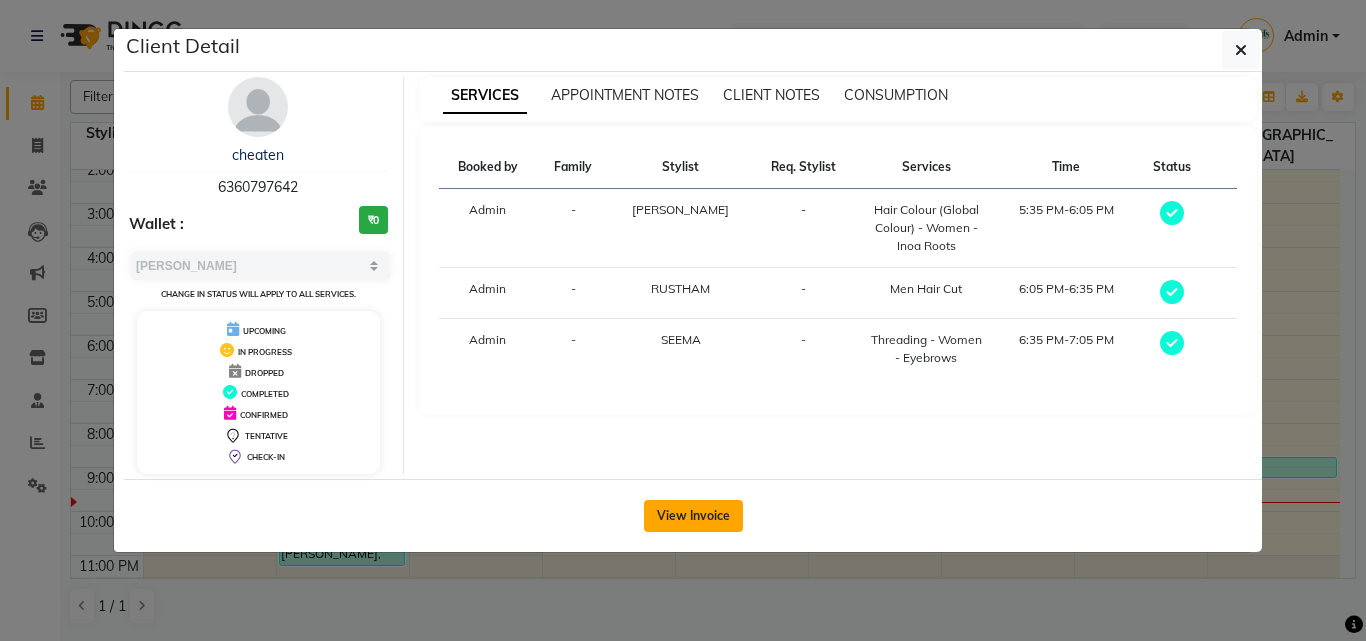 click on "View Invoice" 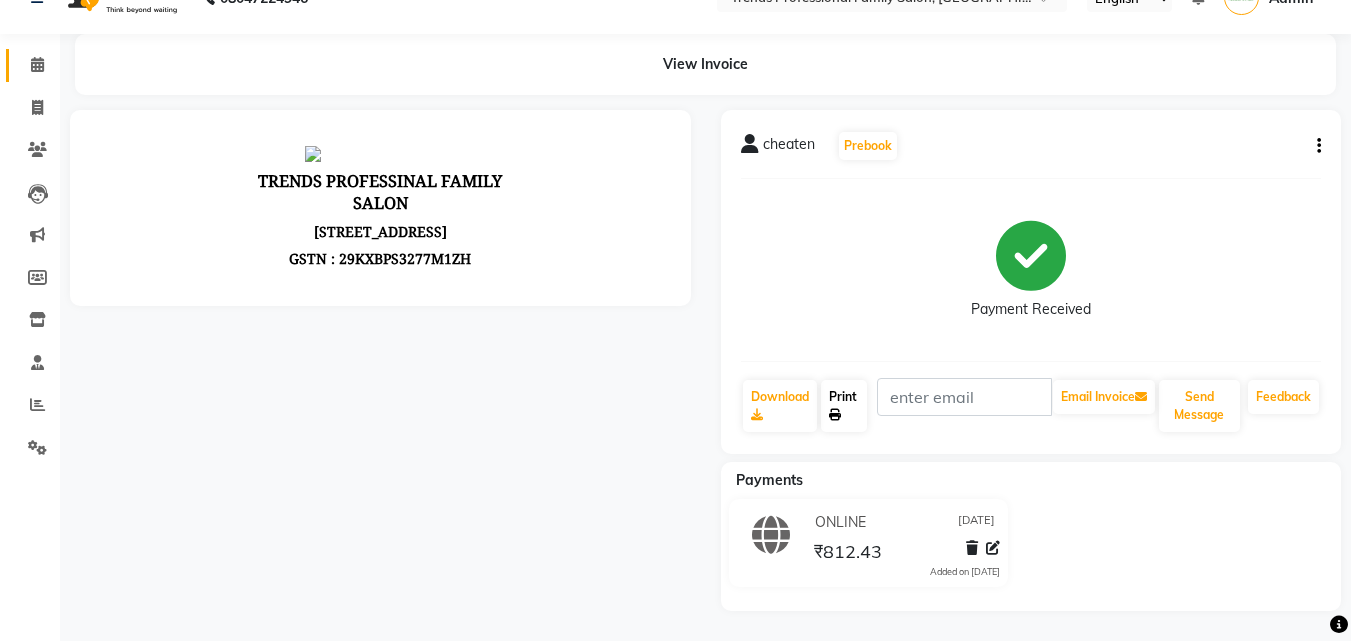 scroll, scrollTop: 0, scrollLeft: 0, axis: both 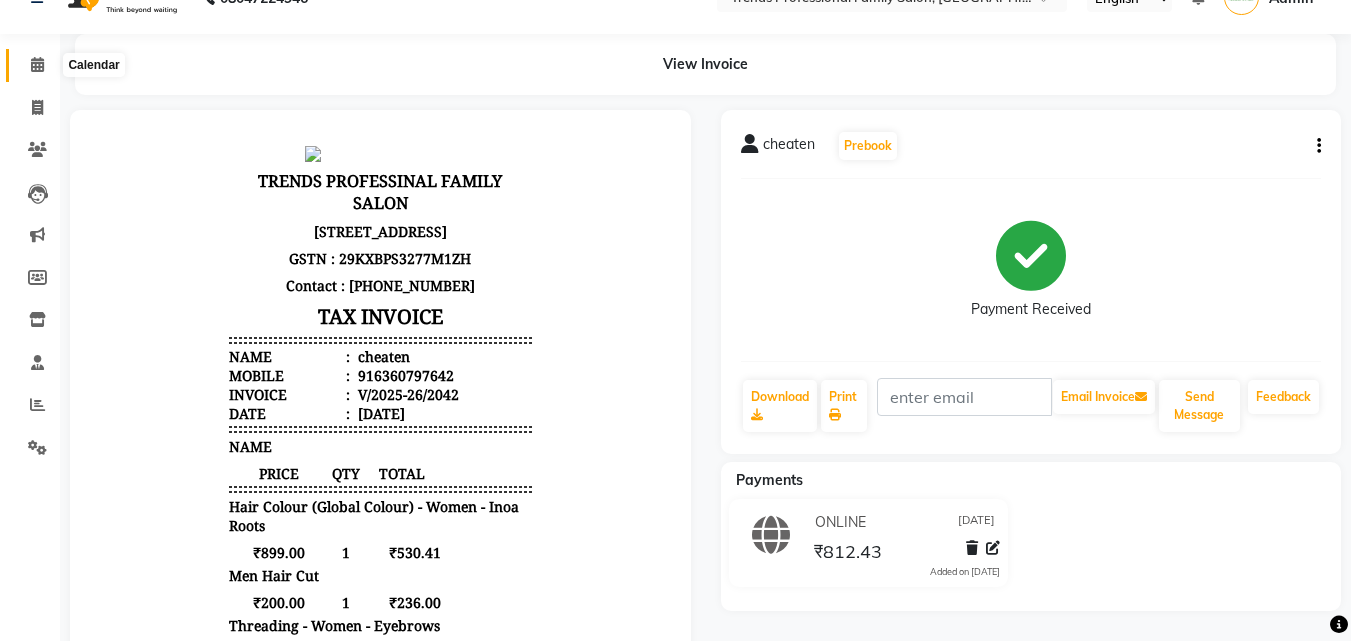 click 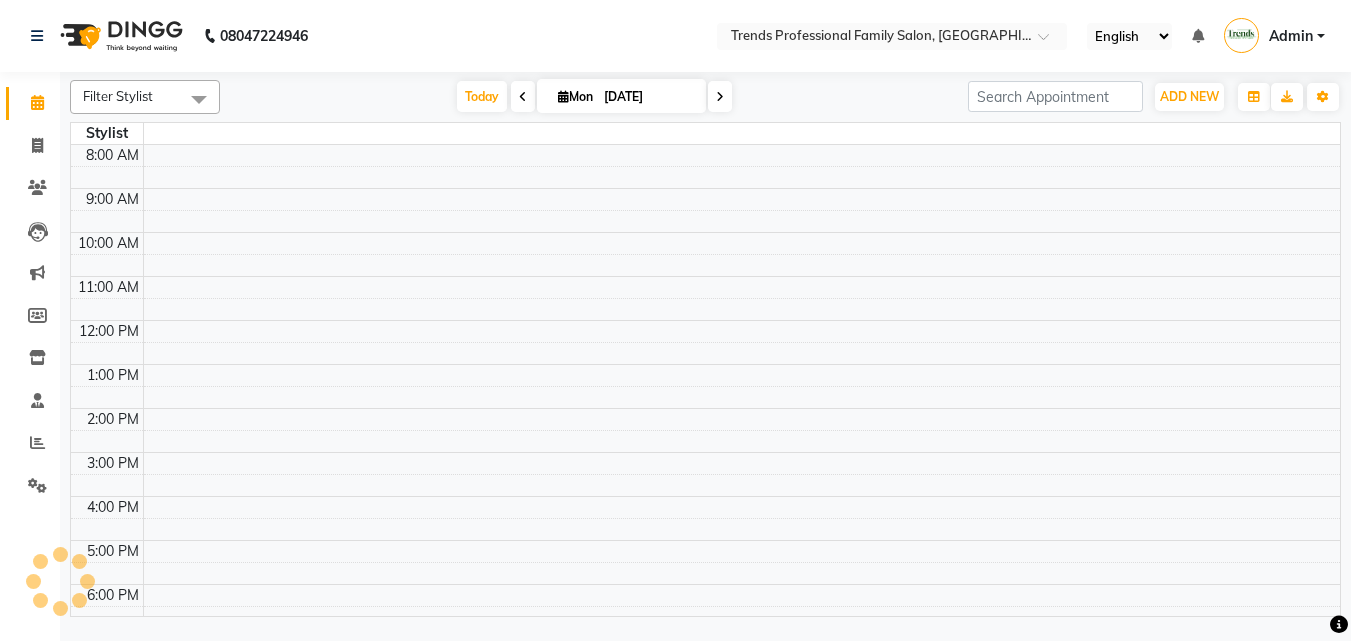 scroll, scrollTop: 0, scrollLeft: 0, axis: both 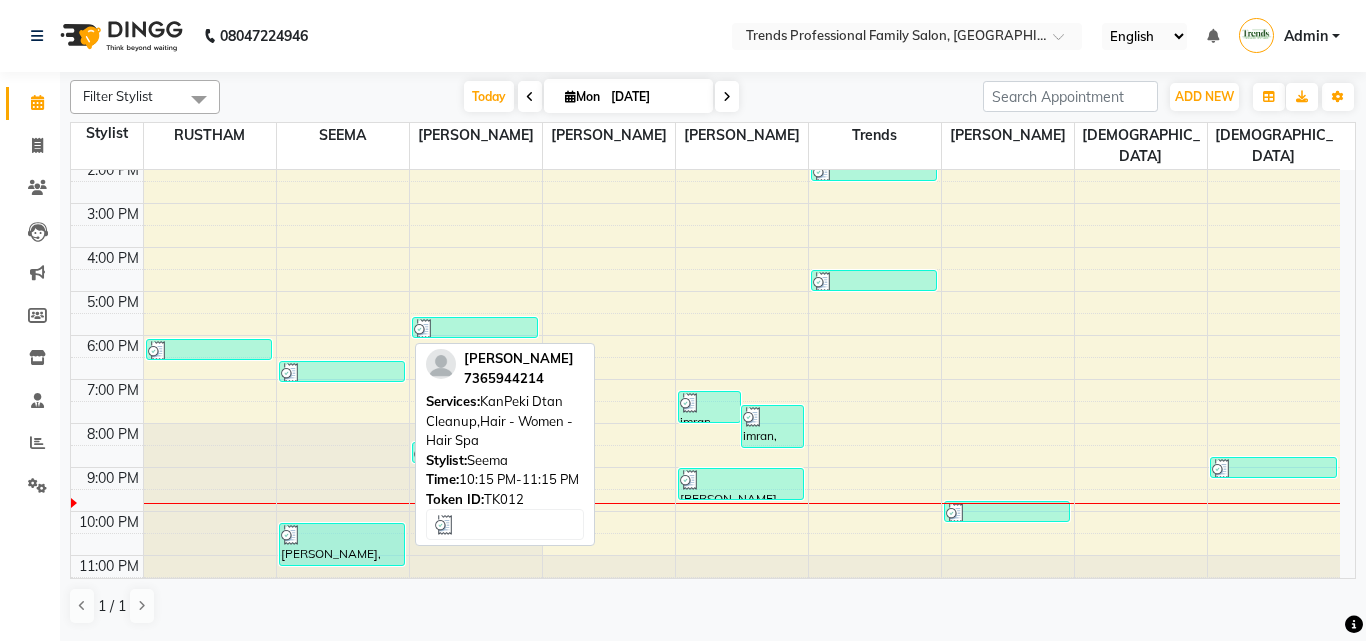 click on "[PERSON_NAME], TK12, 10:15 PM-11:15 PM, KanPeki Dtan Cleanup,Hair - Women - Hair Spa" at bounding box center [342, 544] 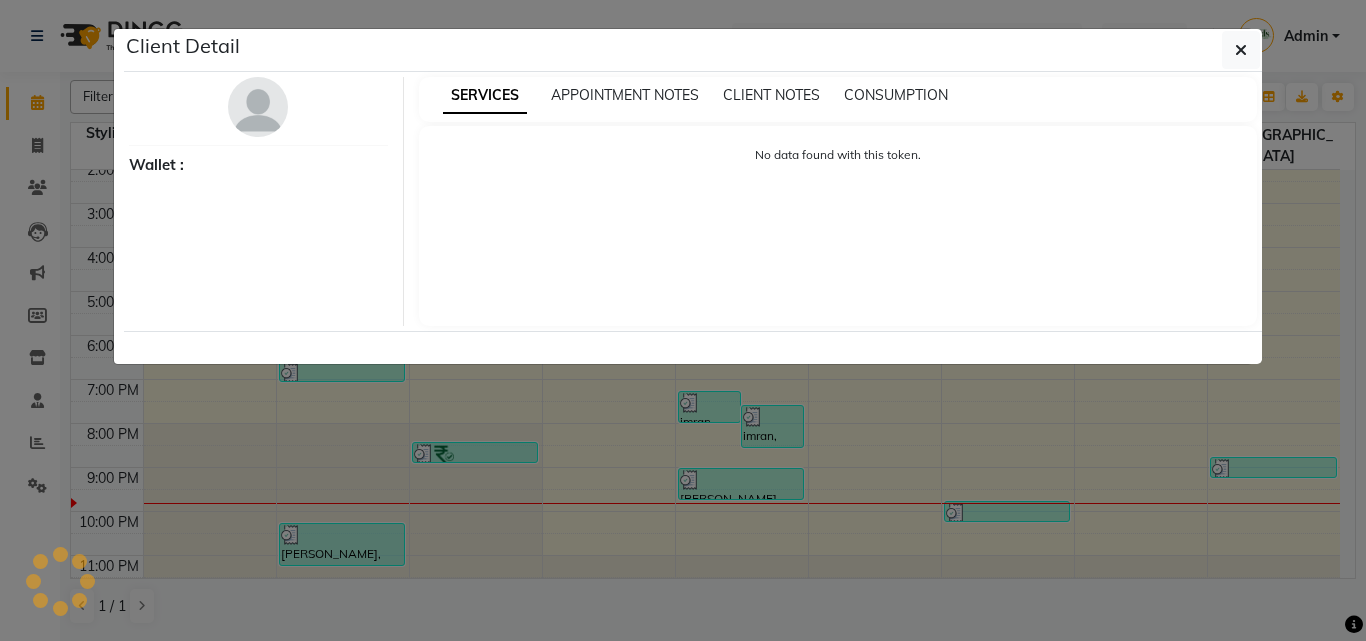 select on "3" 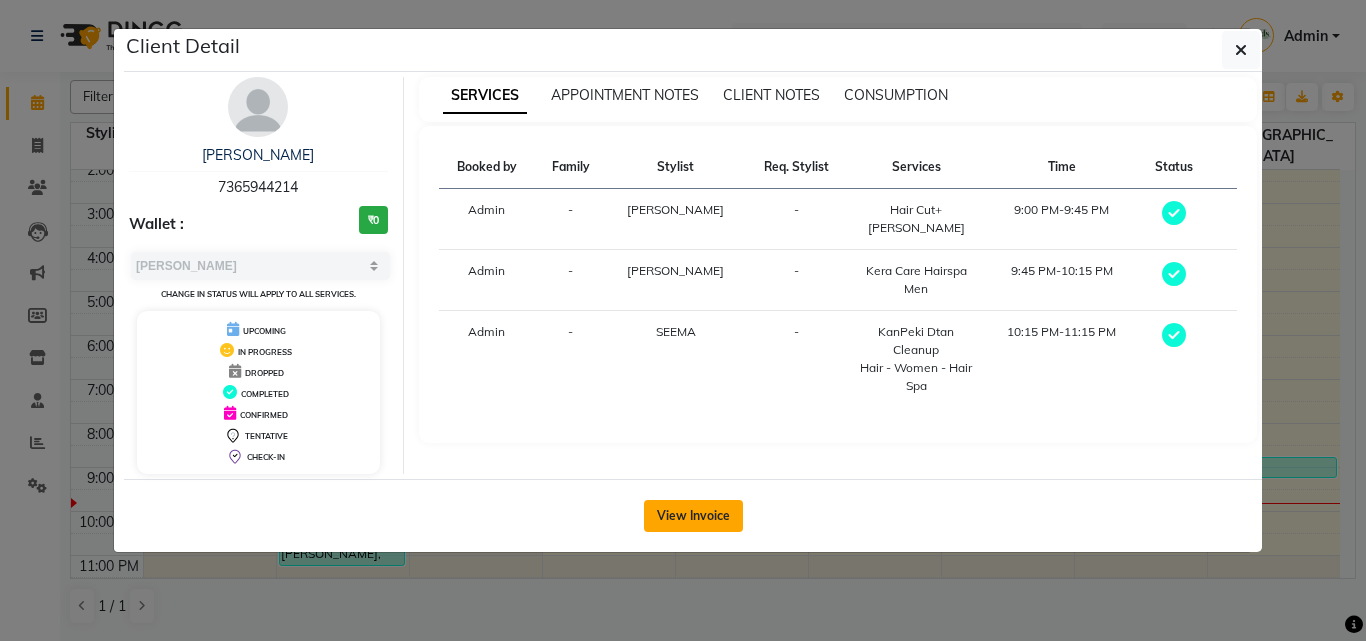 click on "View Invoice" 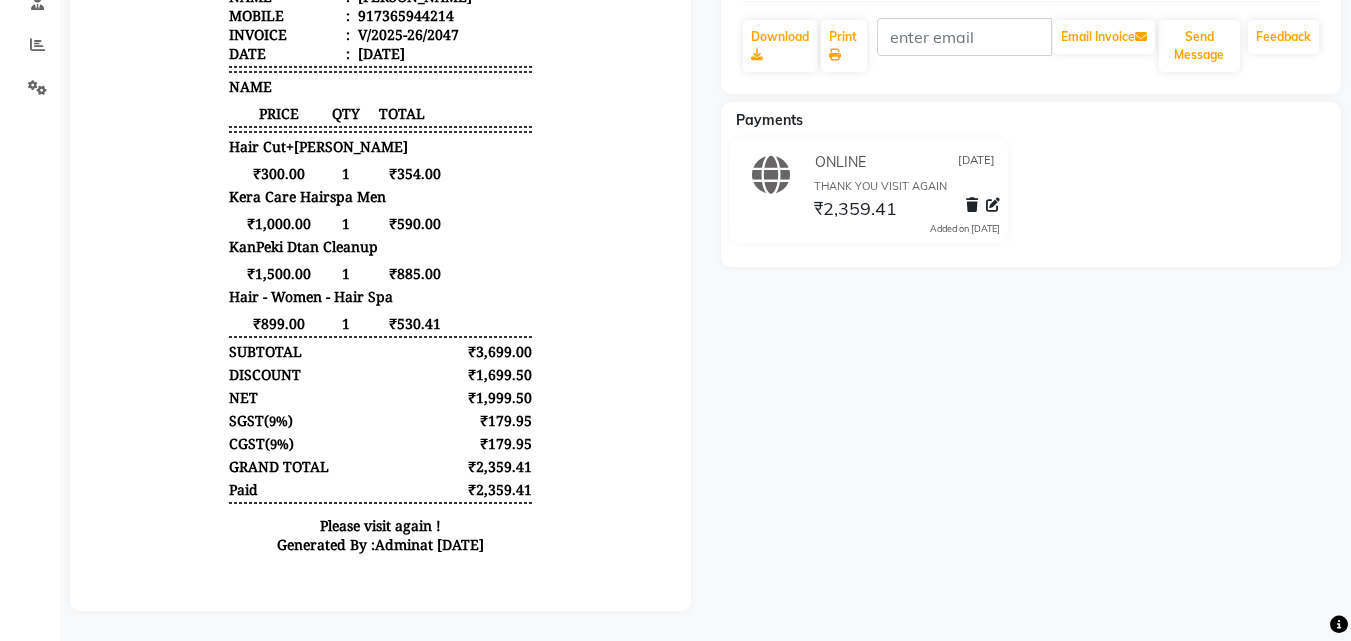 scroll, scrollTop: 0, scrollLeft: 0, axis: both 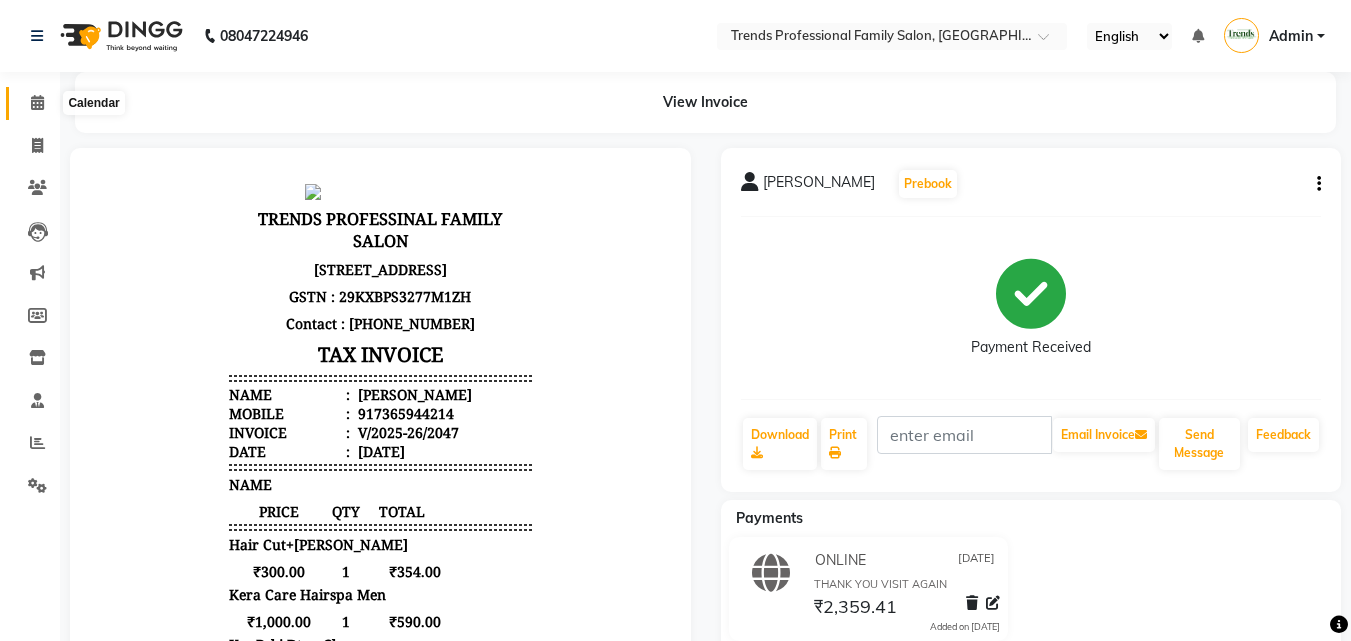 click 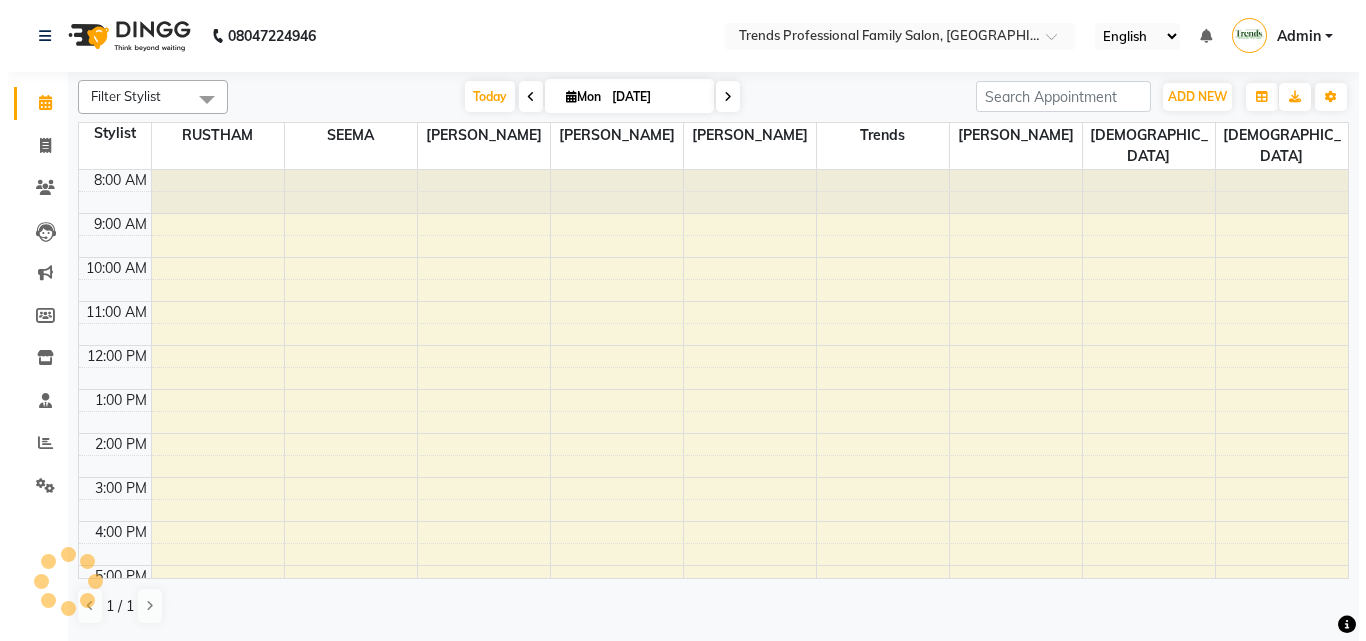 scroll, scrollTop: 0, scrollLeft: 0, axis: both 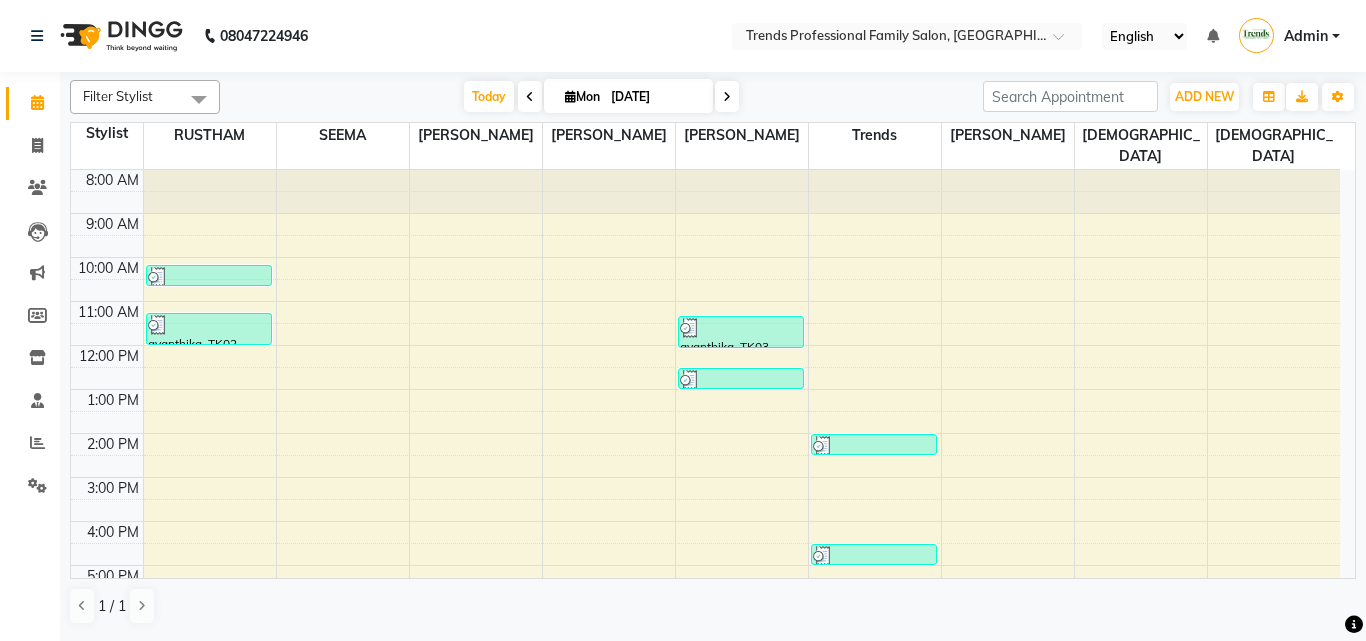click on "Admin" at bounding box center [1306, 36] 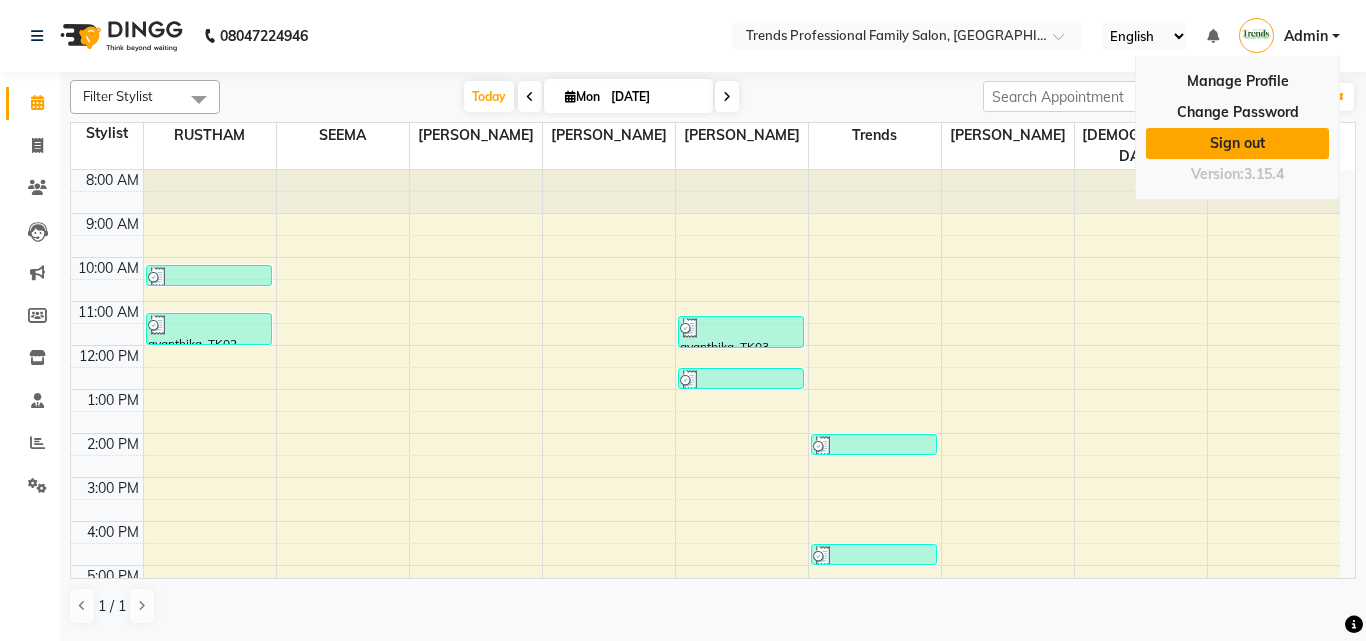 click on "Sign out" at bounding box center [1237, 143] 